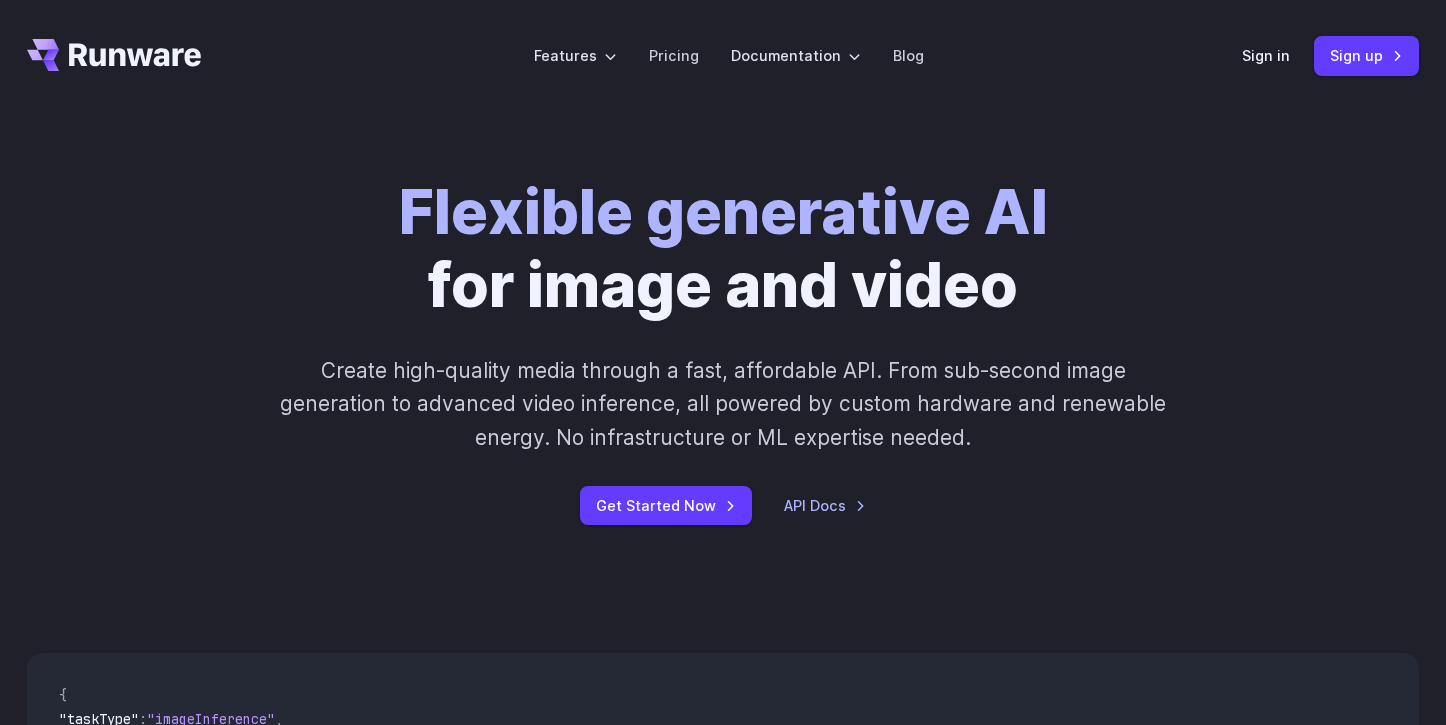 scroll, scrollTop: 0, scrollLeft: 0, axis: both 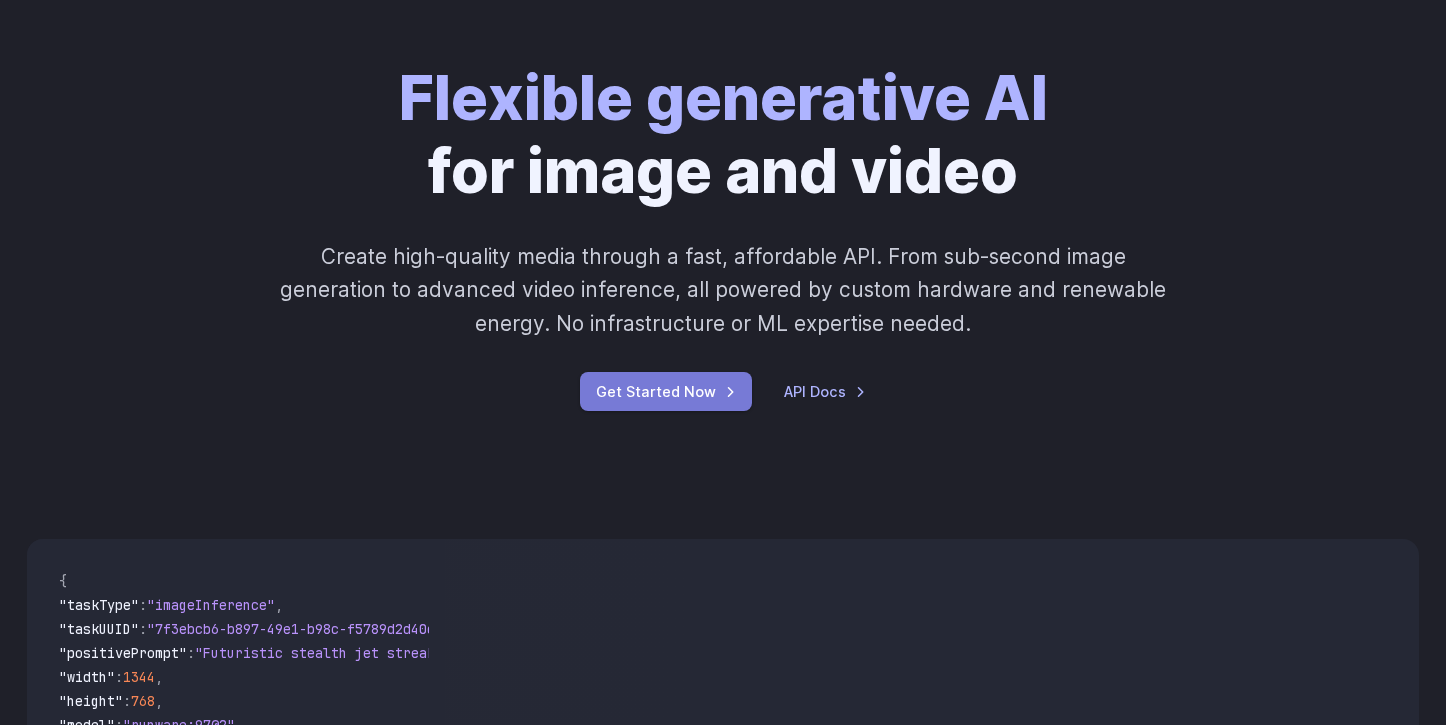 click on "Get Started Now" at bounding box center (666, 391) 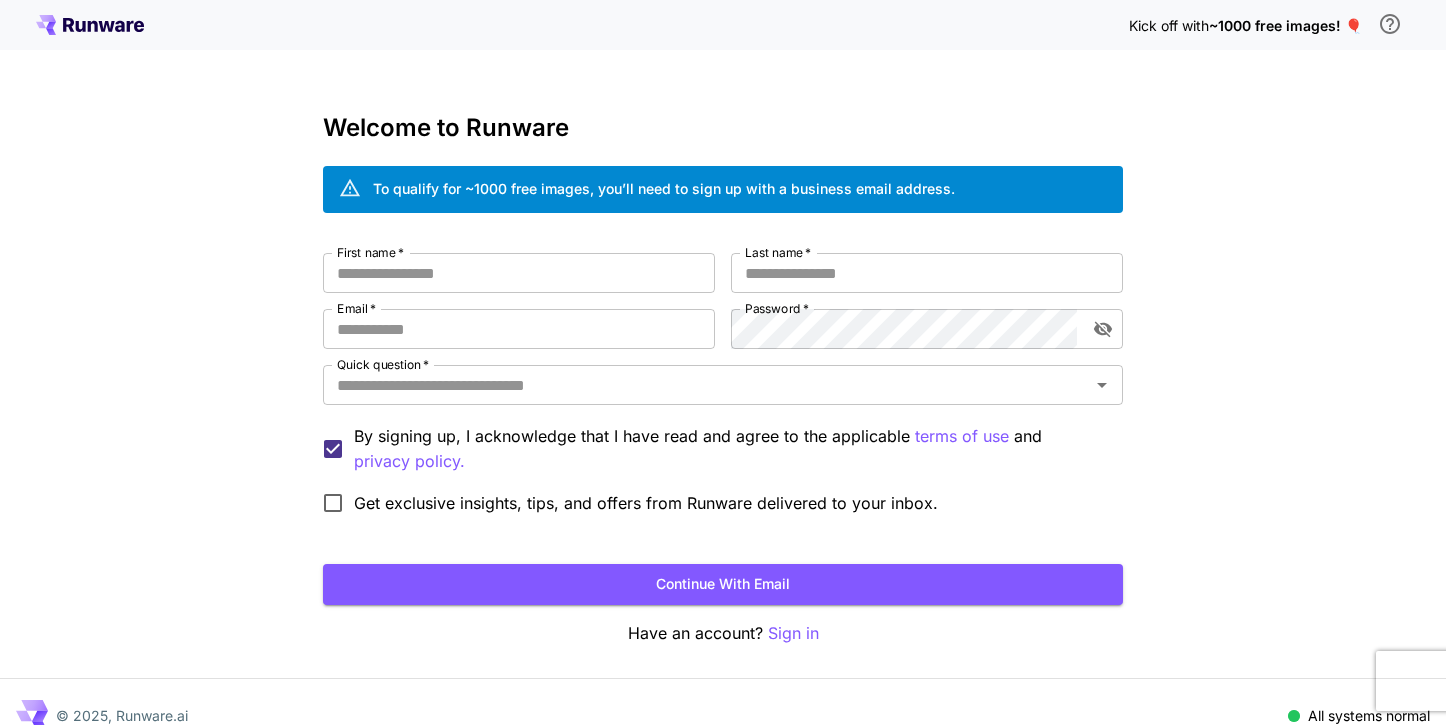scroll, scrollTop: 0, scrollLeft: 0, axis: both 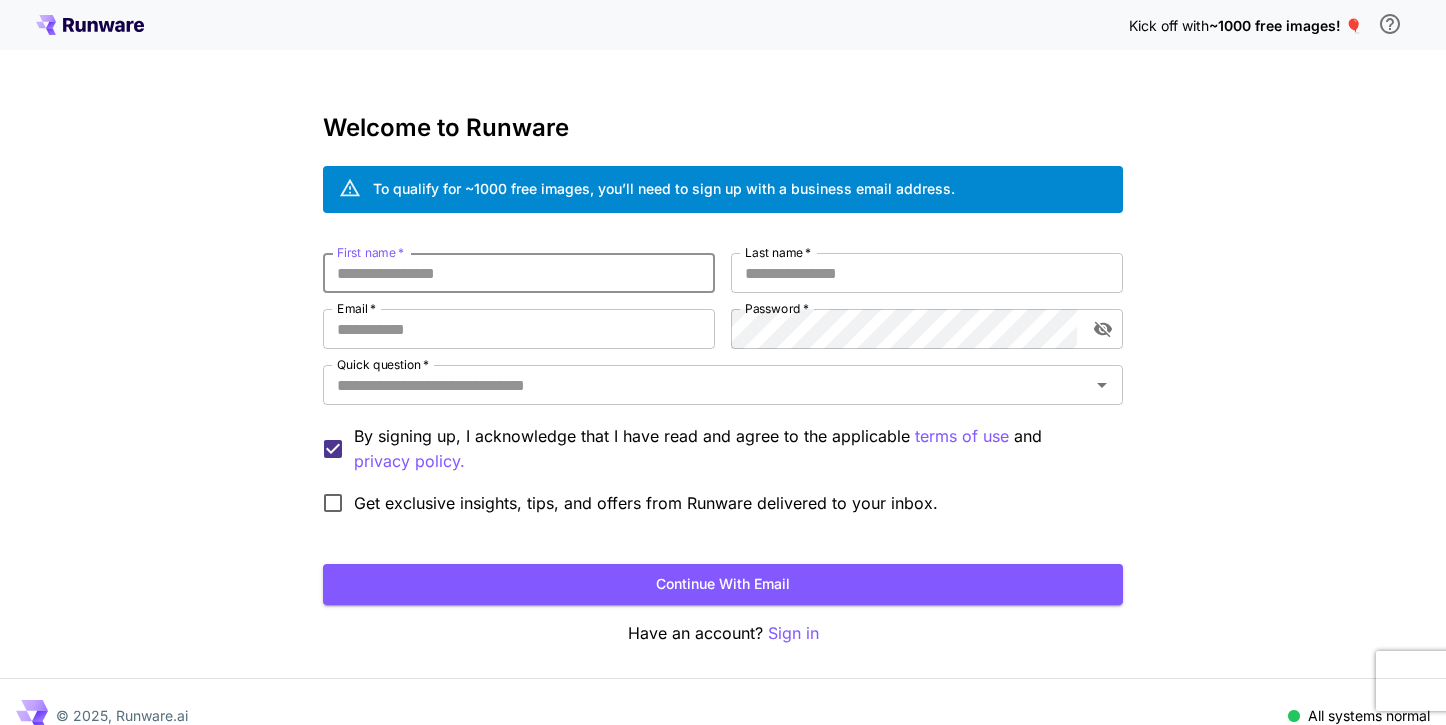 click on "First name   *" at bounding box center (519, 273) 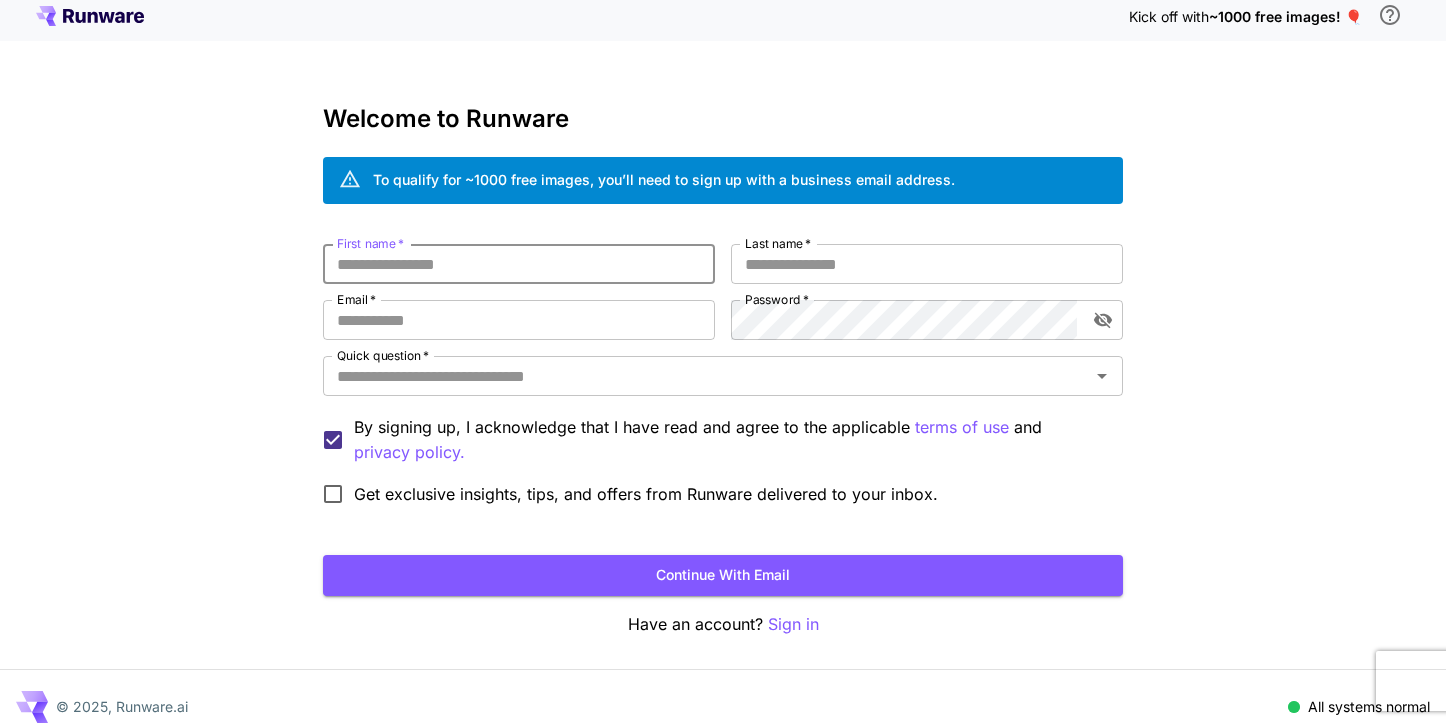 scroll, scrollTop: 0, scrollLeft: 0, axis: both 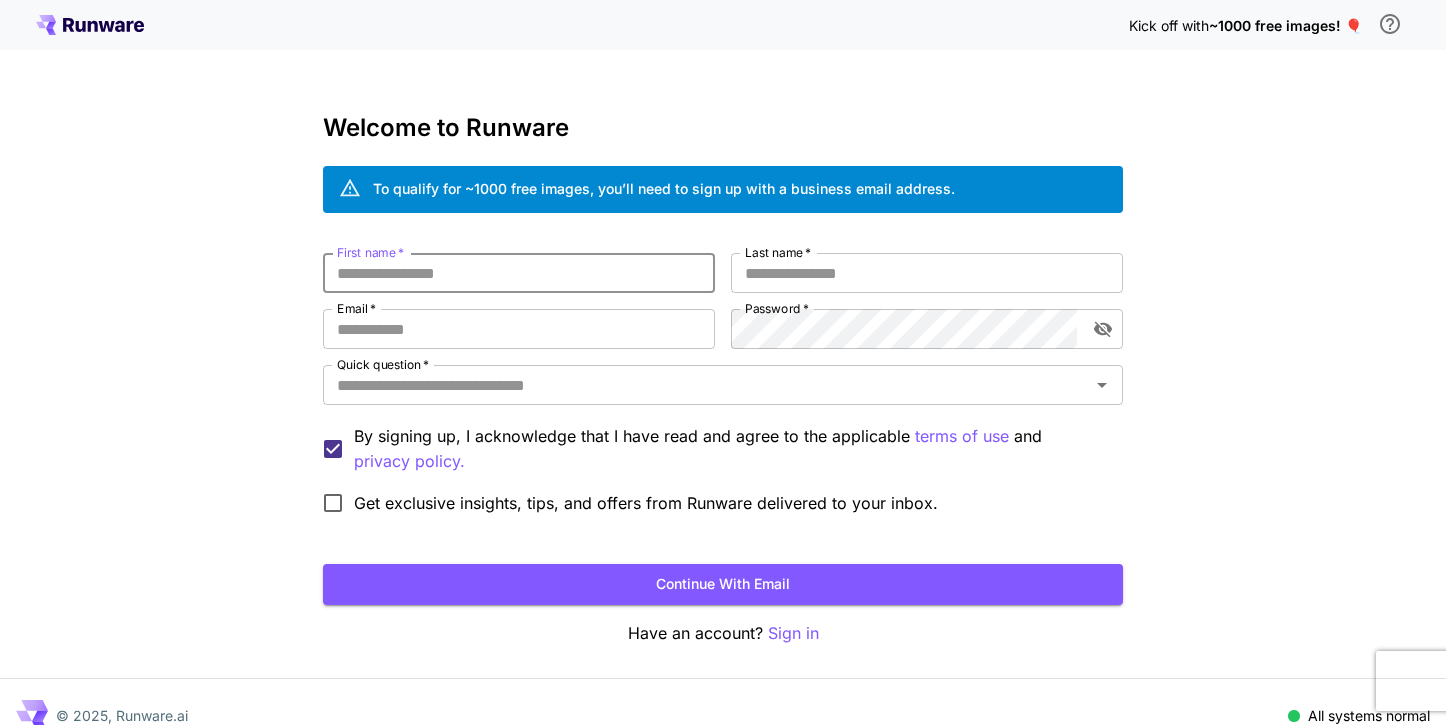 click on "First name   *" at bounding box center (519, 273) 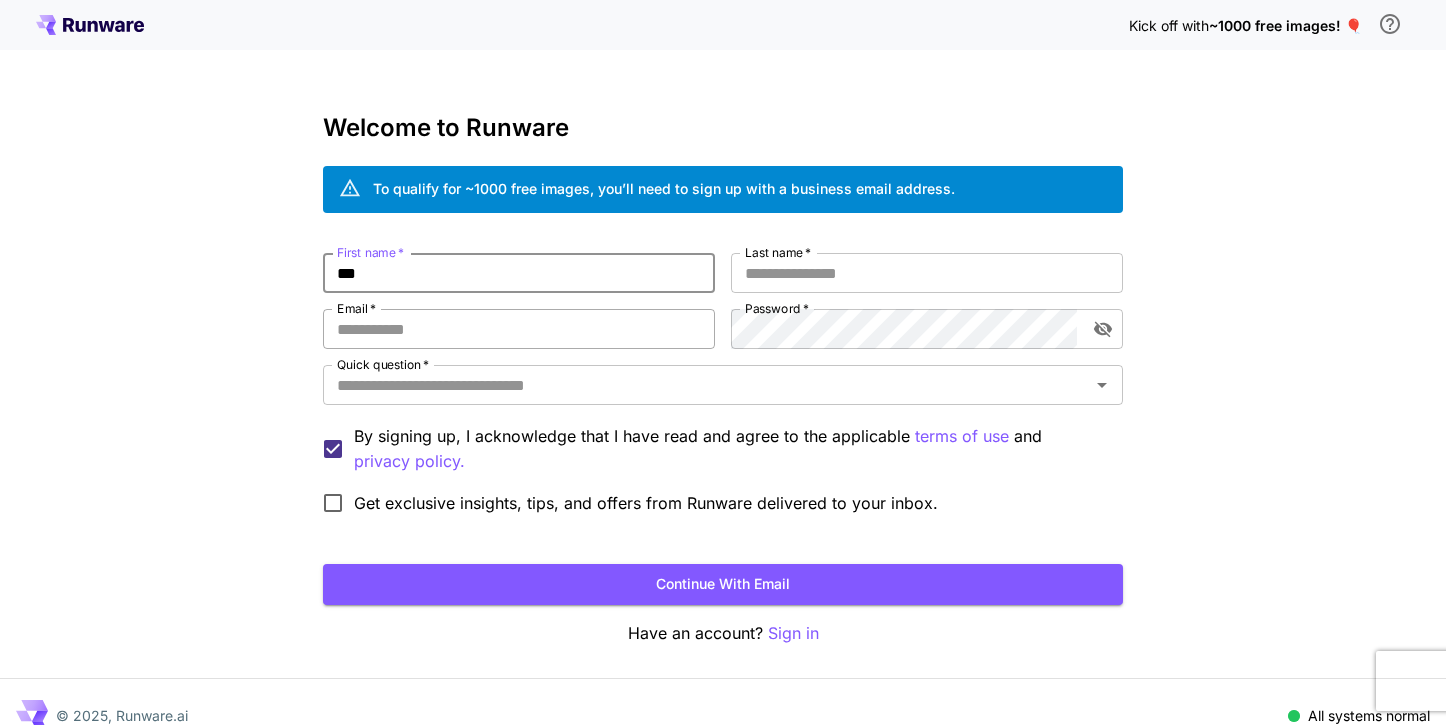type on "***" 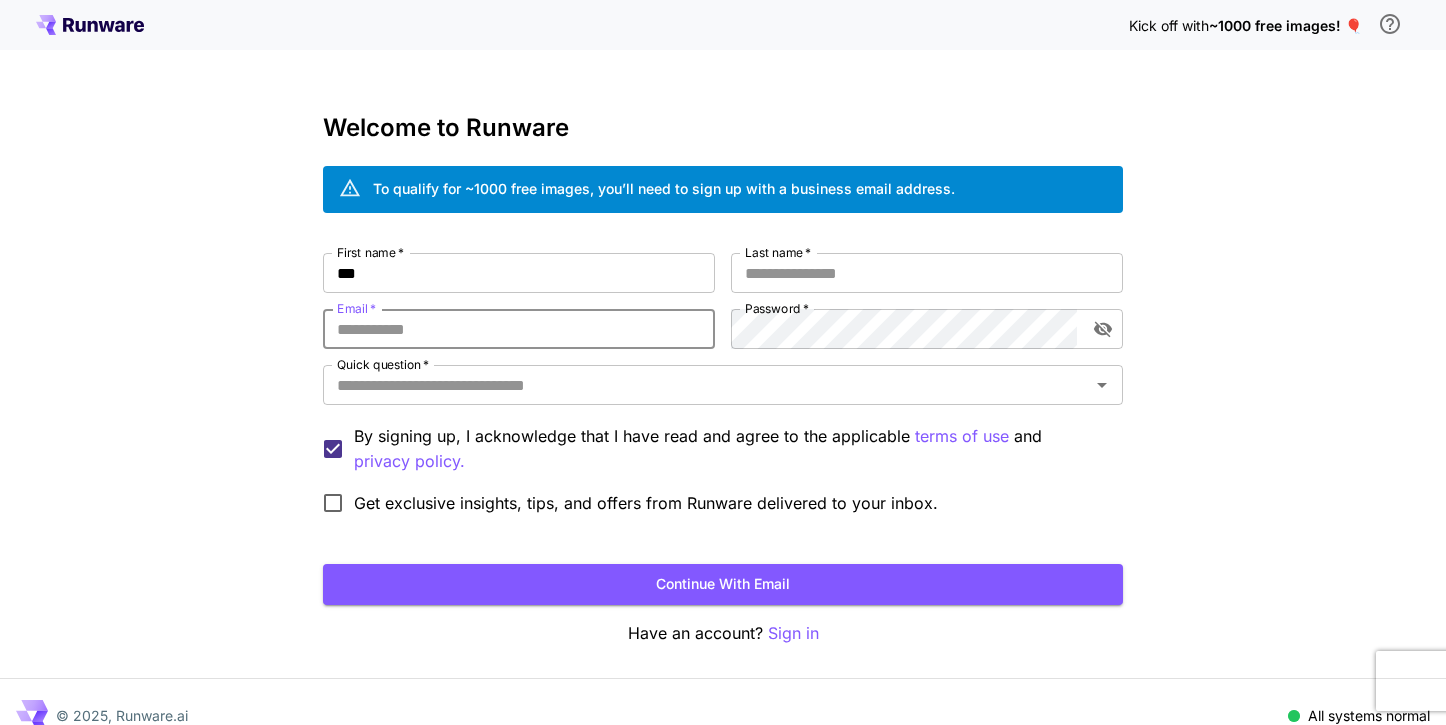 click on "Email   *" at bounding box center [519, 329] 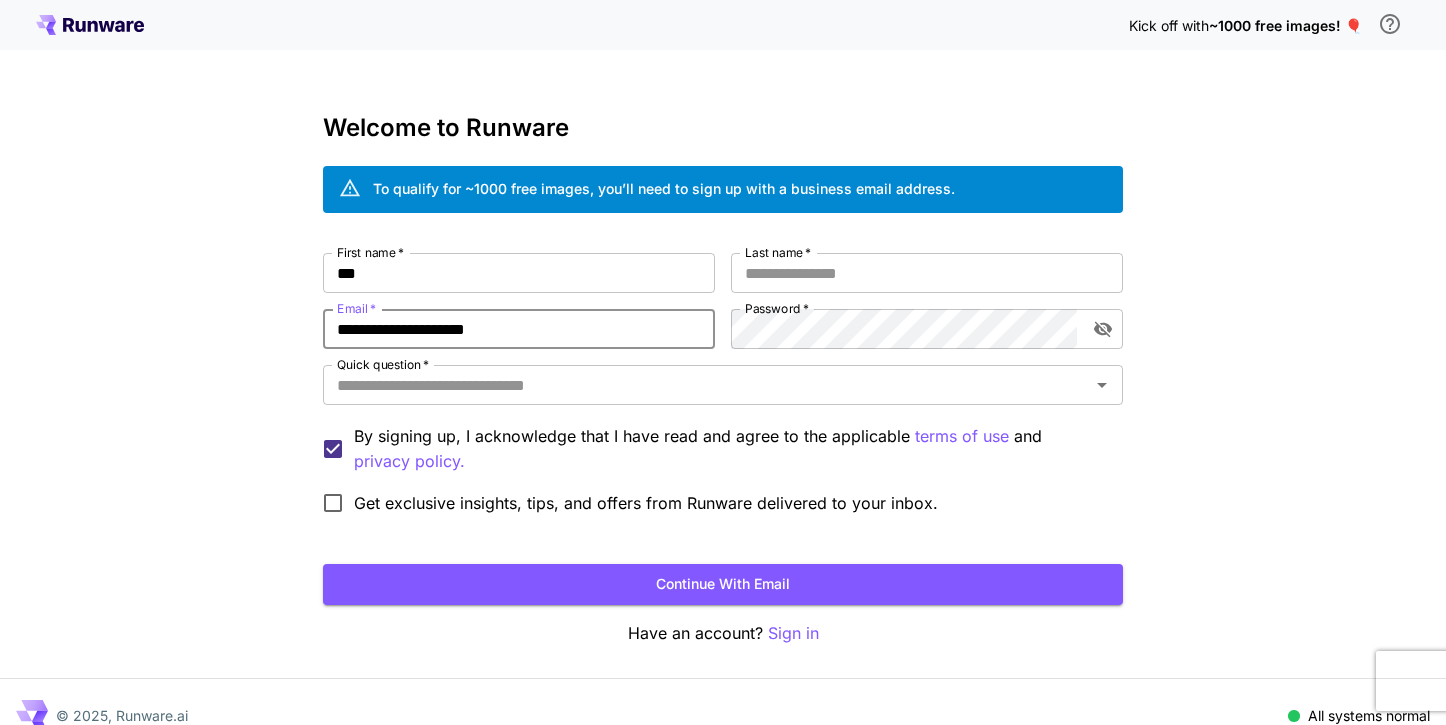 click on "**********" at bounding box center (519, 329) 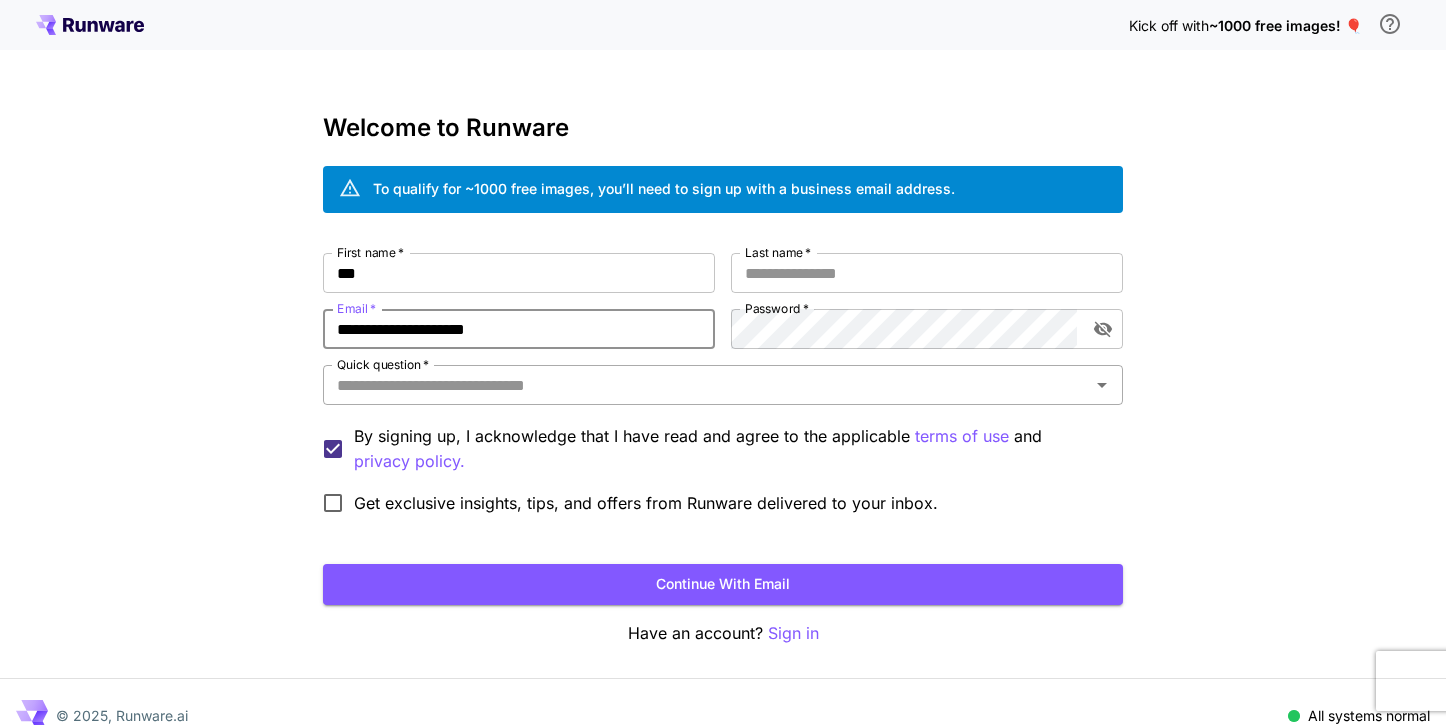 click on "Quick question   *" at bounding box center [723, 385] 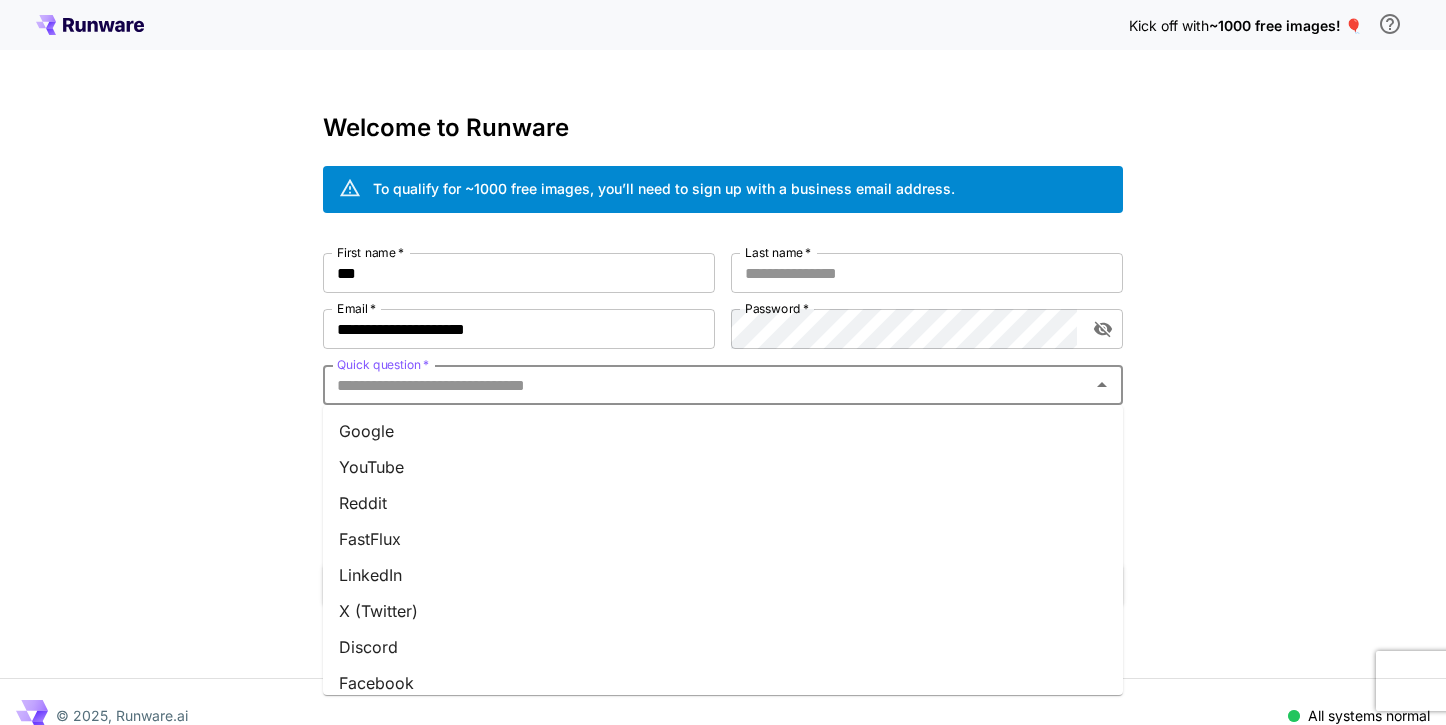 click on "Google" at bounding box center (723, 431) 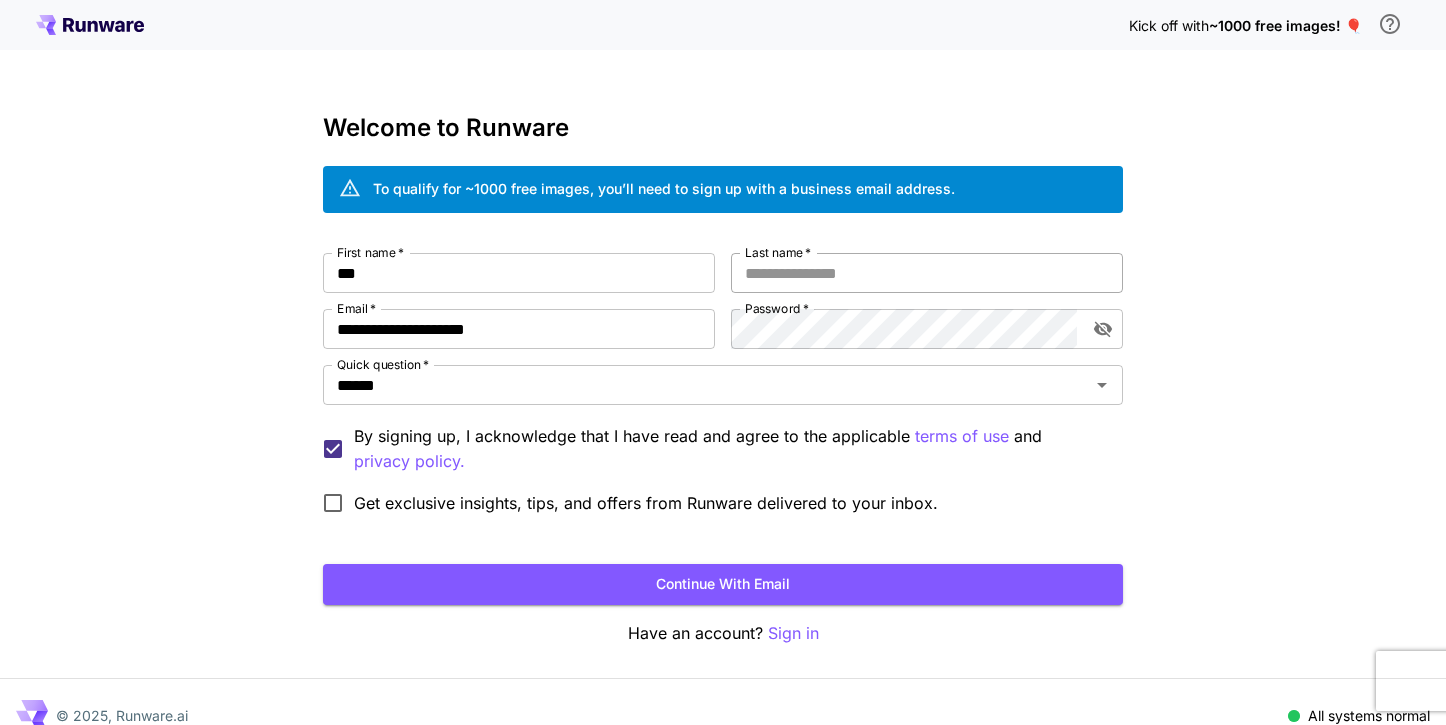 click on "Last name   *" at bounding box center [927, 273] 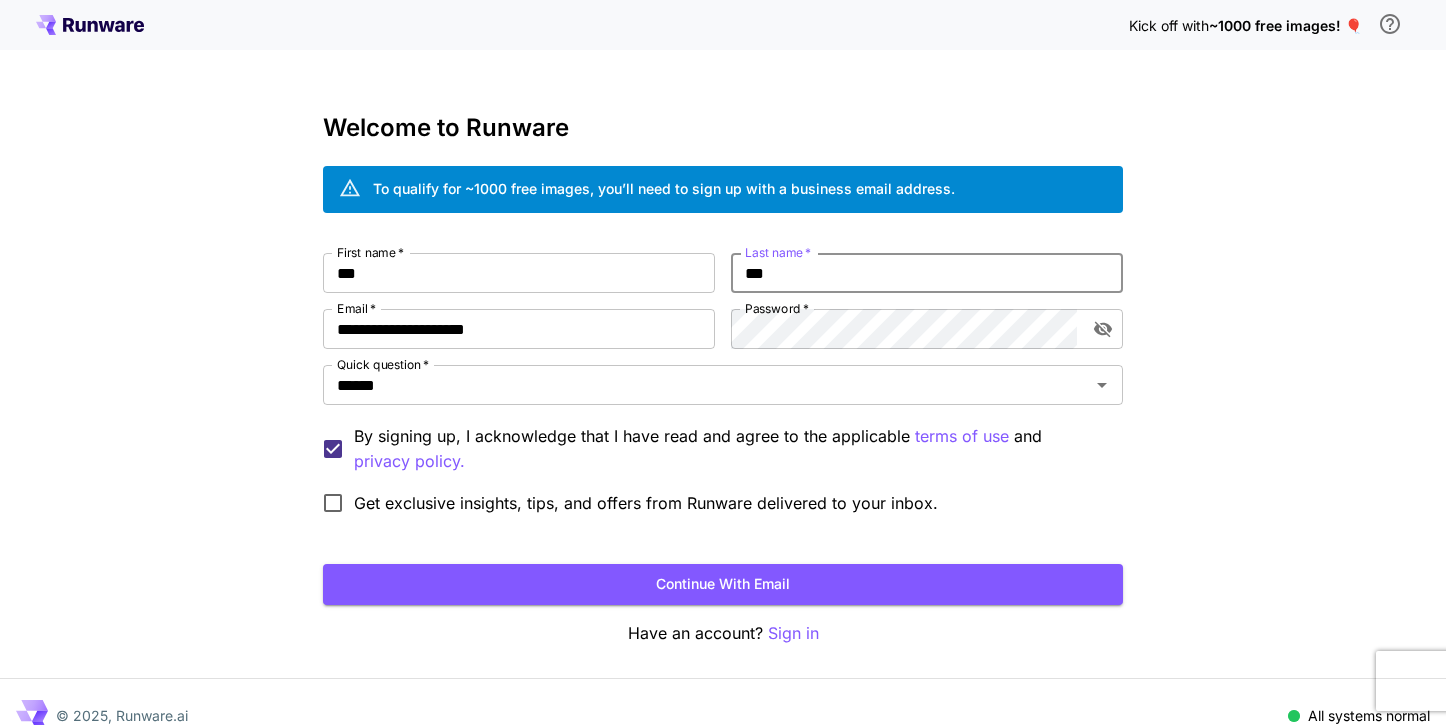 type on "***" 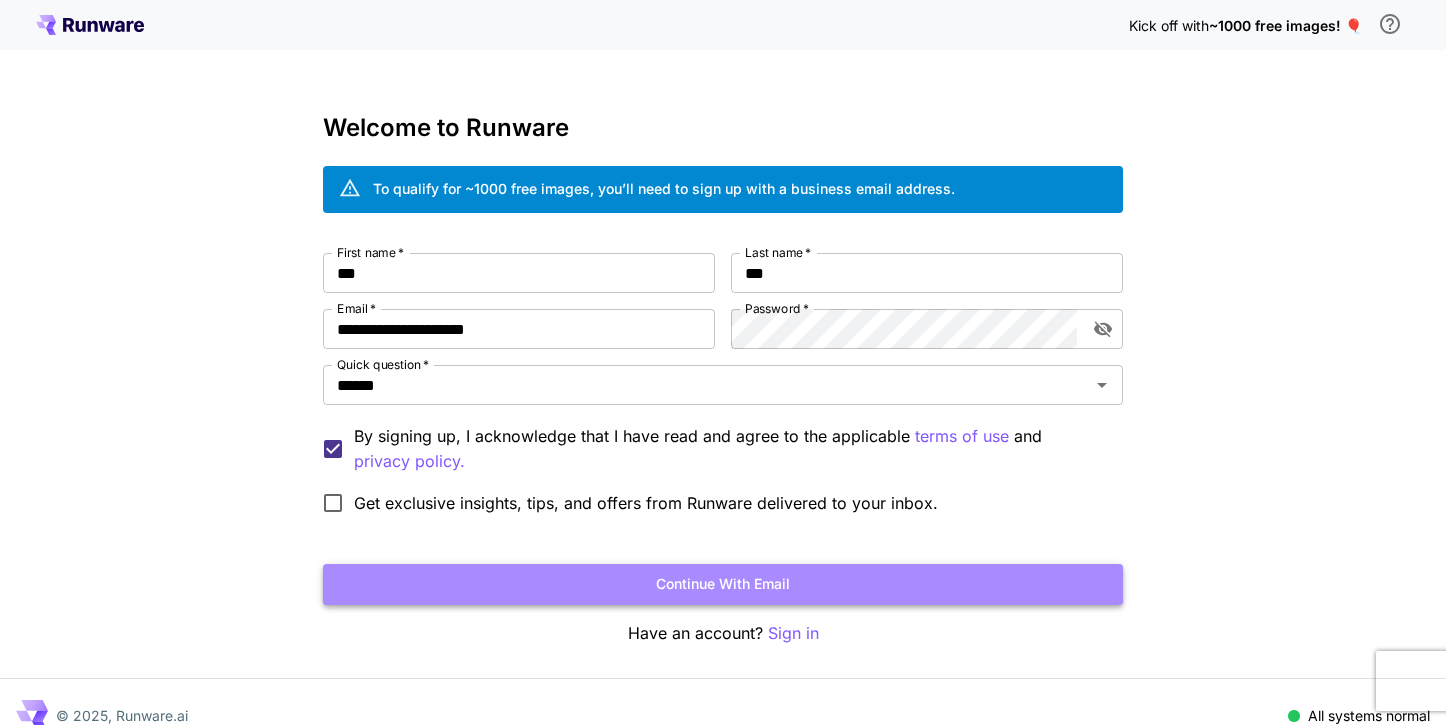 click on "Continue with email" at bounding box center [723, 584] 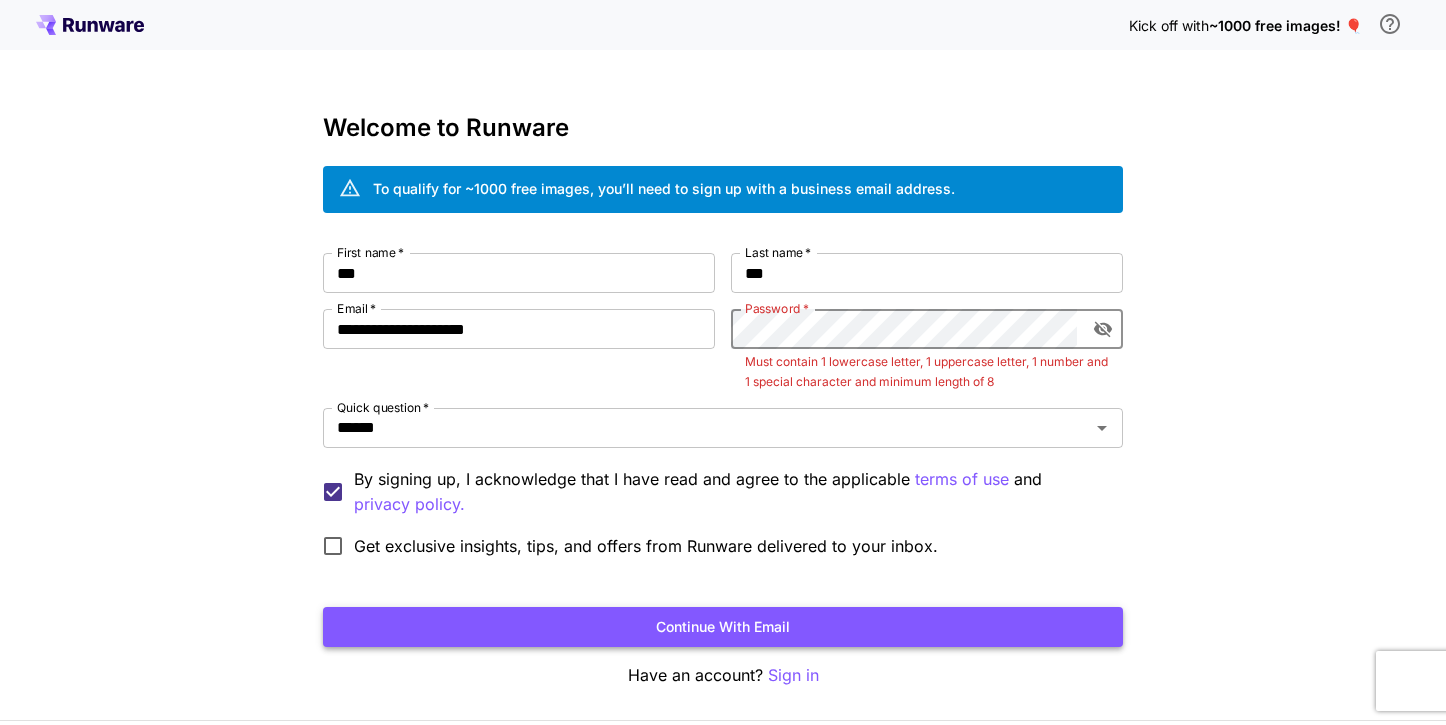 click on "Continue with email" at bounding box center (723, 627) 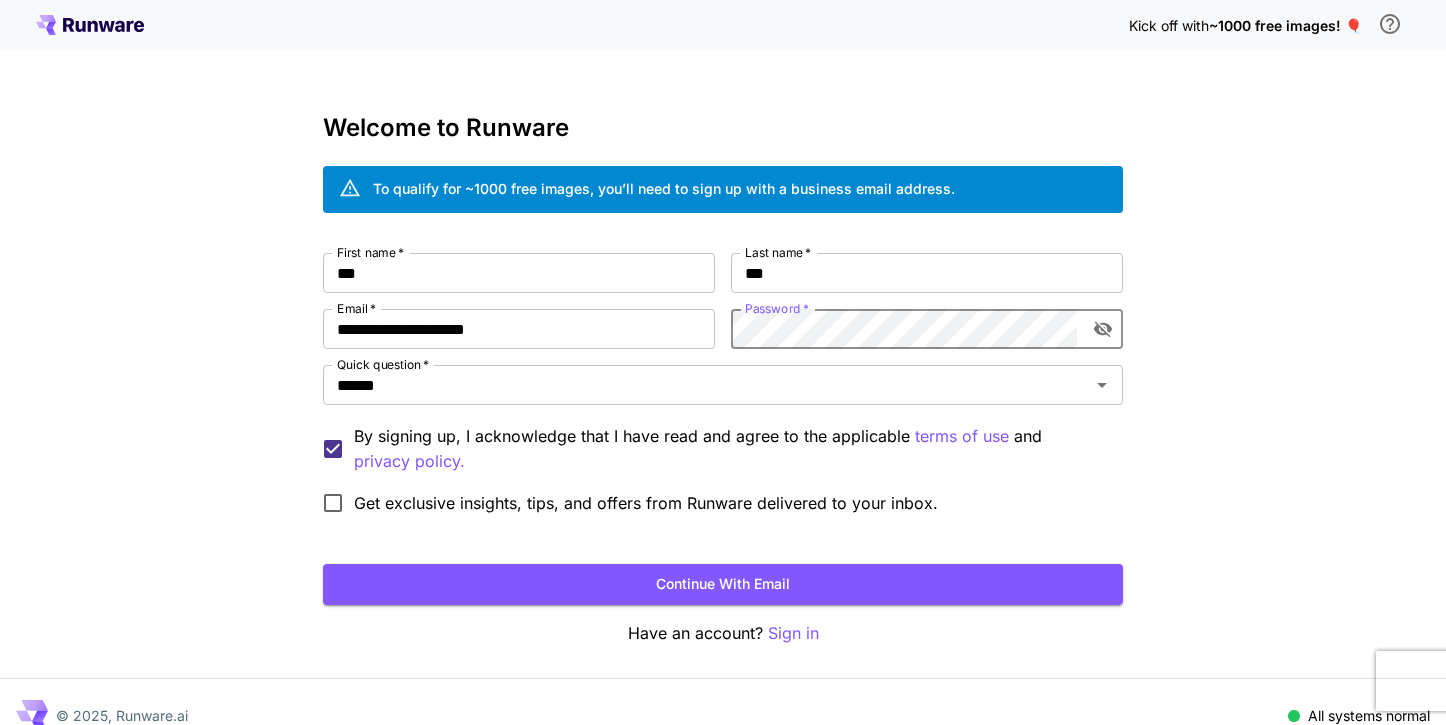click 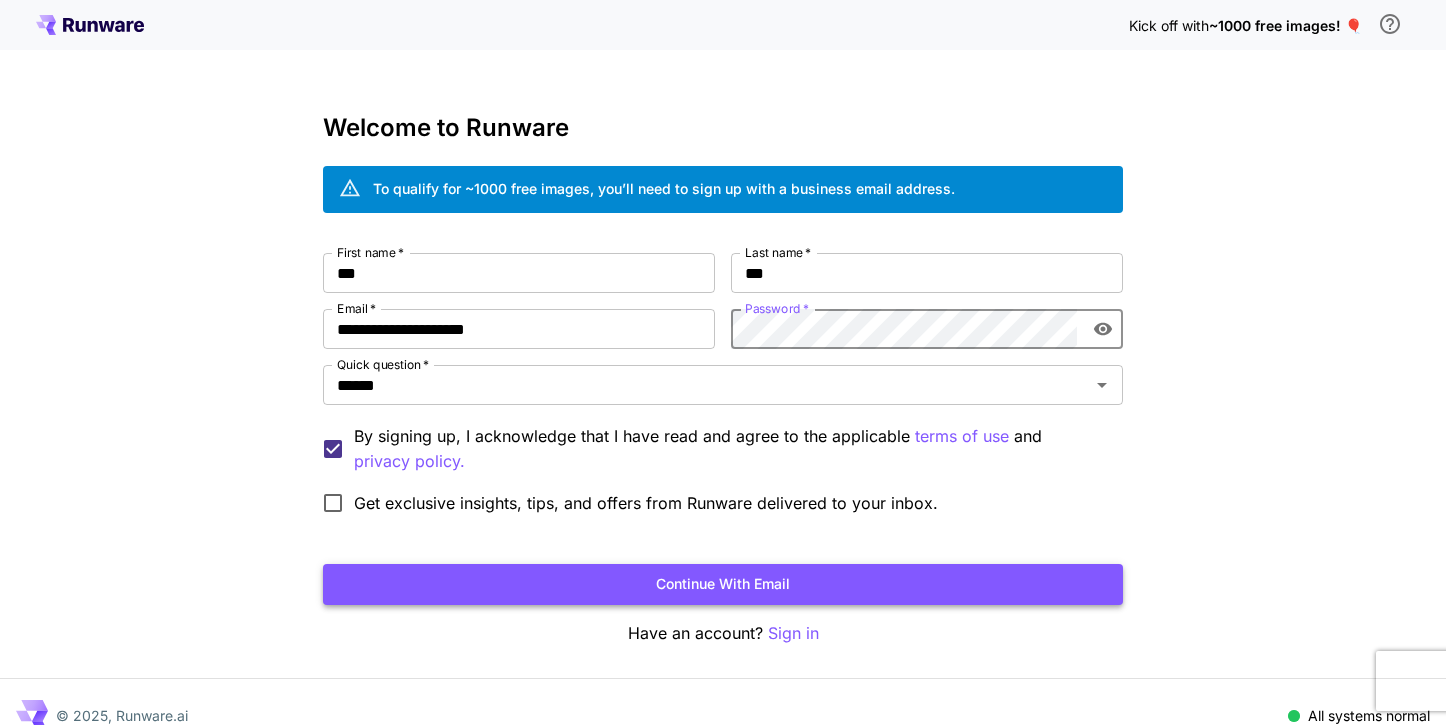 click on "Continue with email" at bounding box center [723, 584] 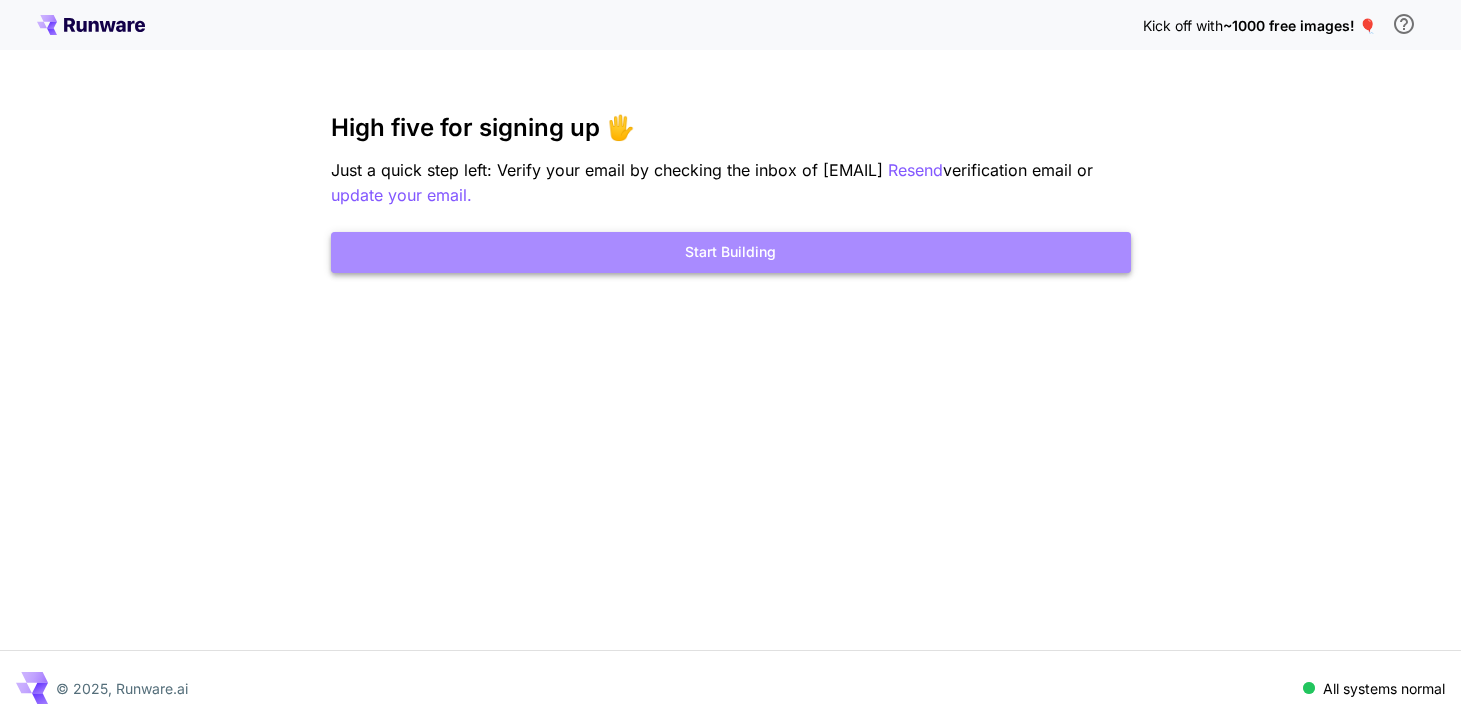 click on "Start Building" at bounding box center (731, 252) 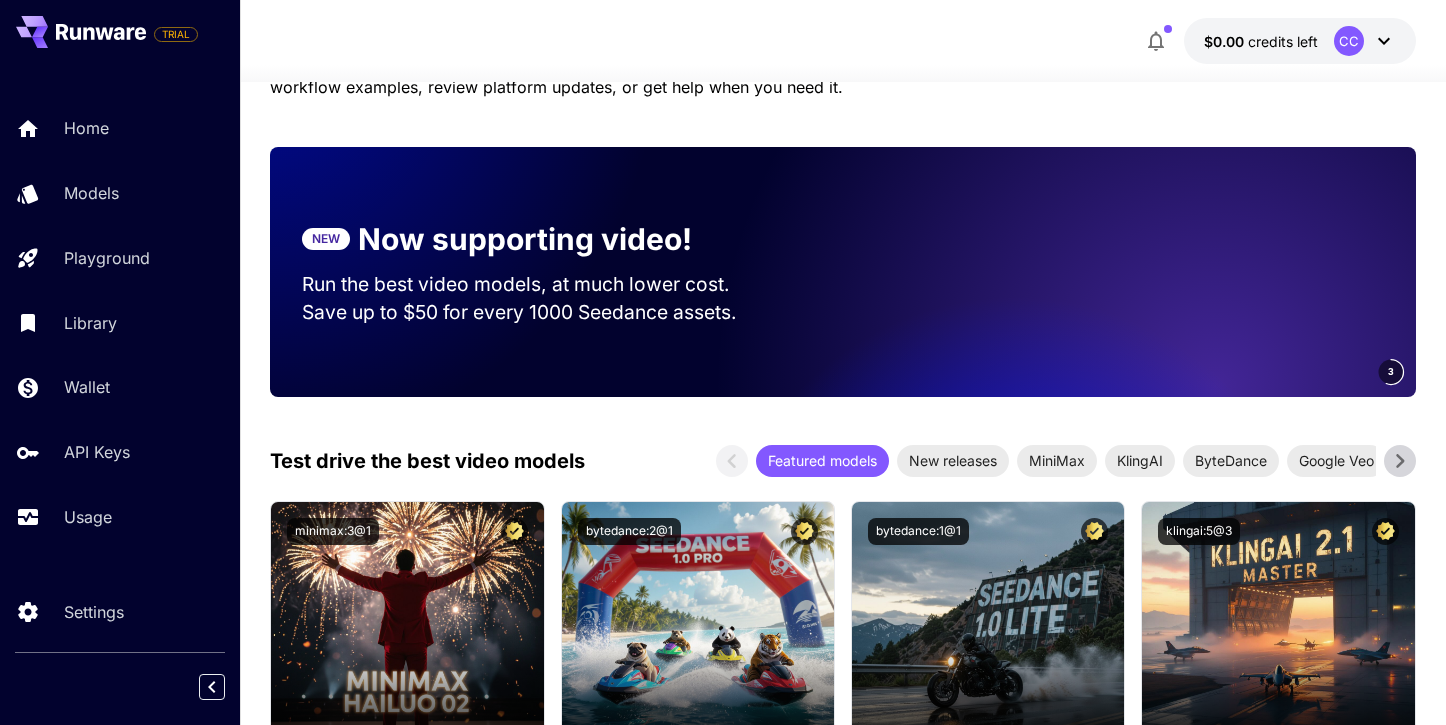 scroll, scrollTop: 326, scrollLeft: 0, axis: vertical 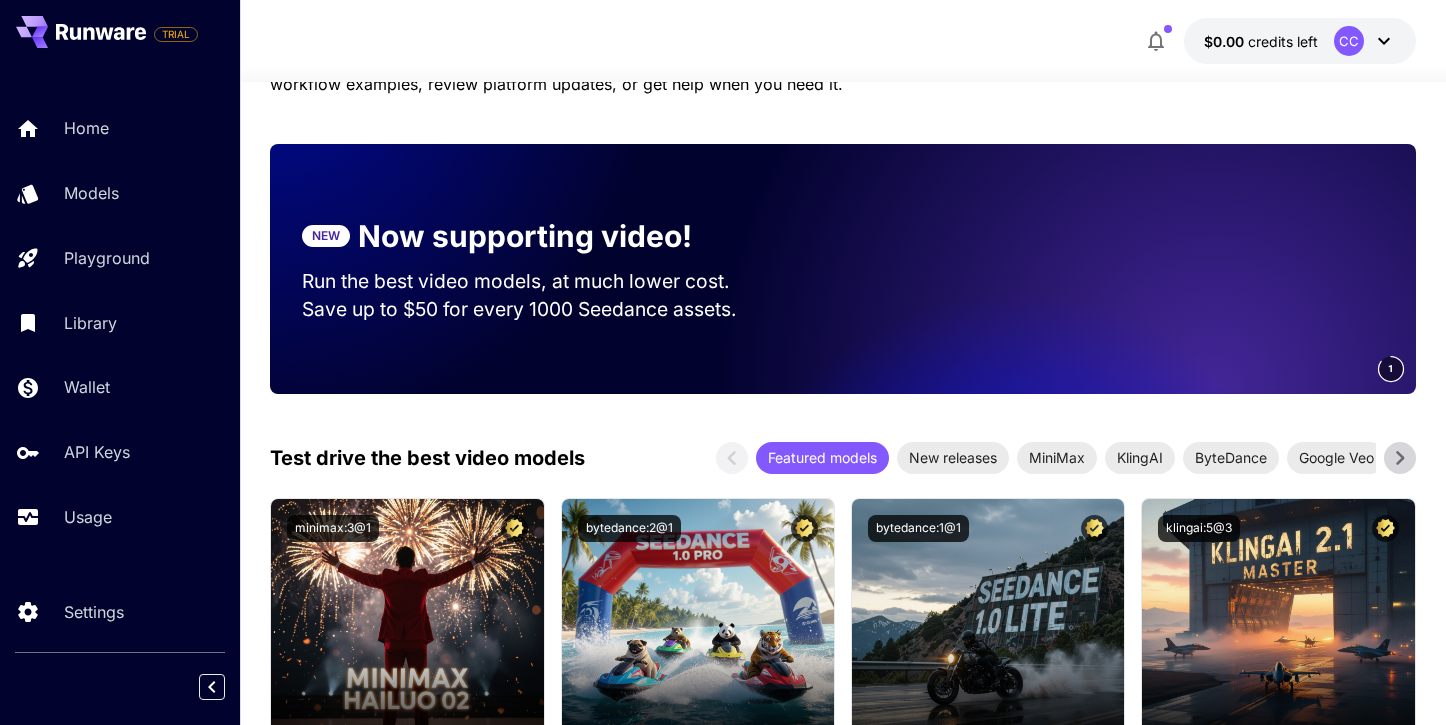 click on "Run the best video models, at much lower cost." at bounding box center [535, 281] 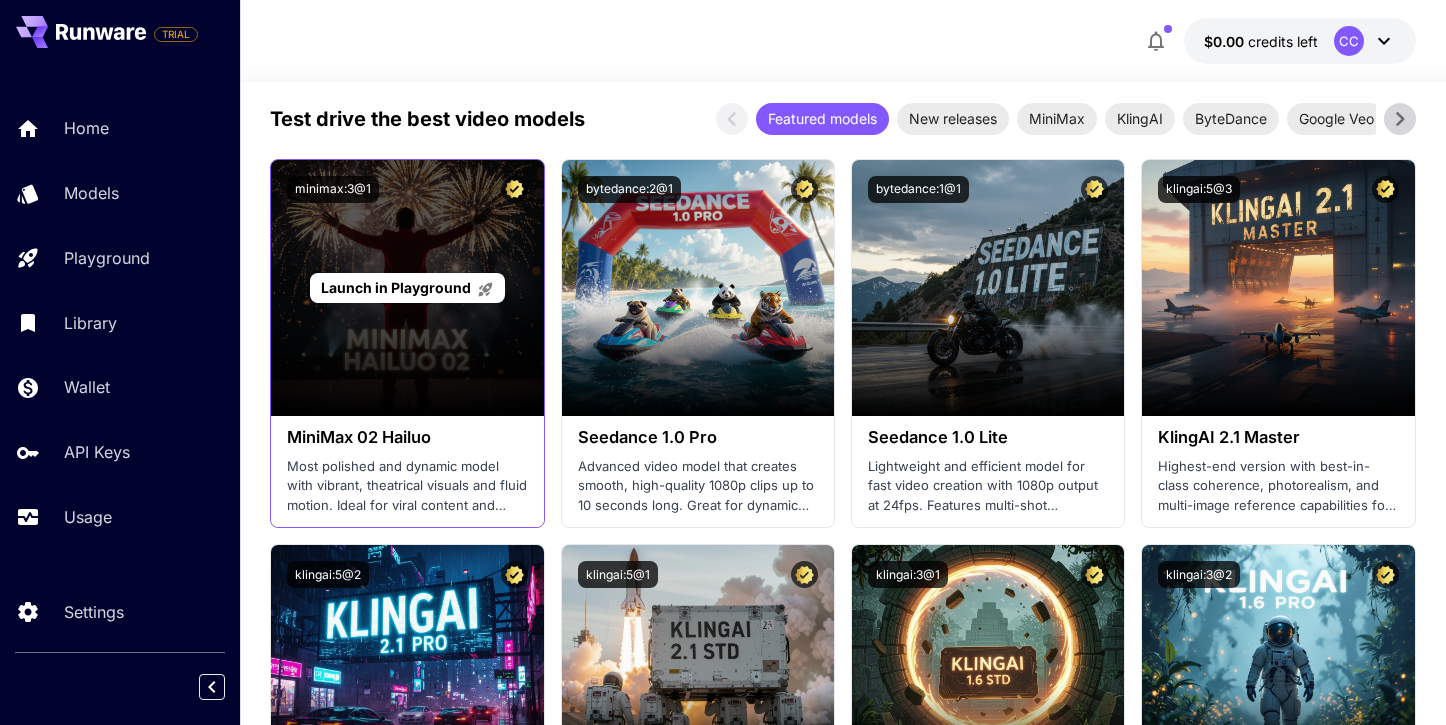 scroll, scrollTop: 641, scrollLeft: 0, axis: vertical 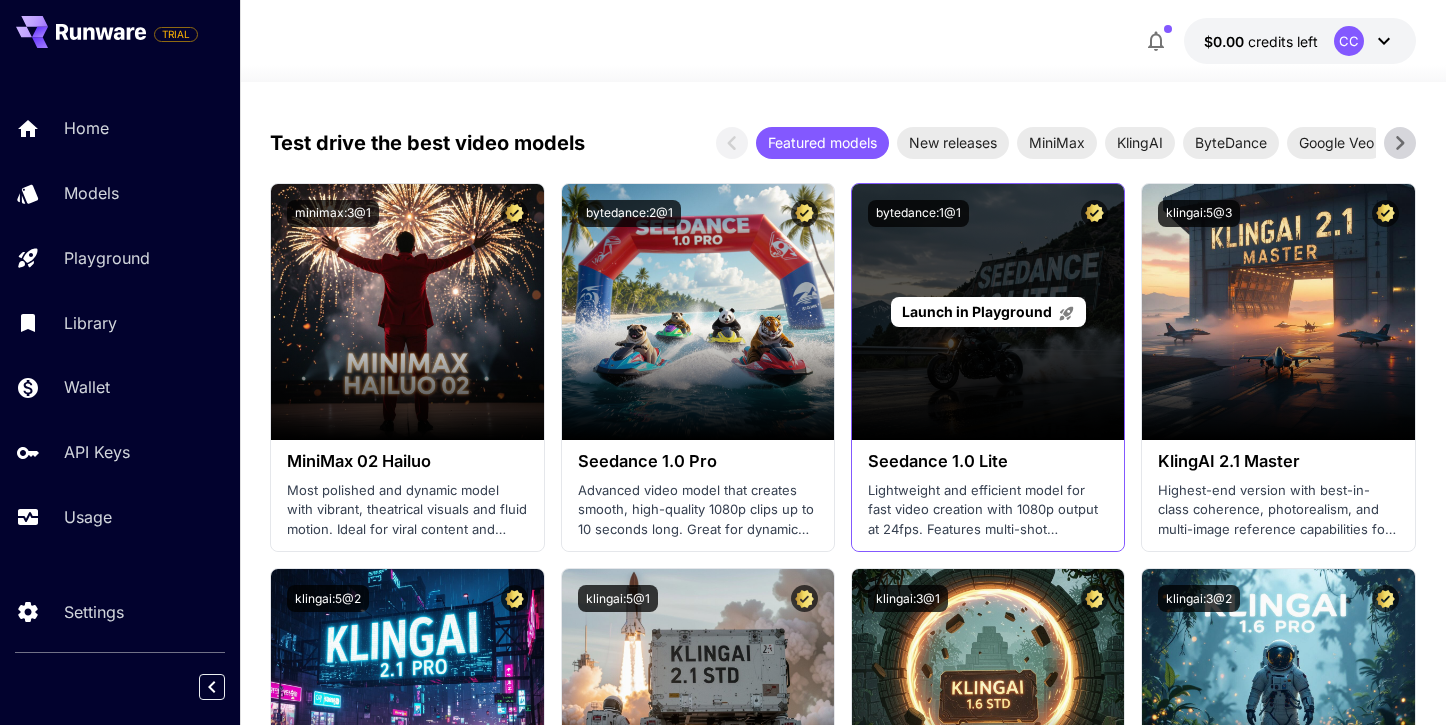 click on "Launch in Playground" at bounding box center (977, 311) 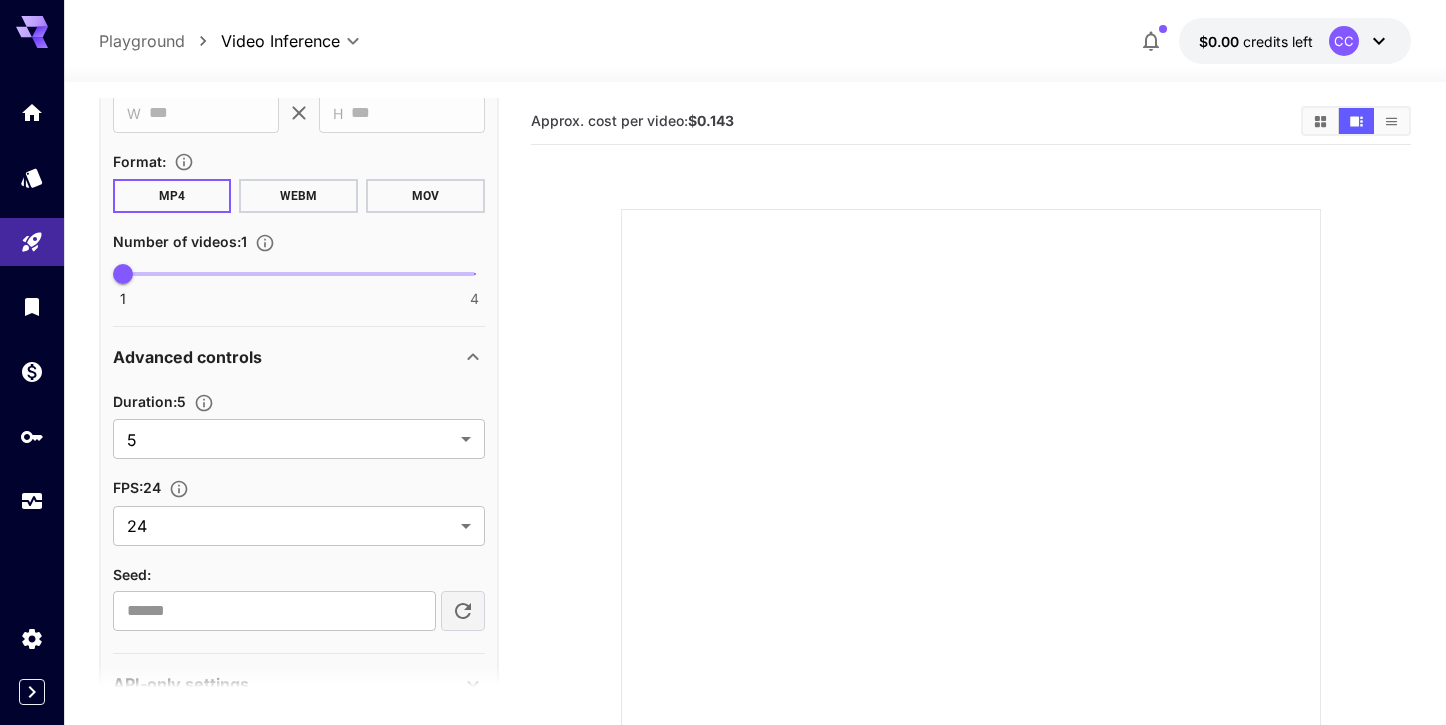 scroll, scrollTop: 855, scrollLeft: 0, axis: vertical 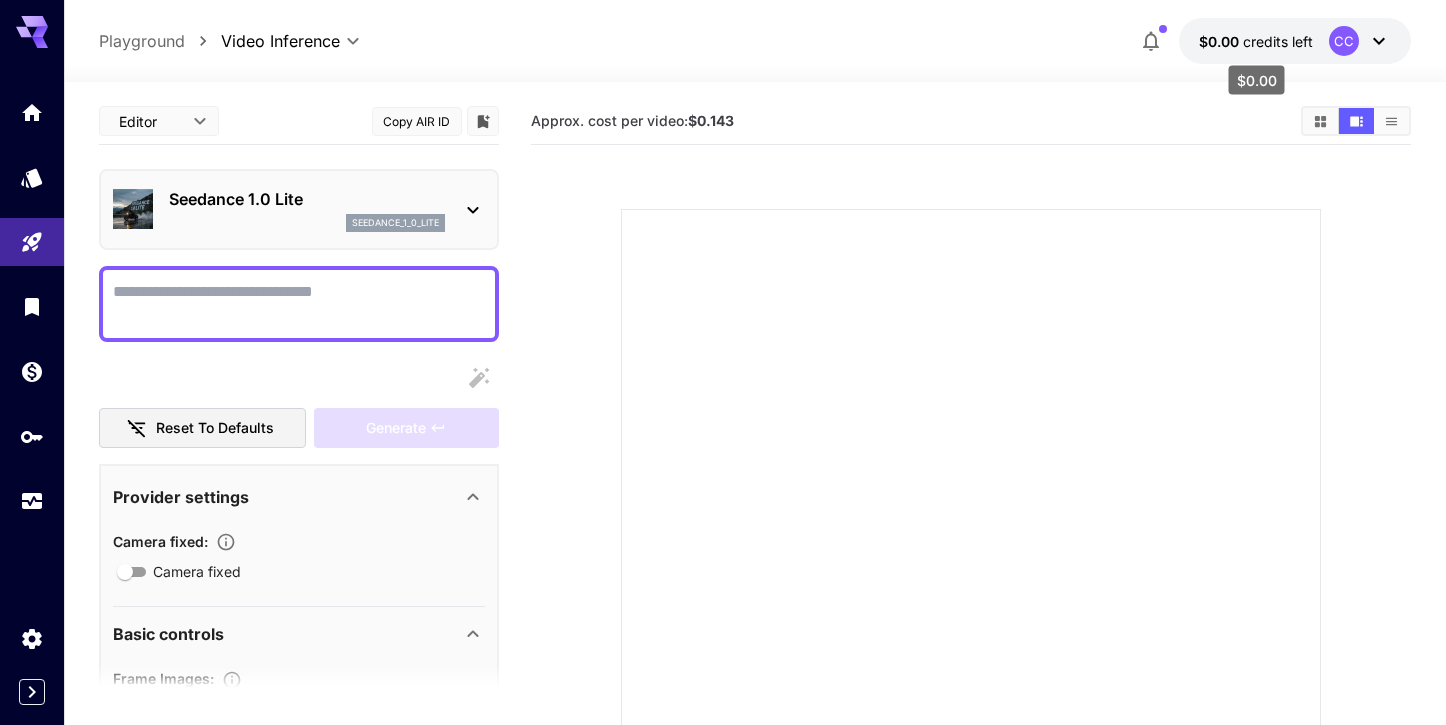 click on "credits left" at bounding box center (1278, 41) 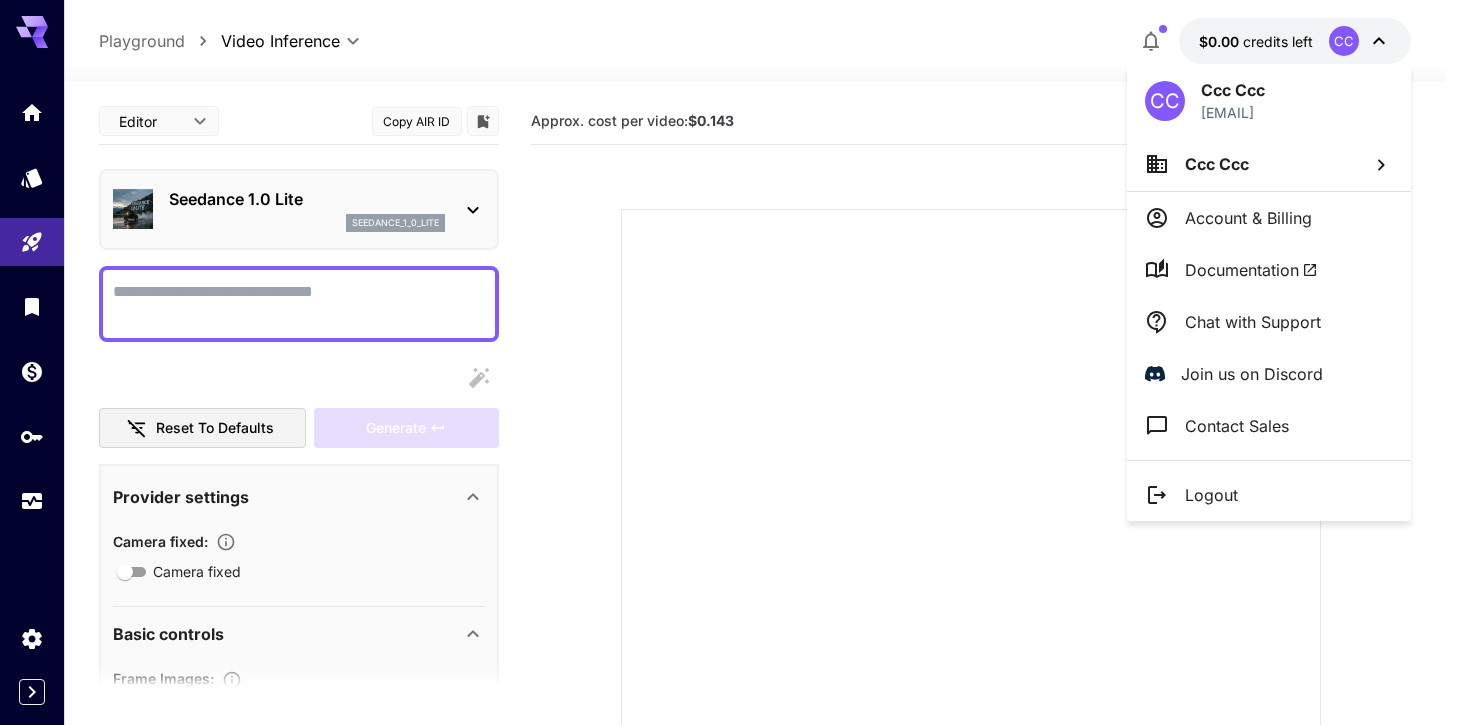 click at bounding box center [730, 362] 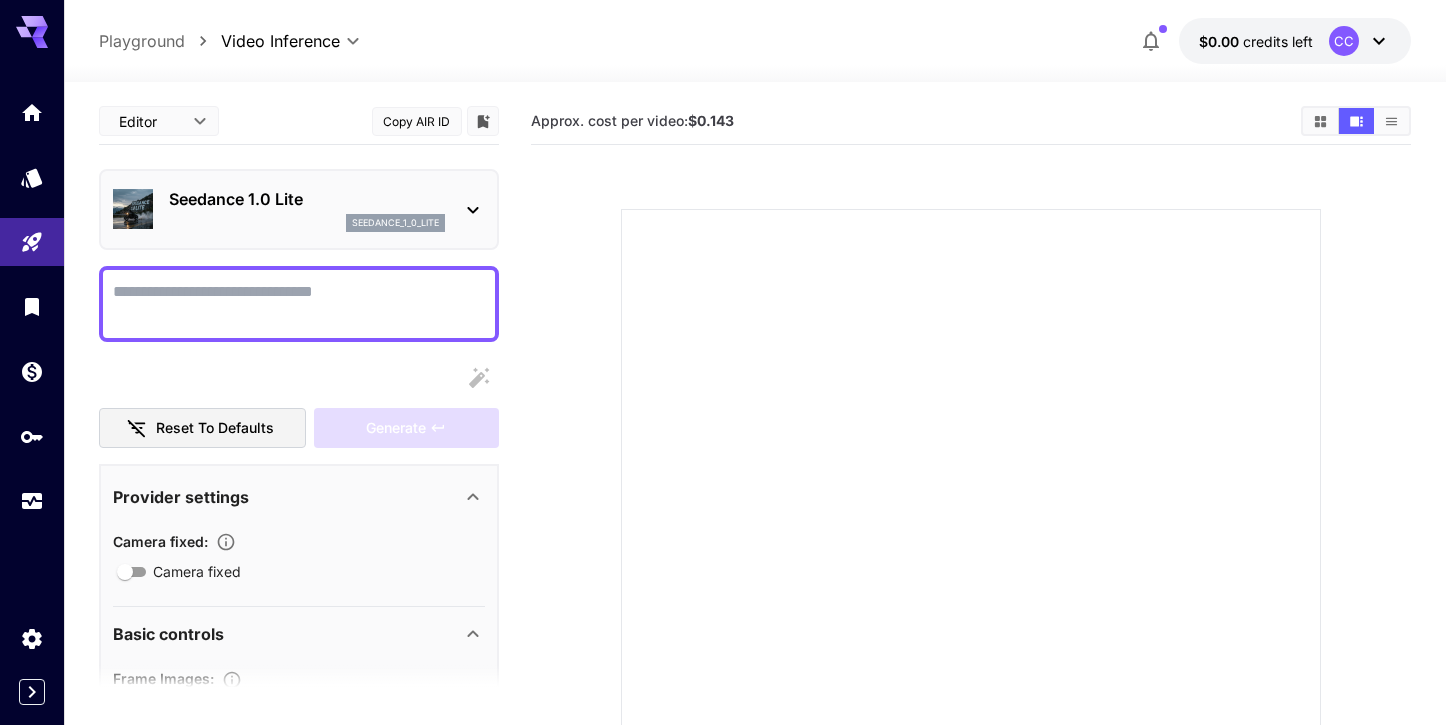 click 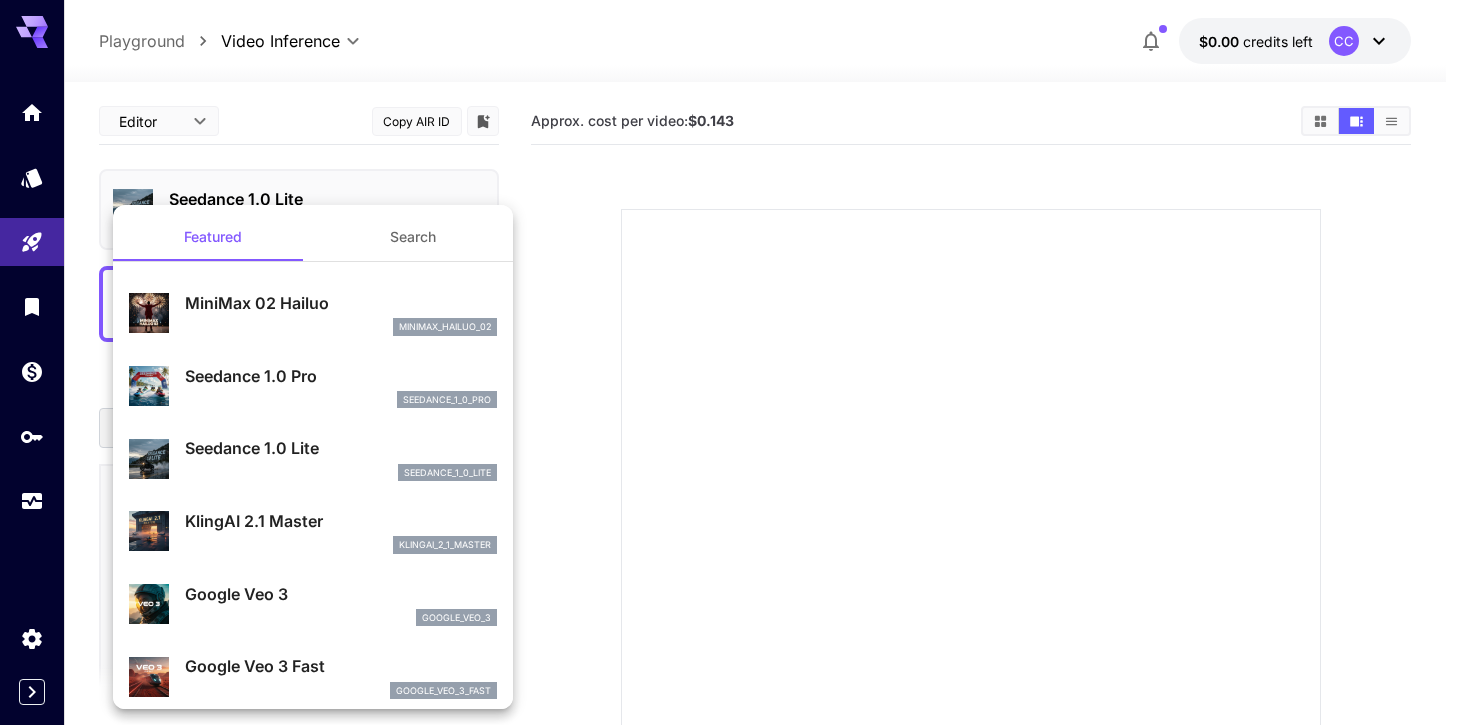 click on "KlingAI 2.1 Master" at bounding box center (341, 521) 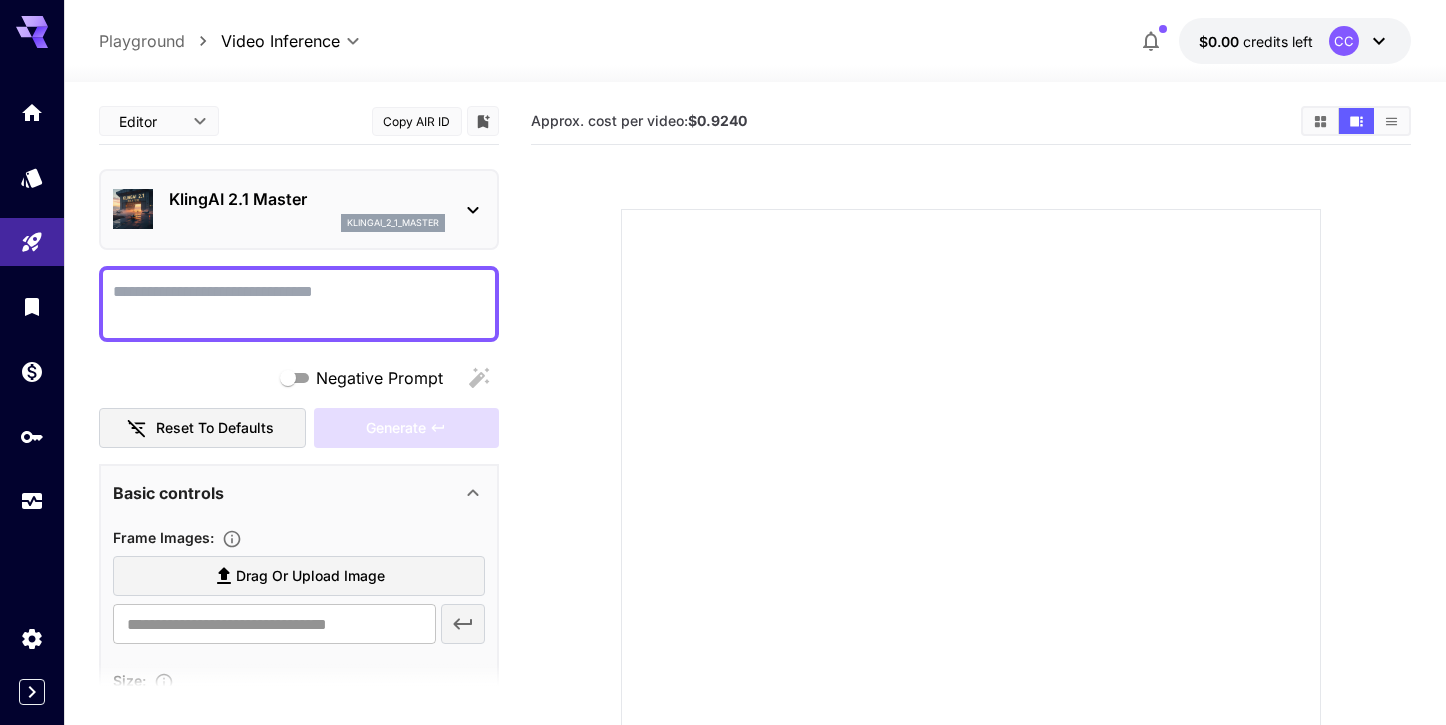 click on "KlingAI 2.1 Master" at bounding box center [307, 199] 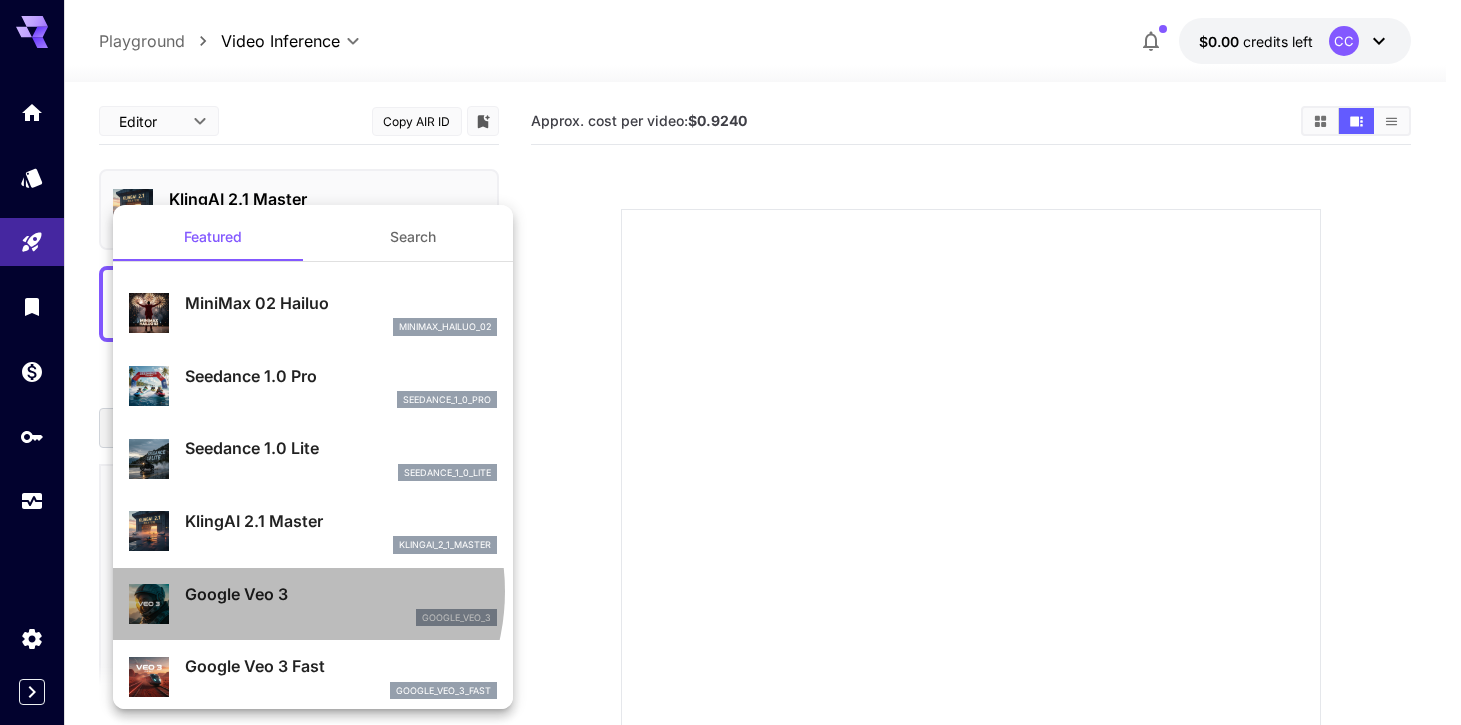 click on "Google Veo 3" at bounding box center [341, 594] 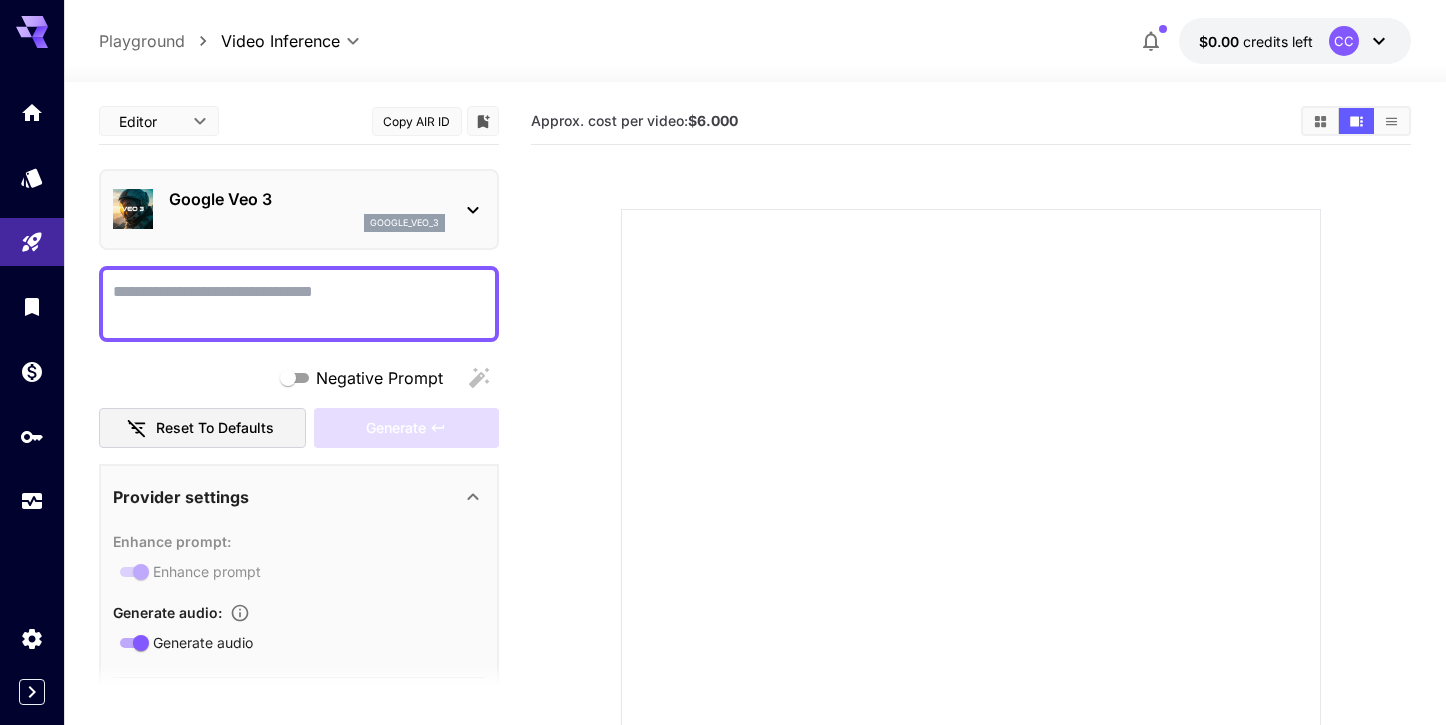 click on "Google Veo 3 google_veo_3" at bounding box center (299, 209) 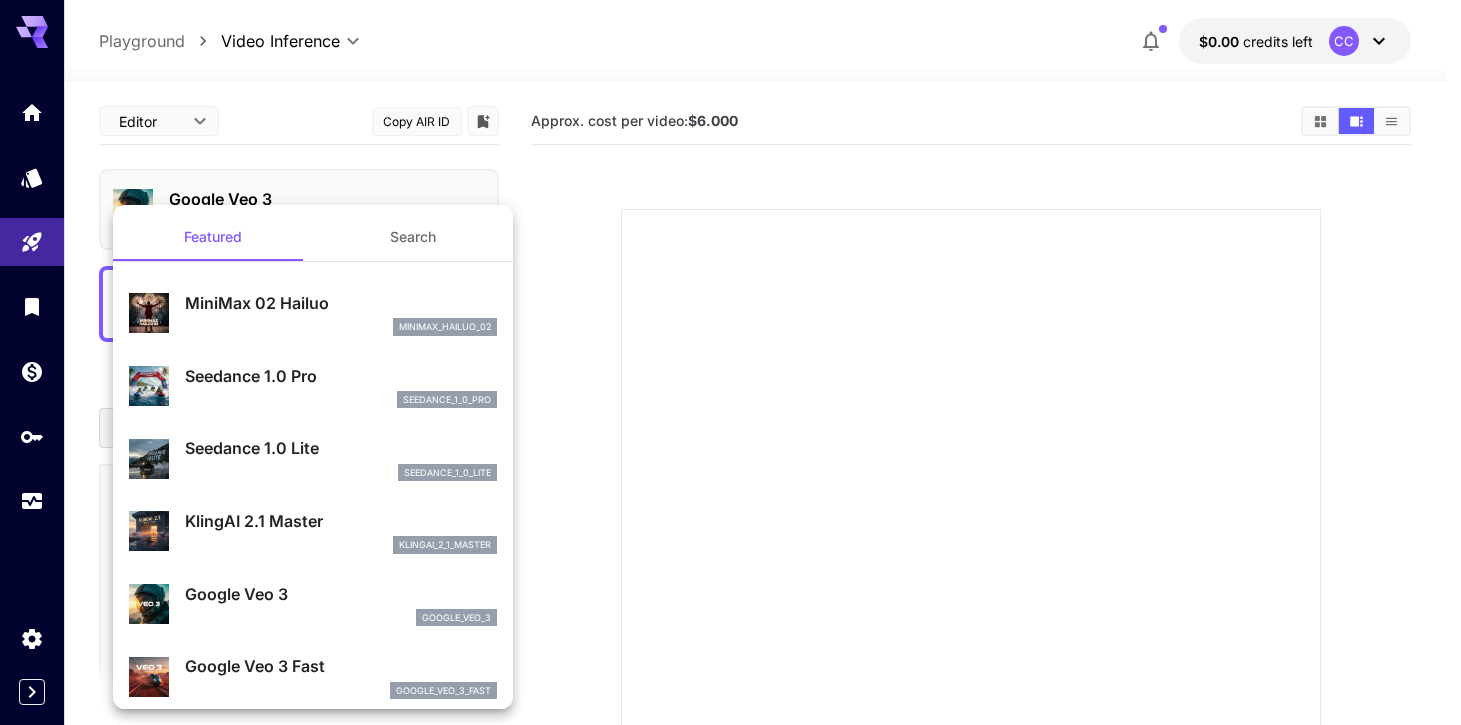 click on "Google Veo 3 Fast" at bounding box center [341, 666] 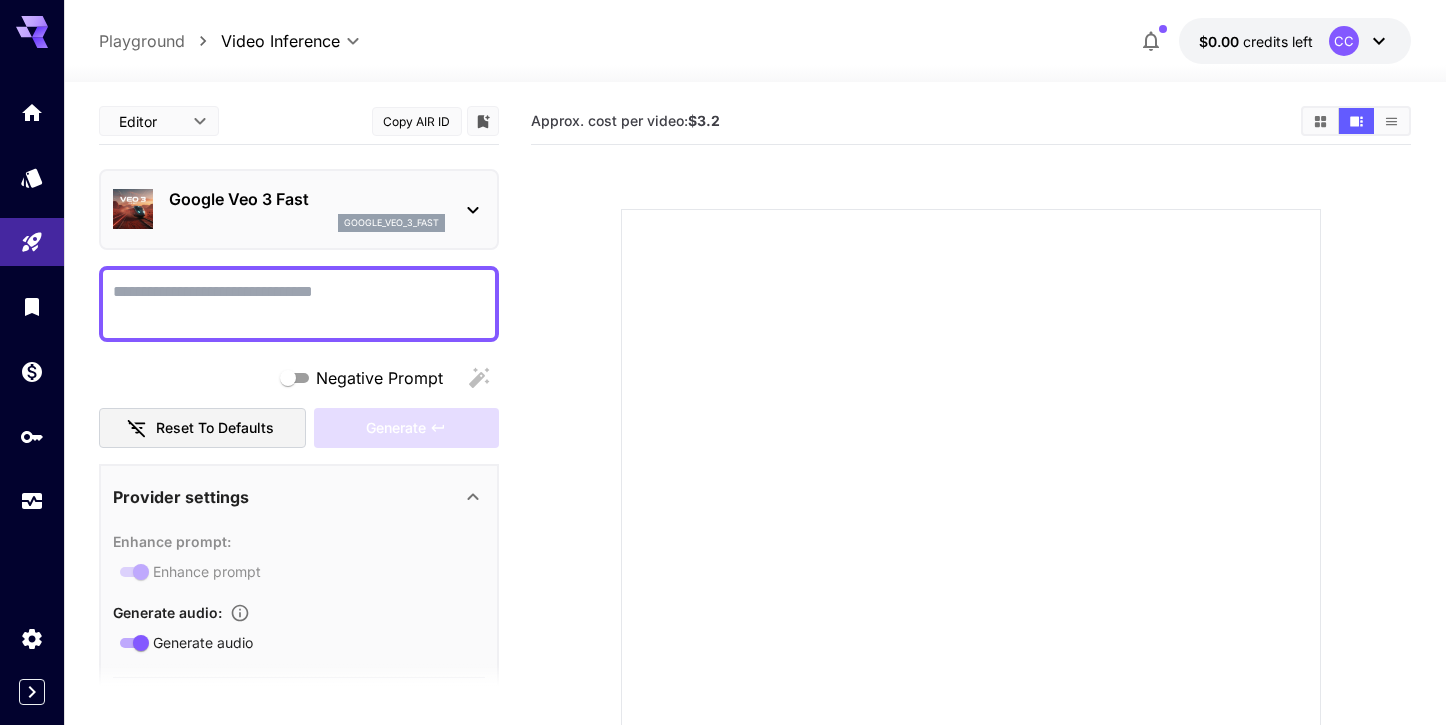 click on "Google Veo 3 Fast" at bounding box center (307, 199) 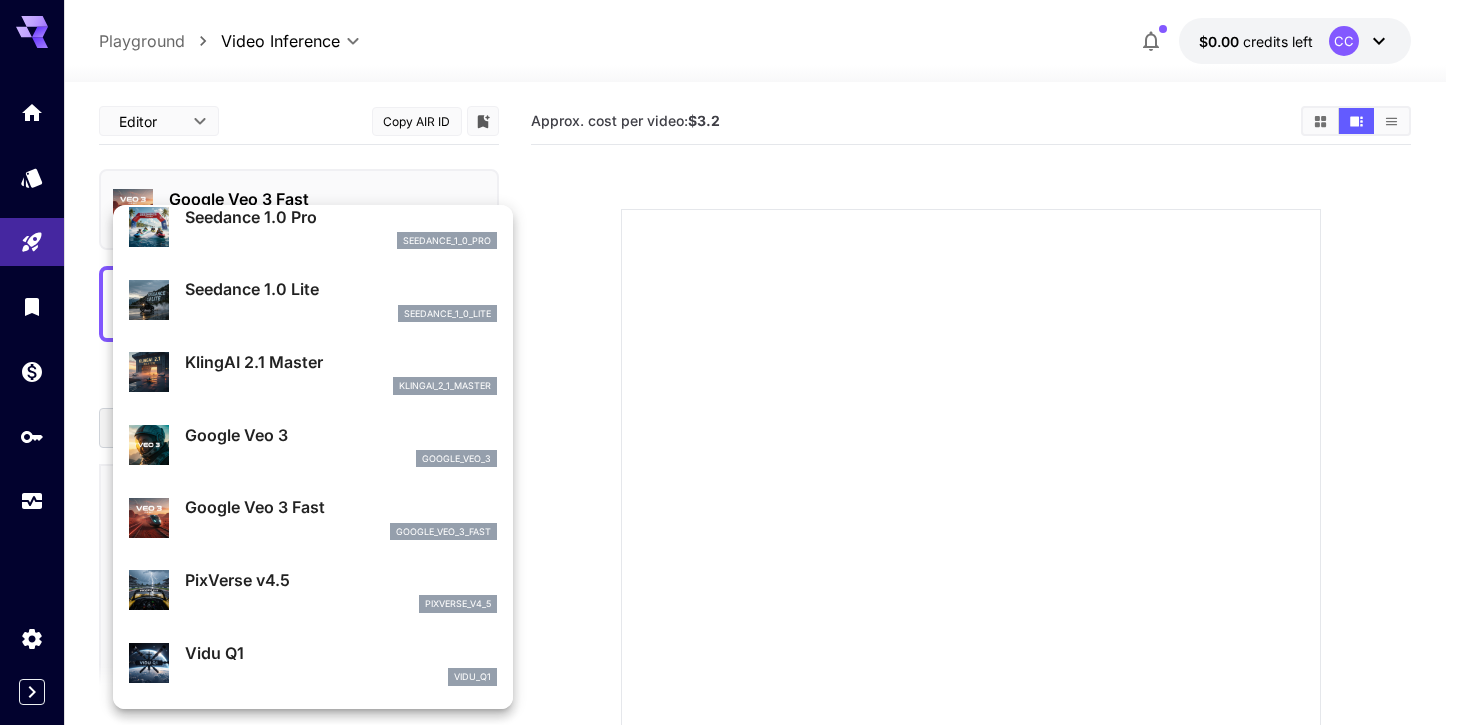 scroll, scrollTop: 159, scrollLeft: 0, axis: vertical 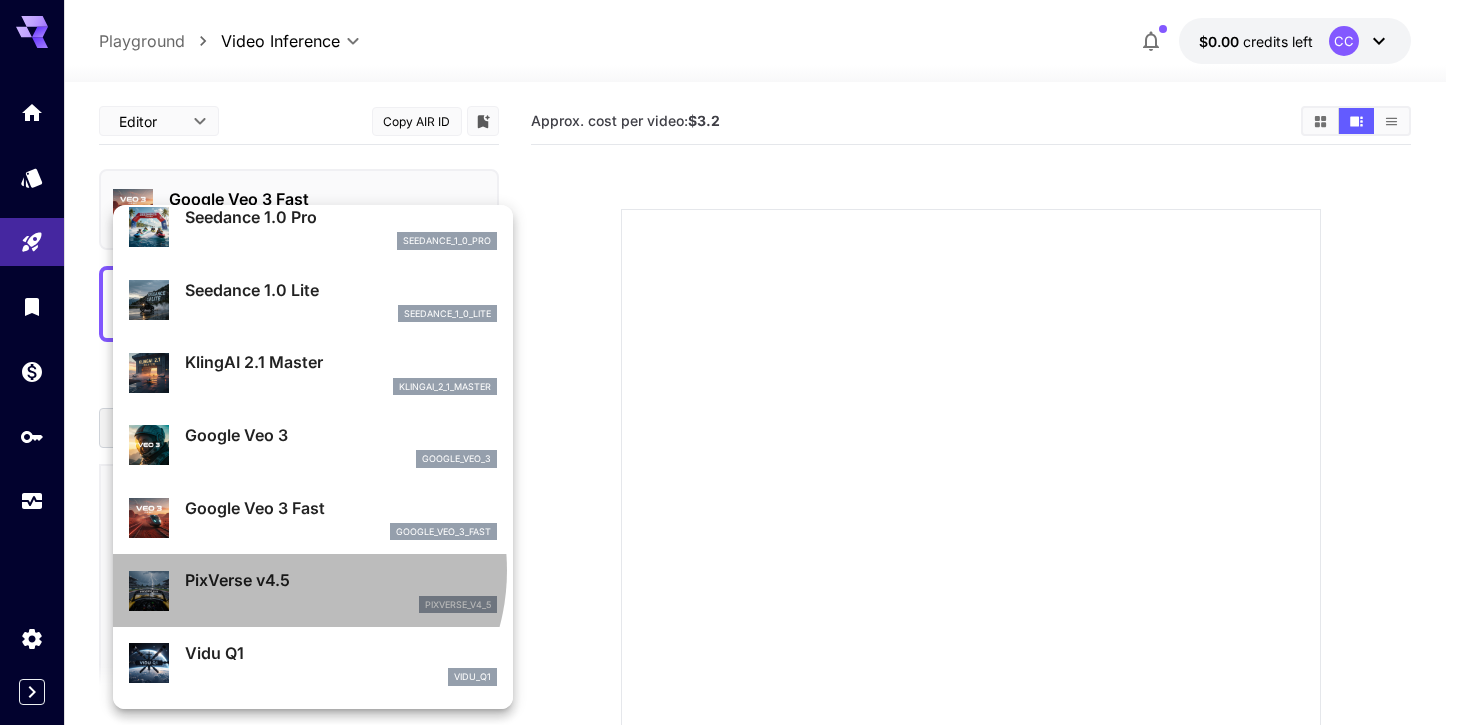 click on "PixVerse v4.5" at bounding box center (341, 580) 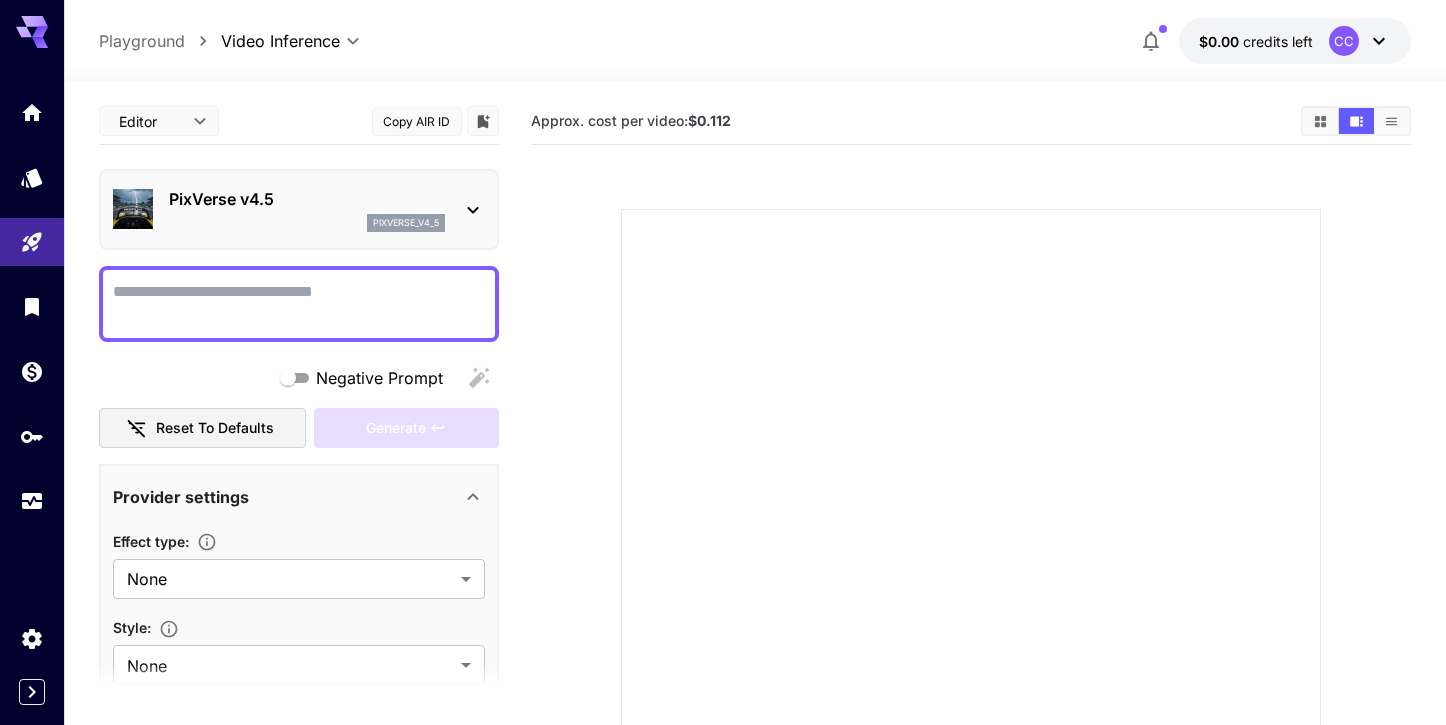 click on "PixVerse v4.5 pixverse_v4_5" at bounding box center (299, 209) 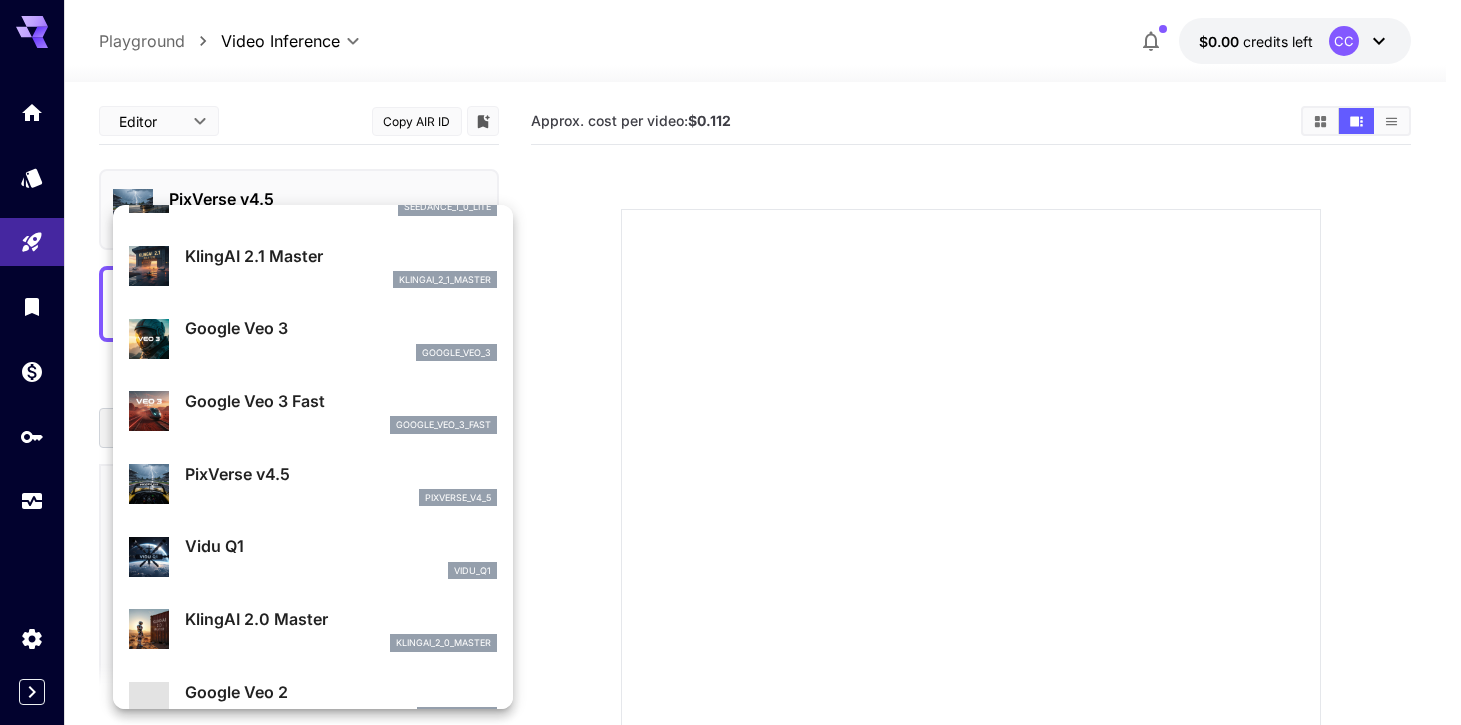 scroll, scrollTop: 333, scrollLeft: 0, axis: vertical 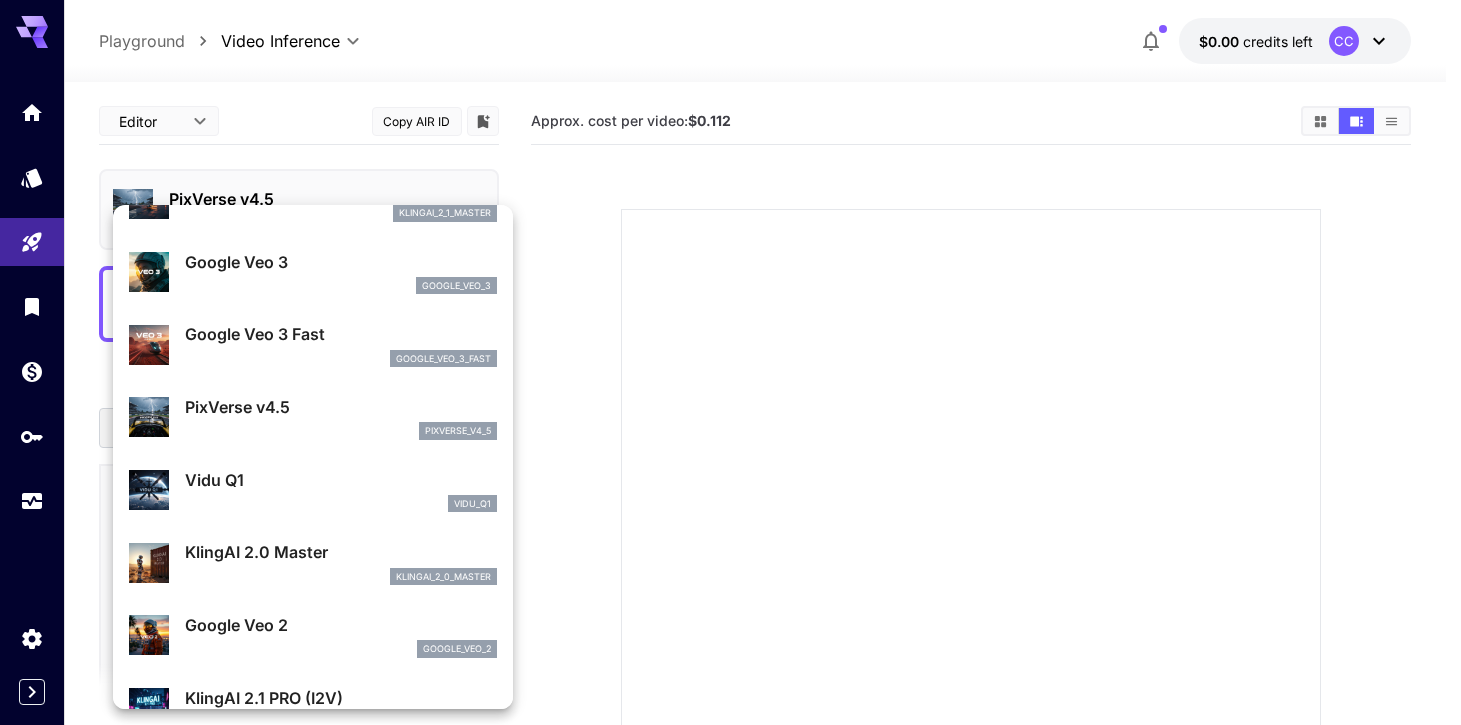 click on "KlingAI 2.0 Master" at bounding box center (341, 552) 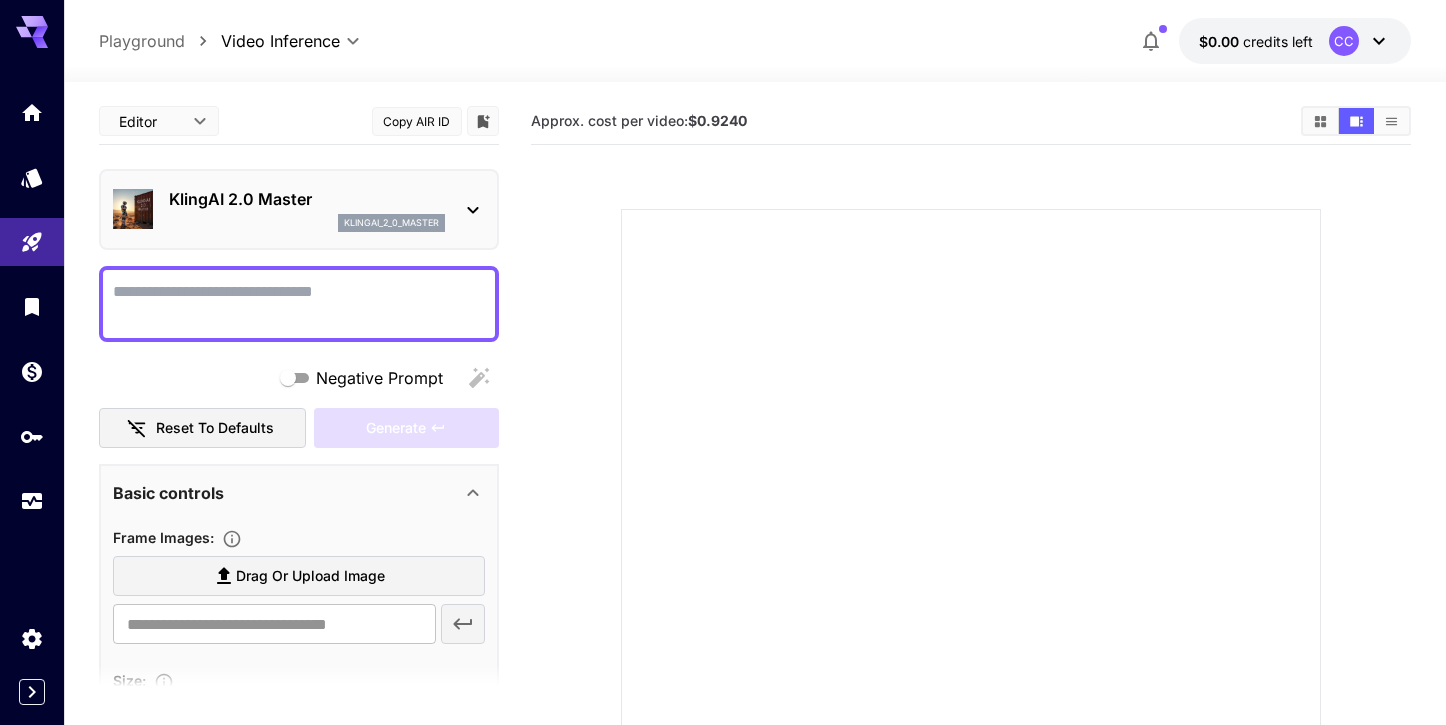 click on "KlingAI 2.0 Master" at bounding box center (307, 199) 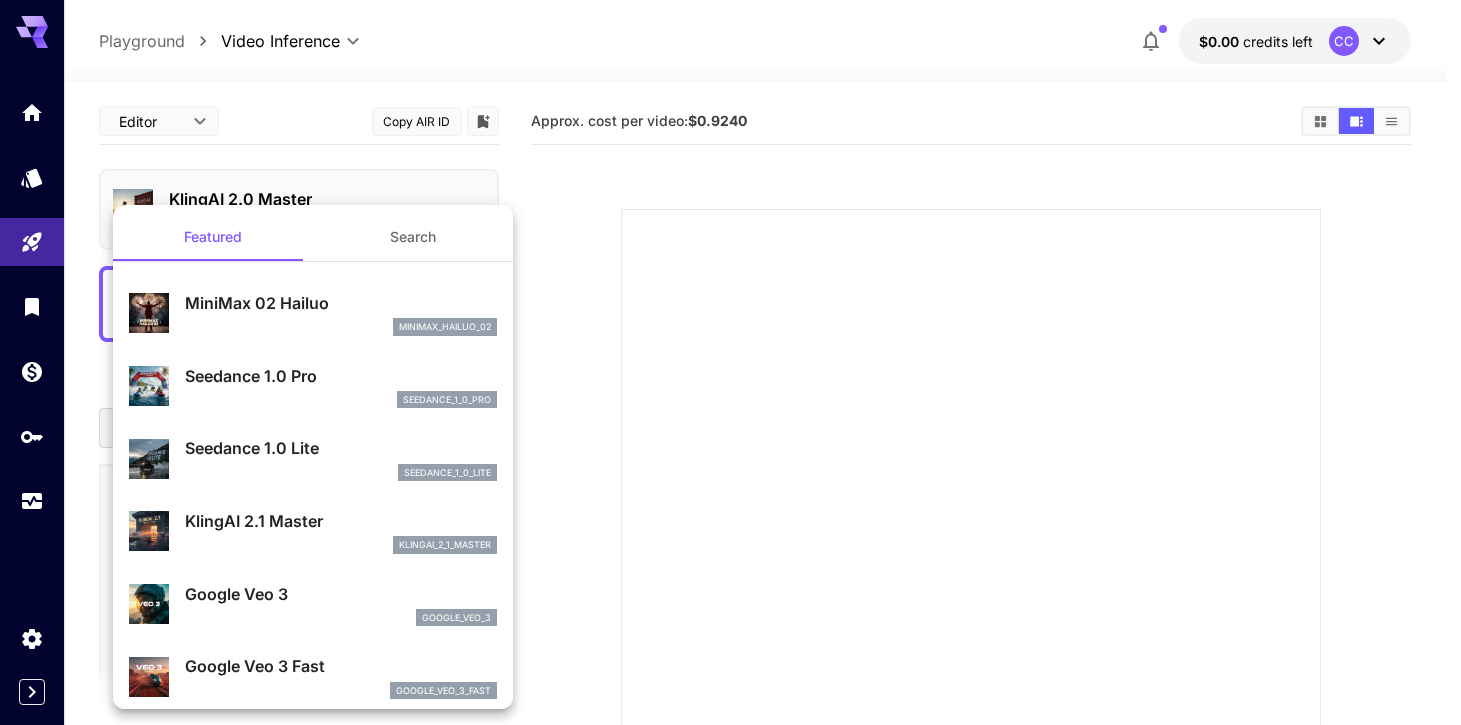 scroll, scrollTop: 379, scrollLeft: 0, axis: vertical 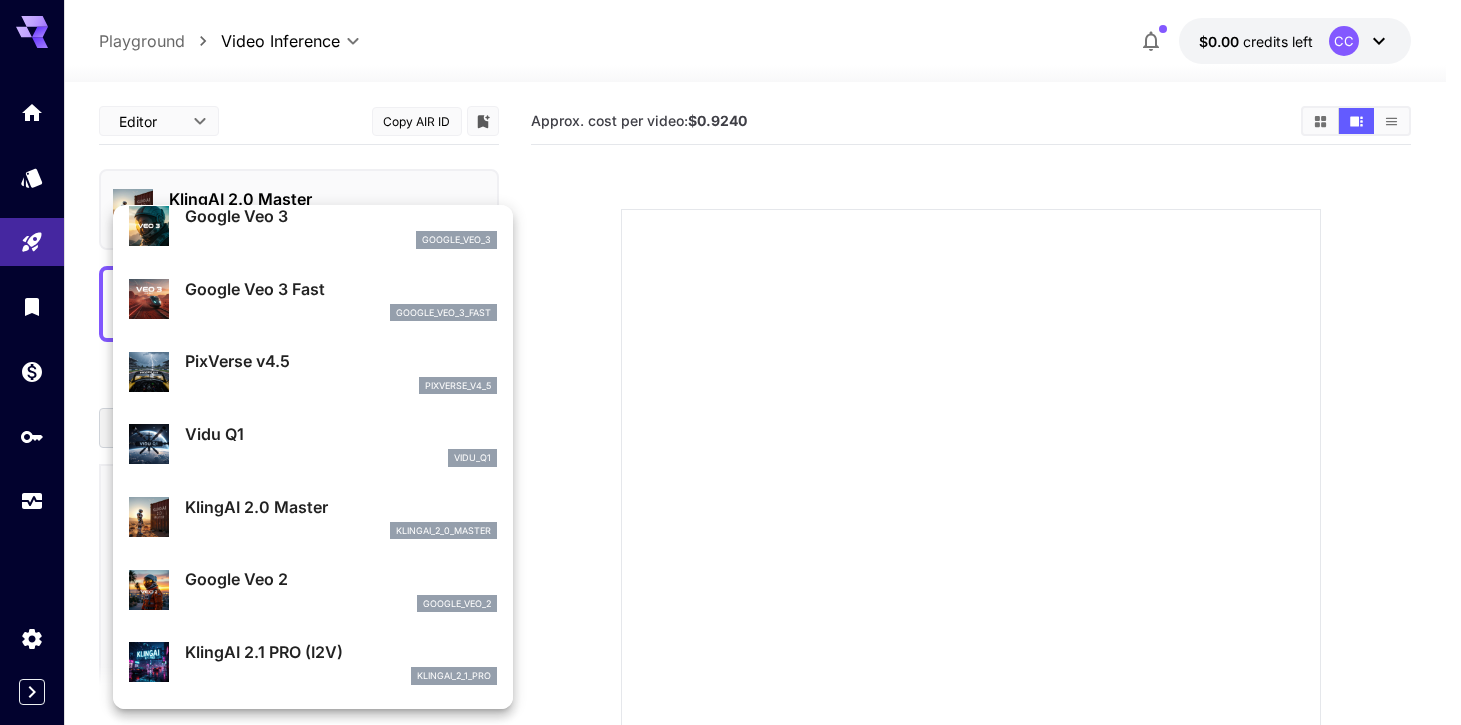 click on "KlingAI 2.0 Master" at bounding box center (341, 507) 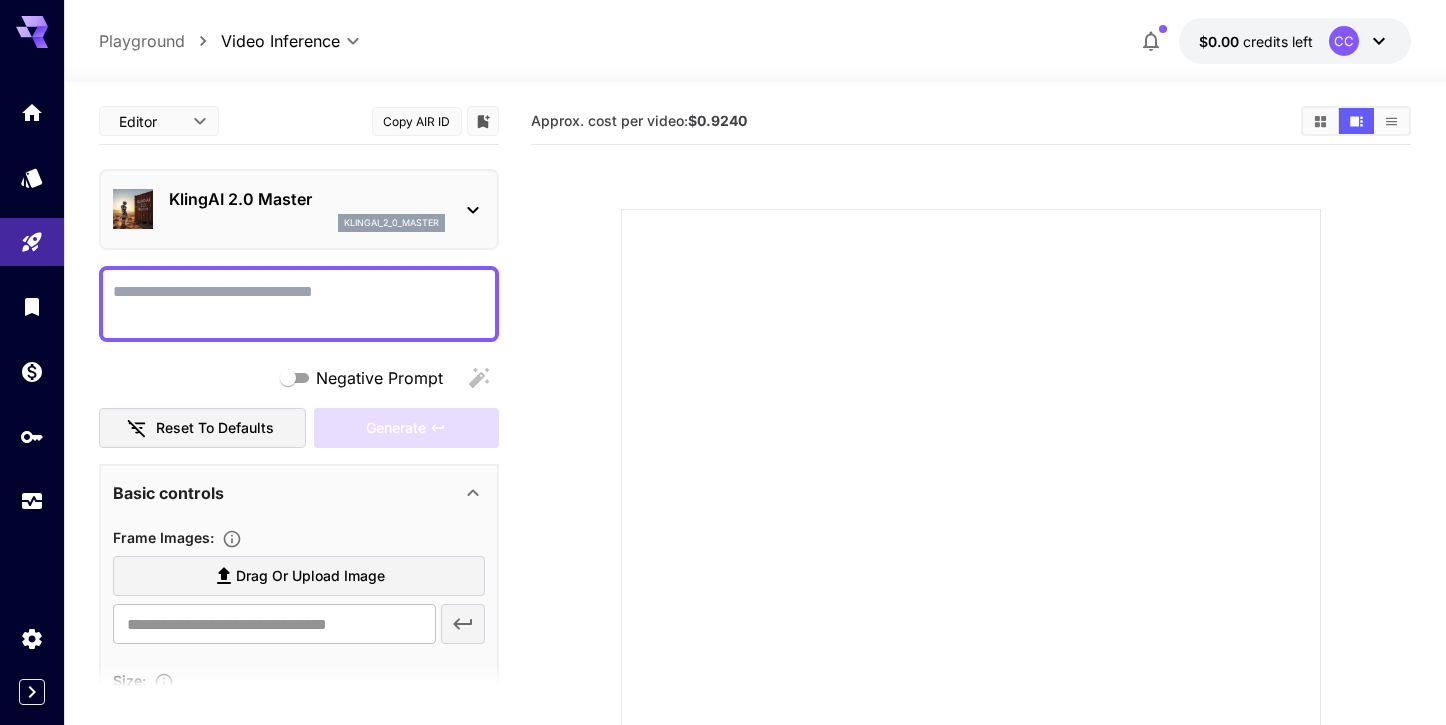 click on "KlingAI 2.0 Master" at bounding box center (307, 199) 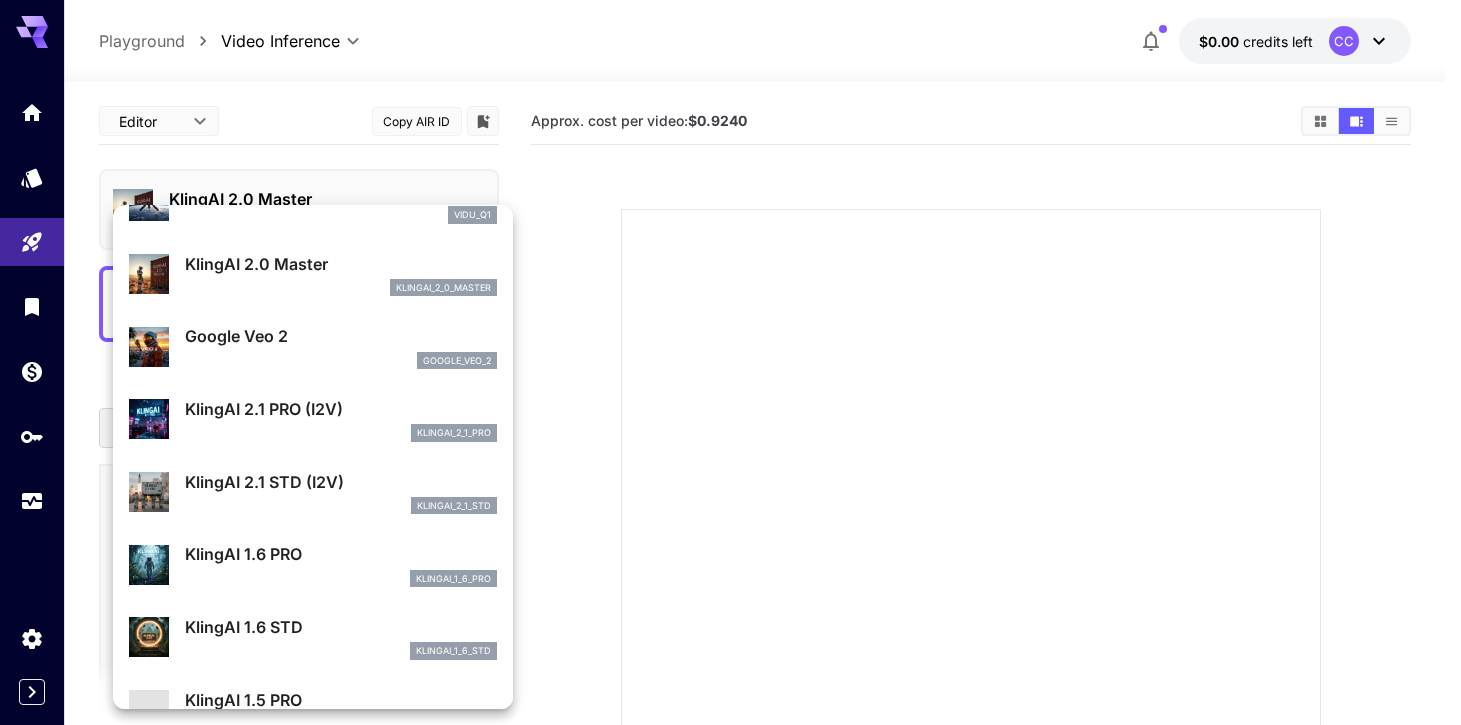 scroll, scrollTop: 759, scrollLeft: 0, axis: vertical 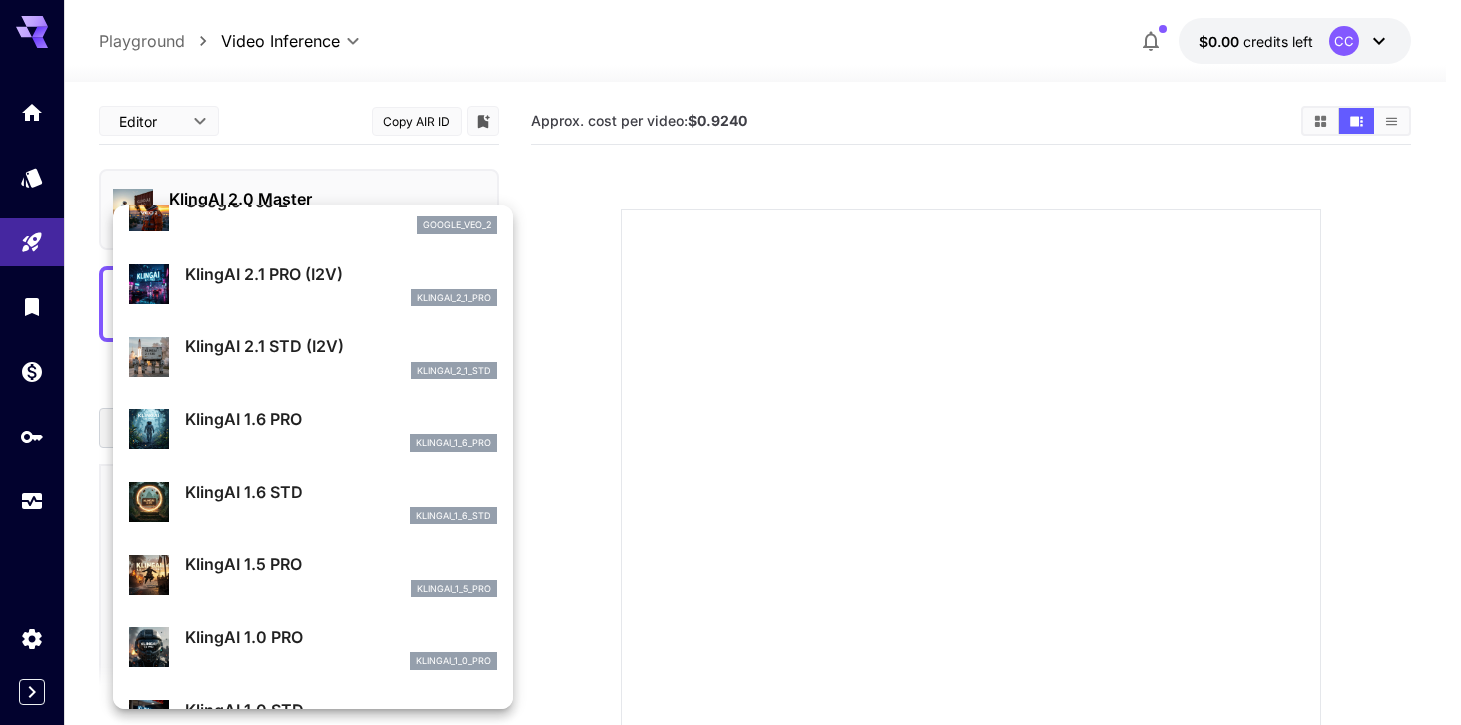 click on "klingai_1_6_pro" at bounding box center (341, 443) 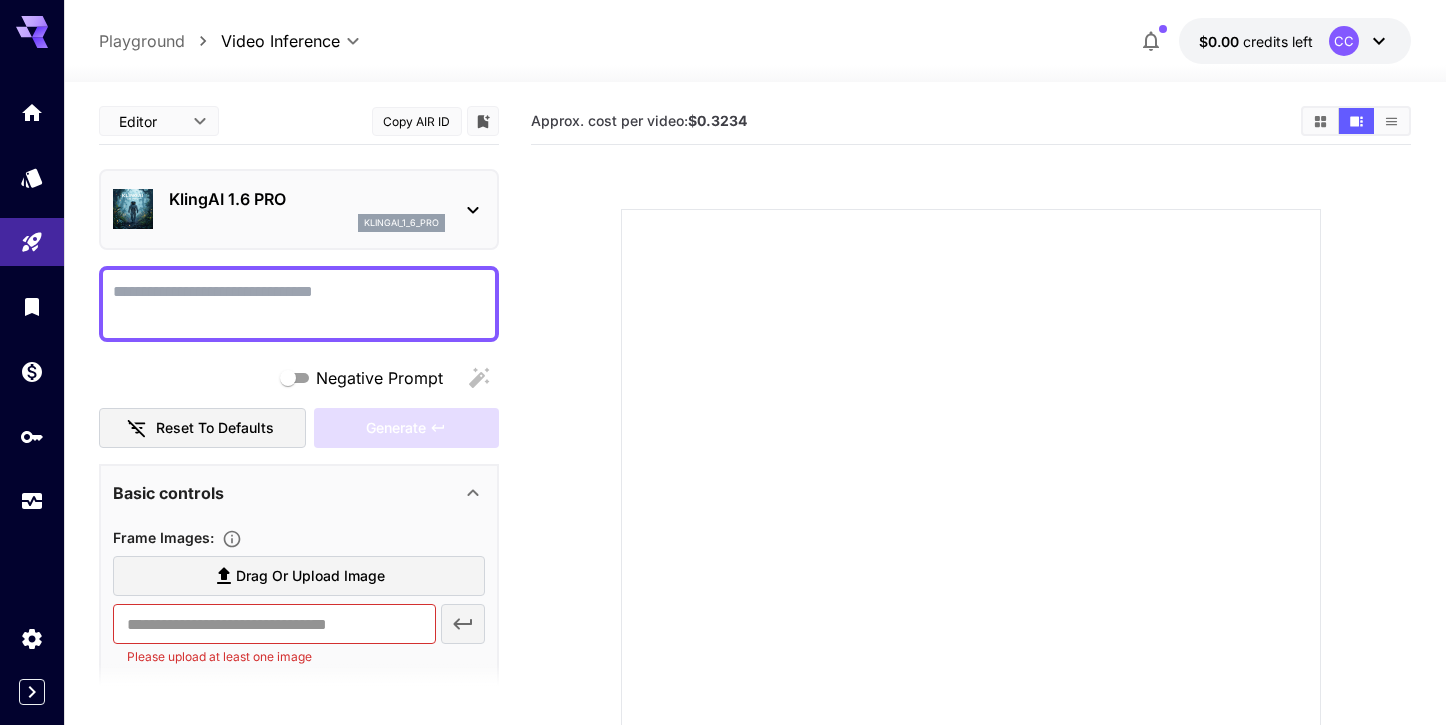 click on "klingai_1_6_pro" at bounding box center [307, 223] 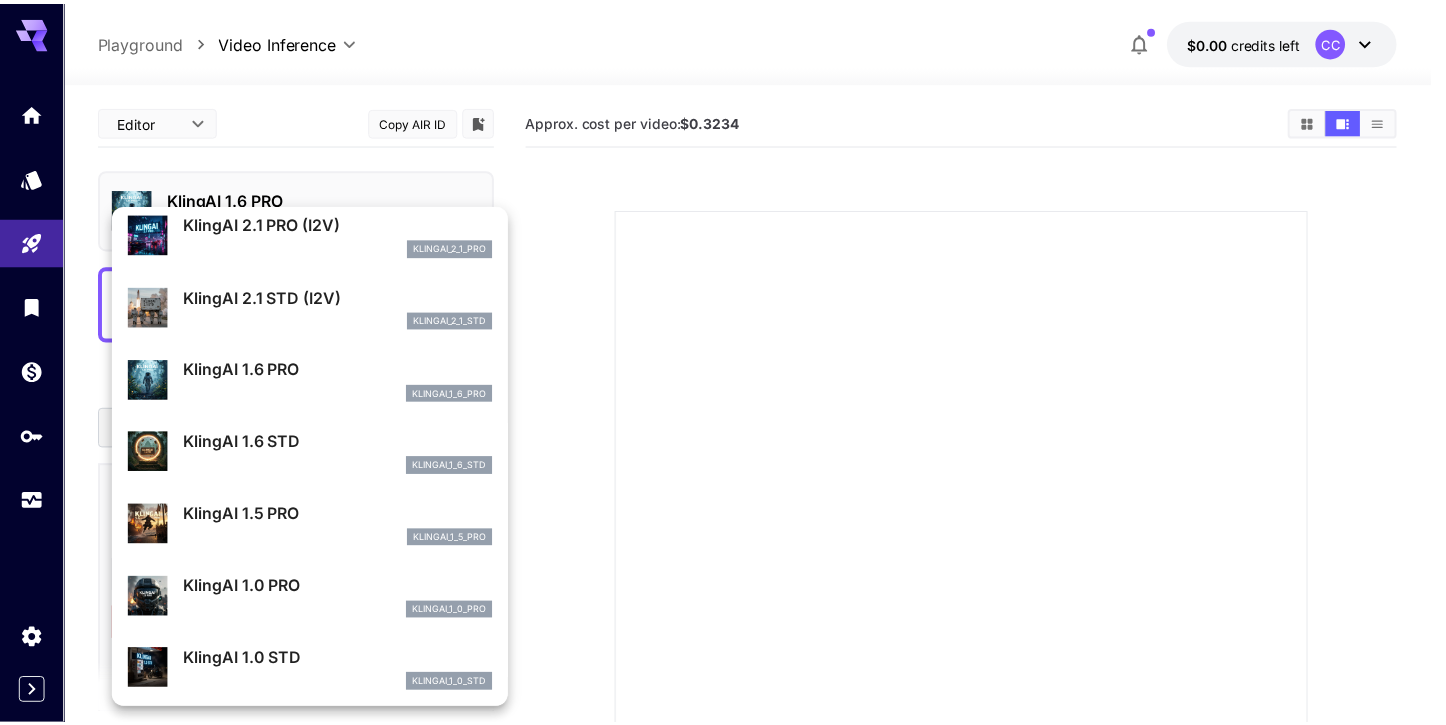 scroll, scrollTop: 810, scrollLeft: 0, axis: vertical 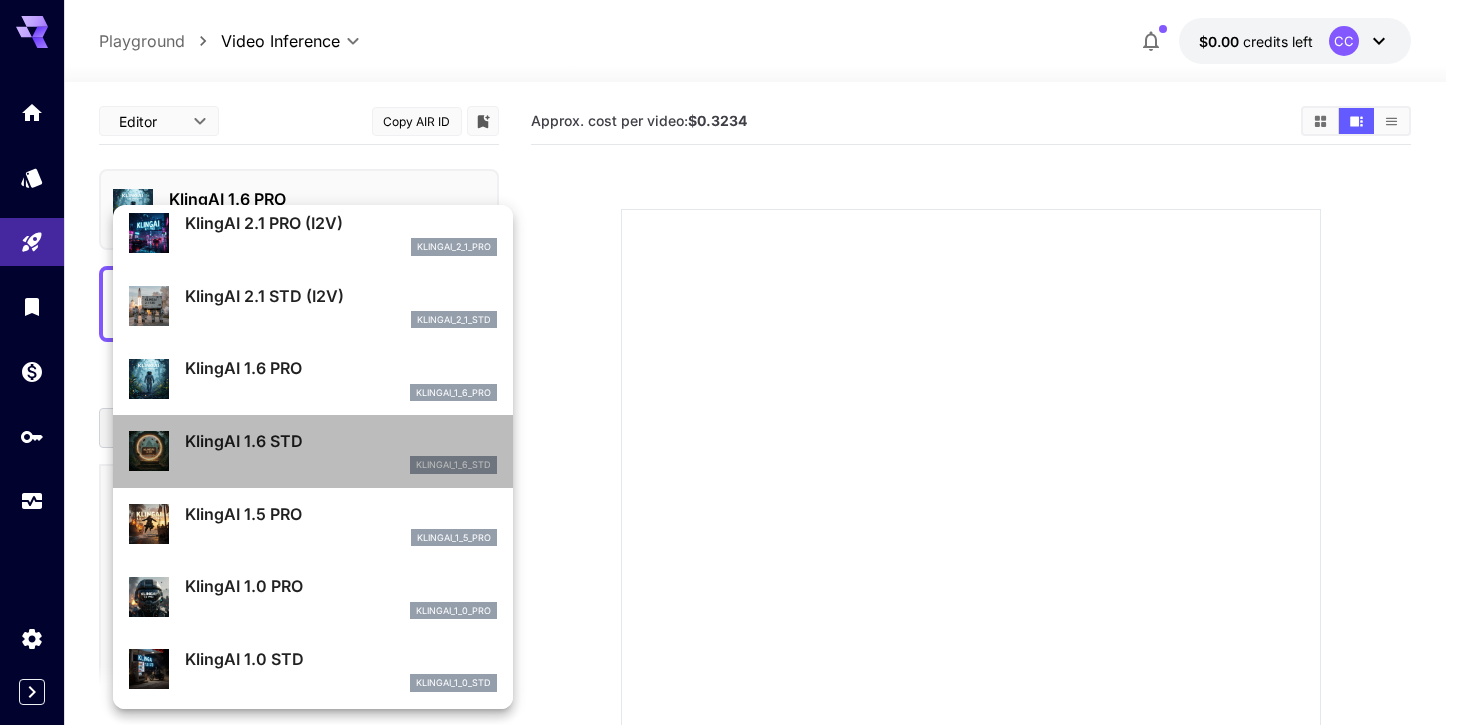 click on "KlingAI 1.6 STD" at bounding box center (341, 441) 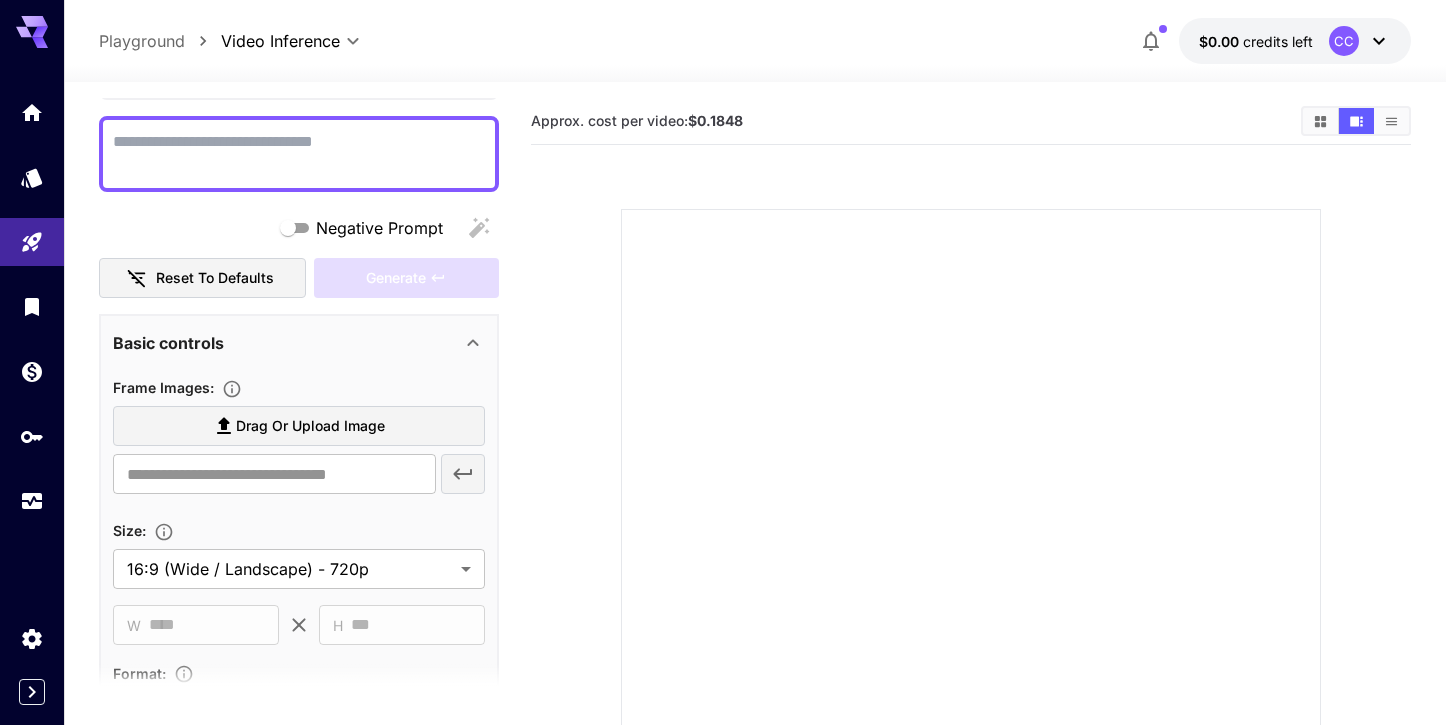scroll, scrollTop: 178, scrollLeft: 0, axis: vertical 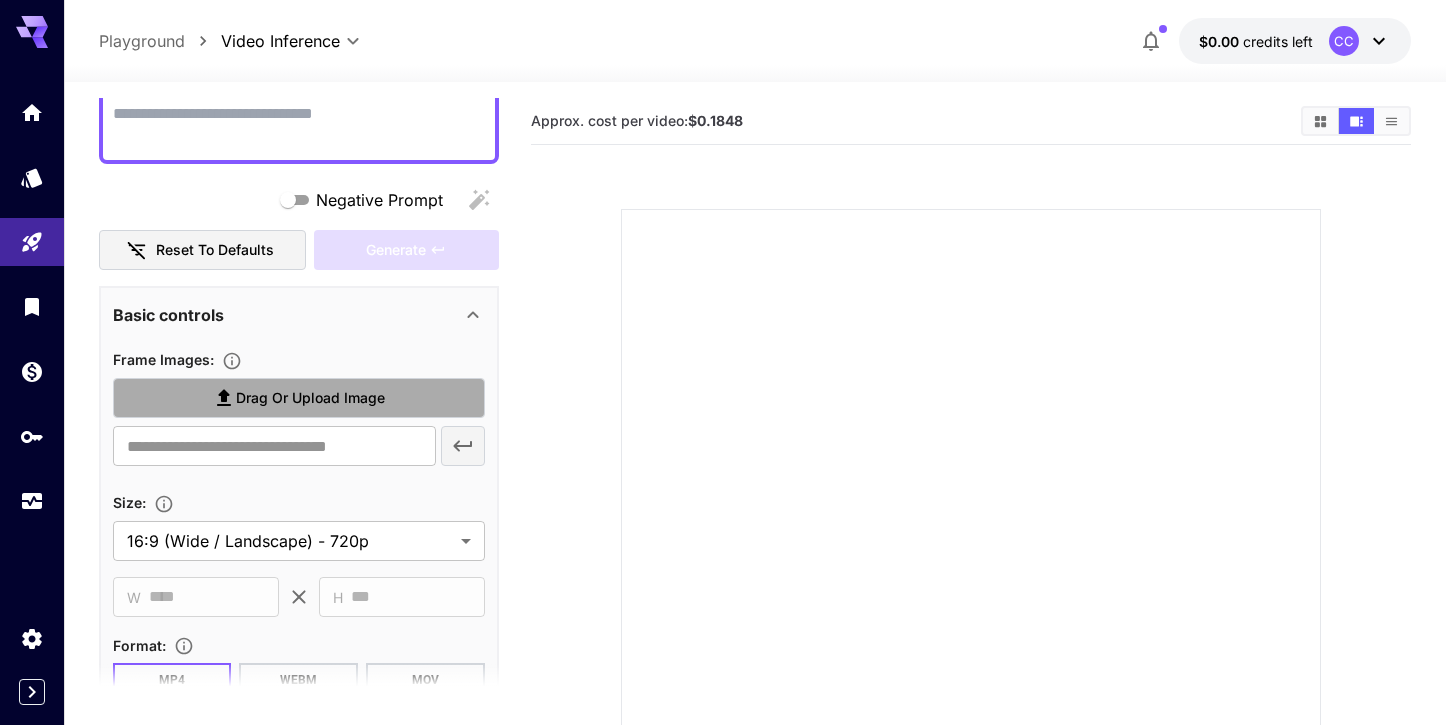 click on "Drag or upload image" at bounding box center (310, 398) 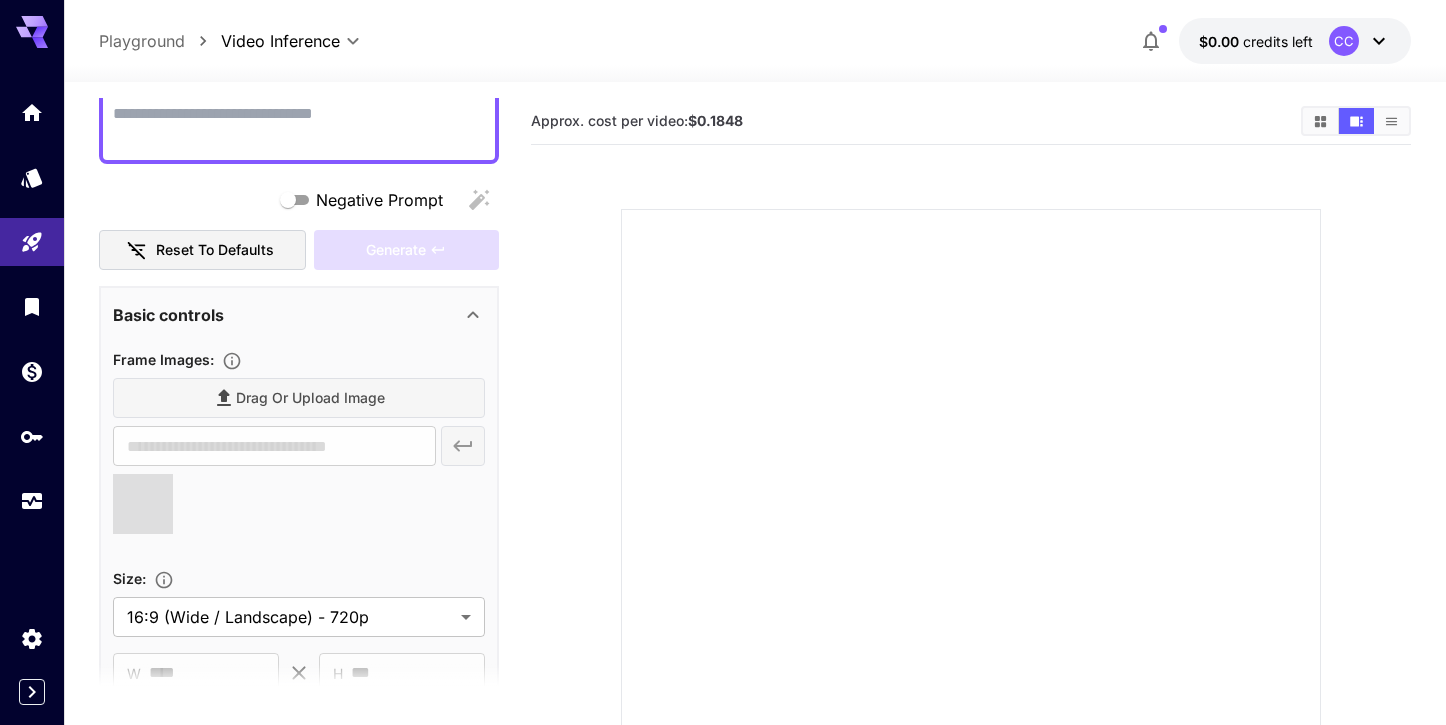 type on "**********" 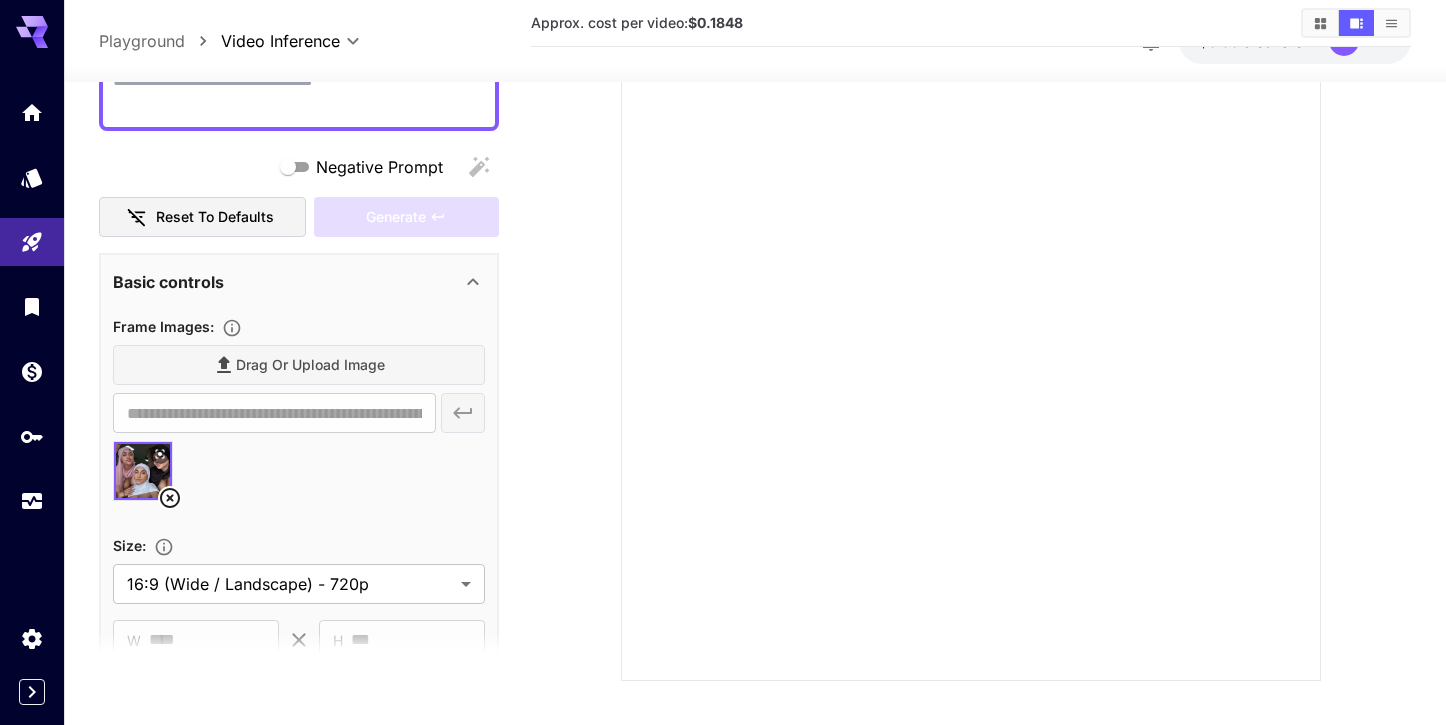 scroll, scrollTop: 241, scrollLeft: 0, axis: vertical 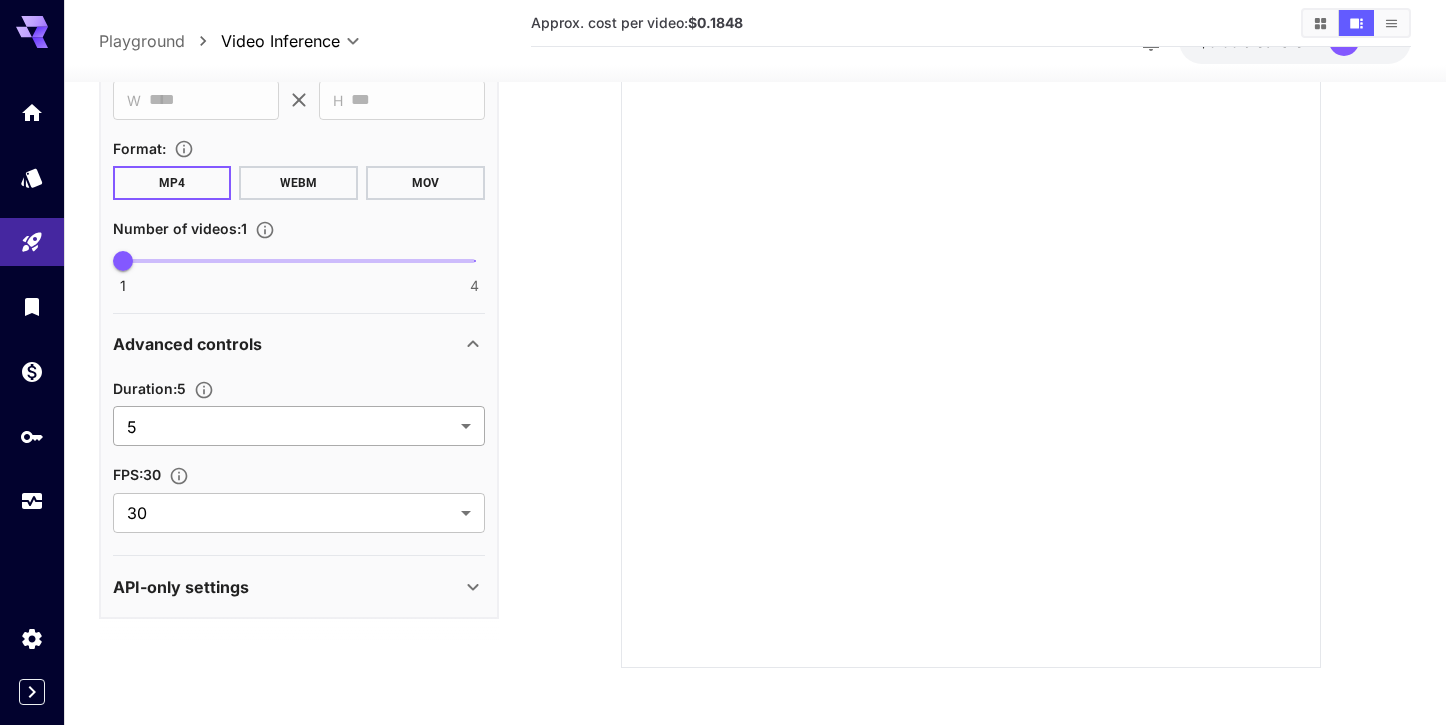 click on "**********" at bounding box center [723, 243] 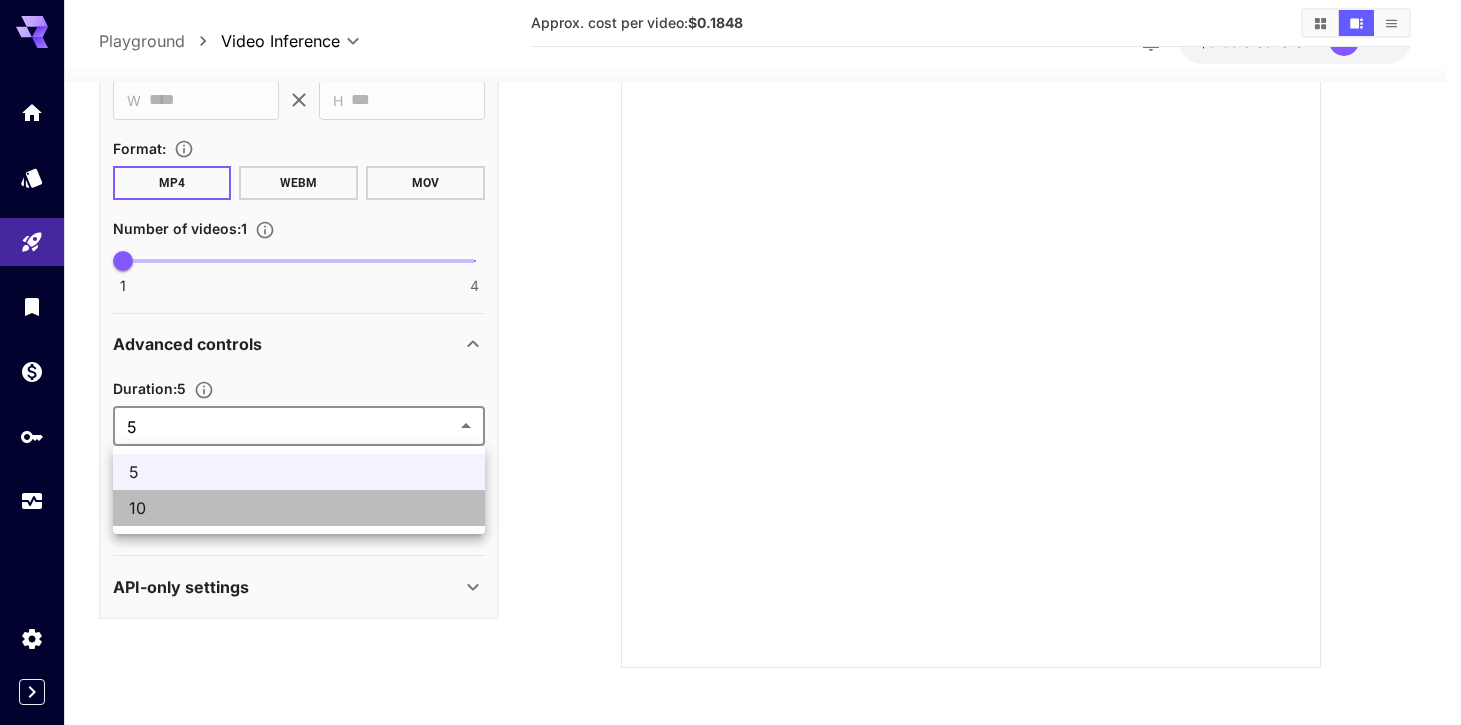 click on "10" at bounding box center (299, 508) 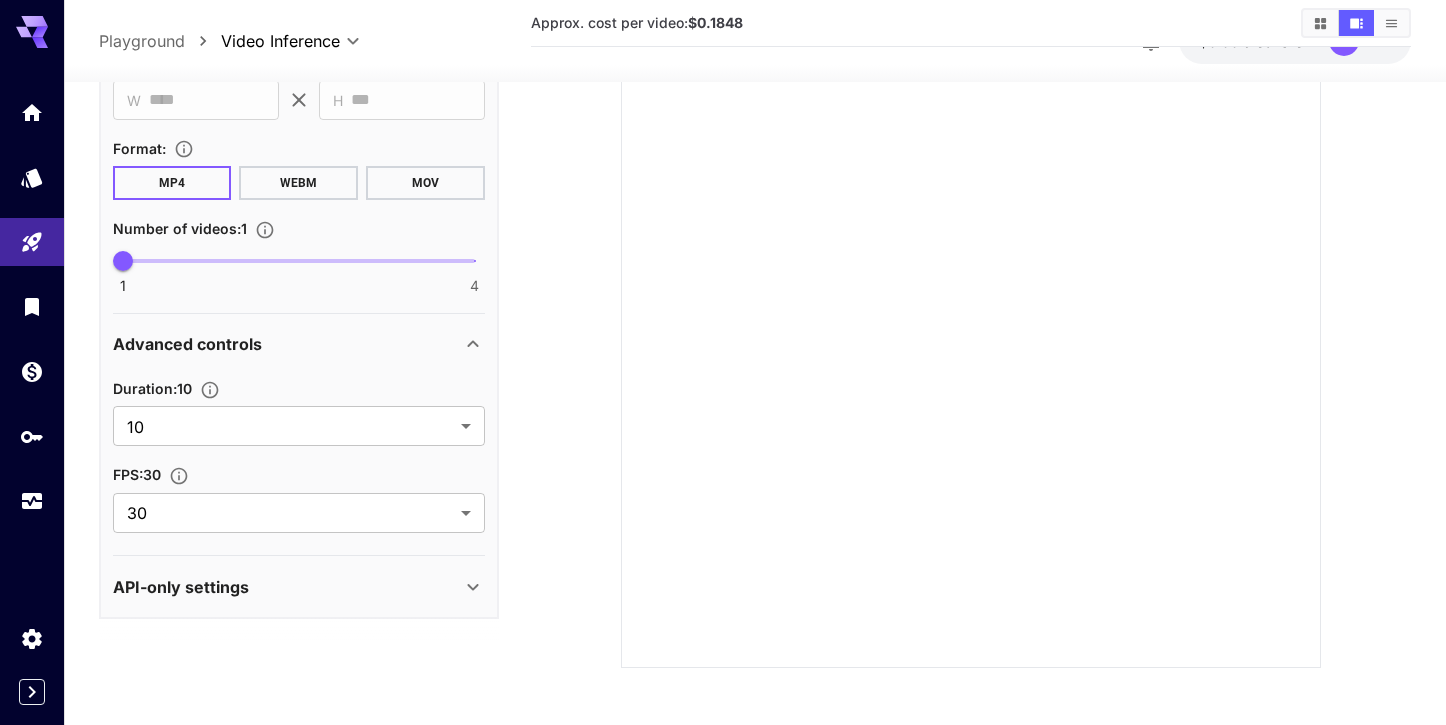 click on "API-only settings" at bounding box center (287, 586) 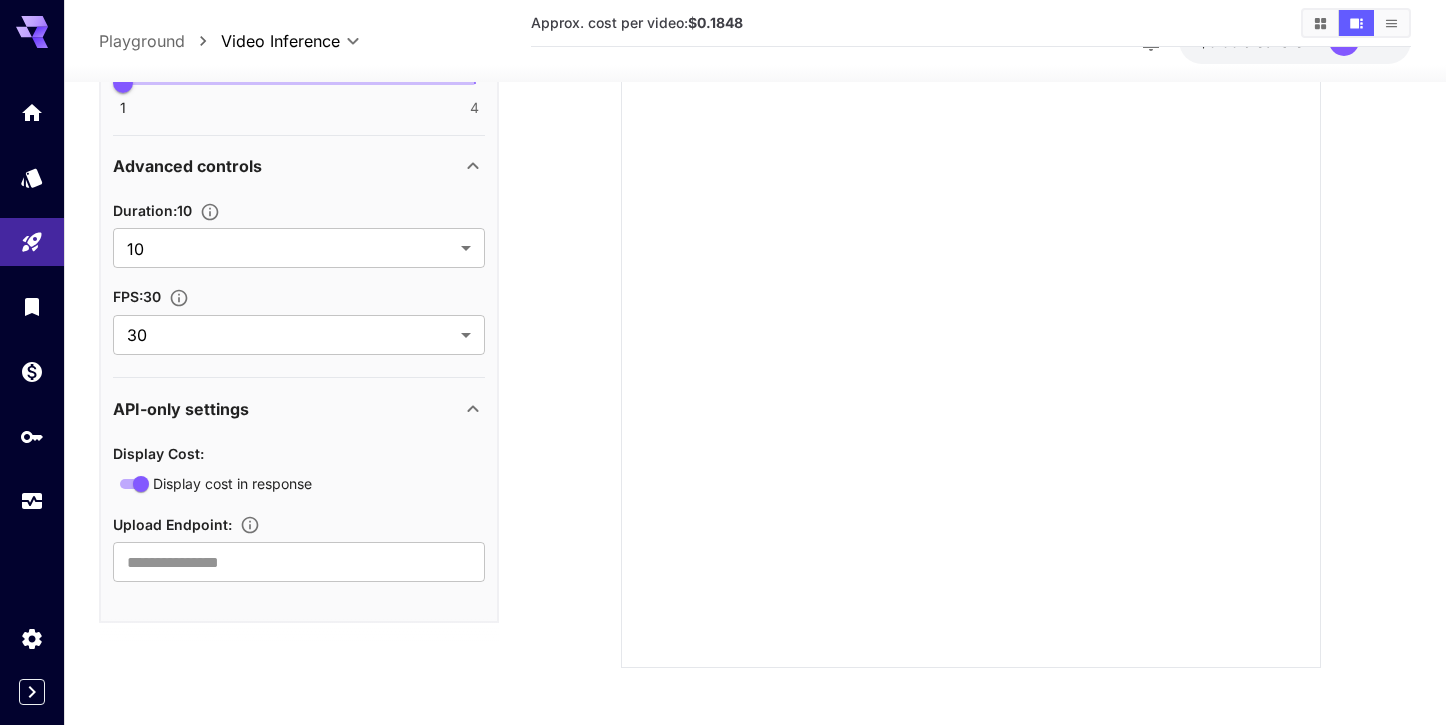 scroll, scrollTop: 887, scrollLeft: 0, axis: vertical 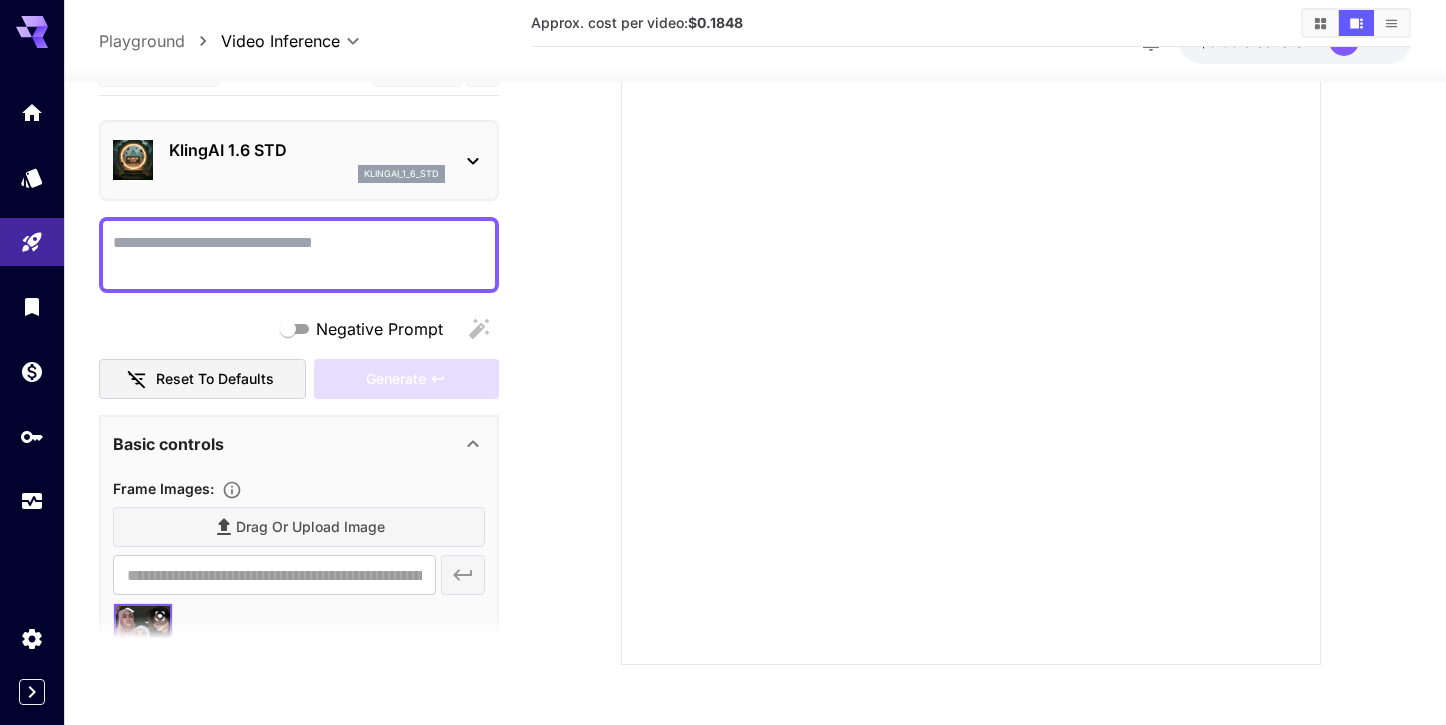 click on "Negative Prompt" at bounding box center [299, 254] 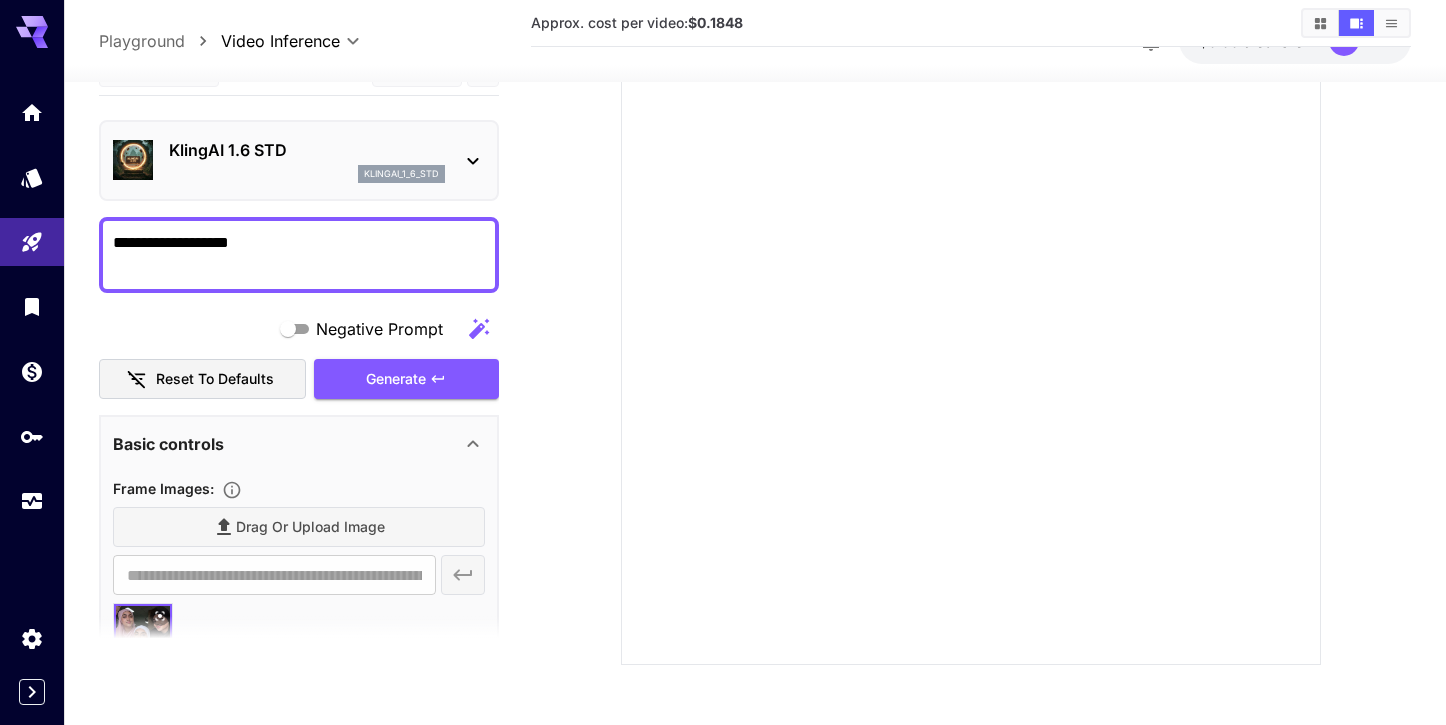 click on "**********" at bounding box center [299, 776] 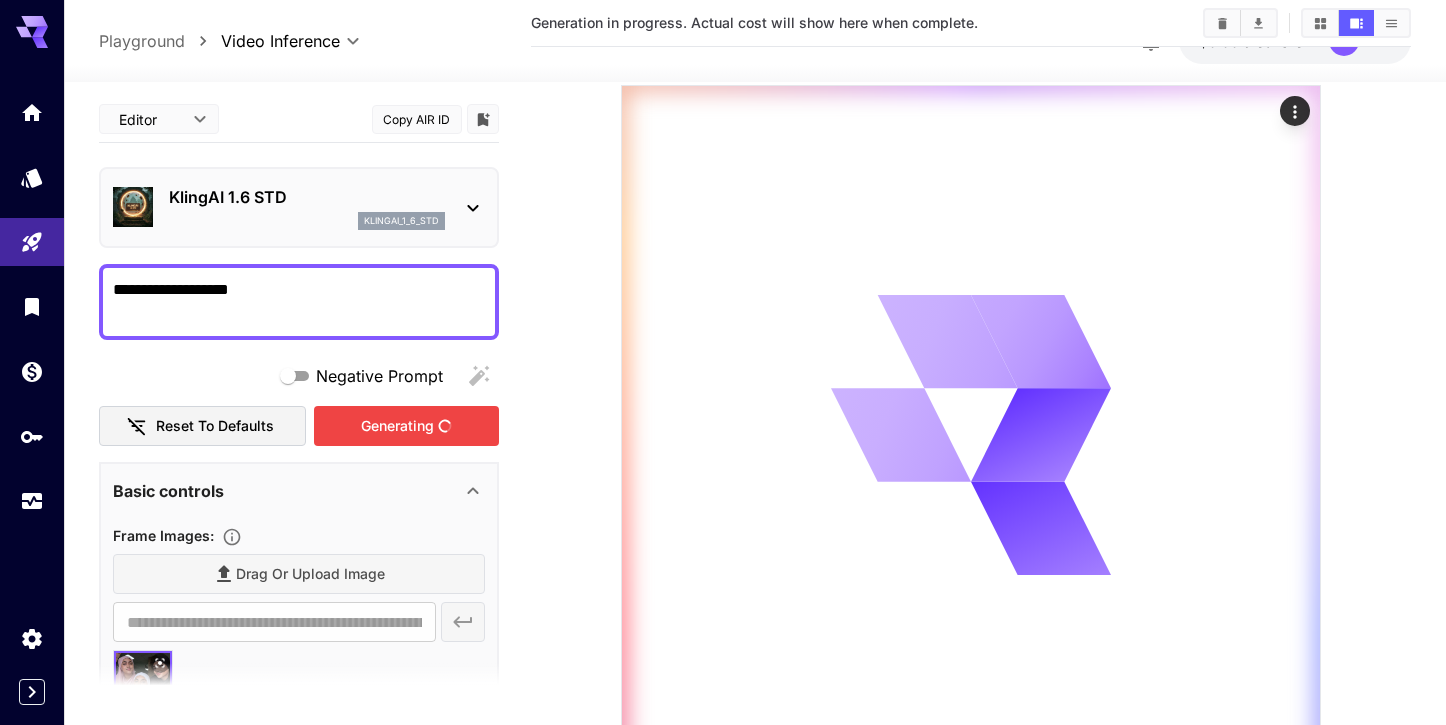 click on "Negative Prompt Reset to defaults Generating" at bounding box center (299, 401) 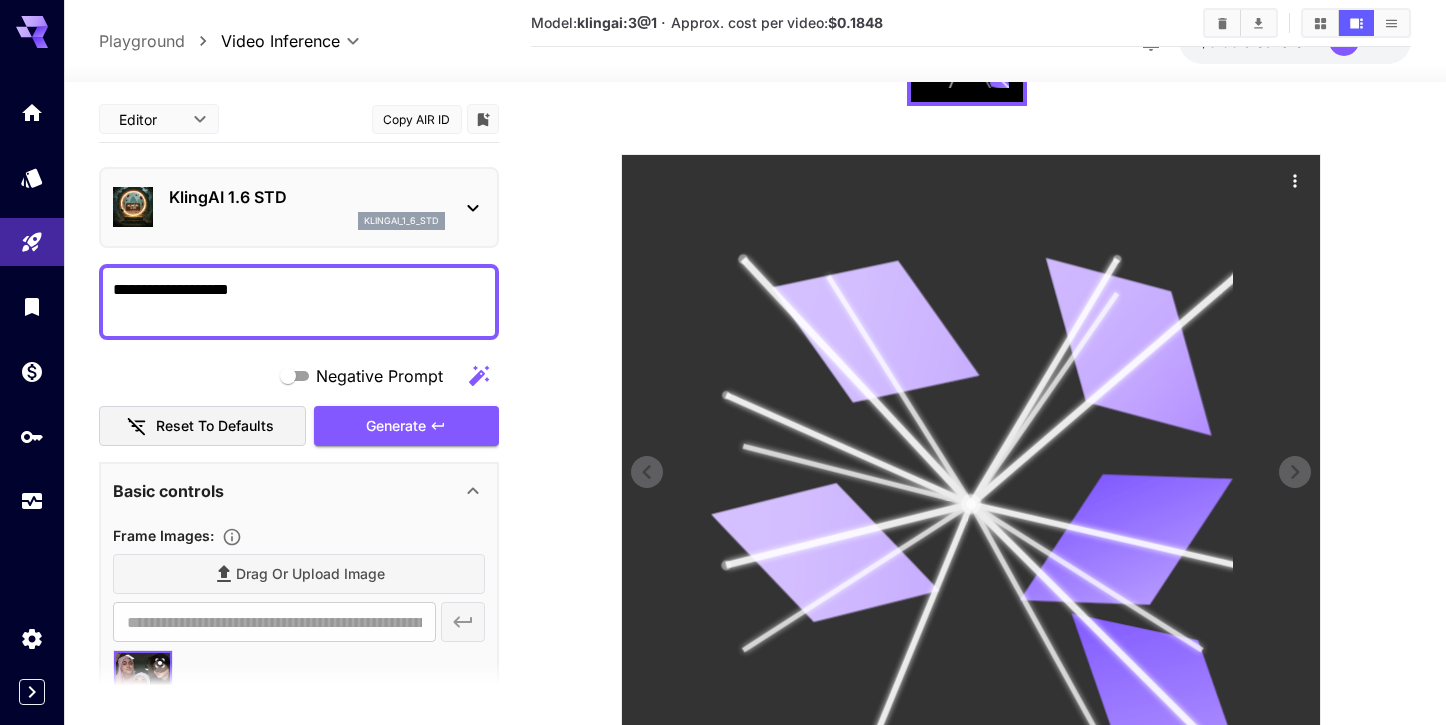 scroll, scrollTop: 0, scrollLeft: 0, axis: both 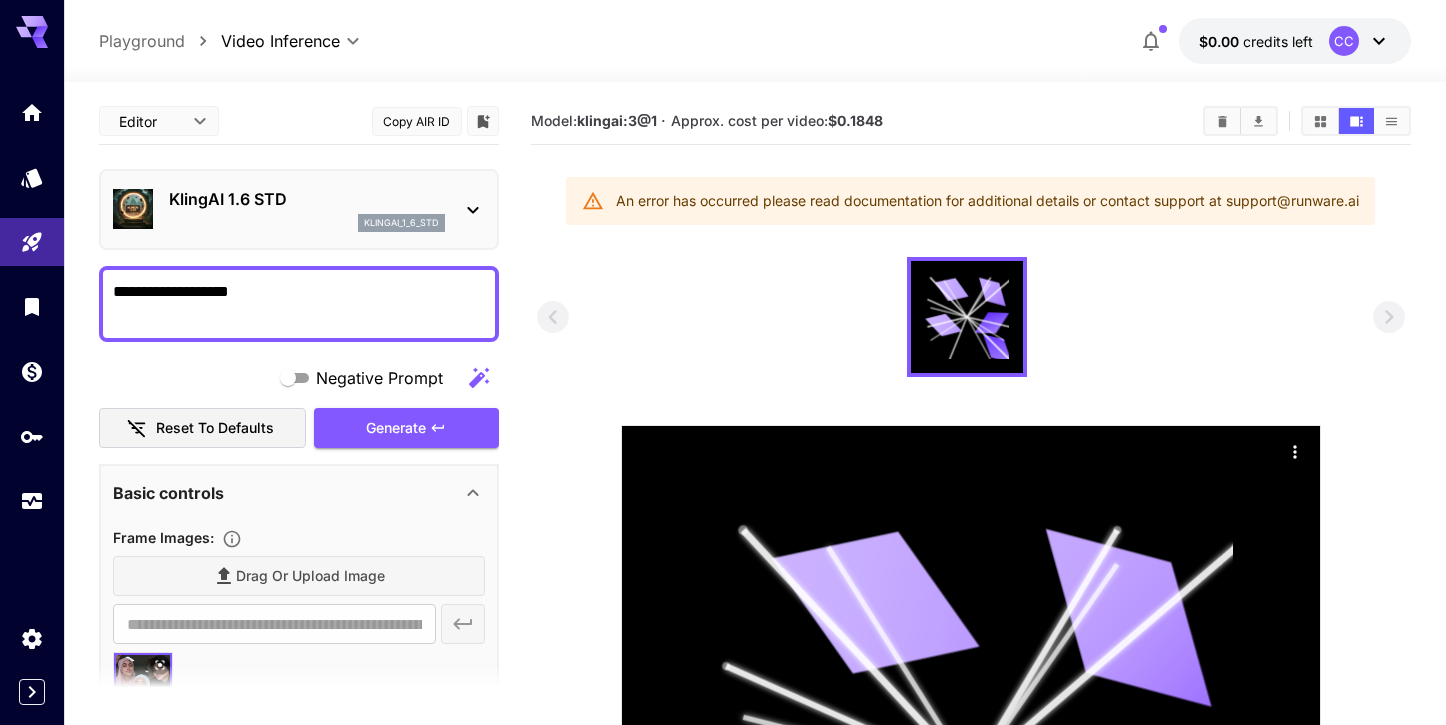 drag, startPoint x: 359, startPoint y: 286, endPoint x: 170, endPoint y: 296, distance: 189.26436 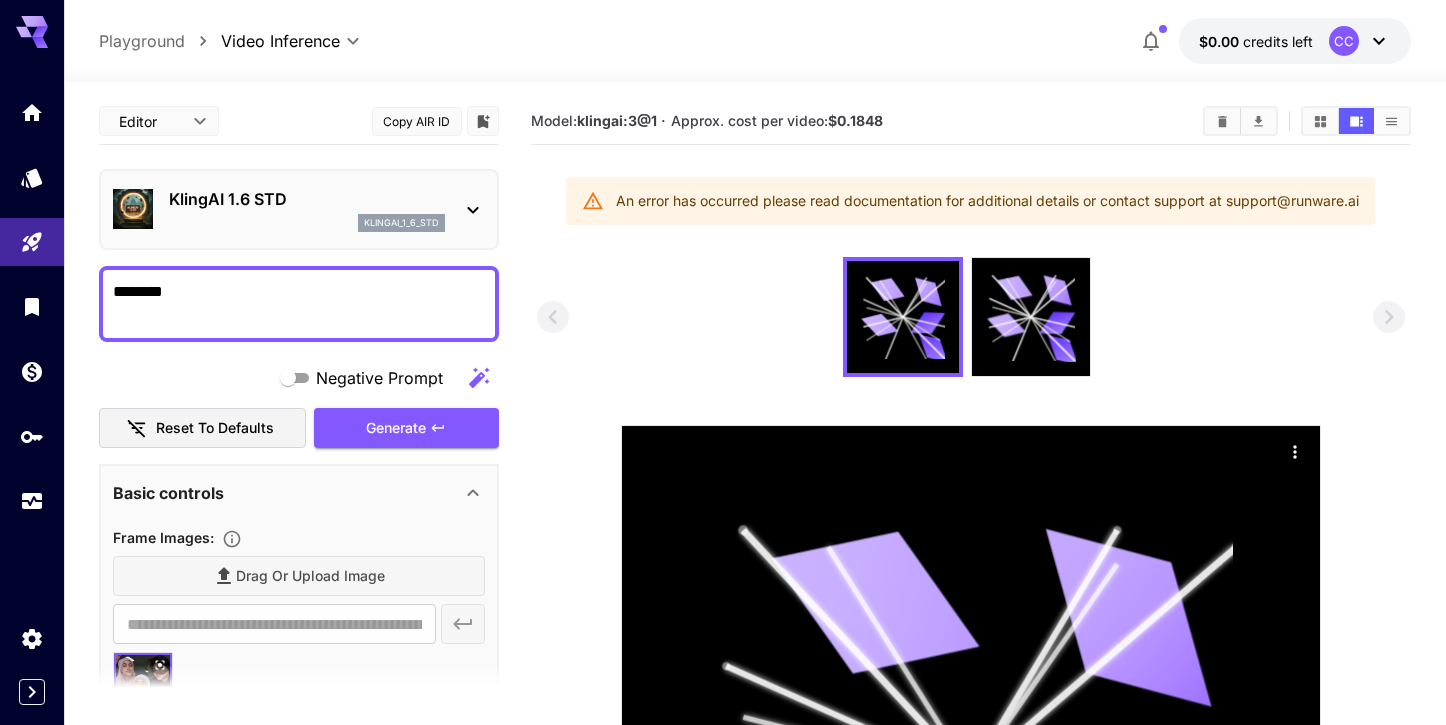 type on "********" 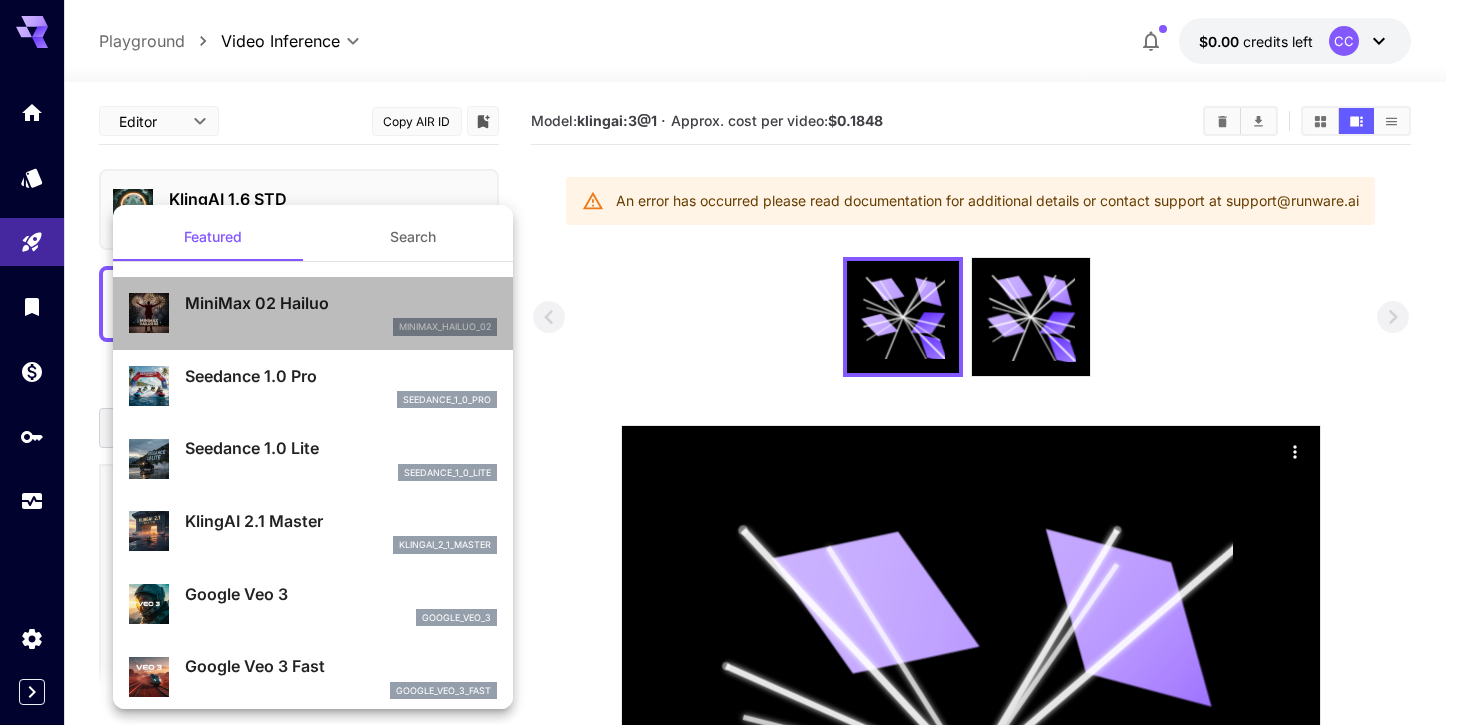 click on "MiniMax 02 Hailuo" at bounding box center [341, 303] 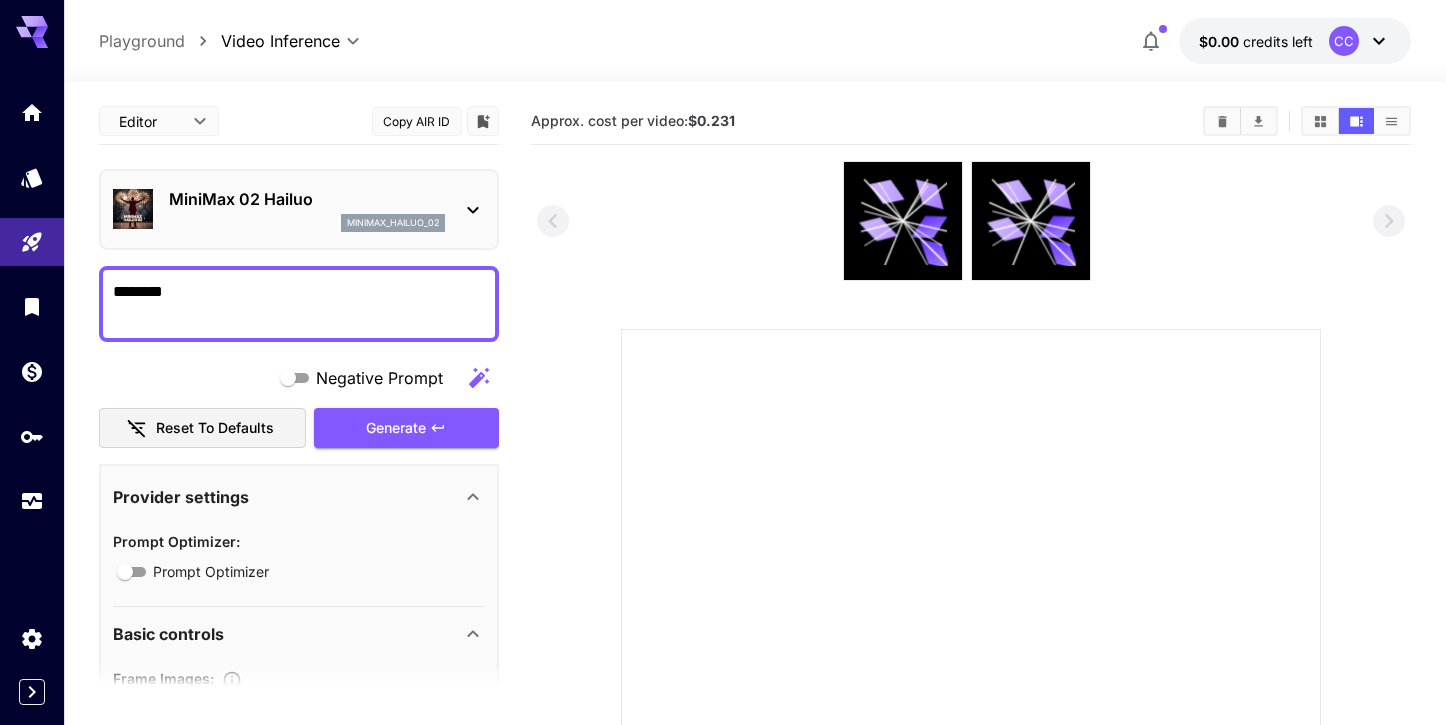 click on "********" at bounding box center (299, 304) 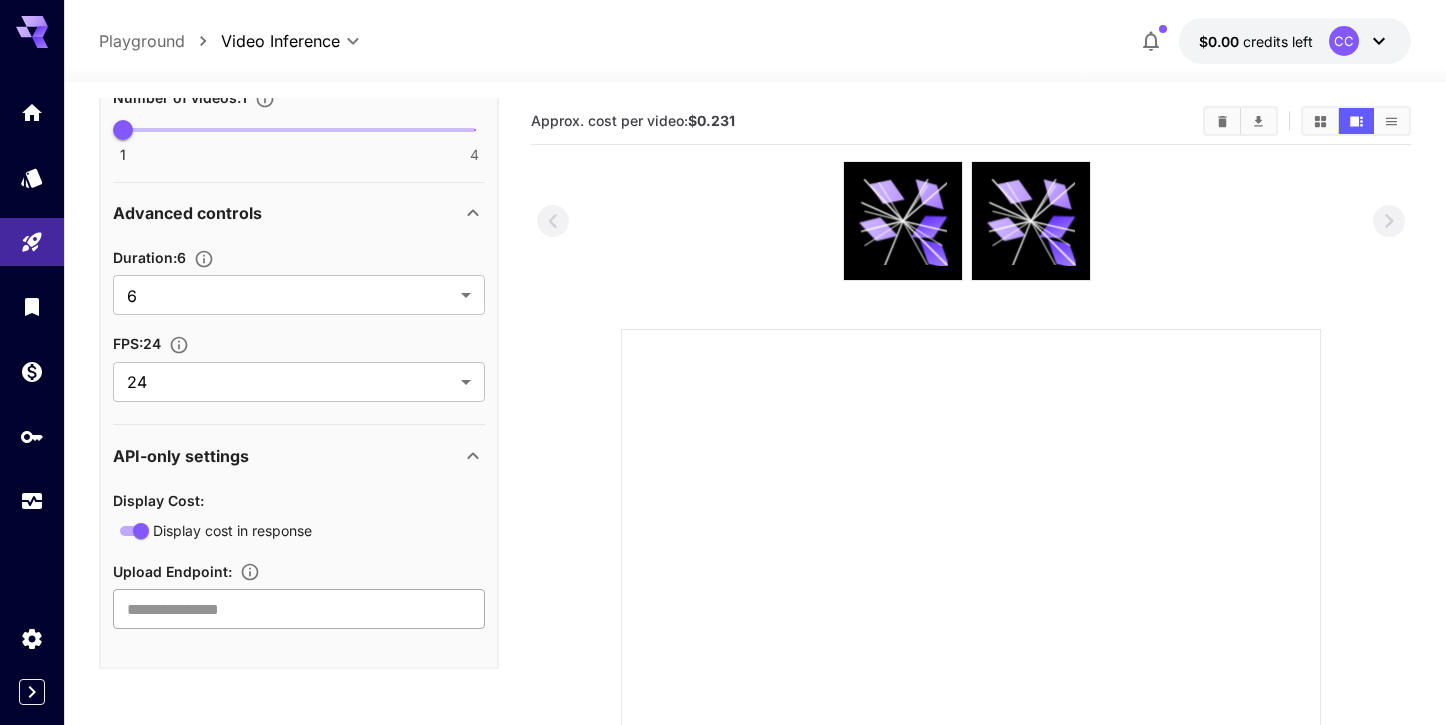 scroll, scrollTop: 1028, scrollLeft: 0, axis: vertical 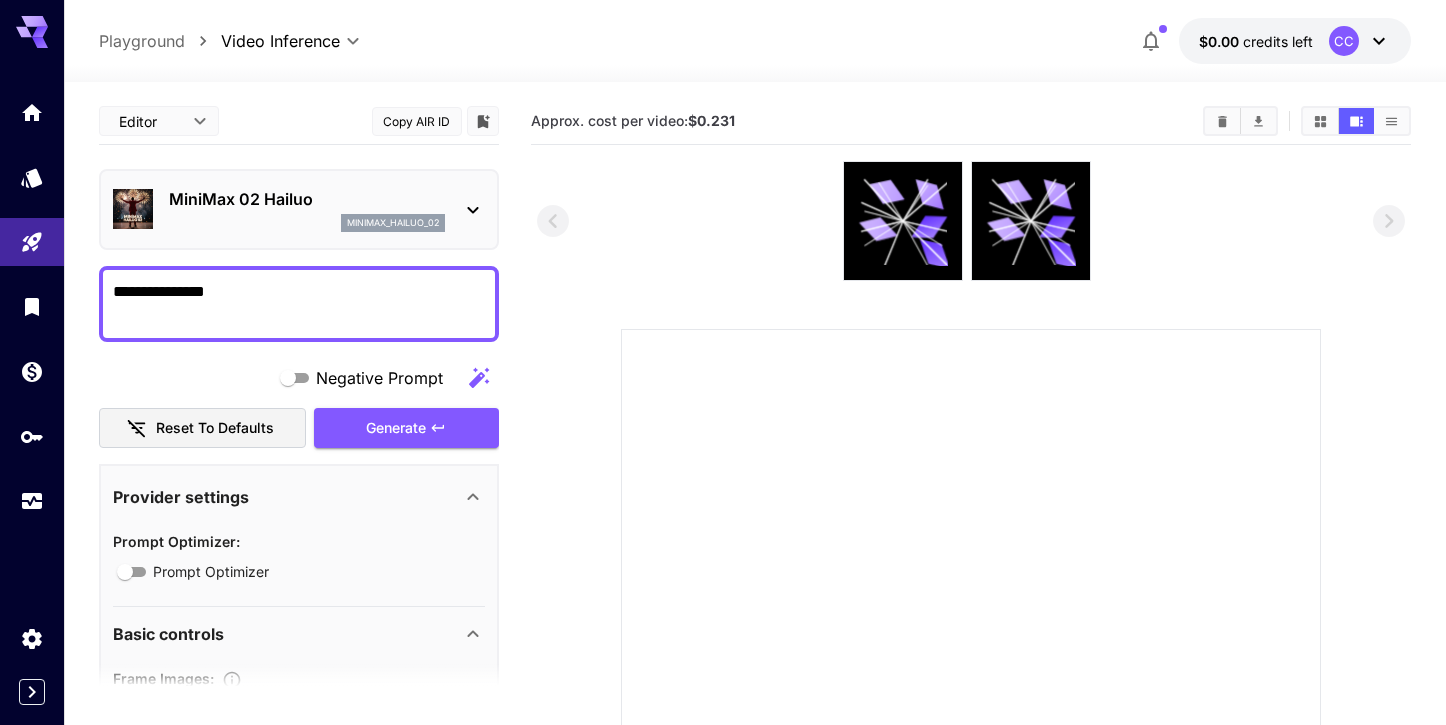 type on "**********" 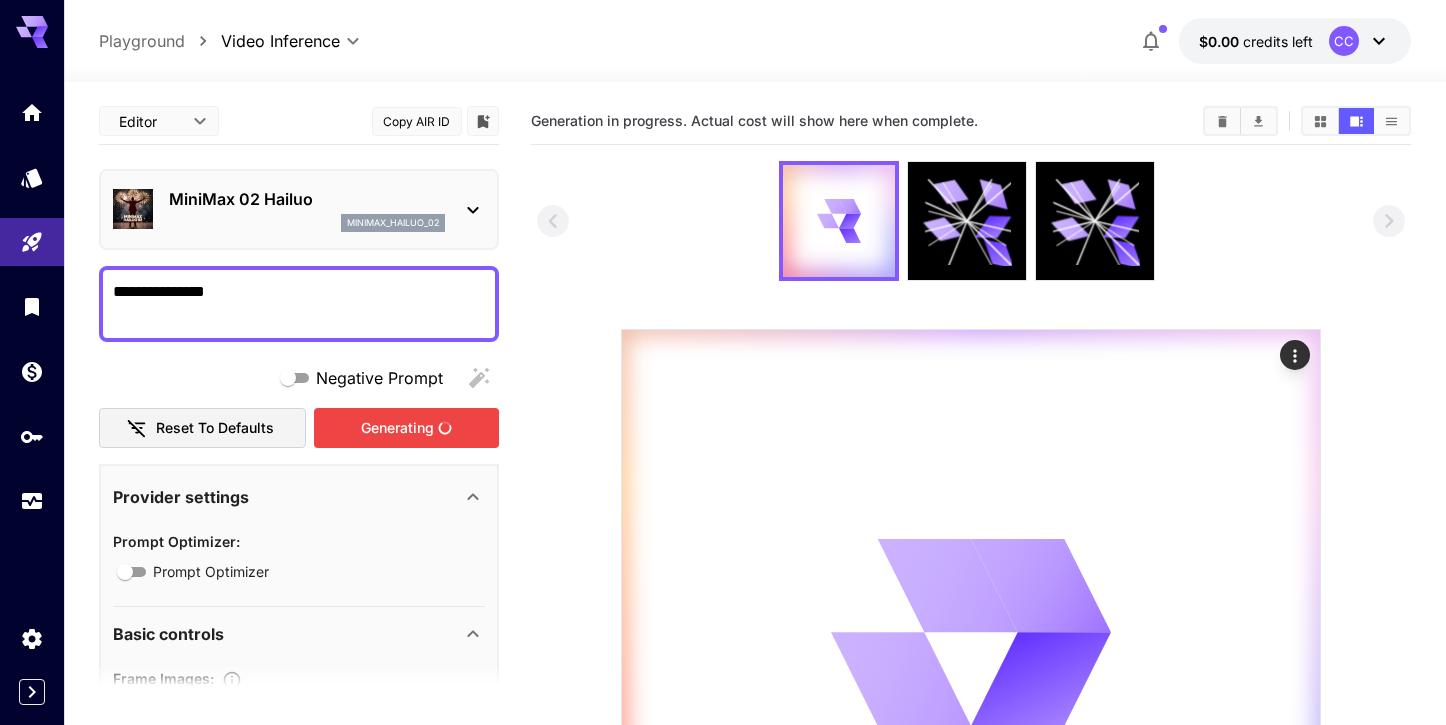 click on "Generating" at bounding box center (406, 428) 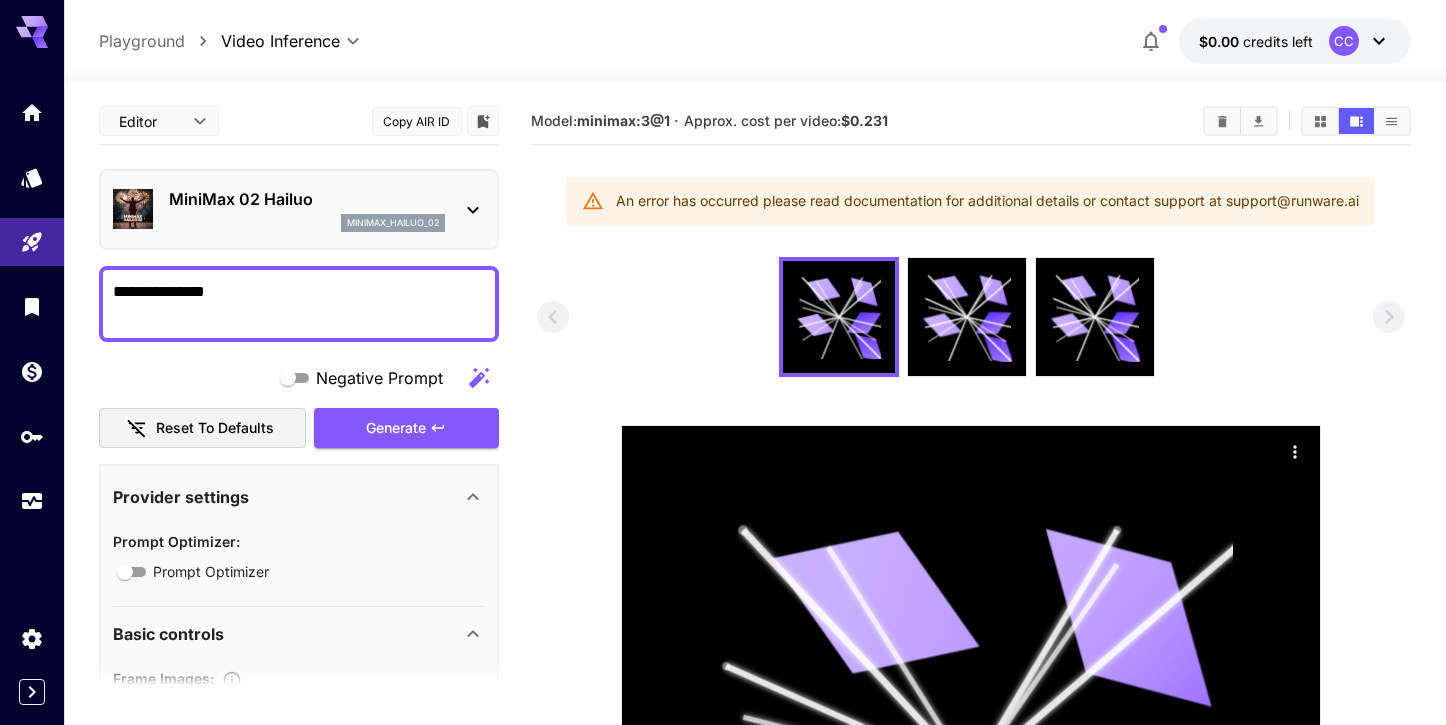 click on "MiniMax 02 Hailuo minimax_hailuo_02" at bounding box center [299, 209] 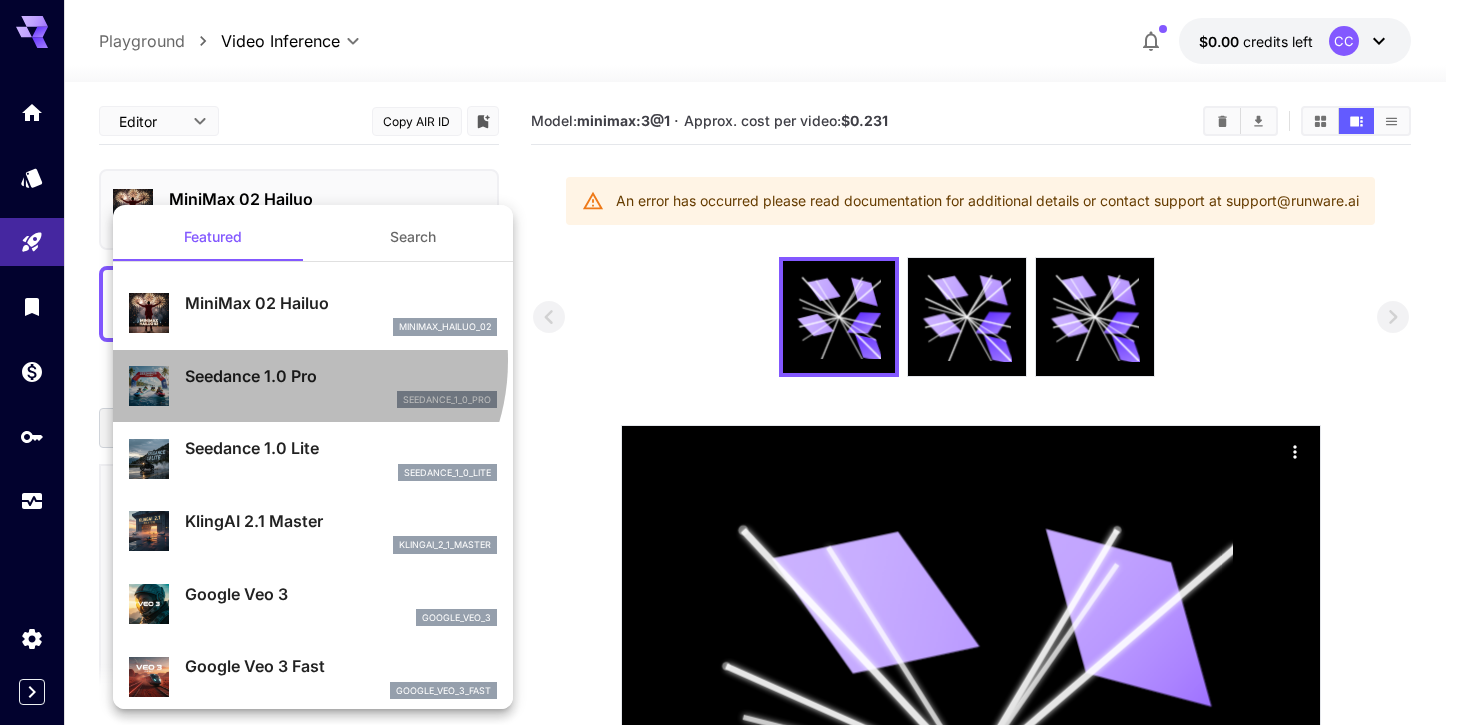 click on "Seedance 1.0 Pro seedance_1_0_pro" at bounding box center [313, 386] 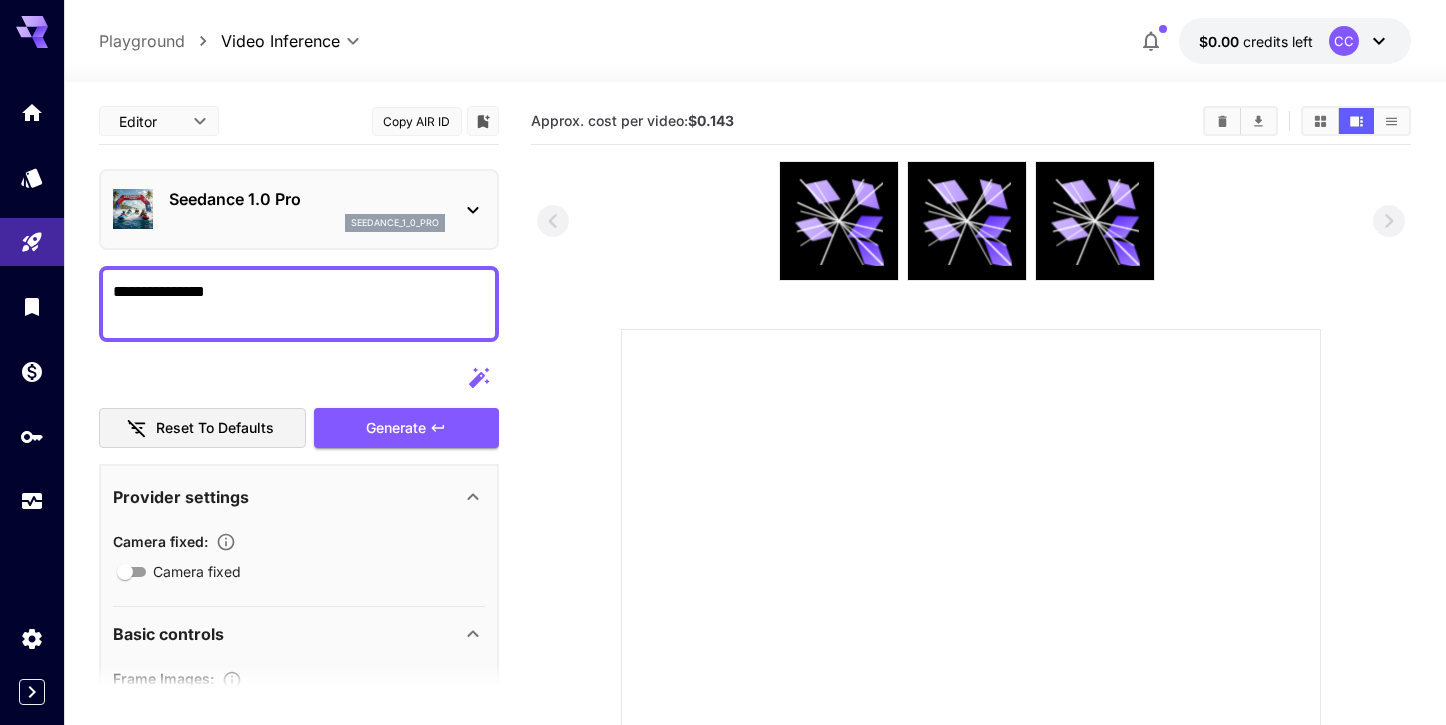 click on "Generate" at bounding box center (406, 428) 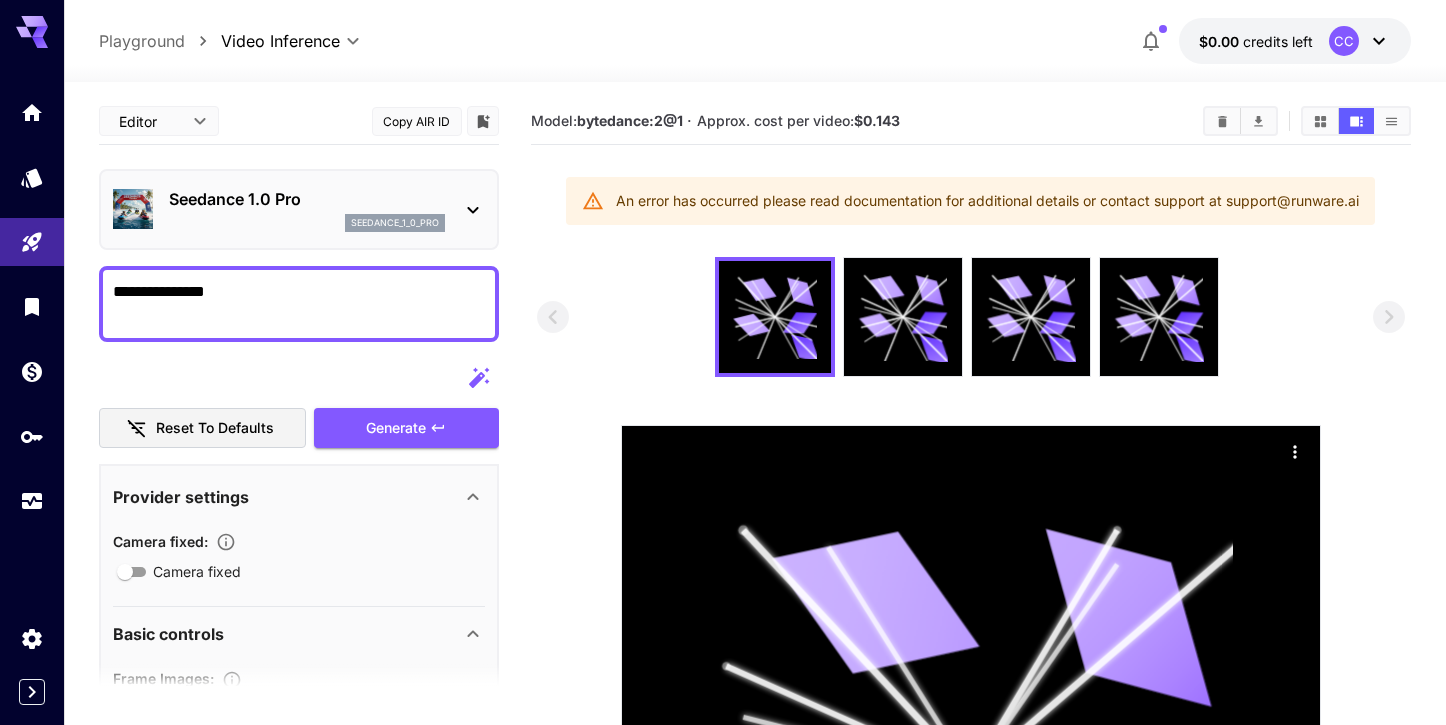 click on "bytedance:2@1" at bounding box center [630, 120] 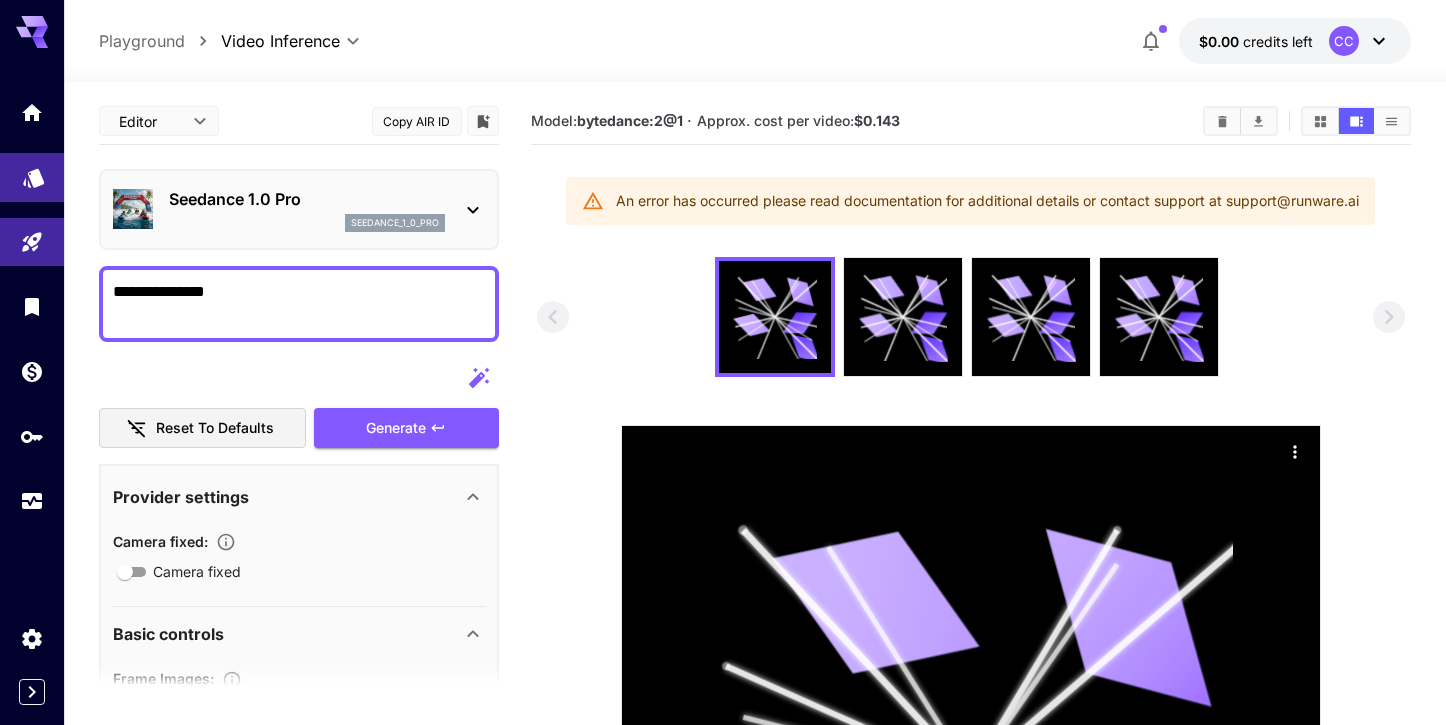 click at bounding box center [32, 177] 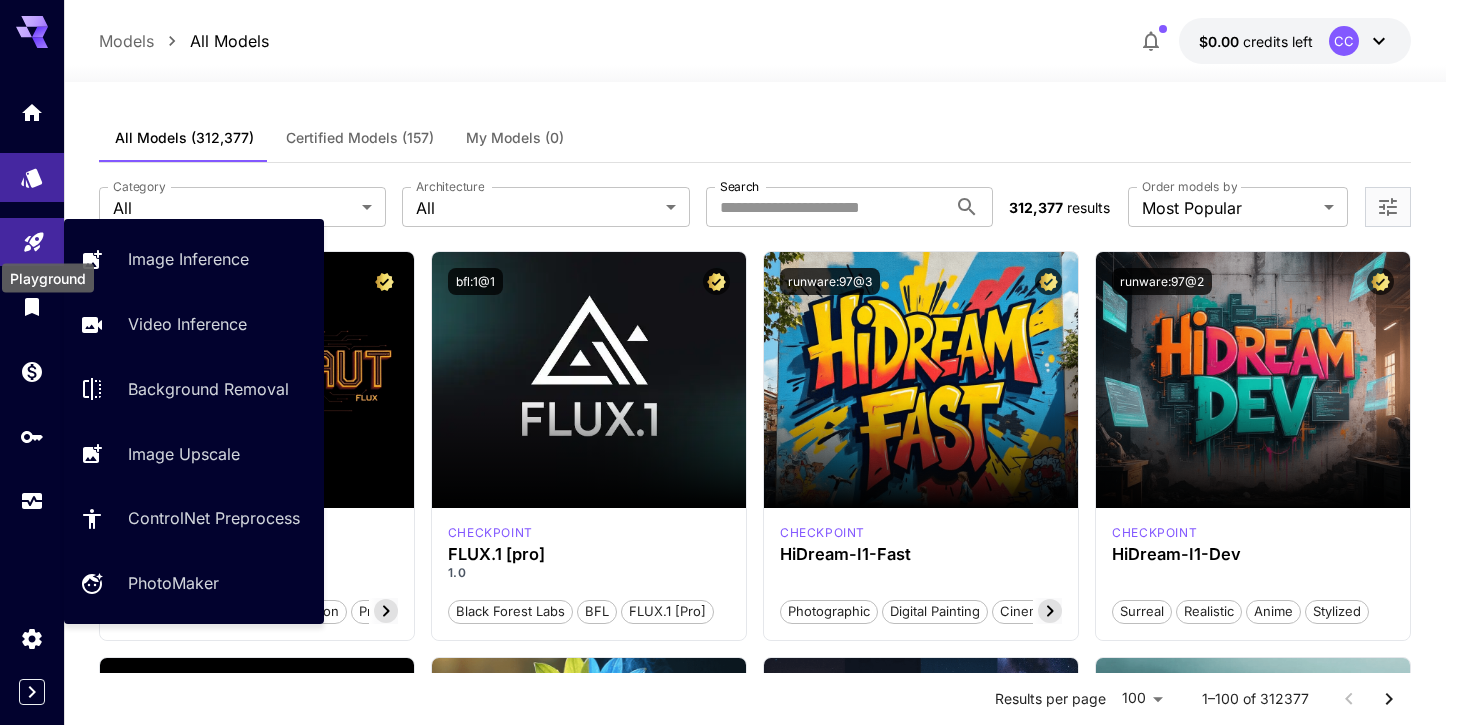 click on "**********" at bounding box center [730, 9553] 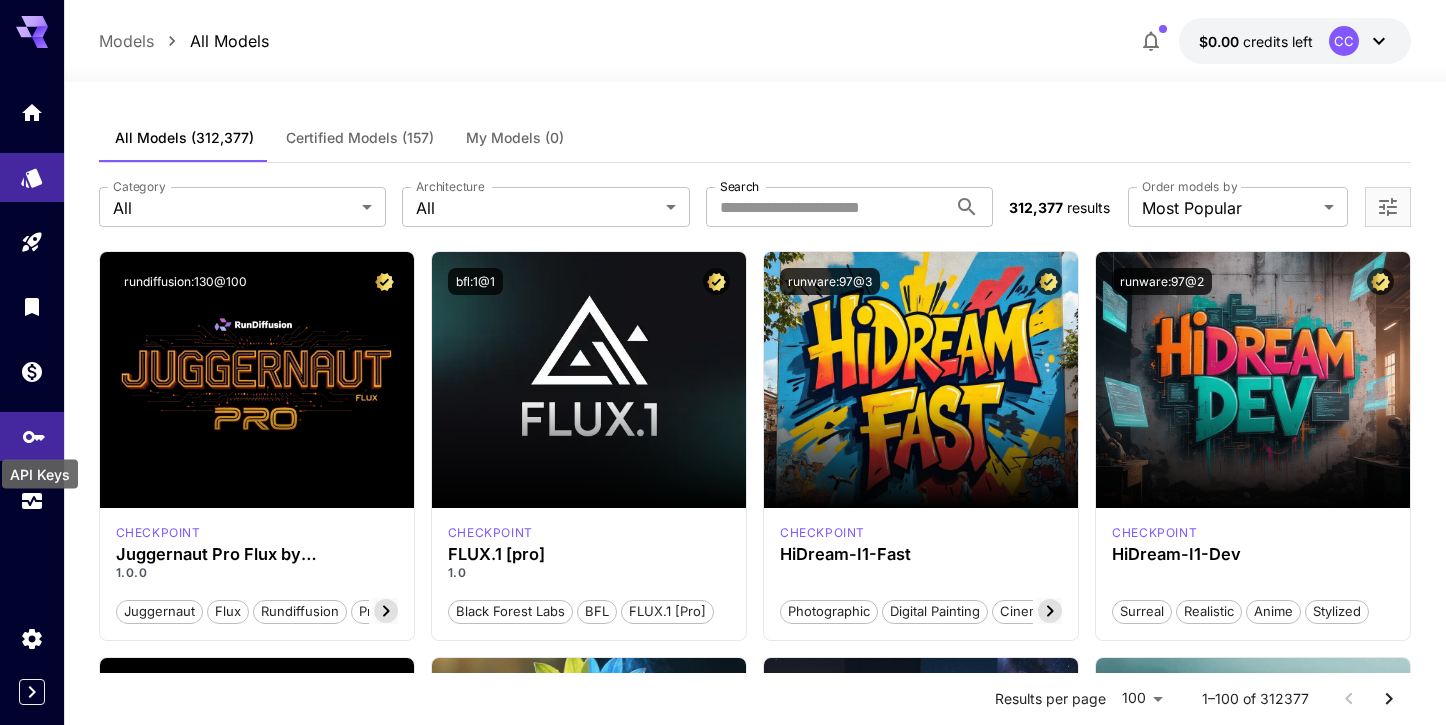 click 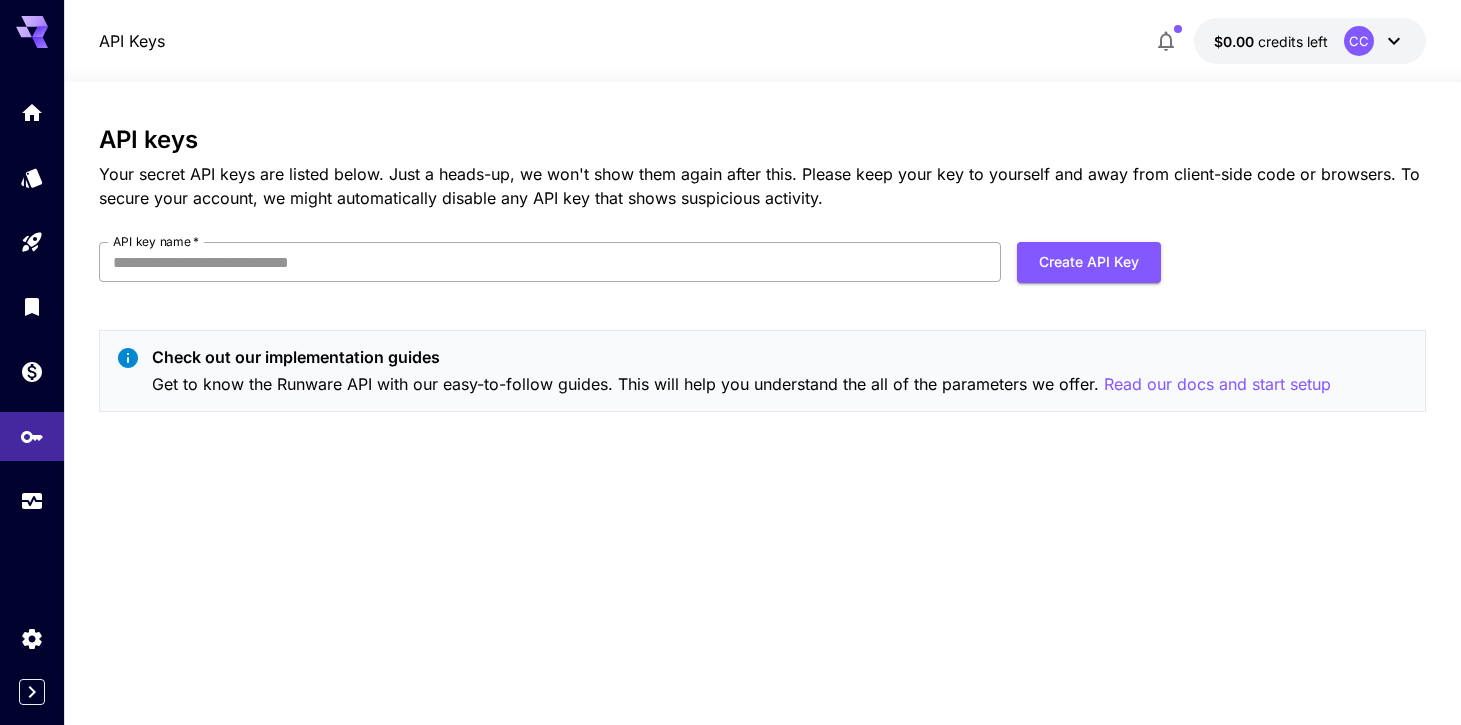 click on "API key name   *" at bounding box center [550, 262] 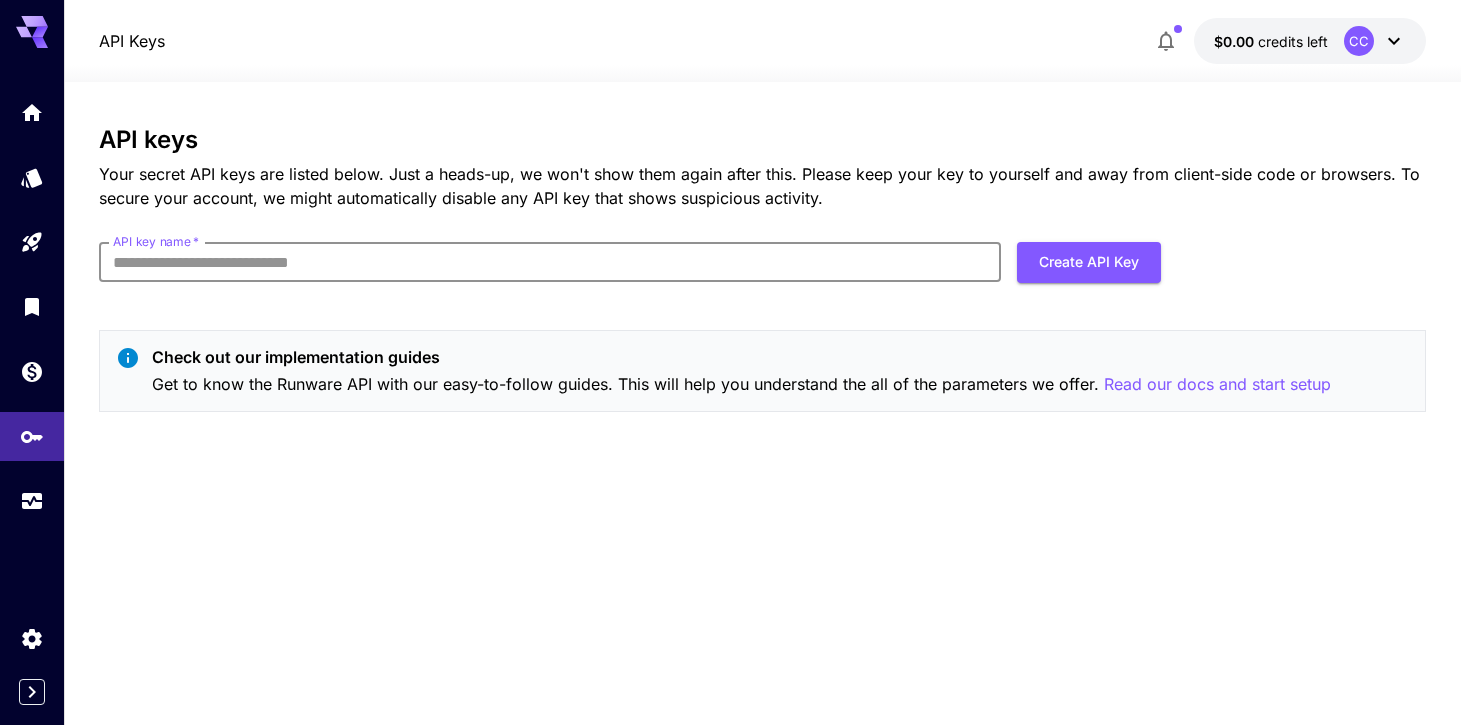 paste on "********" 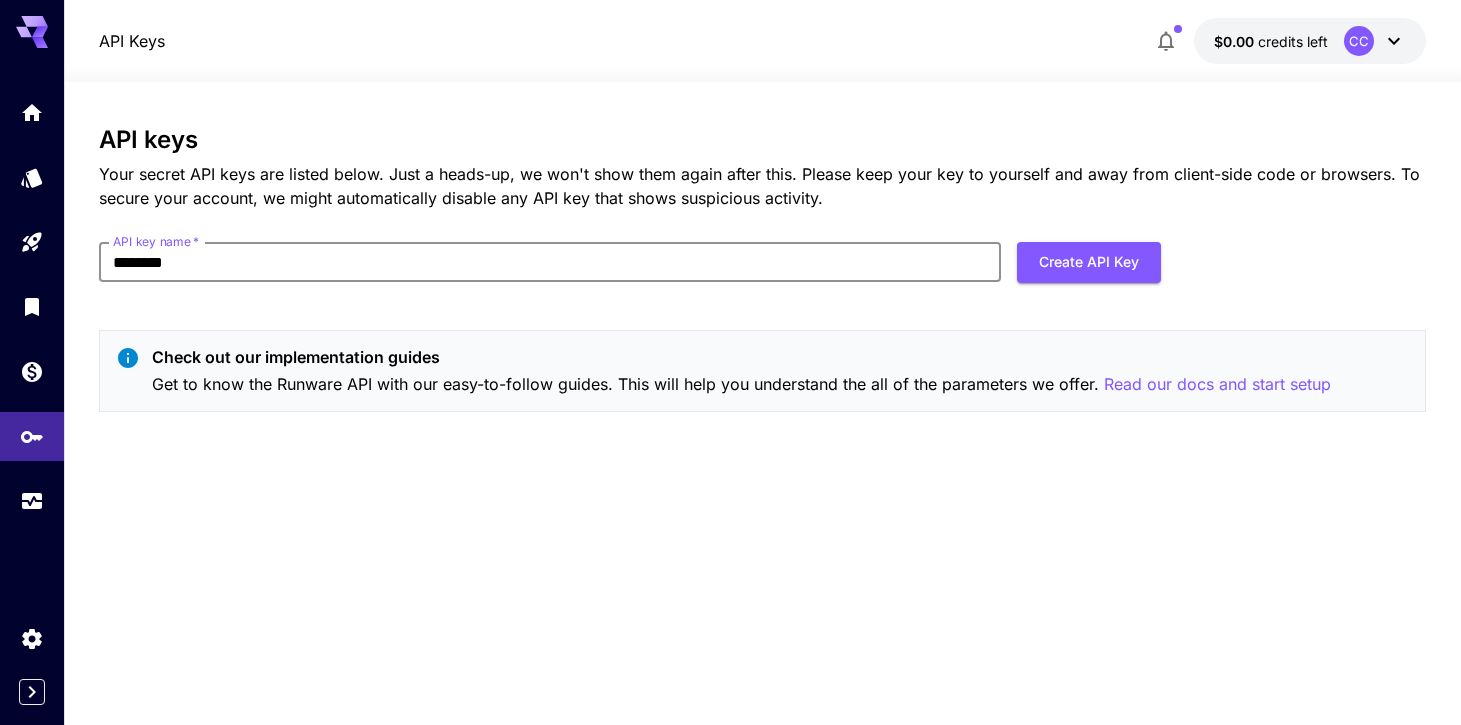 drag, startPoint x: 781, startPoint y: 261, endPoint x: 77, endPoint y: 251, distance: 704.07104 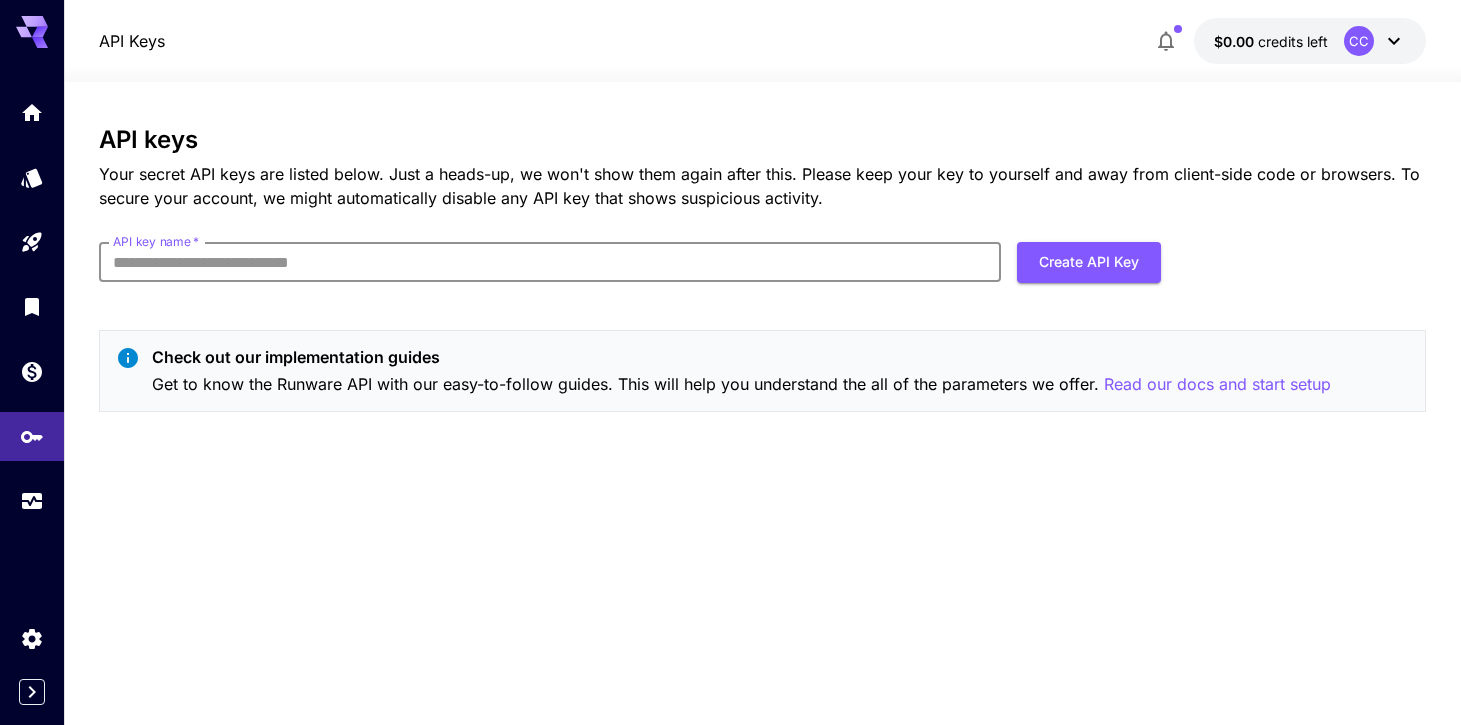 click on "API key name   *" at bounding box center (550, 262) 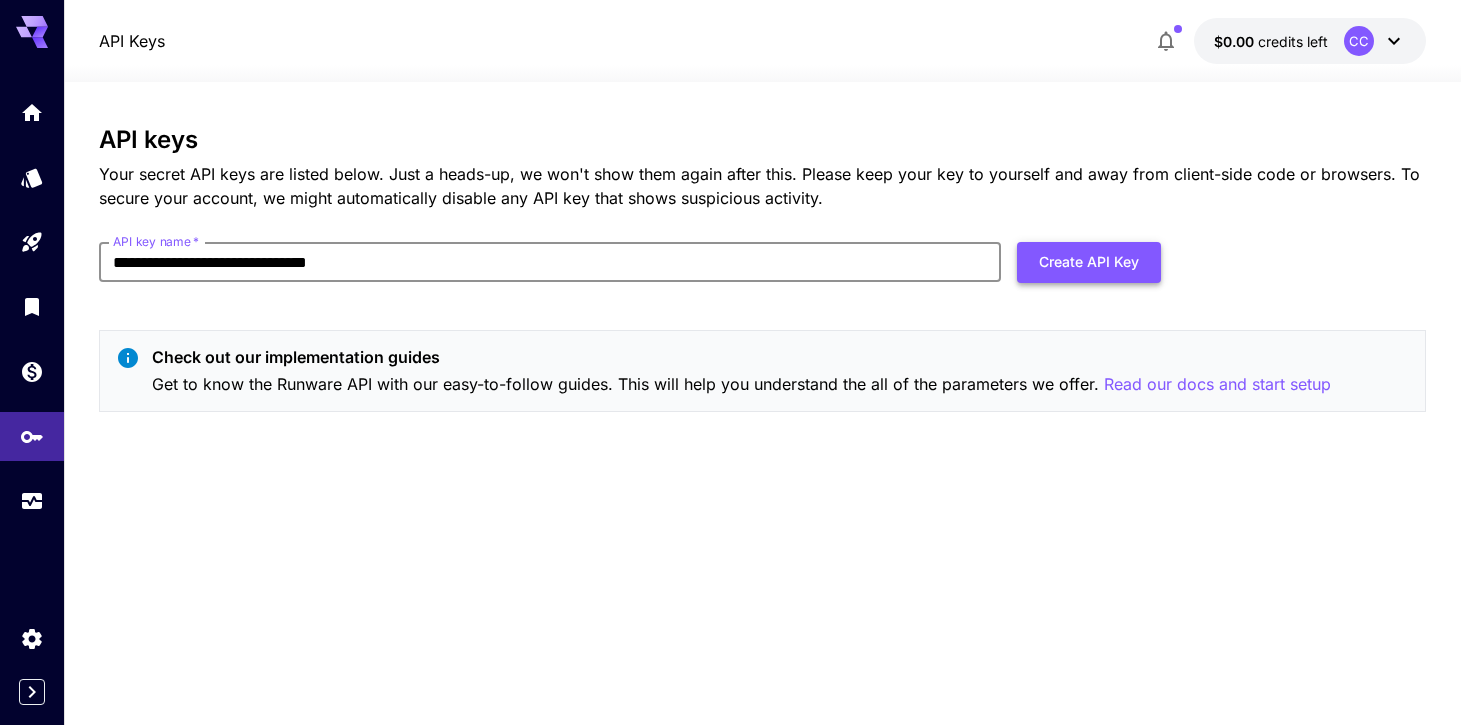 type on "**********" 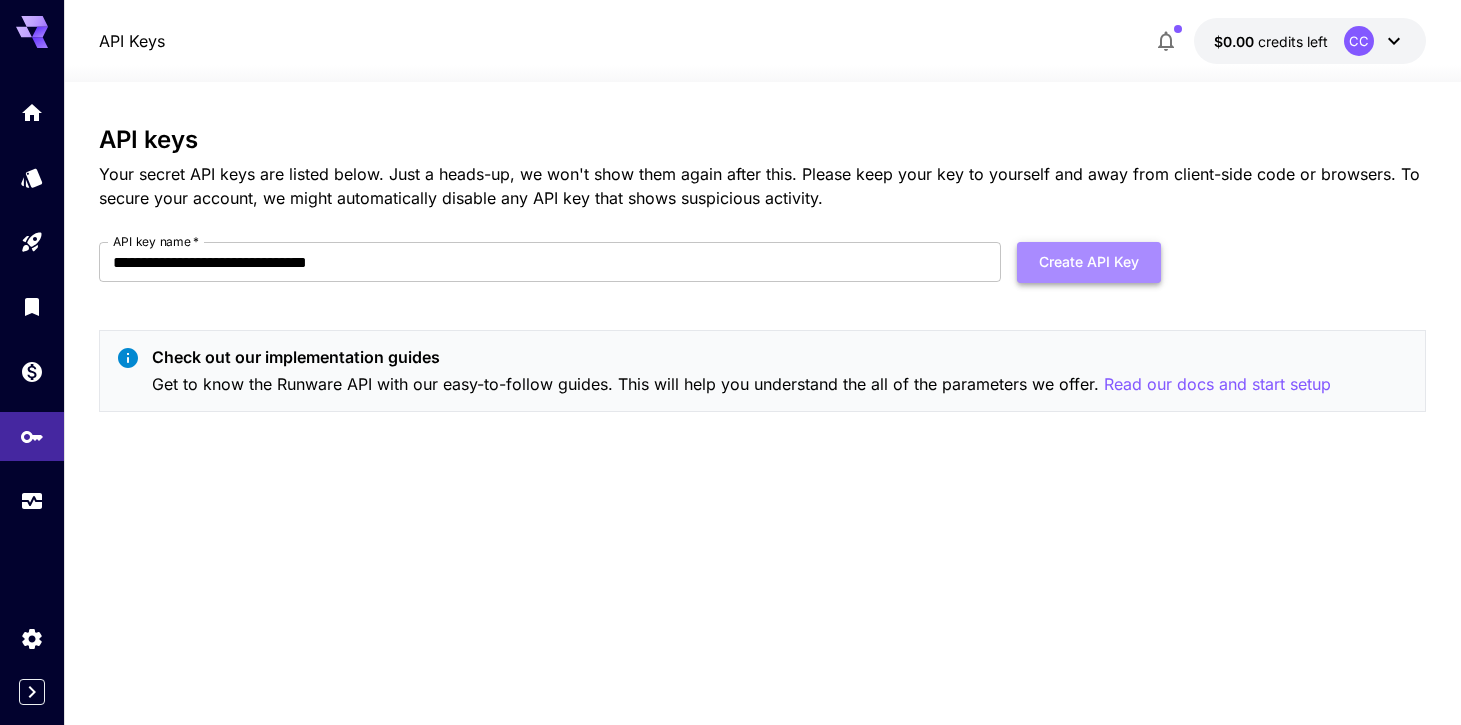 click on "Create API Key" at bounding box center (1089, 262) 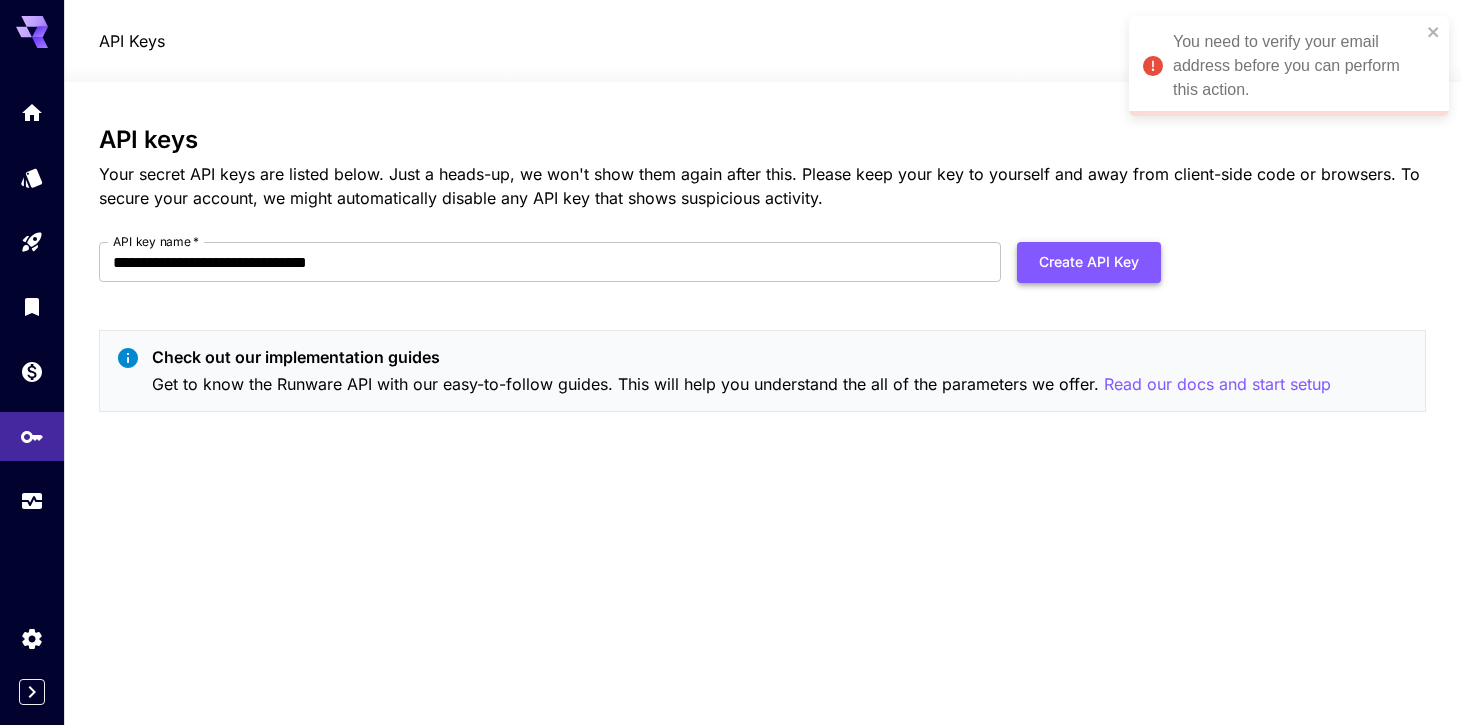 click on "Create API Key" at bounding box center [1089, 262] 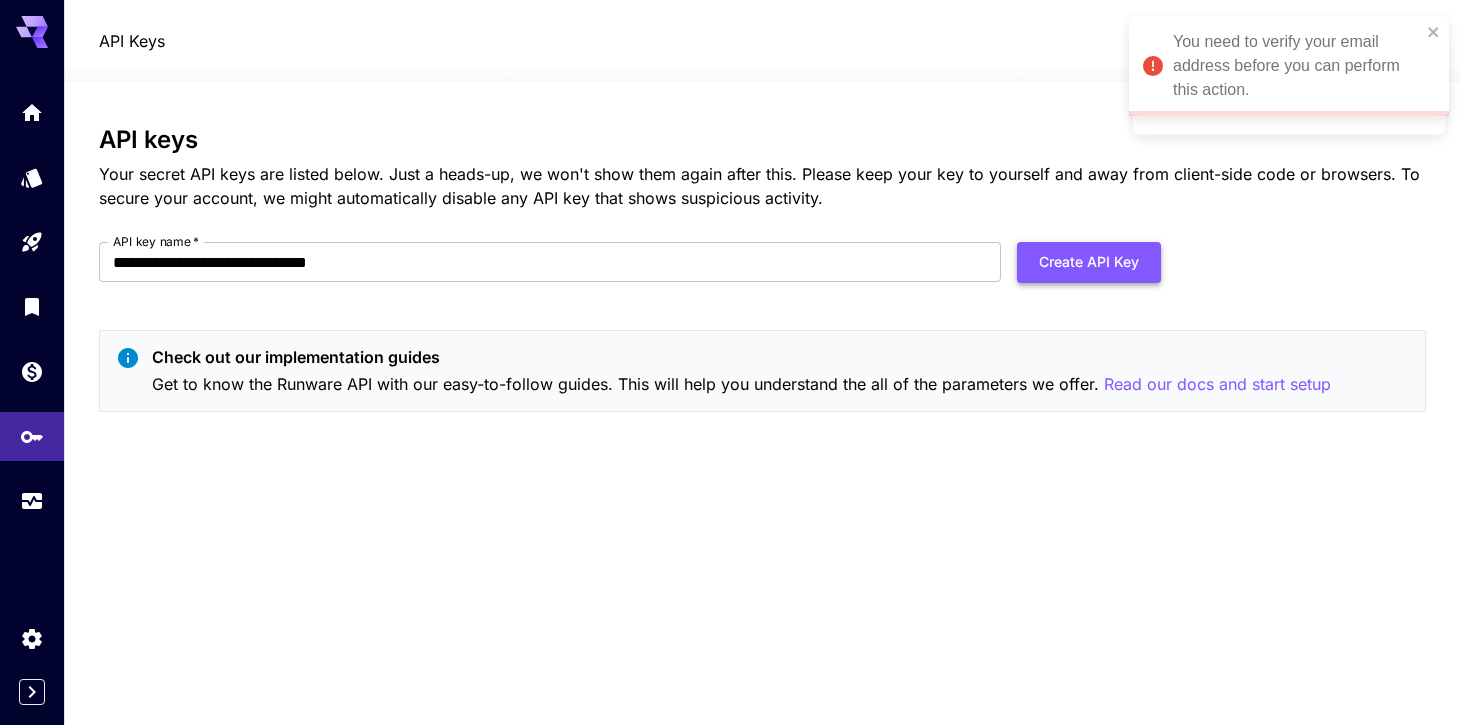 click on "Create API Key" at bounding box center [1089, 262] 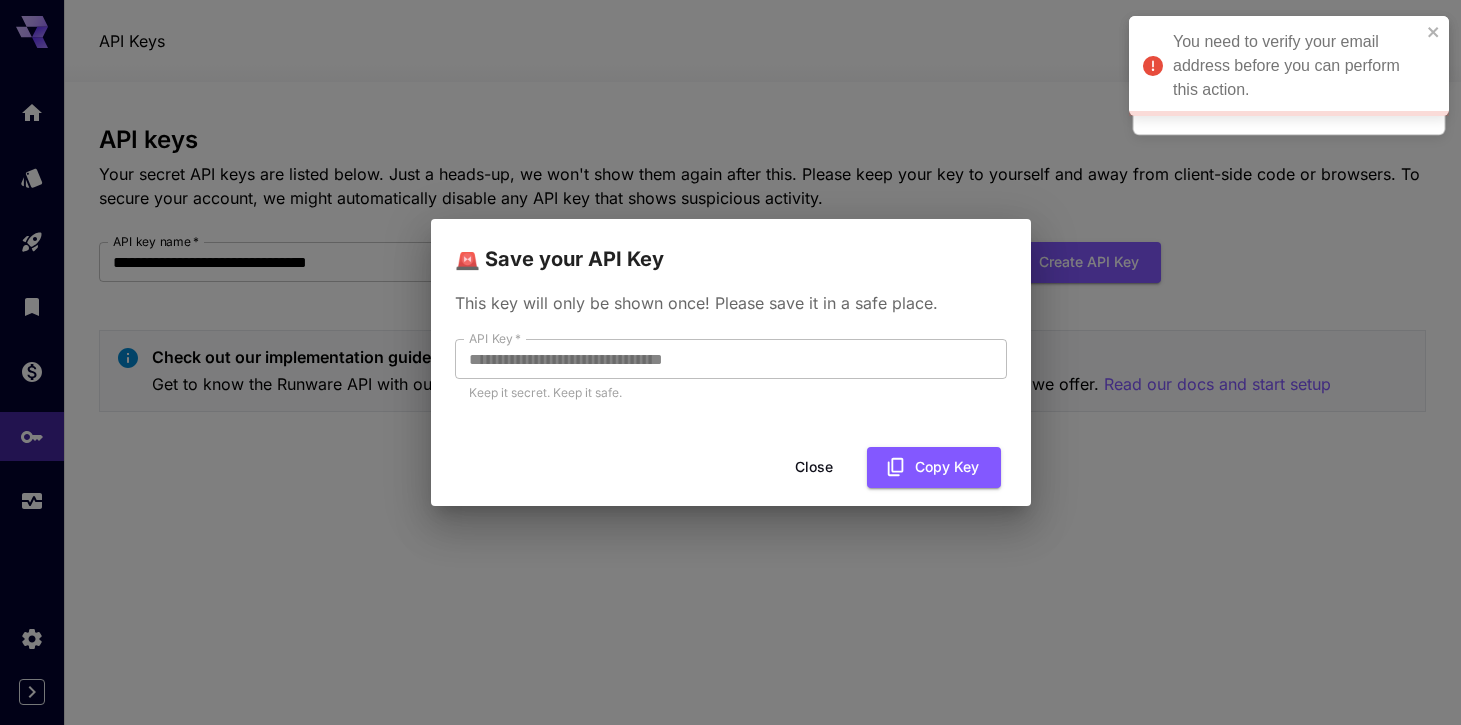 click on "**********" at bounding box center (730, 362) 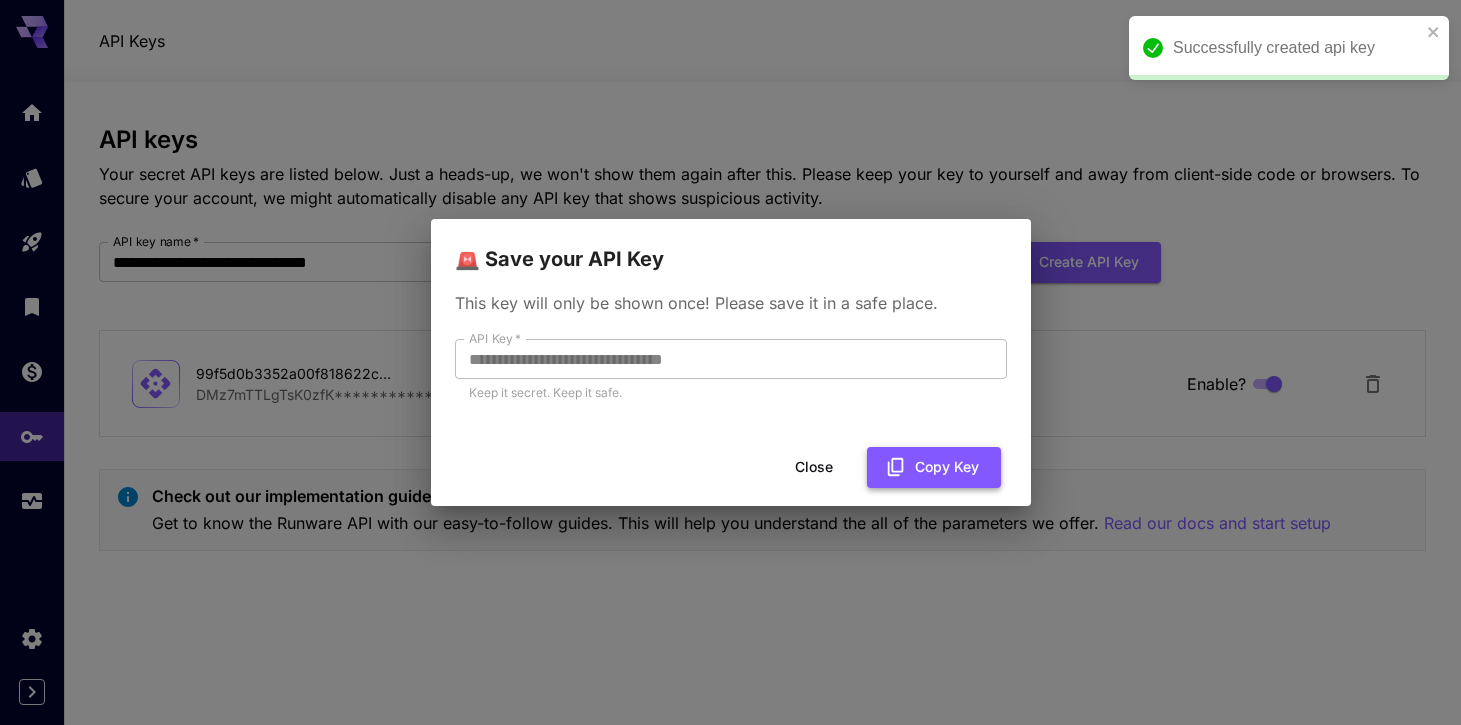 click on "Copy Key" at bounding box center [934, 467] 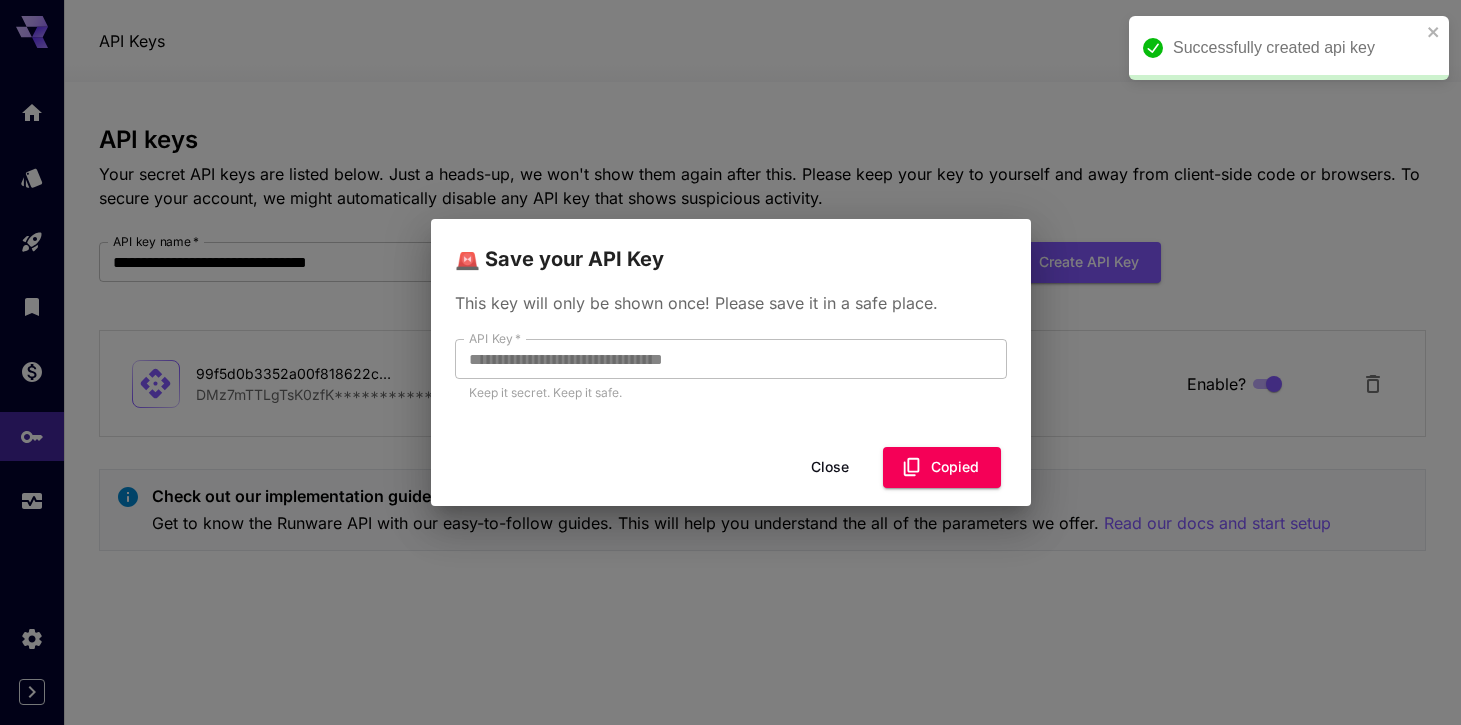 click on "Close" at bounding box center (830, 467) 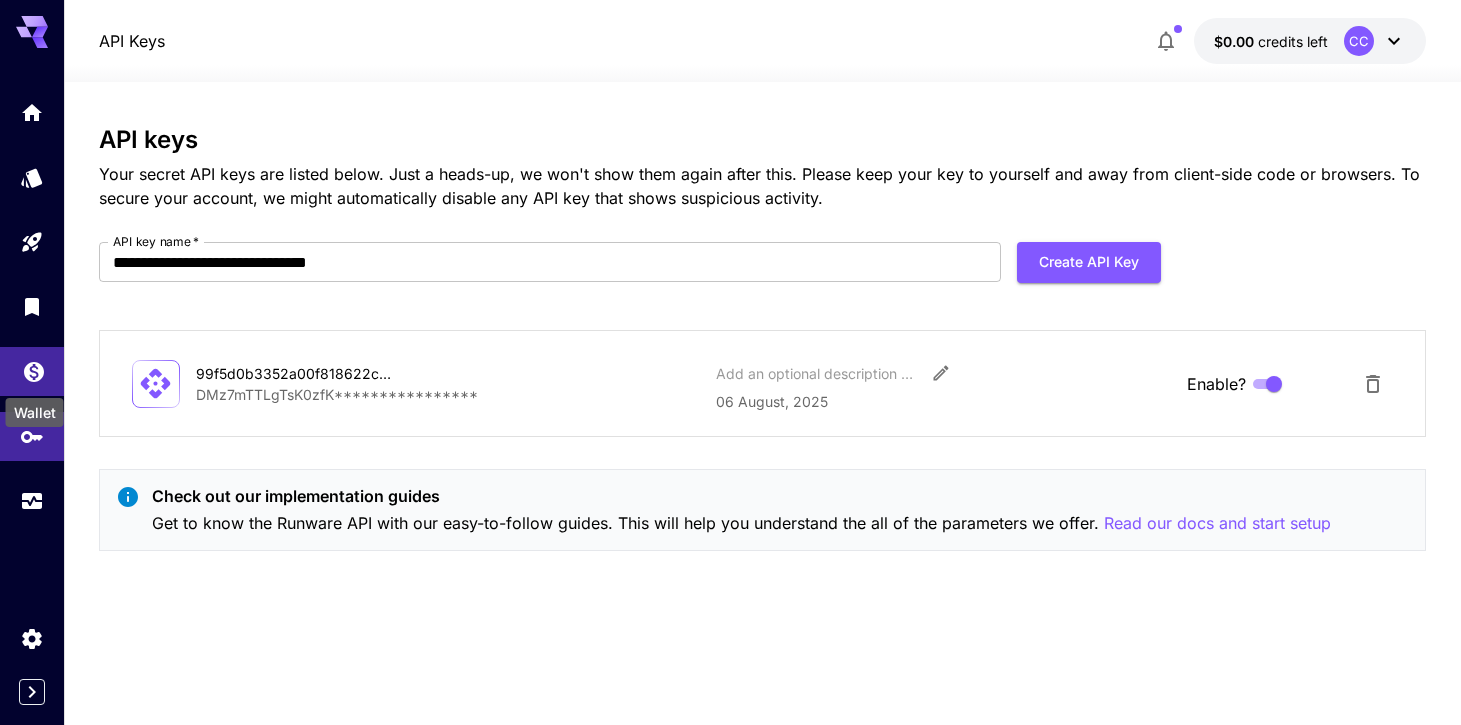 click 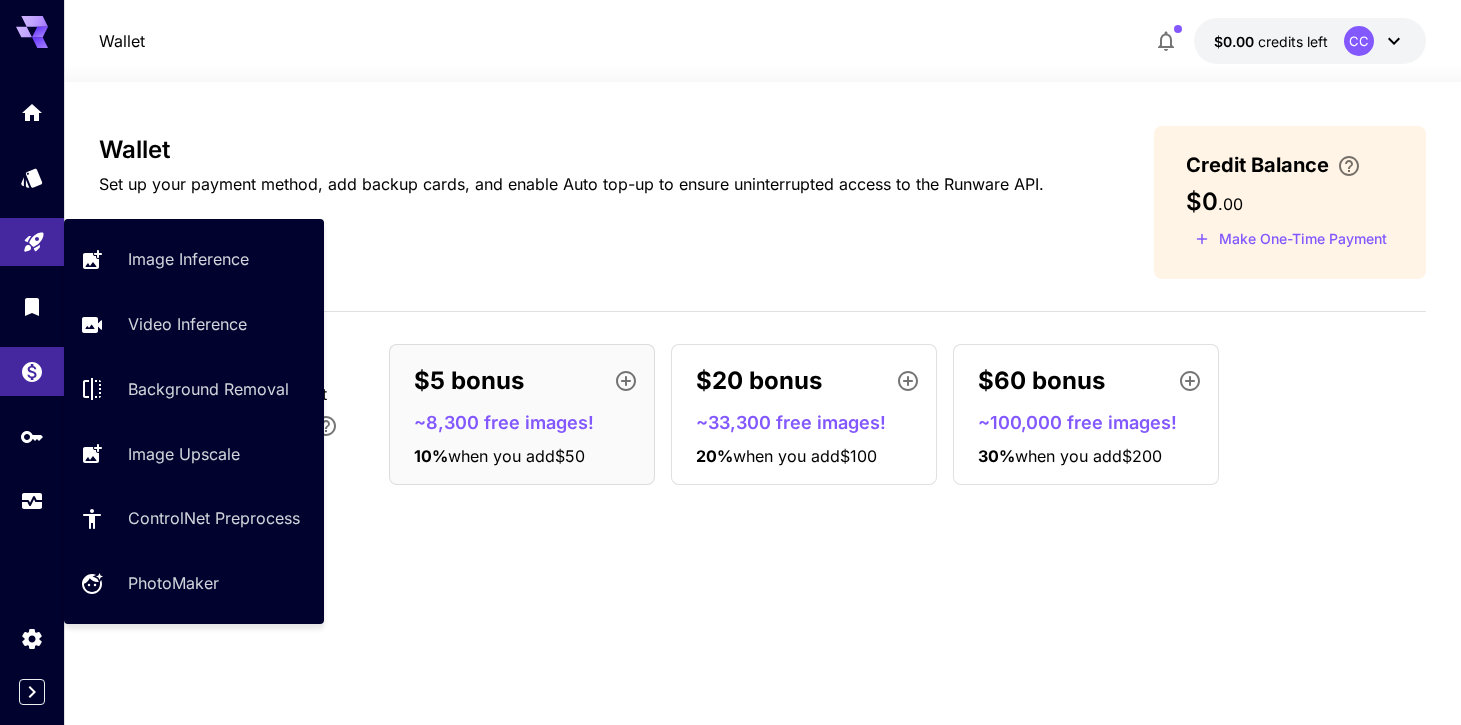 click 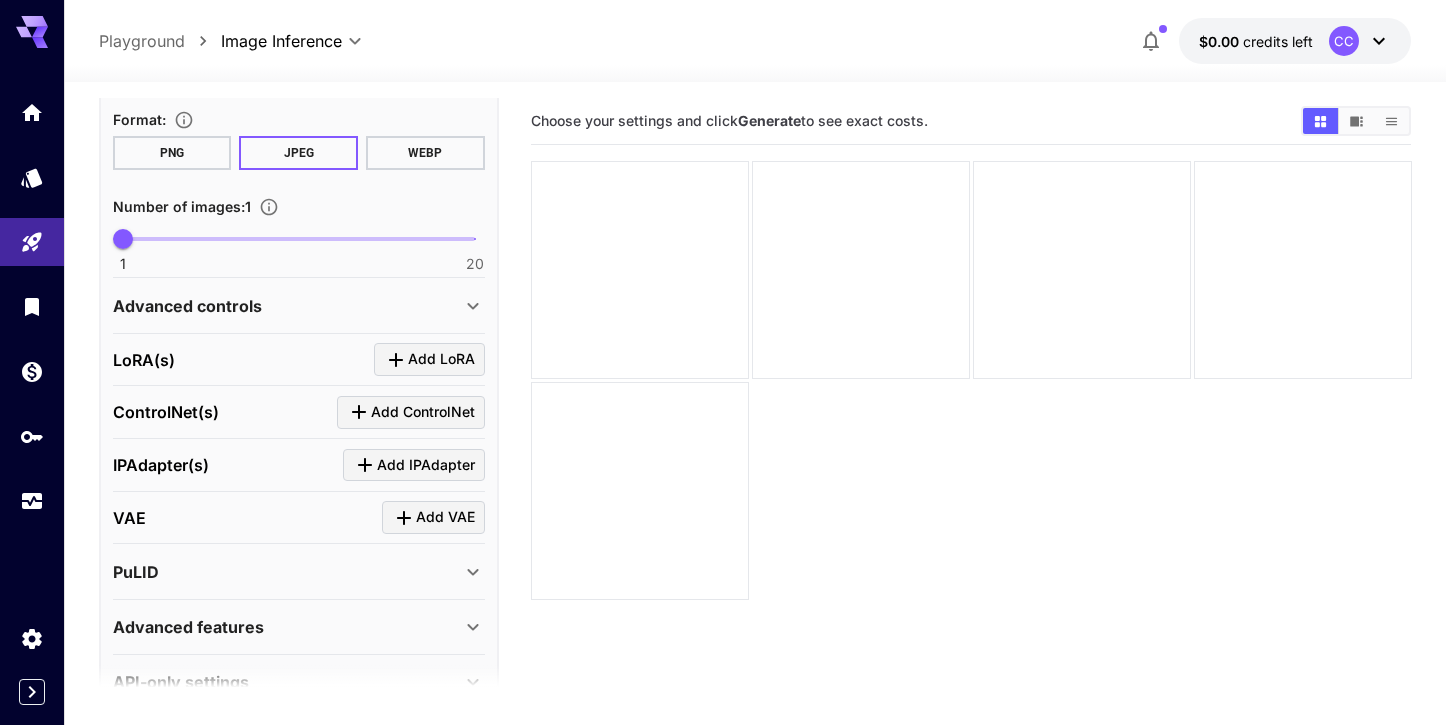 scroll, scrollTop: 604, scrollLeft: 0, axis: vertical 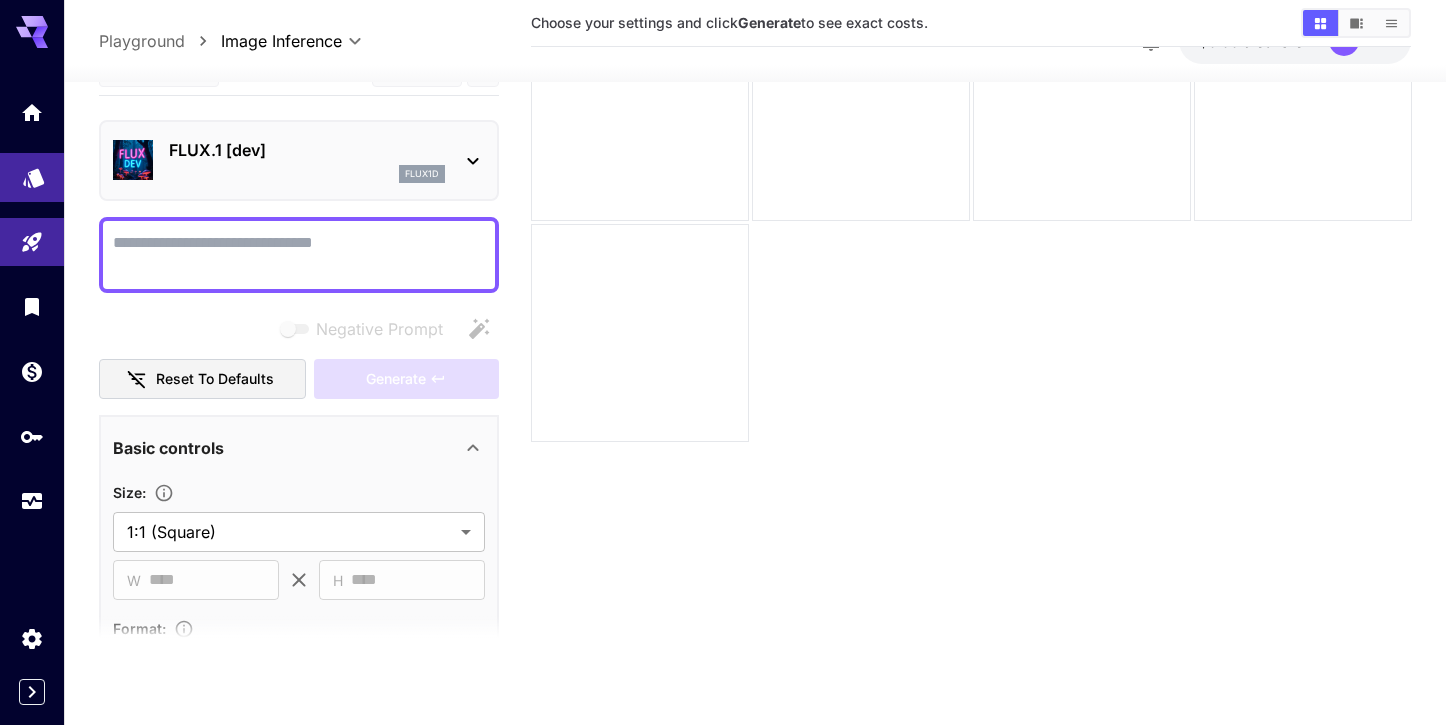 click at bounding box center [32, 177] 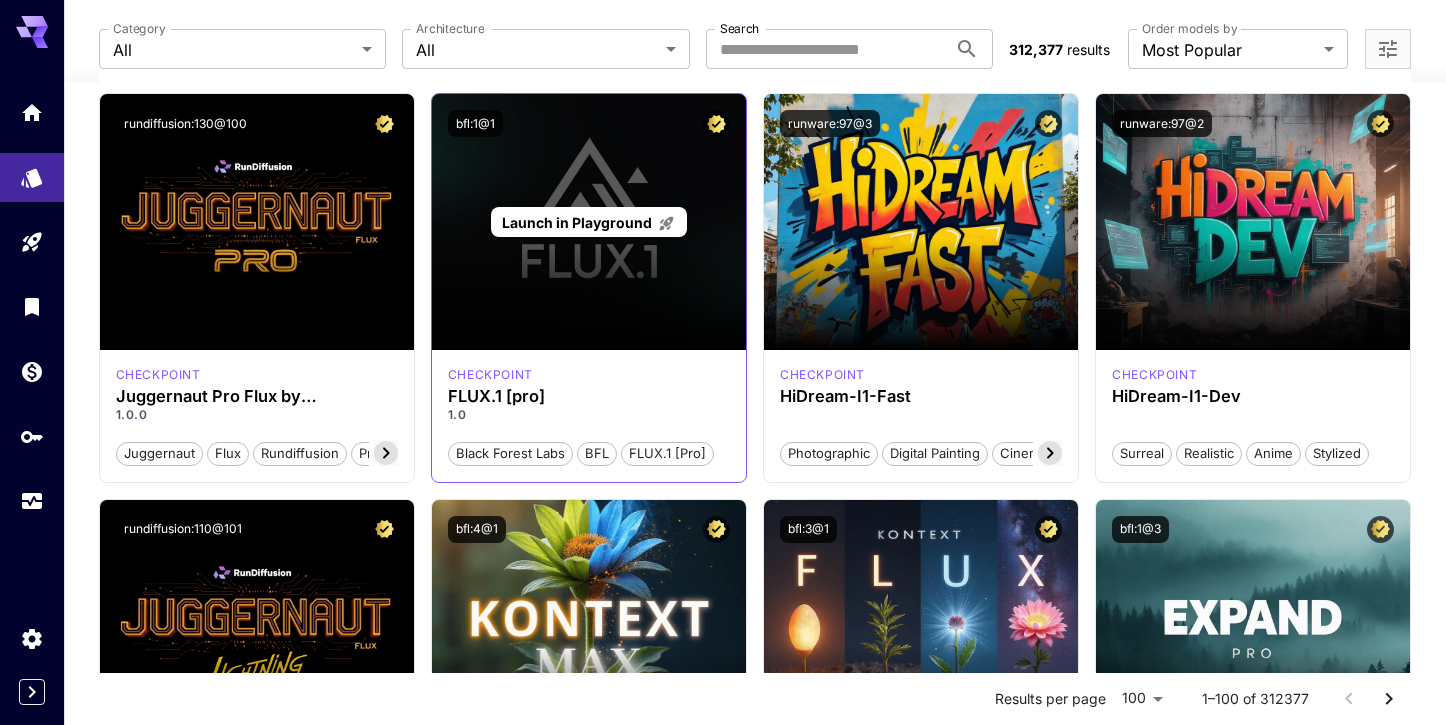 click on "Launch in Playground" at bounding box center (588, 222) 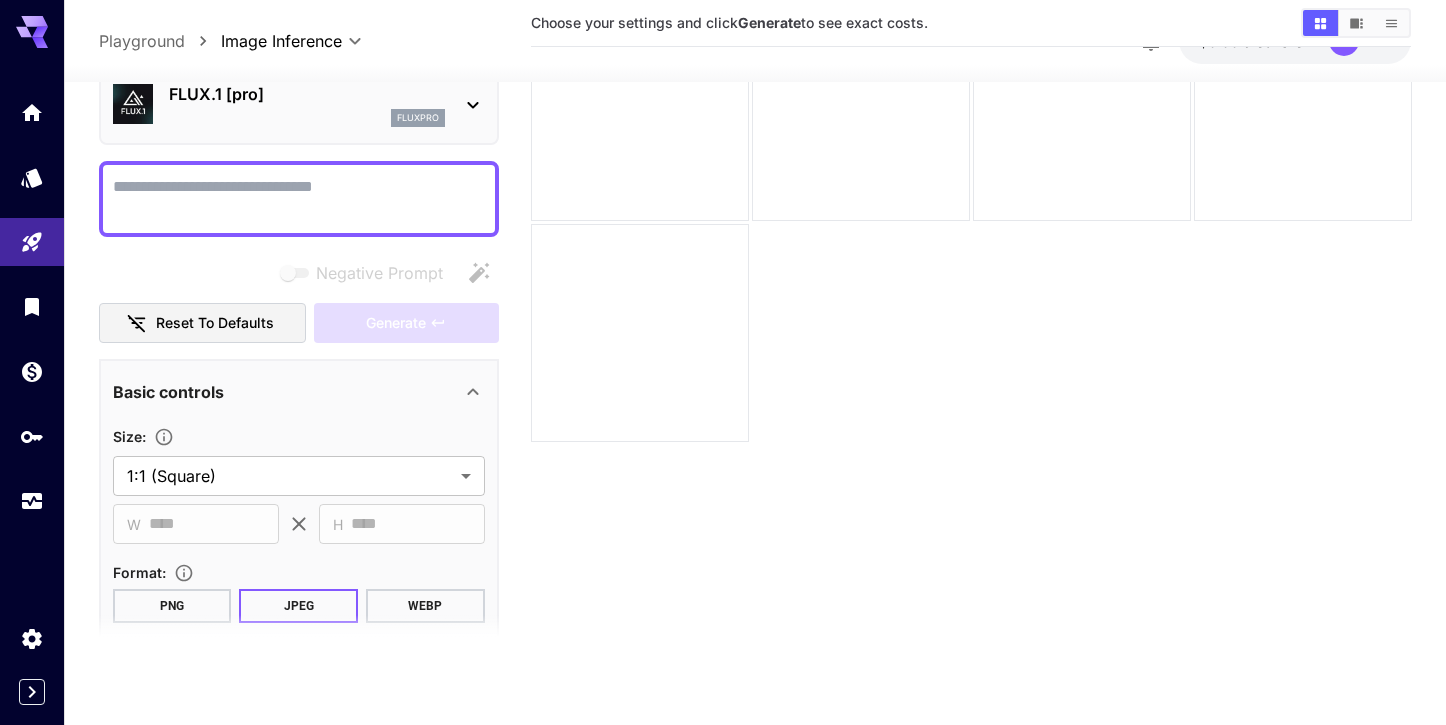 scroll, scrollTop: 0, scrollLeft: 0, axis: both 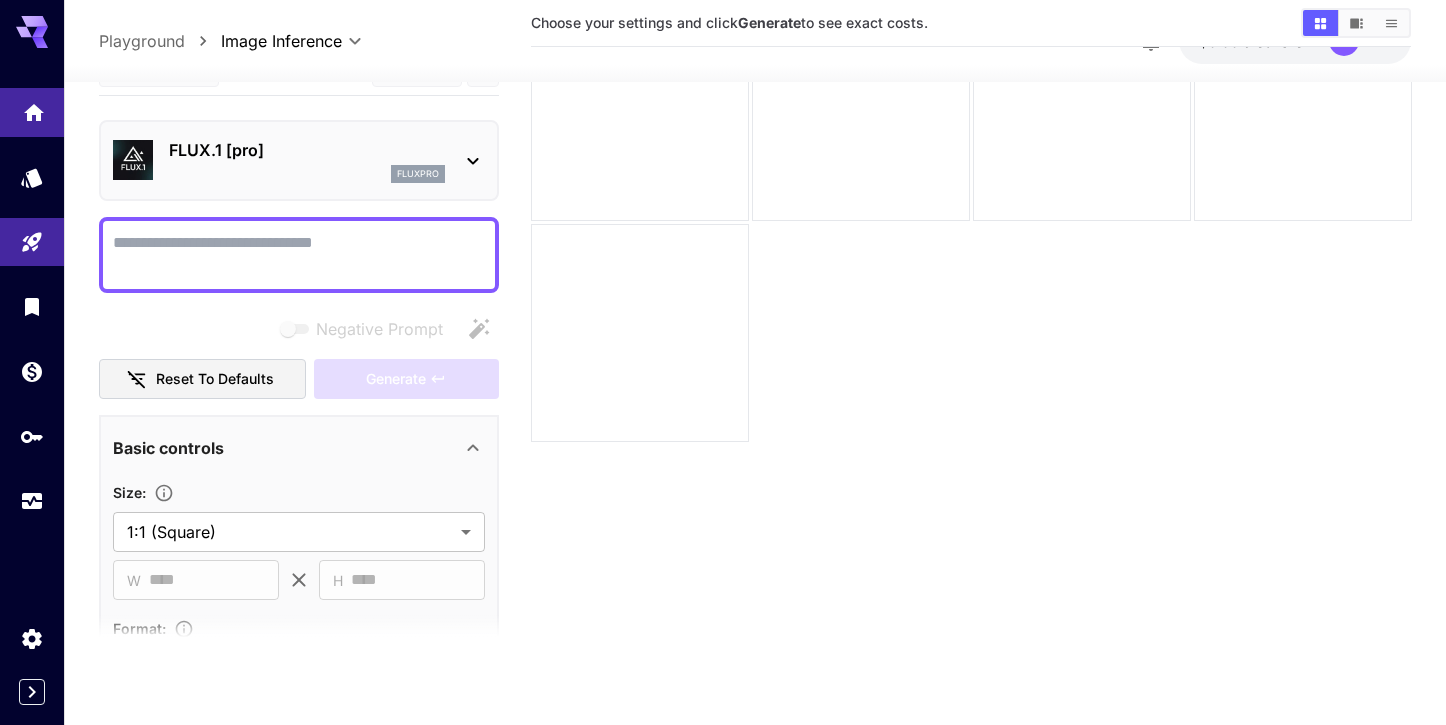 click at bounding box center (32, 112) 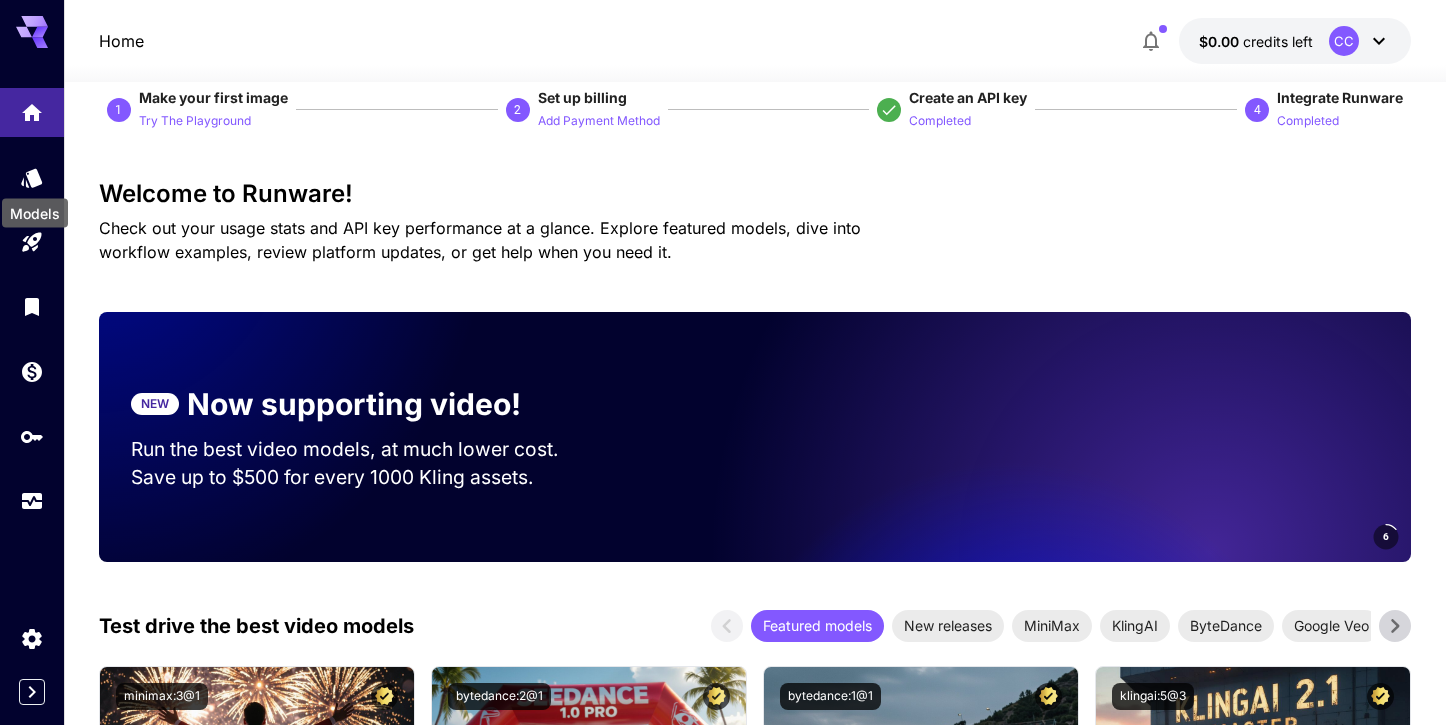 click on "Home $0.00    credits left  CC You still need to verify your email To access all features, click the link in the verification email we sent. Can’t find it? Check your spam folder. Resend Verification Email 1 Make your first image Try The Playground 2 Set up billing Add Payment Method Create an API key Completed 4 Integrate Runware Completed Welcome to Runware! Check out your usage stats and API key performance at a glance. Explore featured models, dive into workflow examples, review platform updates, or get help when you need it. NEW Now supporting video! Run the best video models, at much lower cost. Save up to $500 for every 1000 Kling assets. 6 Test drive the best video models Featured models New releases MiniMax KlingAI ByteDance Google Veo PixVerse Vidu Launch in Playground minimax:3@1                             MiniMax 02 Hailuo Most polished and dynamic model with vibrant, theatrical visuals and fluid motion. Ideal for viral content and commercial-style footage. Launch in Playground" at bounding box center (723, 3136) 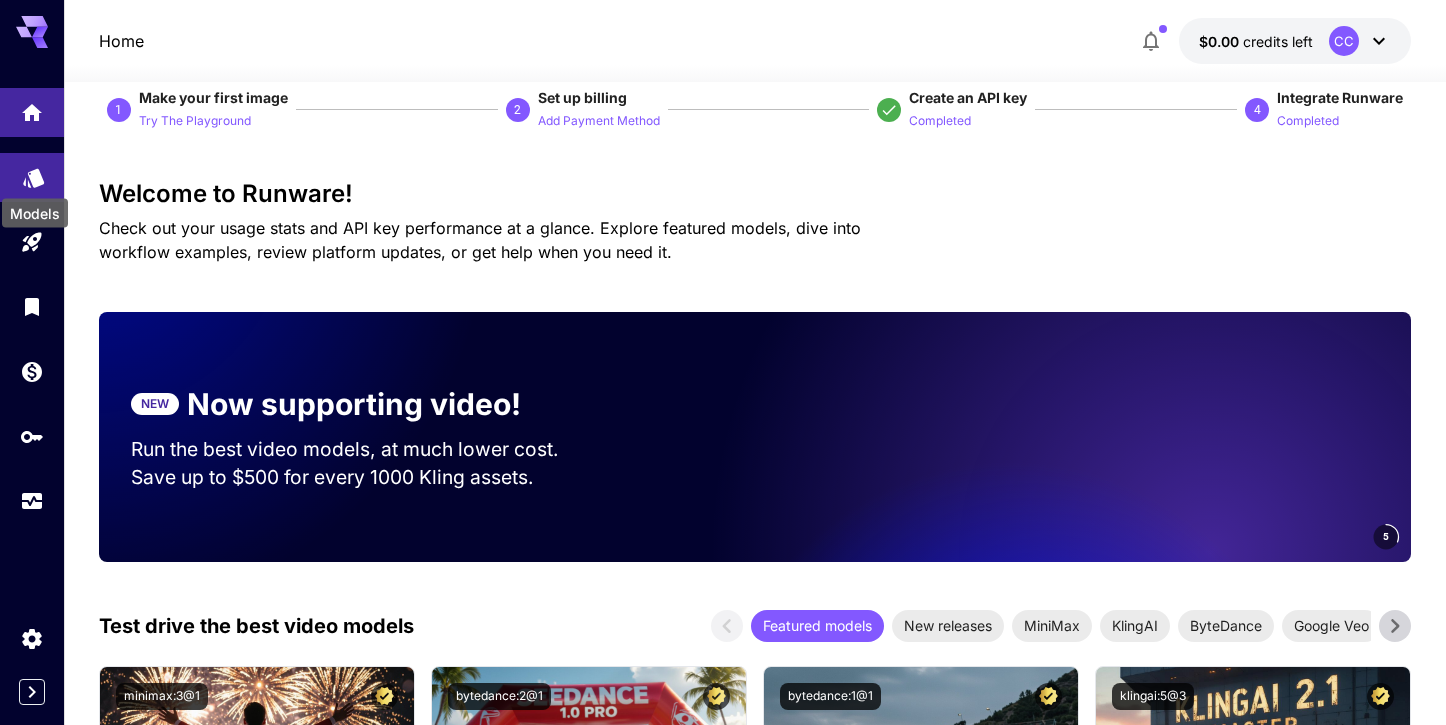 click 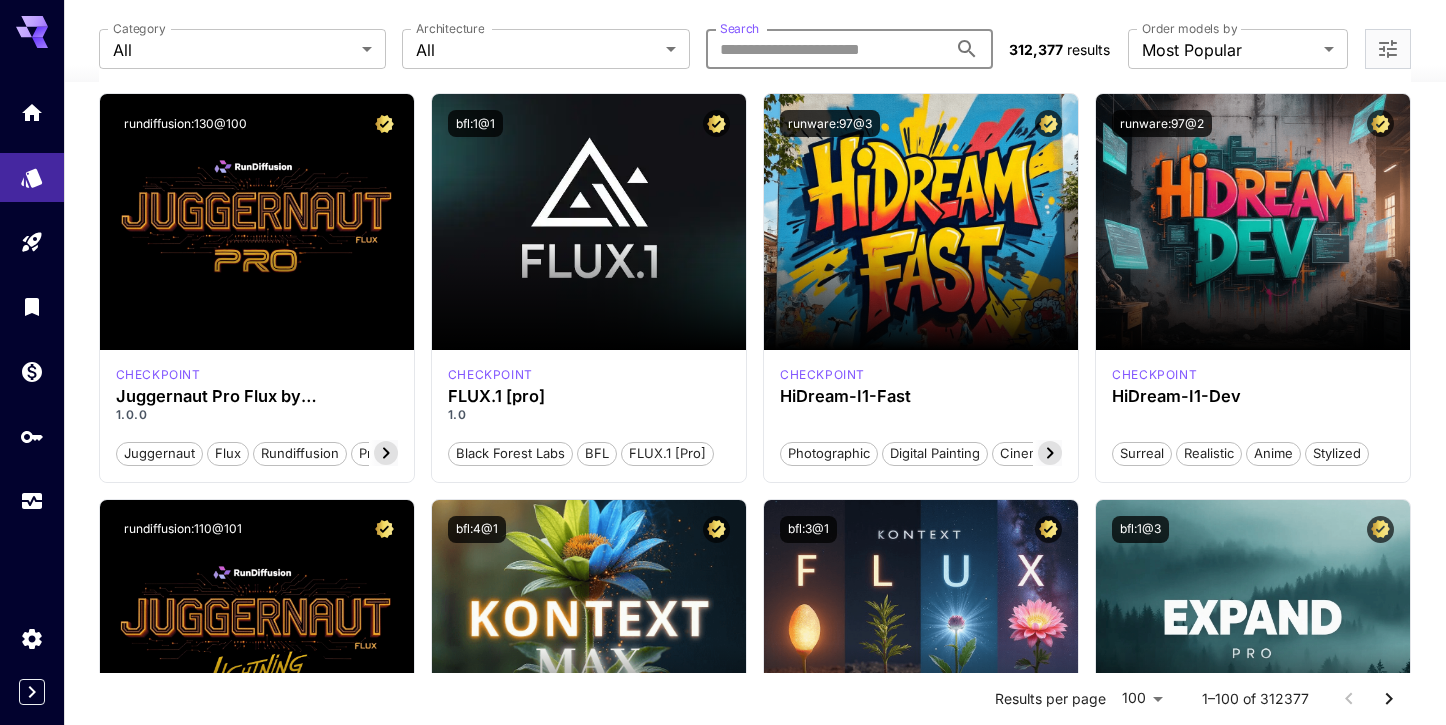 click on "Search" at bounding box center [827, 49] 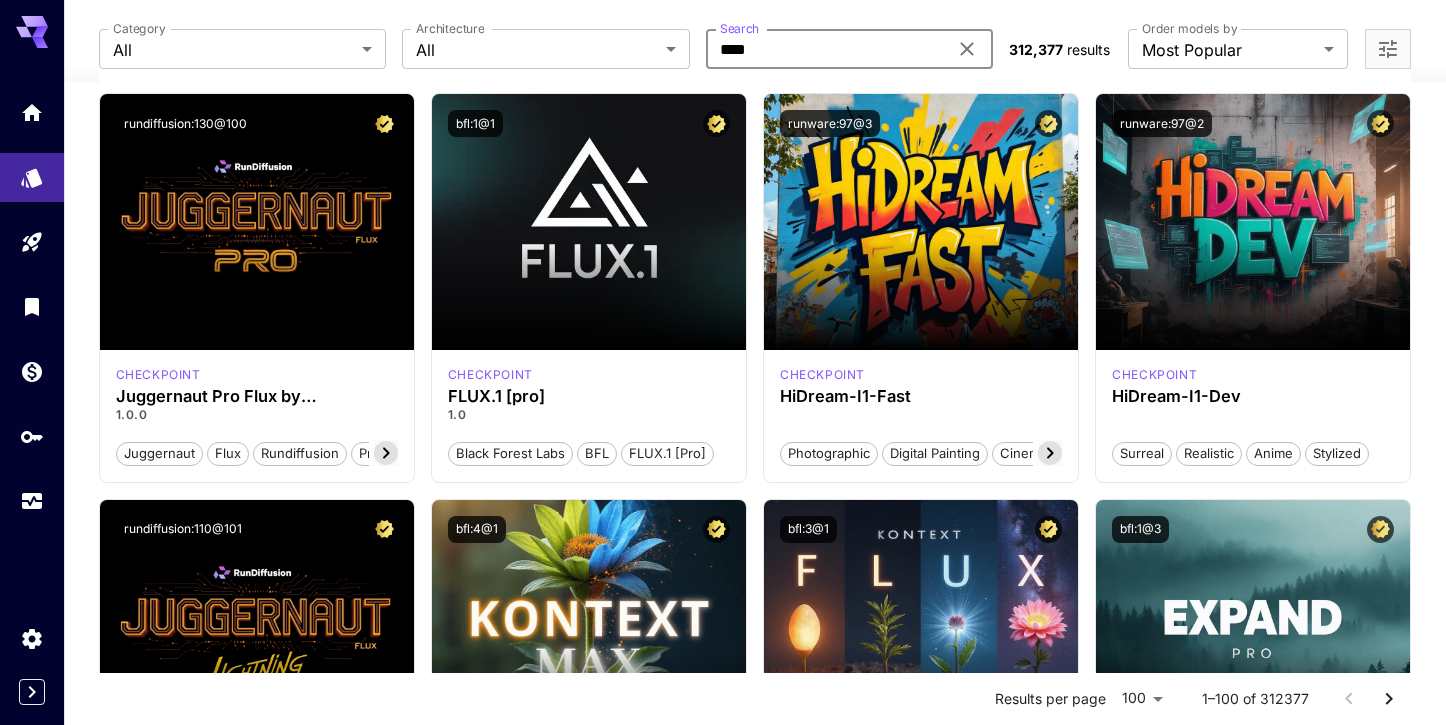 type on "****" 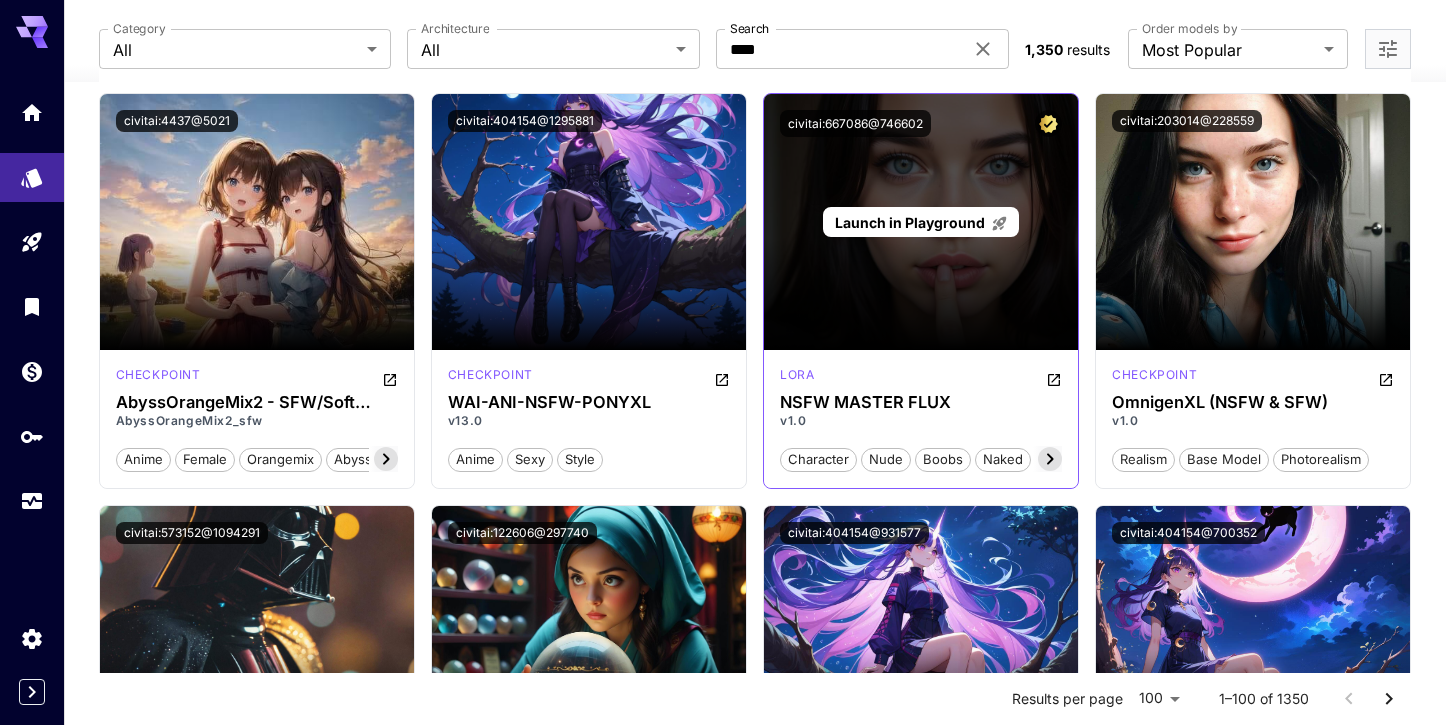 click on "Launch in Playground" at bounding box center (910, 222) 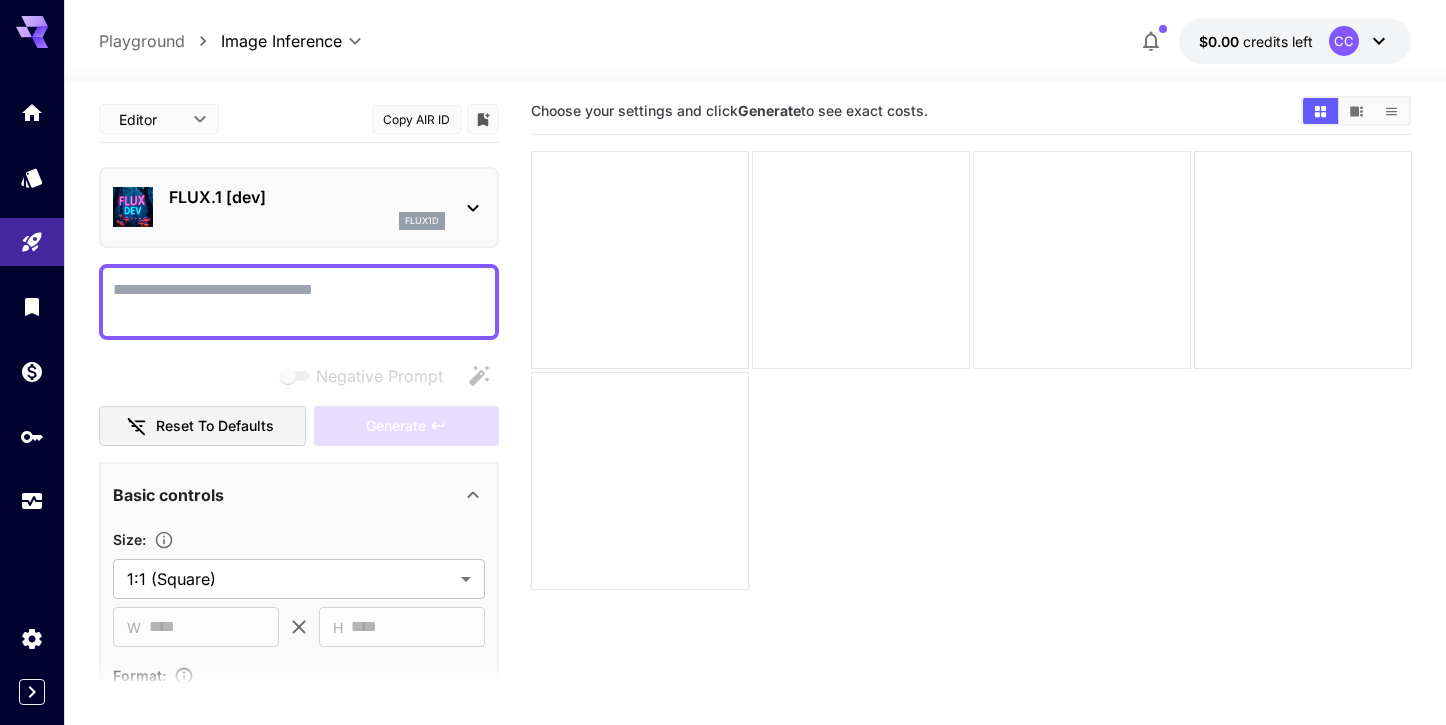 scroll, scrollTop: 0, scrollLeft: 0, axis: both 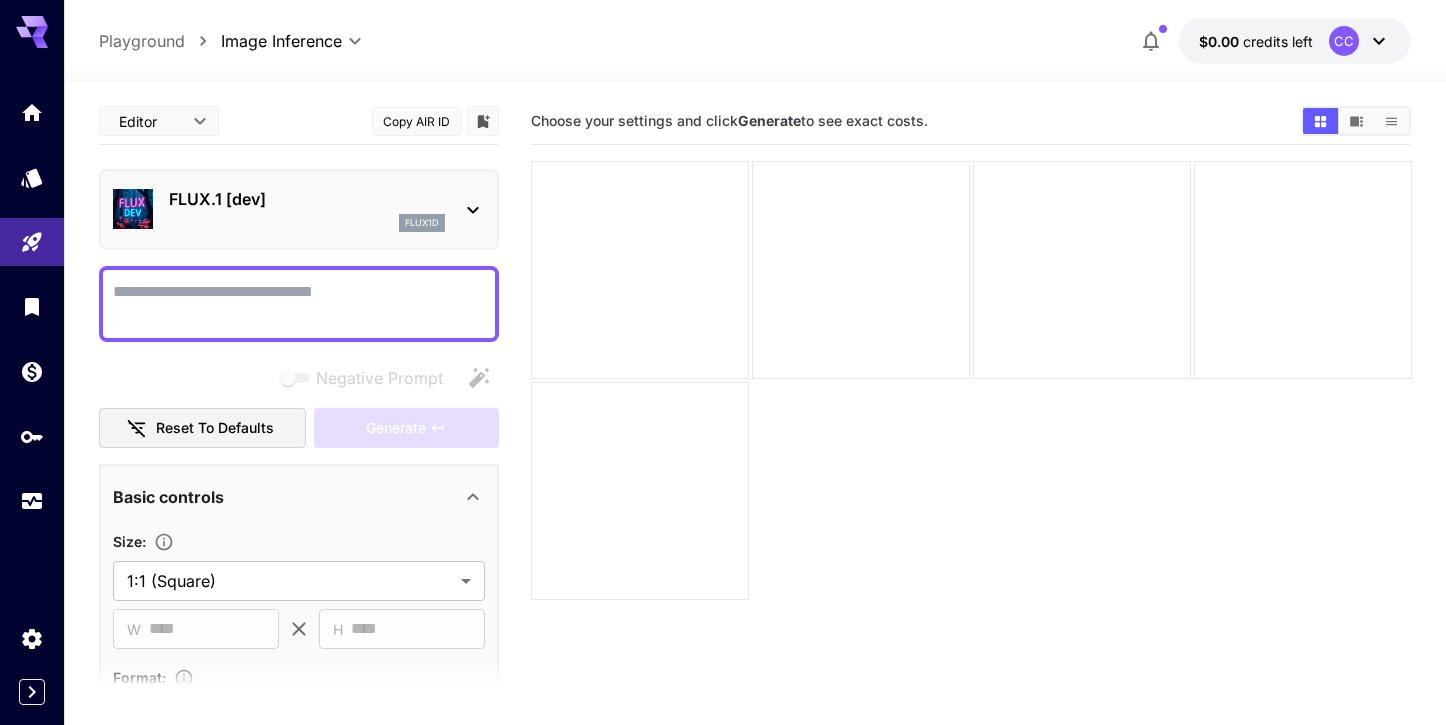 click on "Negative Prompt" at bounding box center [299, 304] 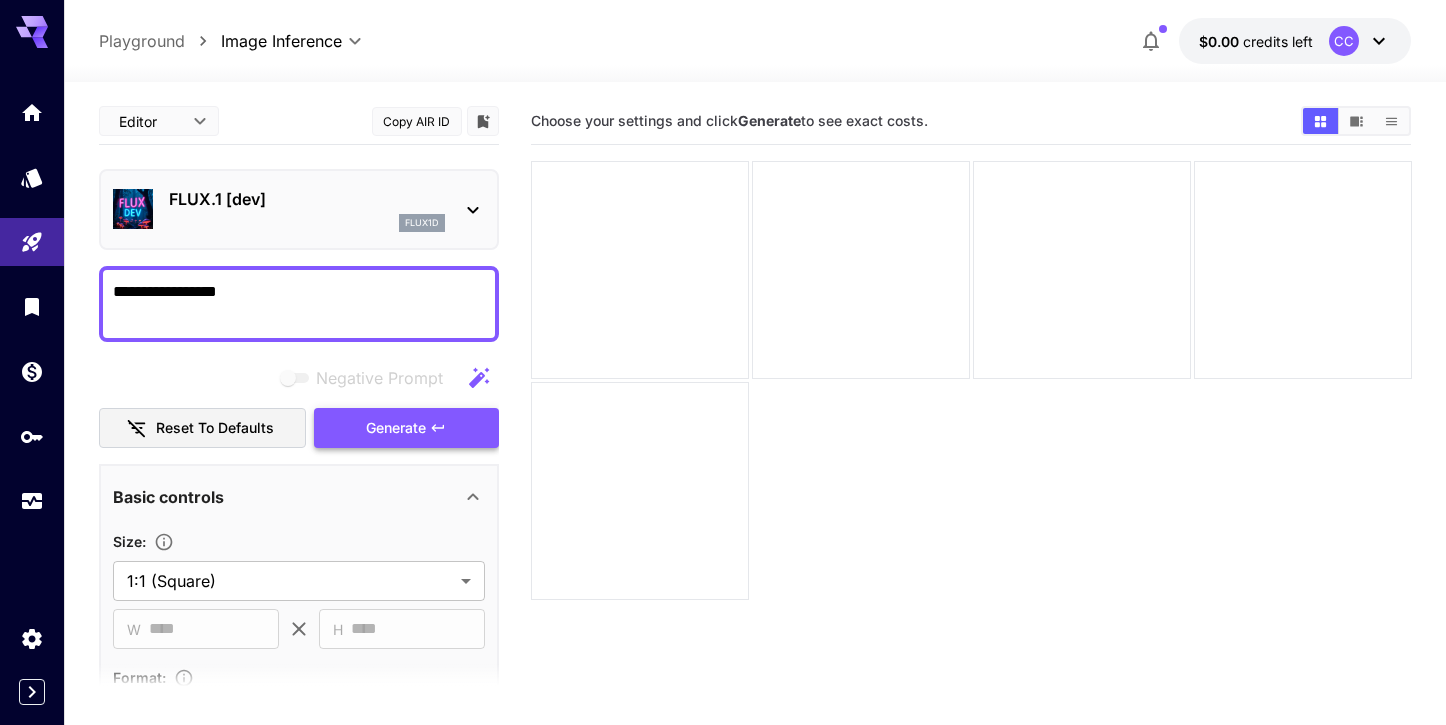 click on "Generate" at bounding box center [396, 428] 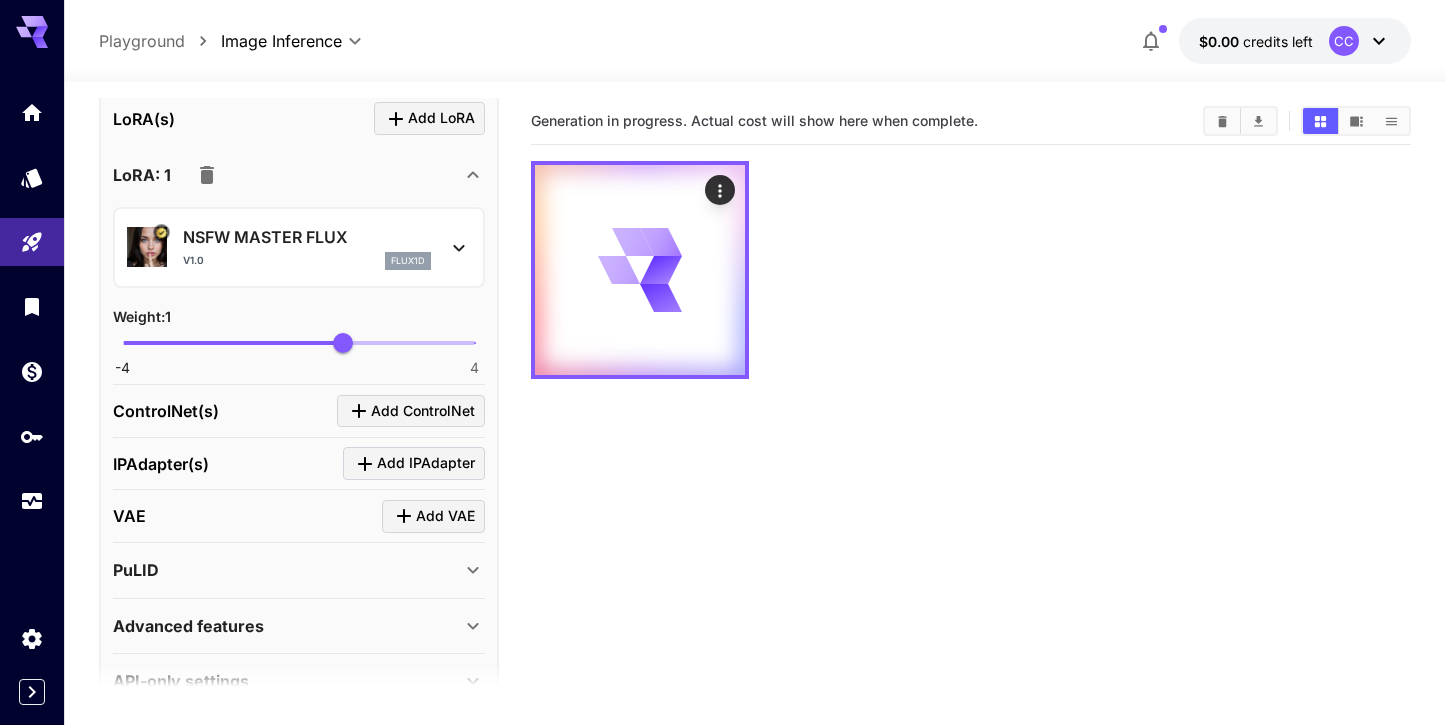 scroll, scrollTop: 844, scrollLeft: 0, axis: vertical 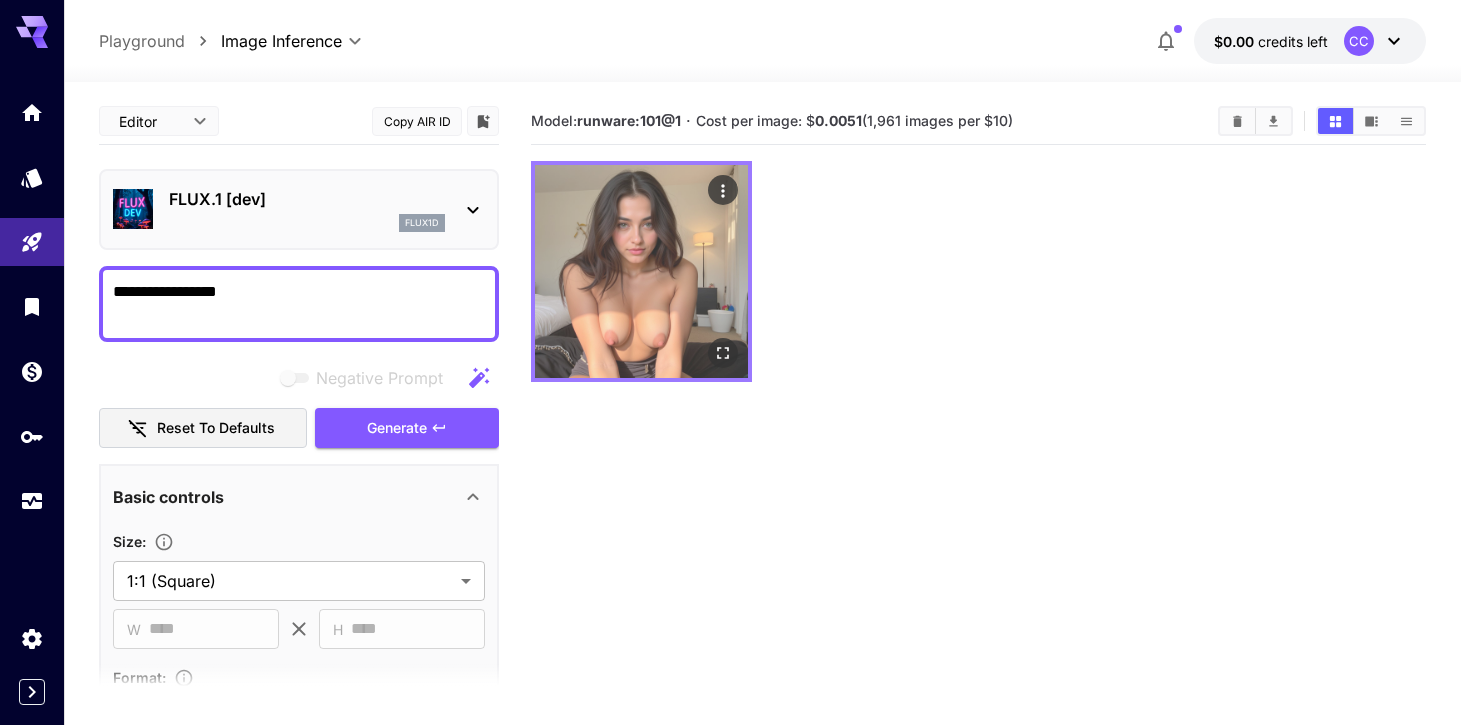 click at bounding box center (641, 271) 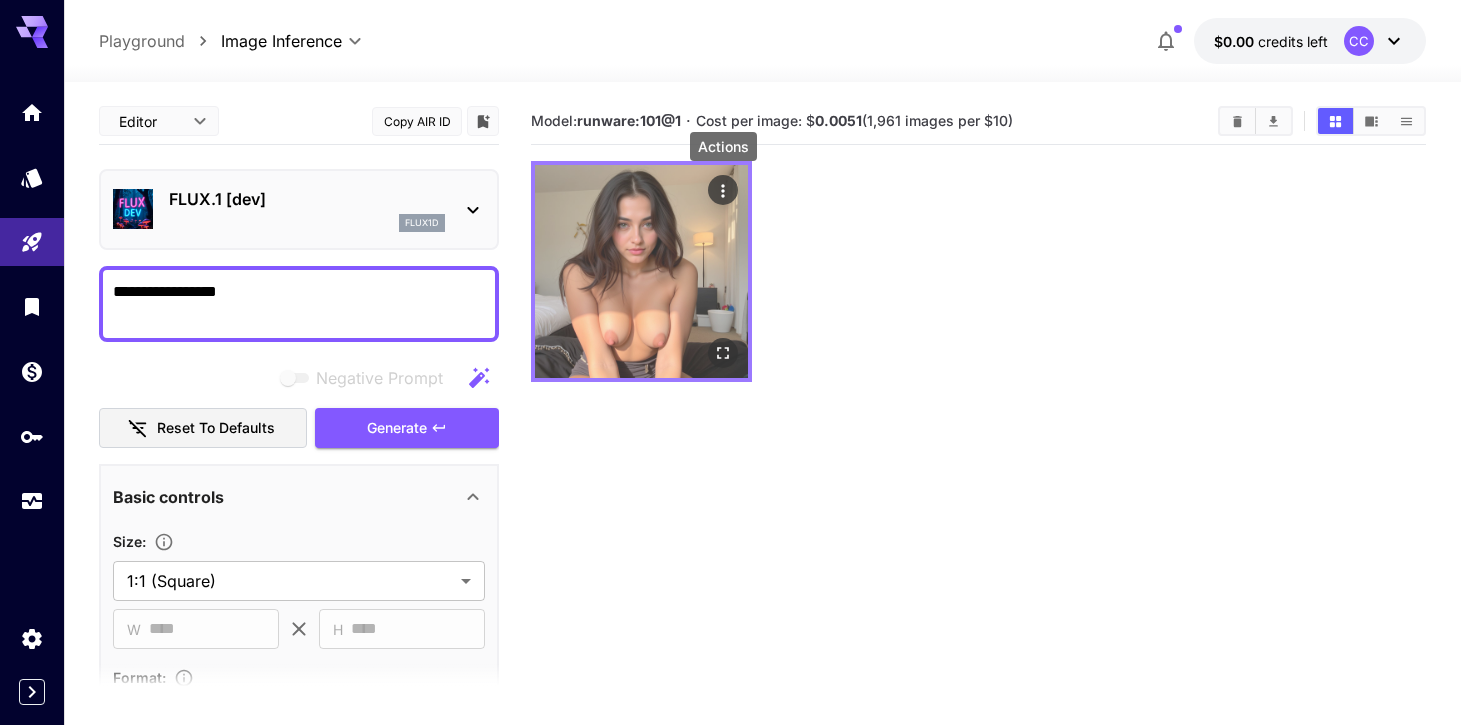 click 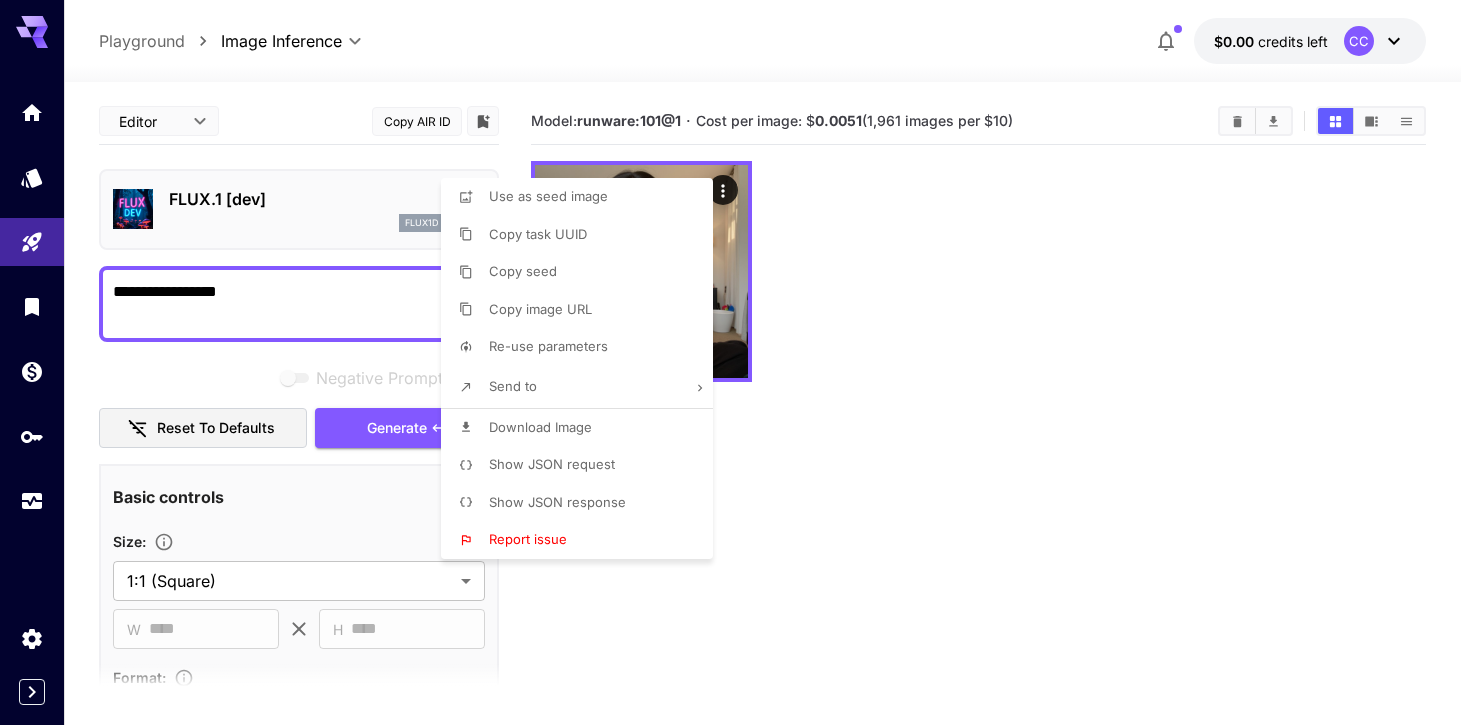 click at bounding box center (730, 362) 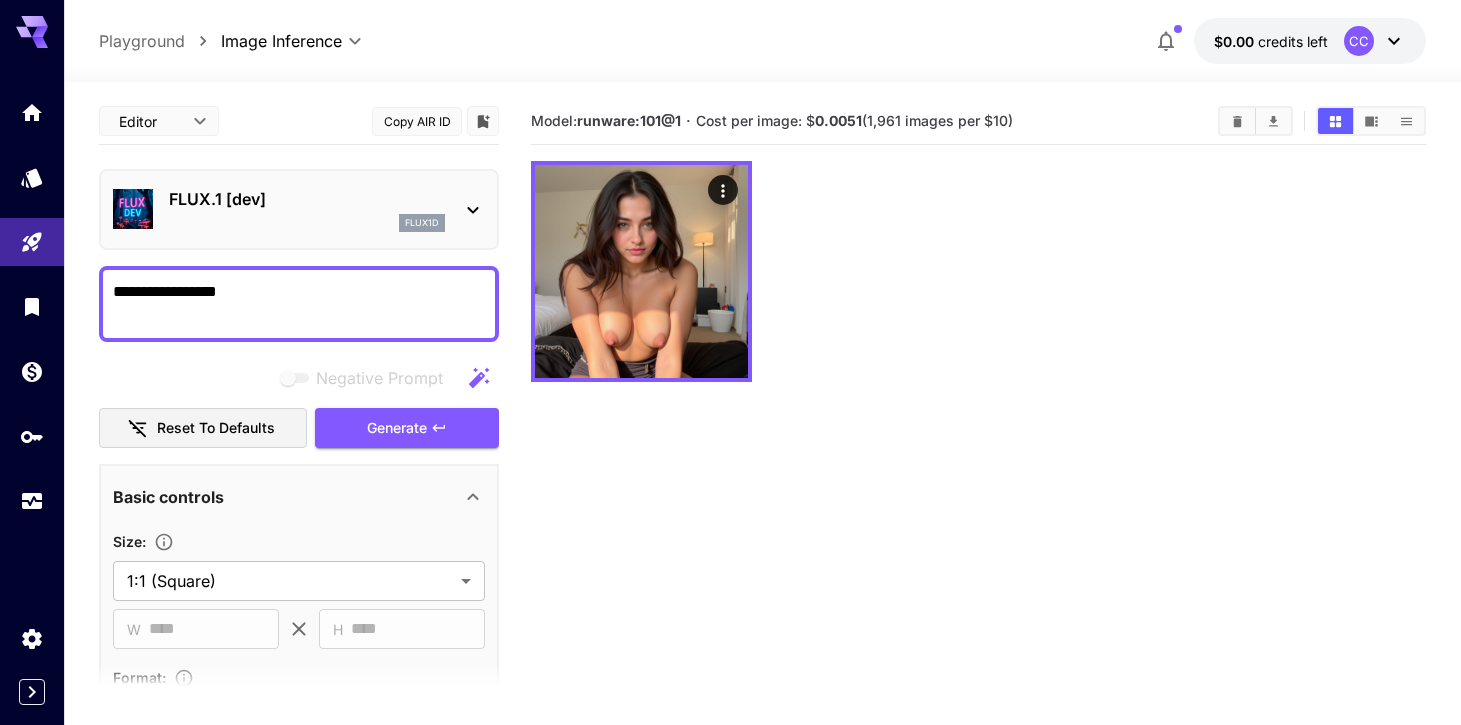 click on "**********" at bounding box center [299, 304] 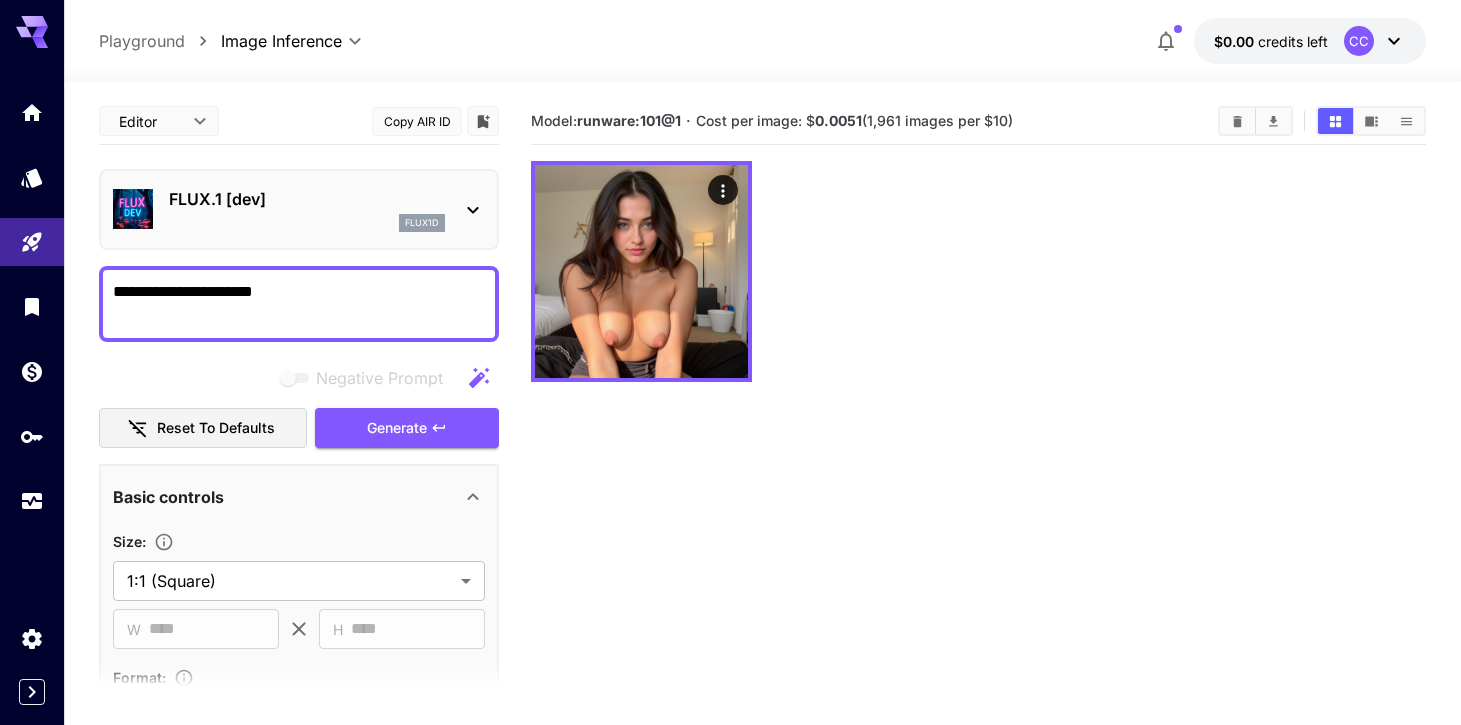 click on "**********" at bounding box center [299, 304] 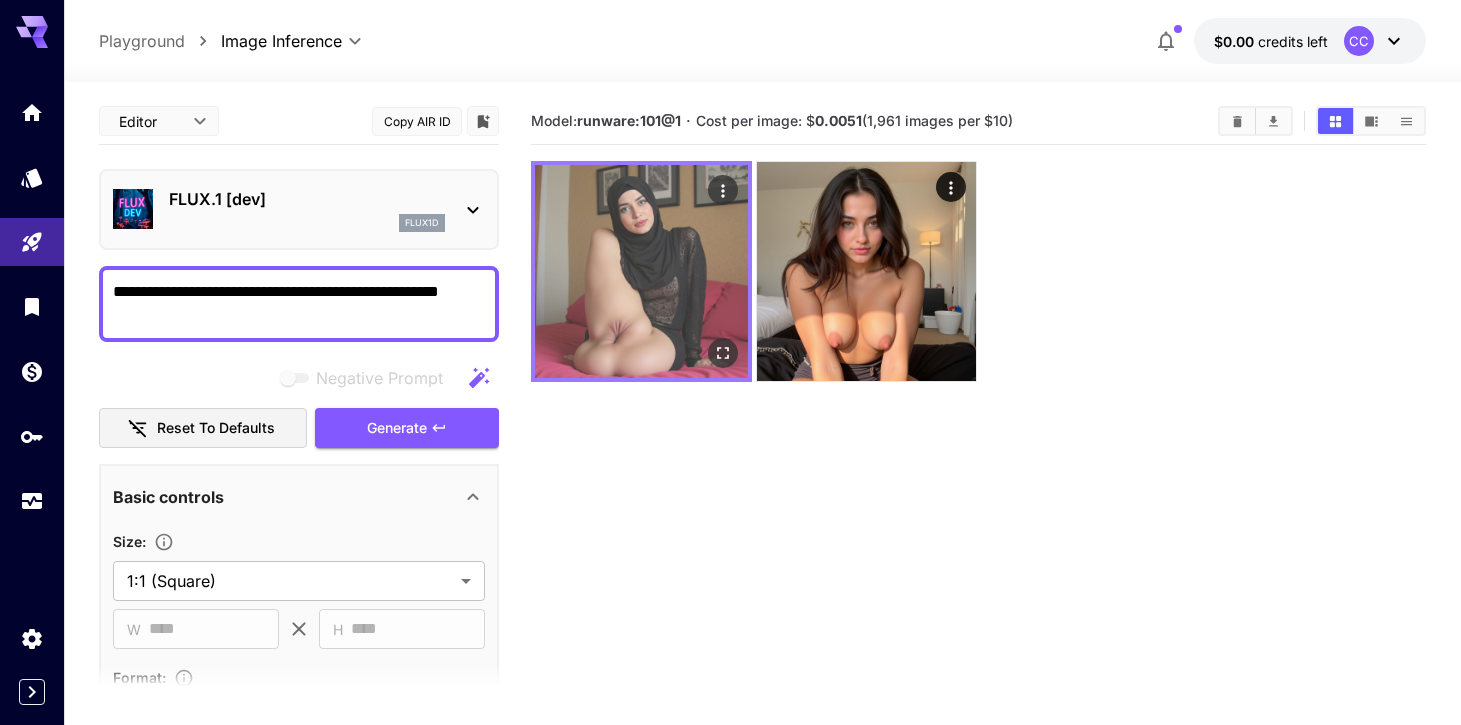 click at bounding box center [641, 271] 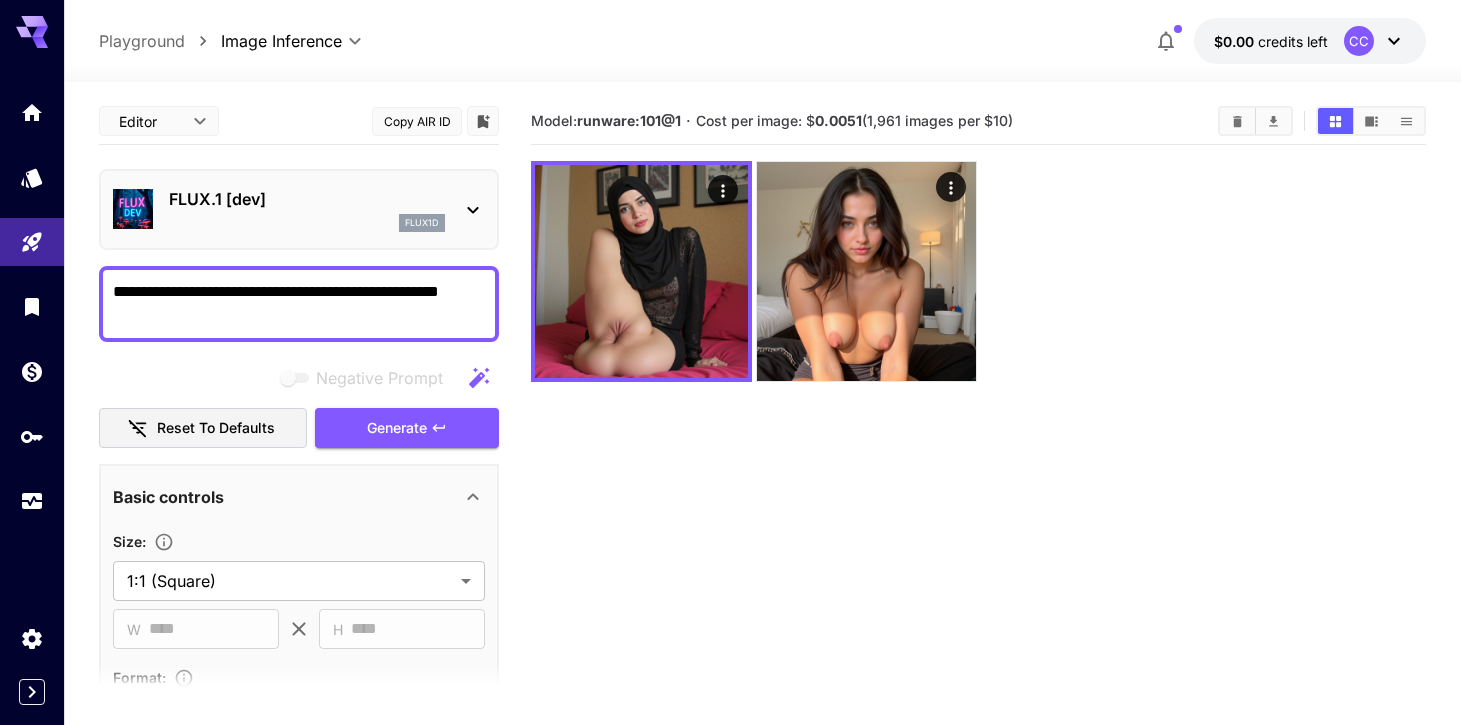 click on "FLUX.1 [dev]" at bounding box center [307, 199] 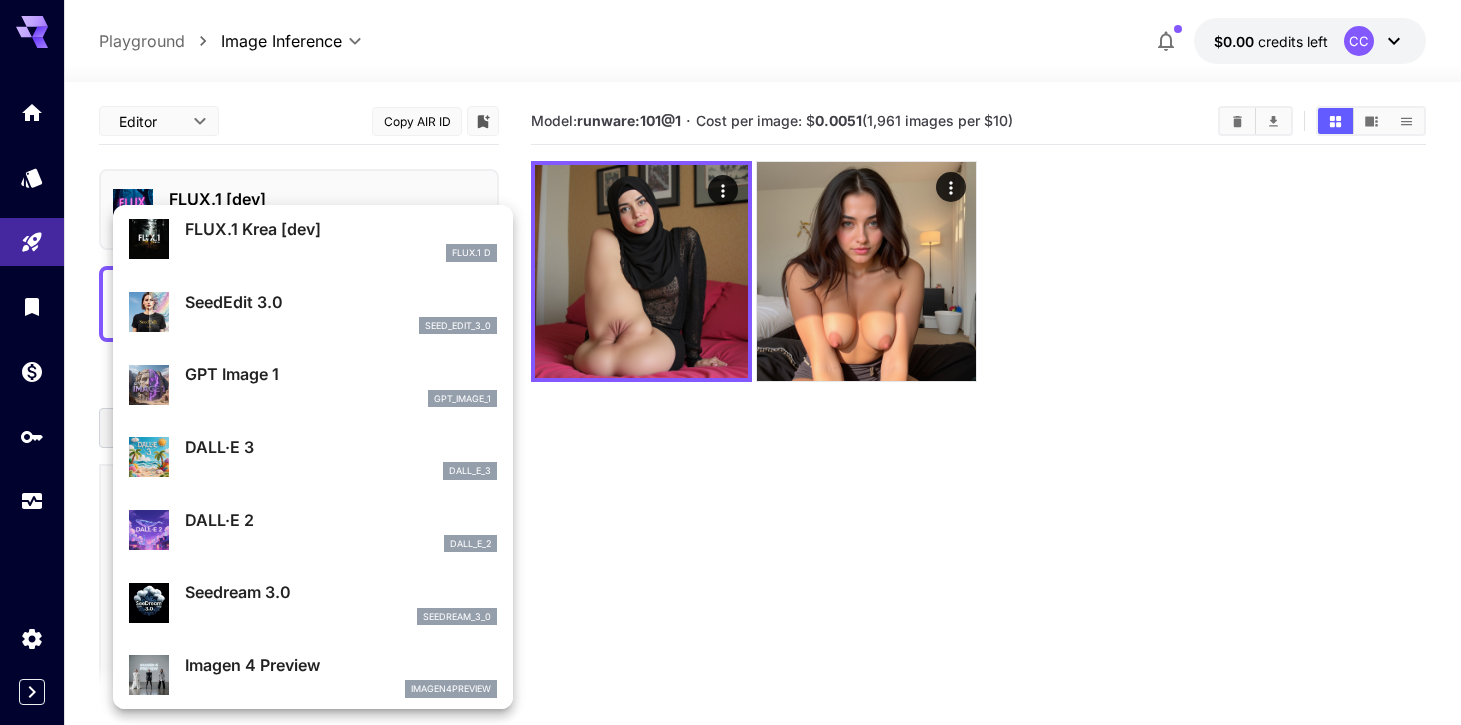 scroll, scrollTop: 148, scrollLeft: 0, axis: vertical 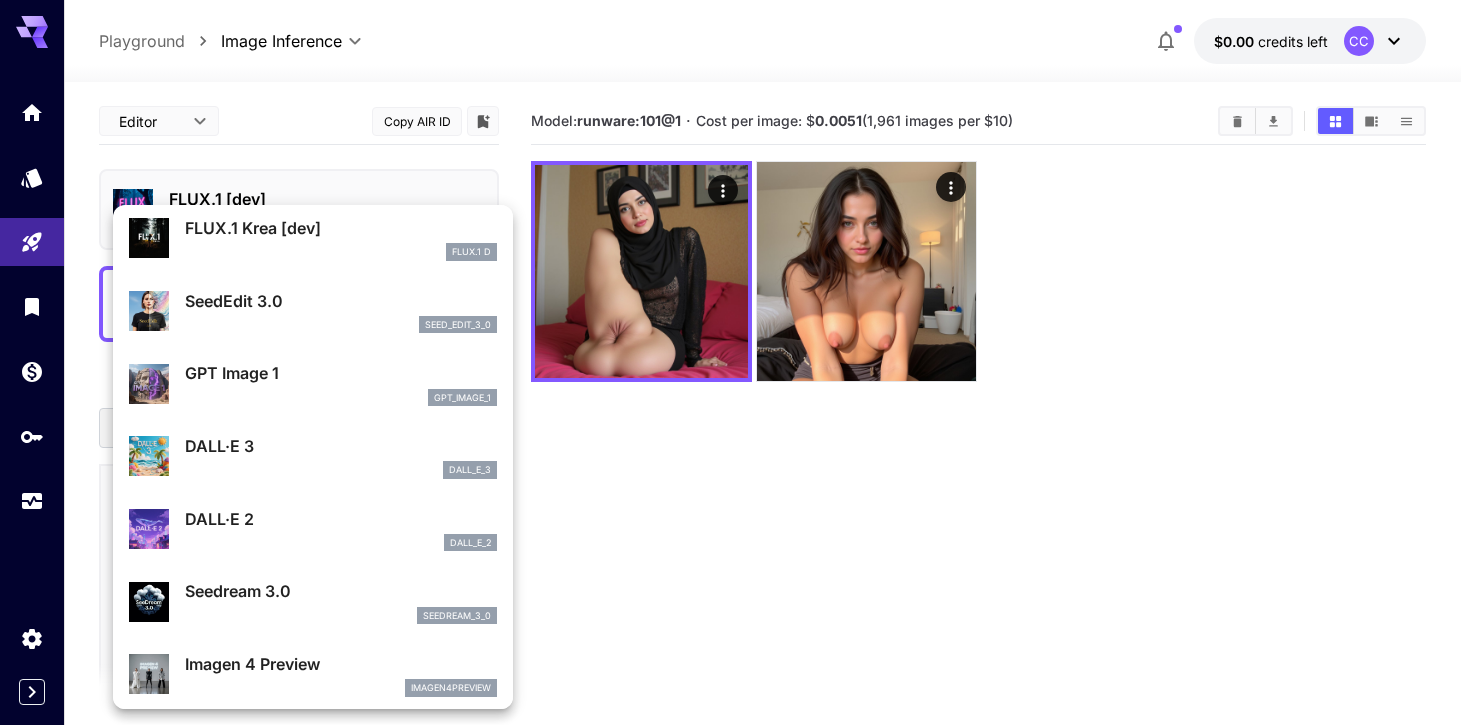 click on "GPT Image 1" at bounding box center [341, 373] 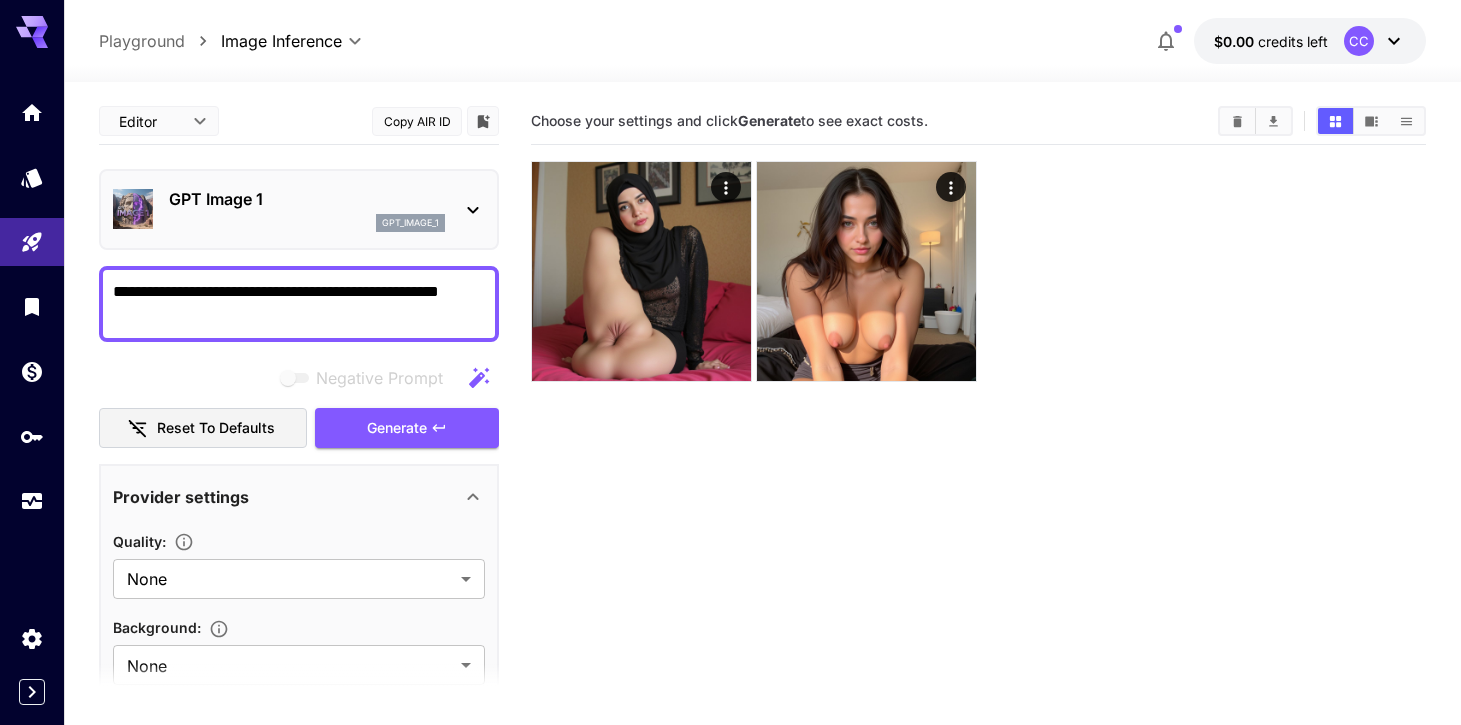 drag, startPoint x: 266, startPoint y: 316, endPoint x: 270, endPoint y: 295, distance: 21.377558 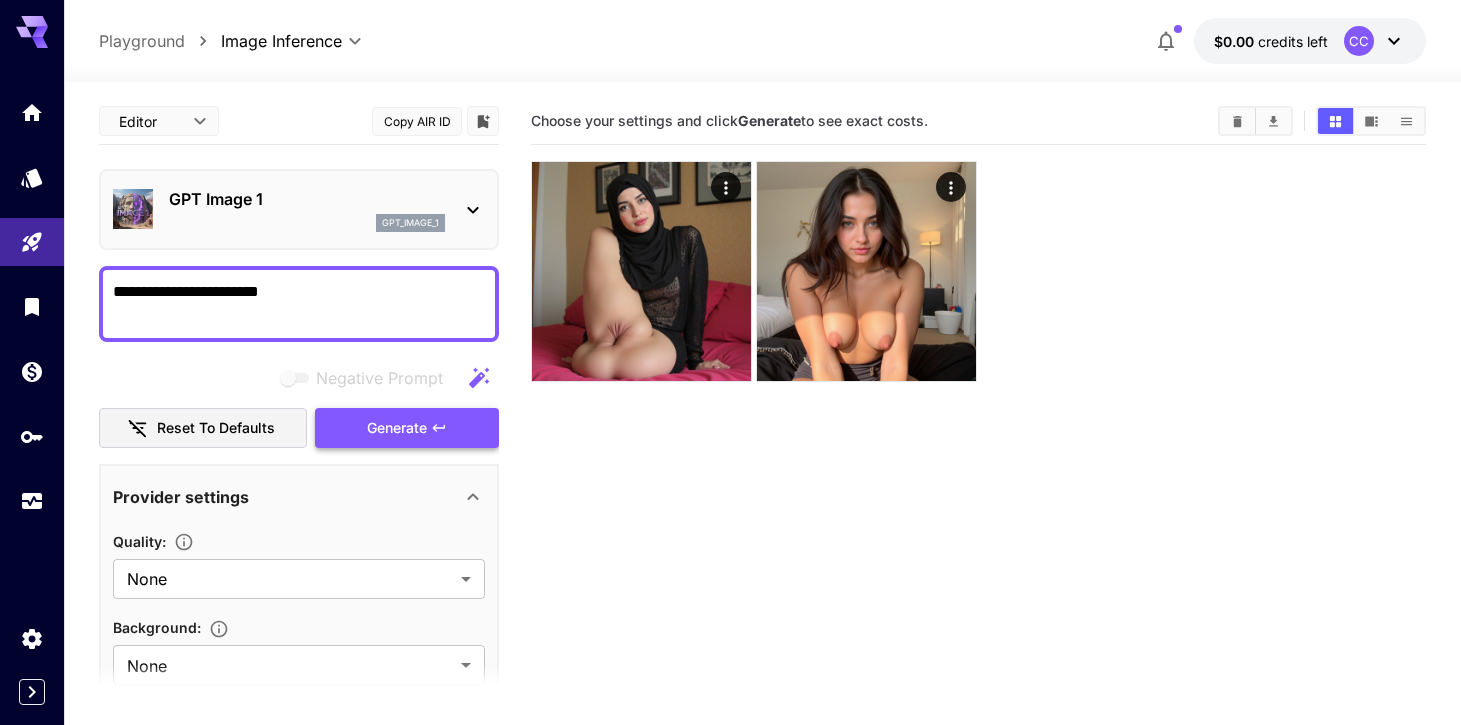 type on "**********" 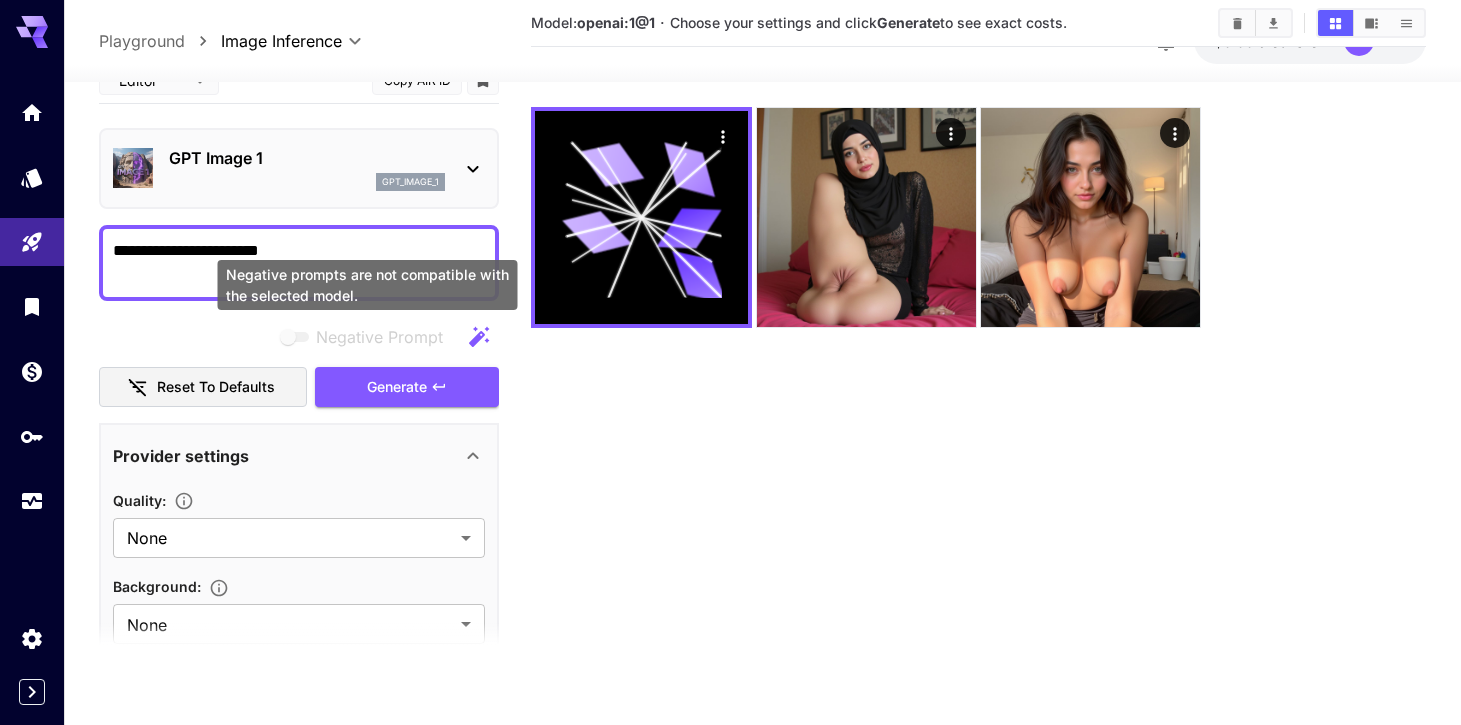 scroll, scrollTop: 158, scrollLeft: 0, axis: vertical 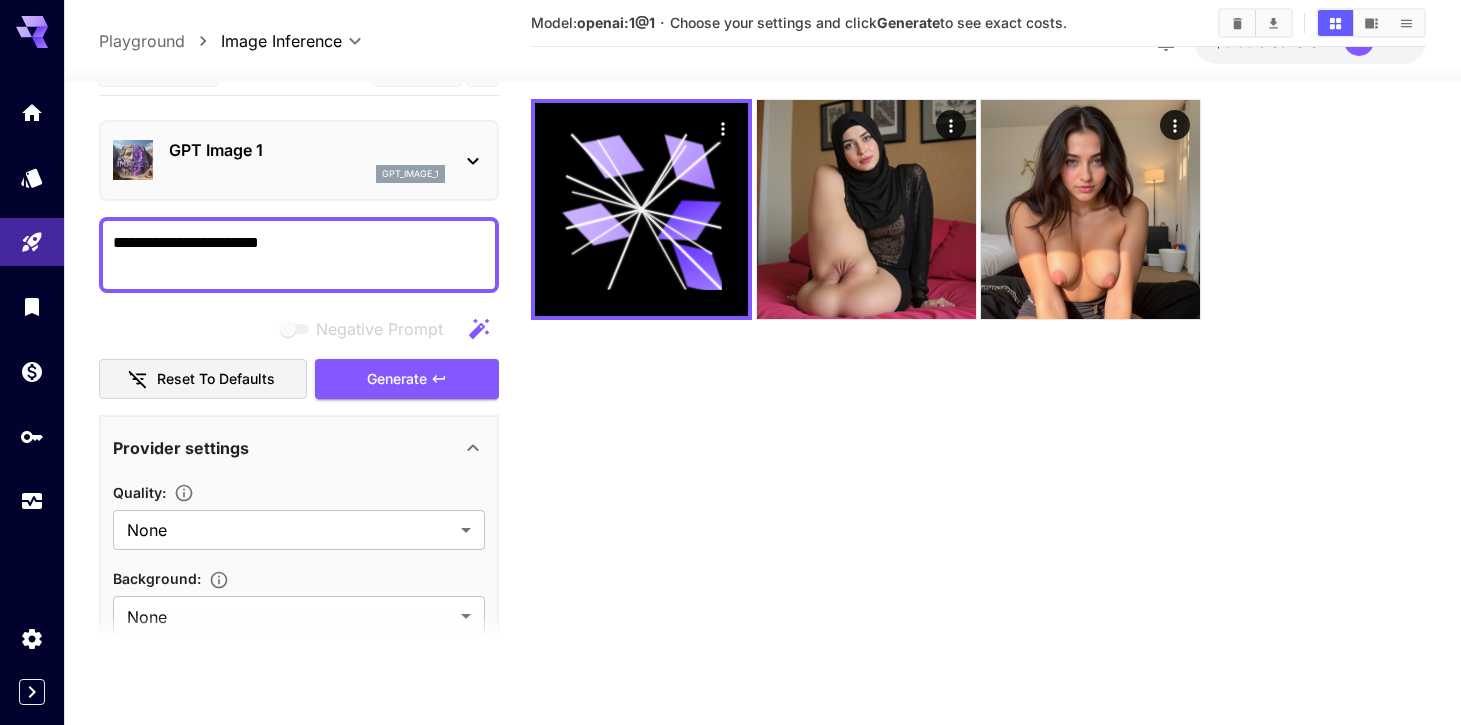 click on "GPT Image 1 gpt_image_1" at bounding box center (307, 160) 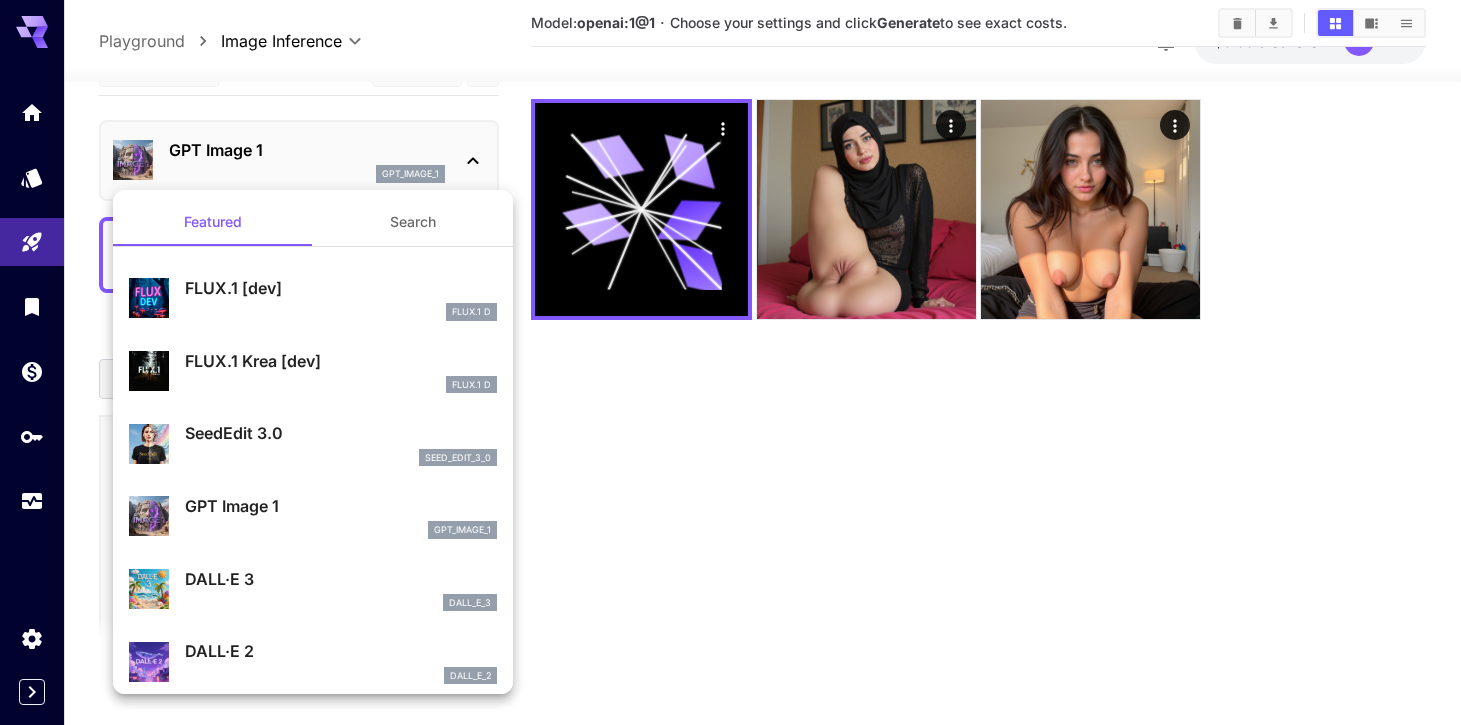 click on "FLUX.1 Krea [dev]" at bounding box center (341, 361) 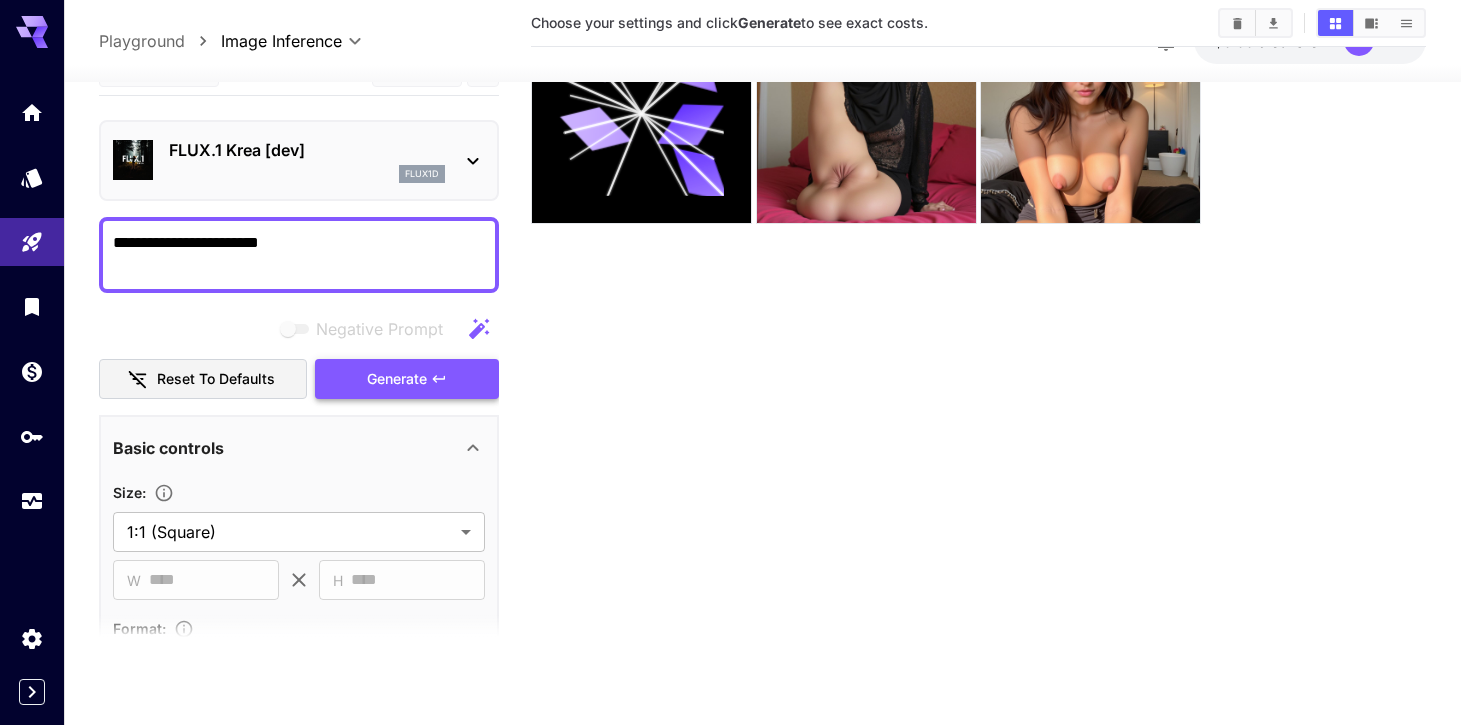click on "Generate" at bounding box center [397, 378] 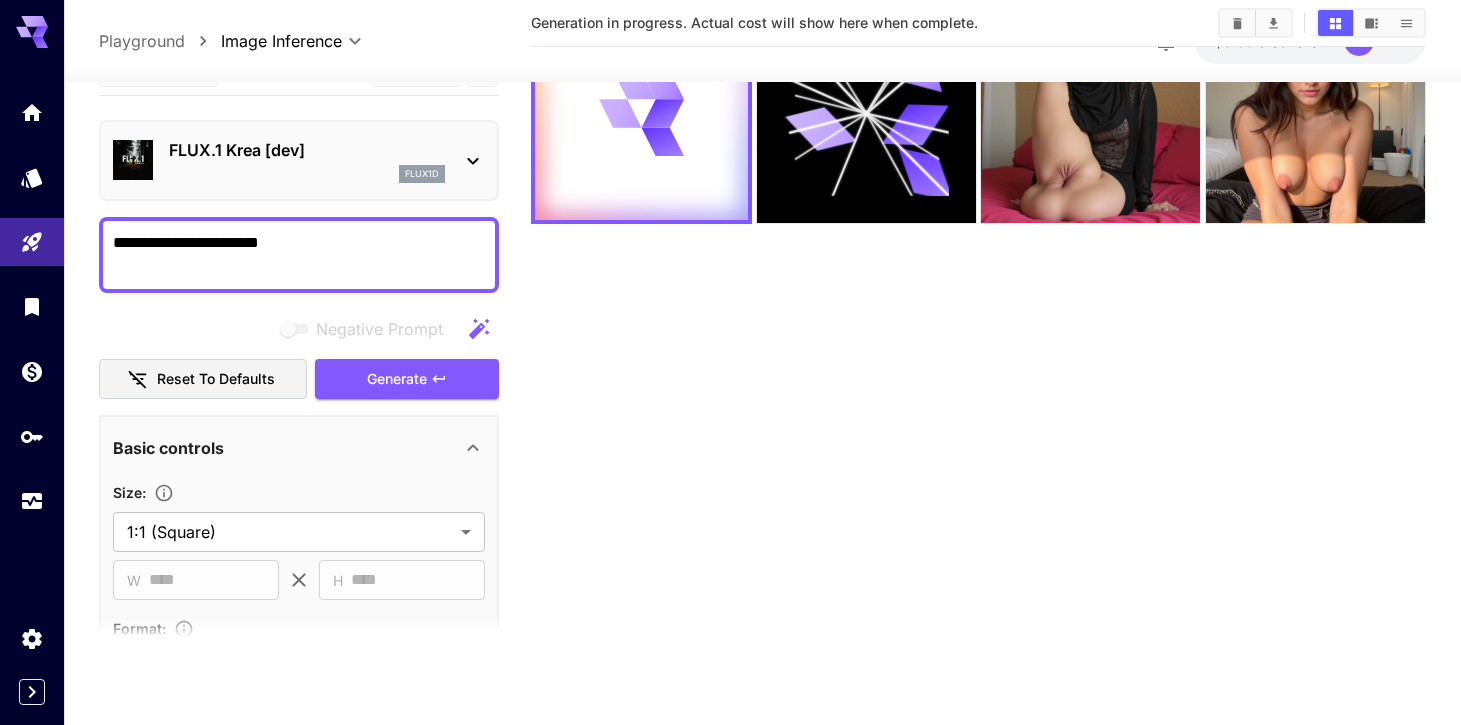 scroll, scrollTop: 3, scrollLeft: 0, axis: vertical 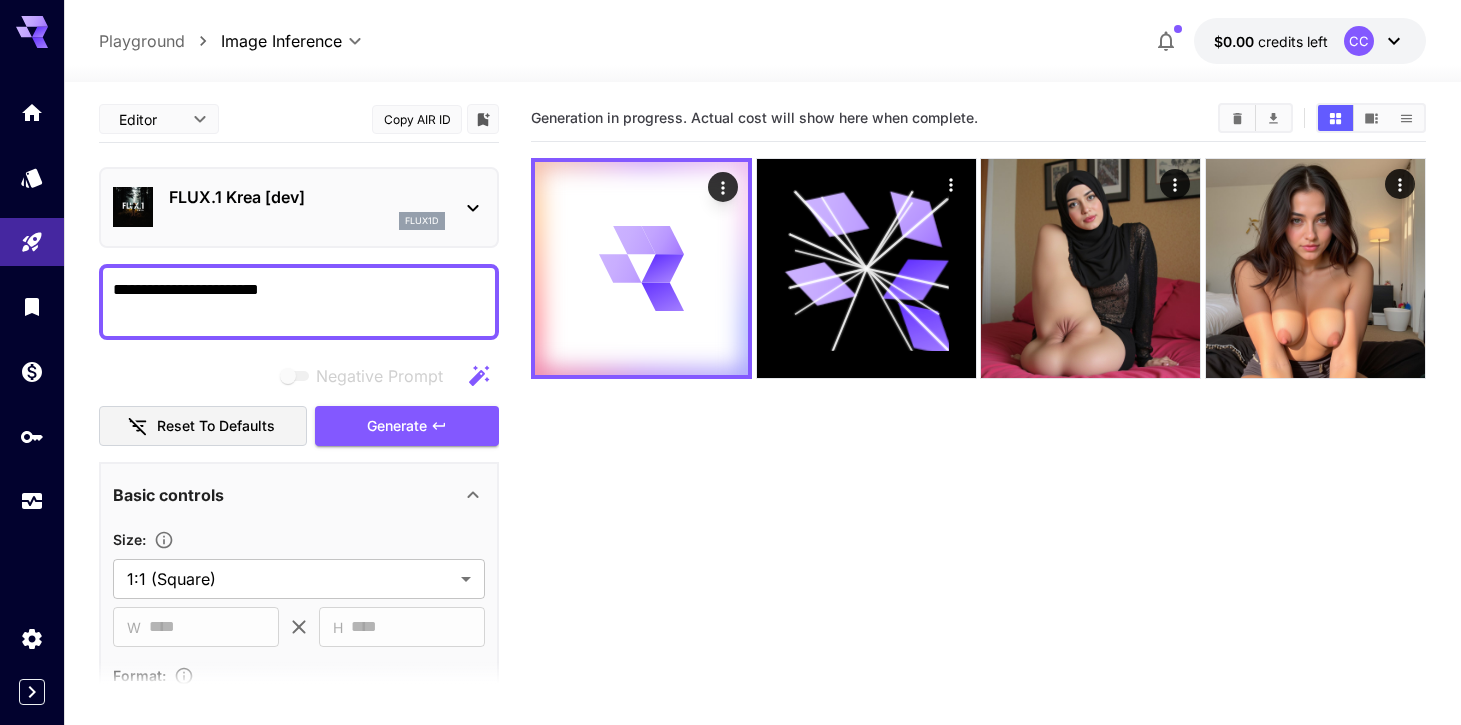 click on "FLUX.1 Krea [dev]" at bounding box center (307, 197) 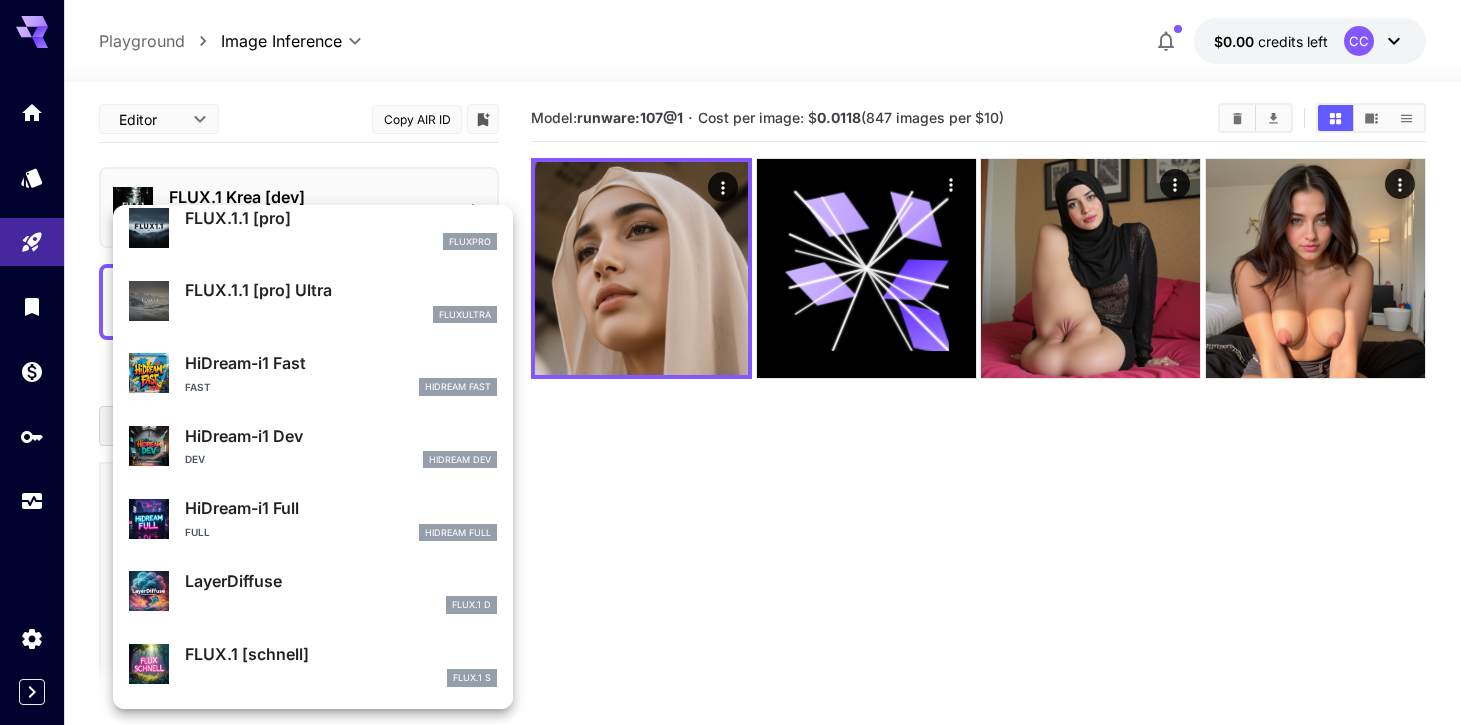 scroll, scrollTop: 0, scrollLeft: 0, axis: both 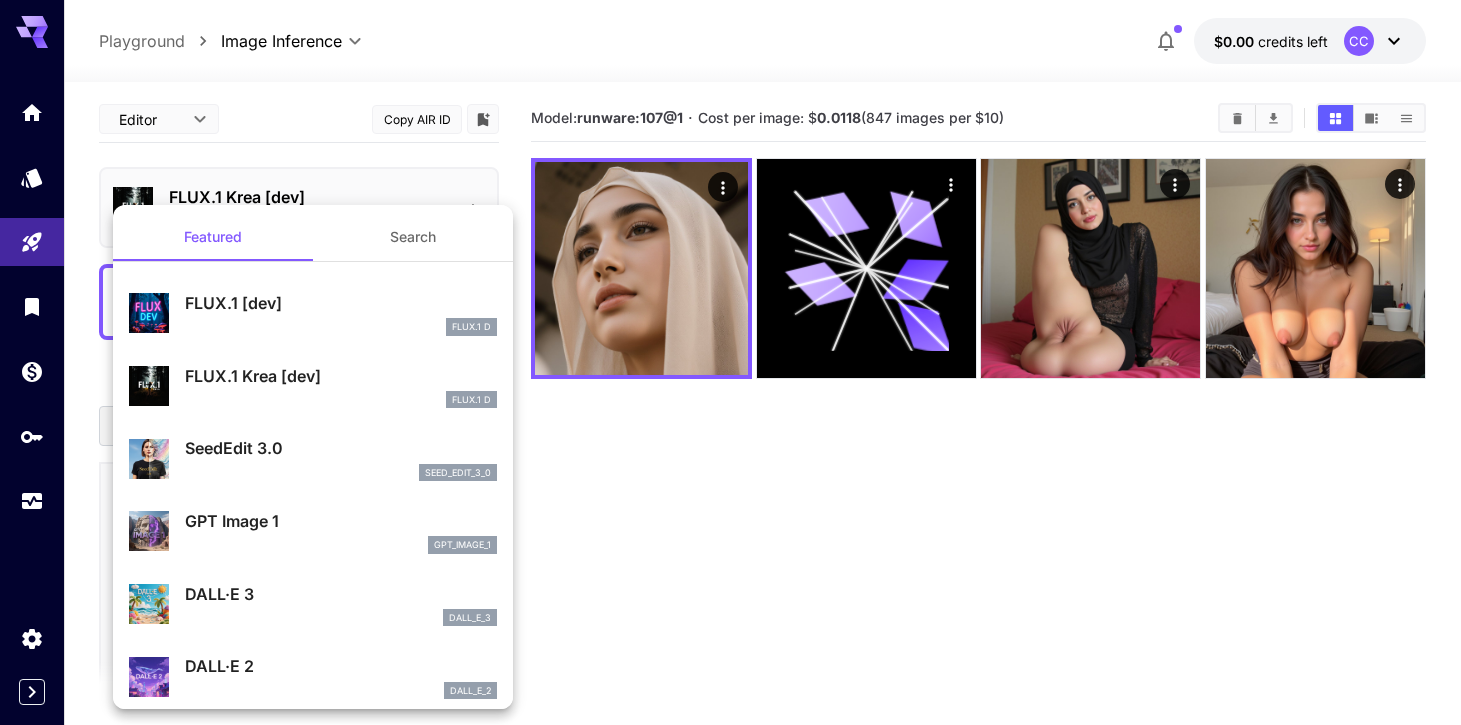 click on "FLUX.1 [dev] FLUX.1 D" at bounding box center [341, 313] 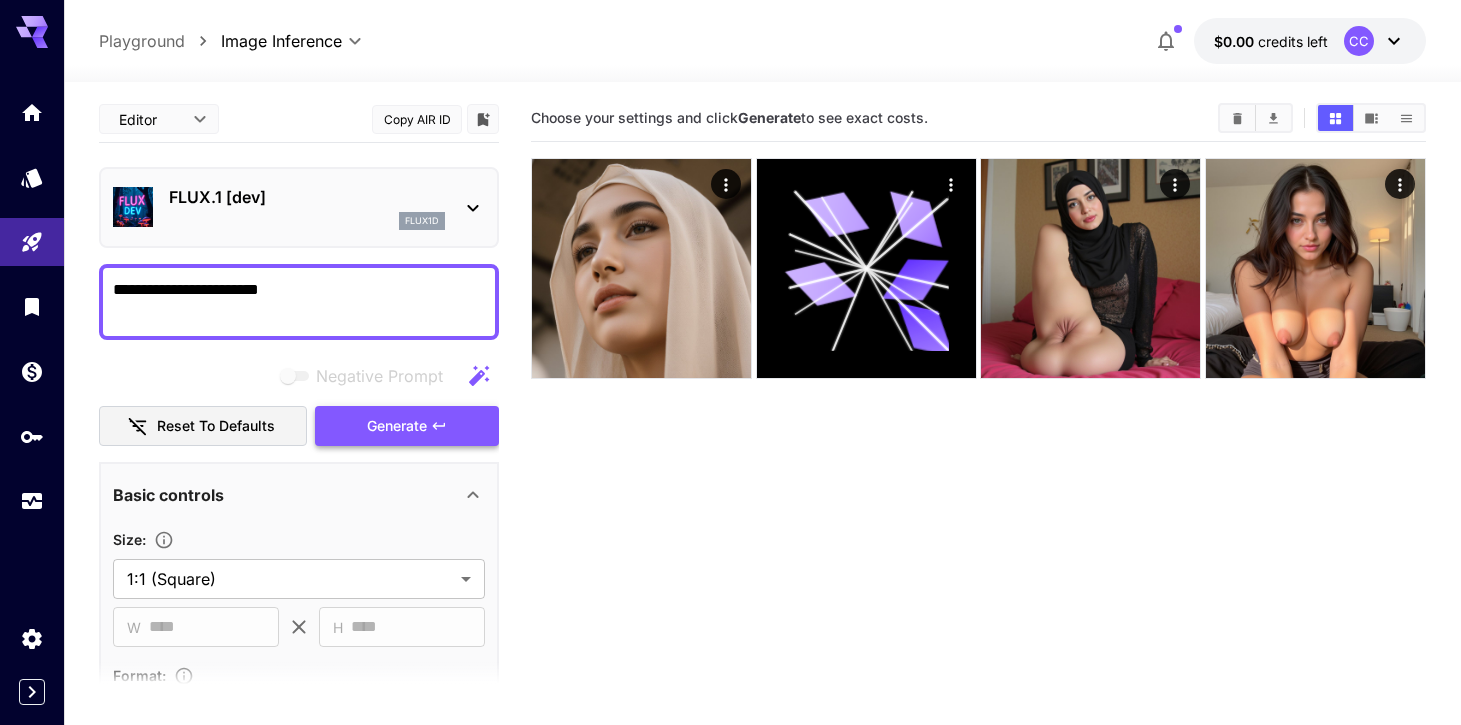 click on "Generate" at bounding box center [397, 426] 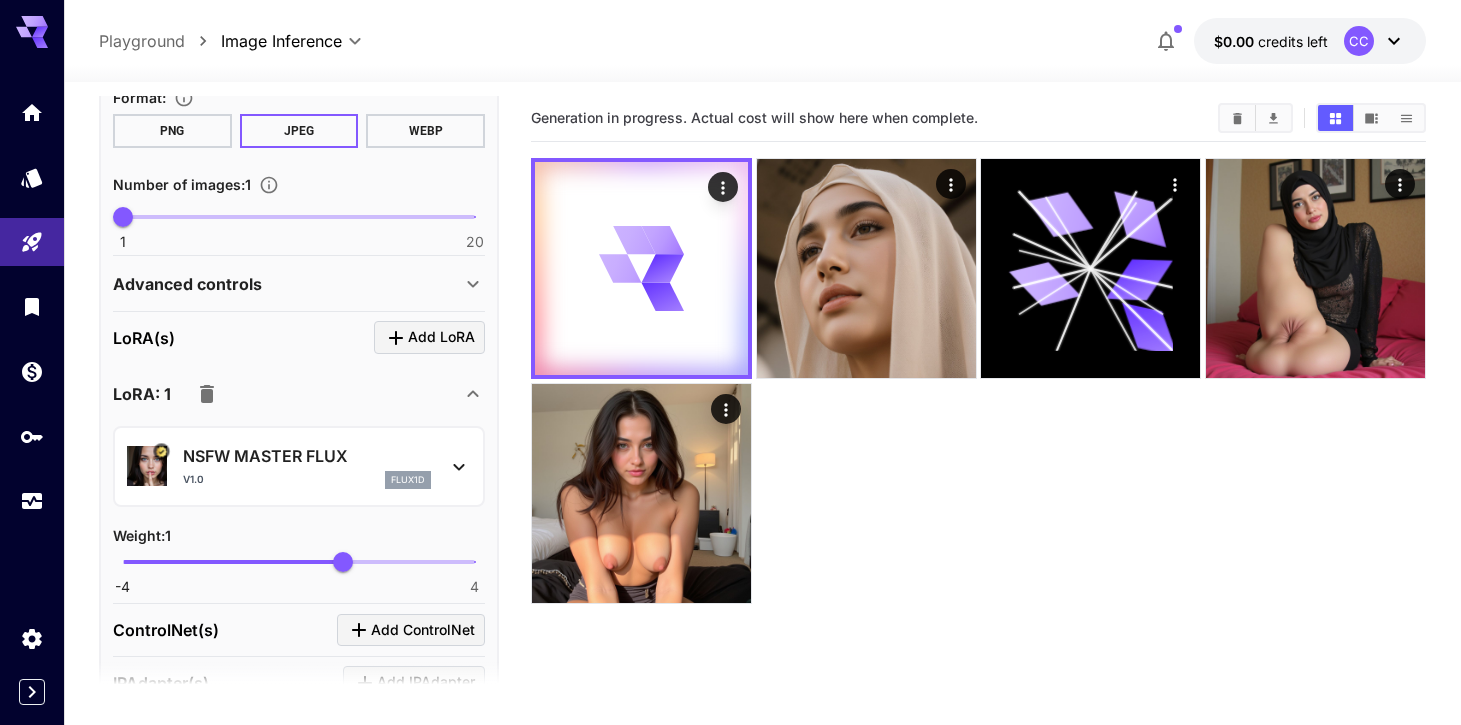 scroll, scrollTop: 649, scrollLeft: 0, axis: vertical 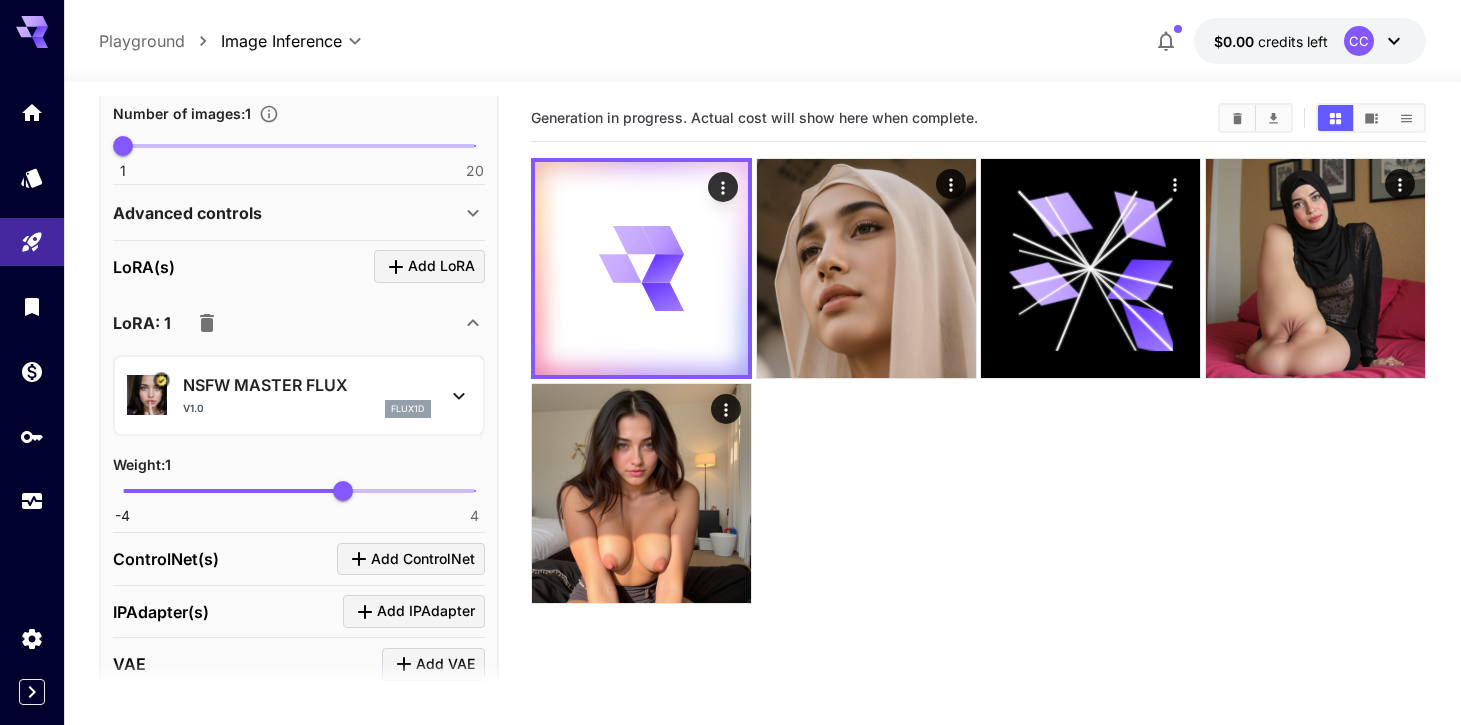 click 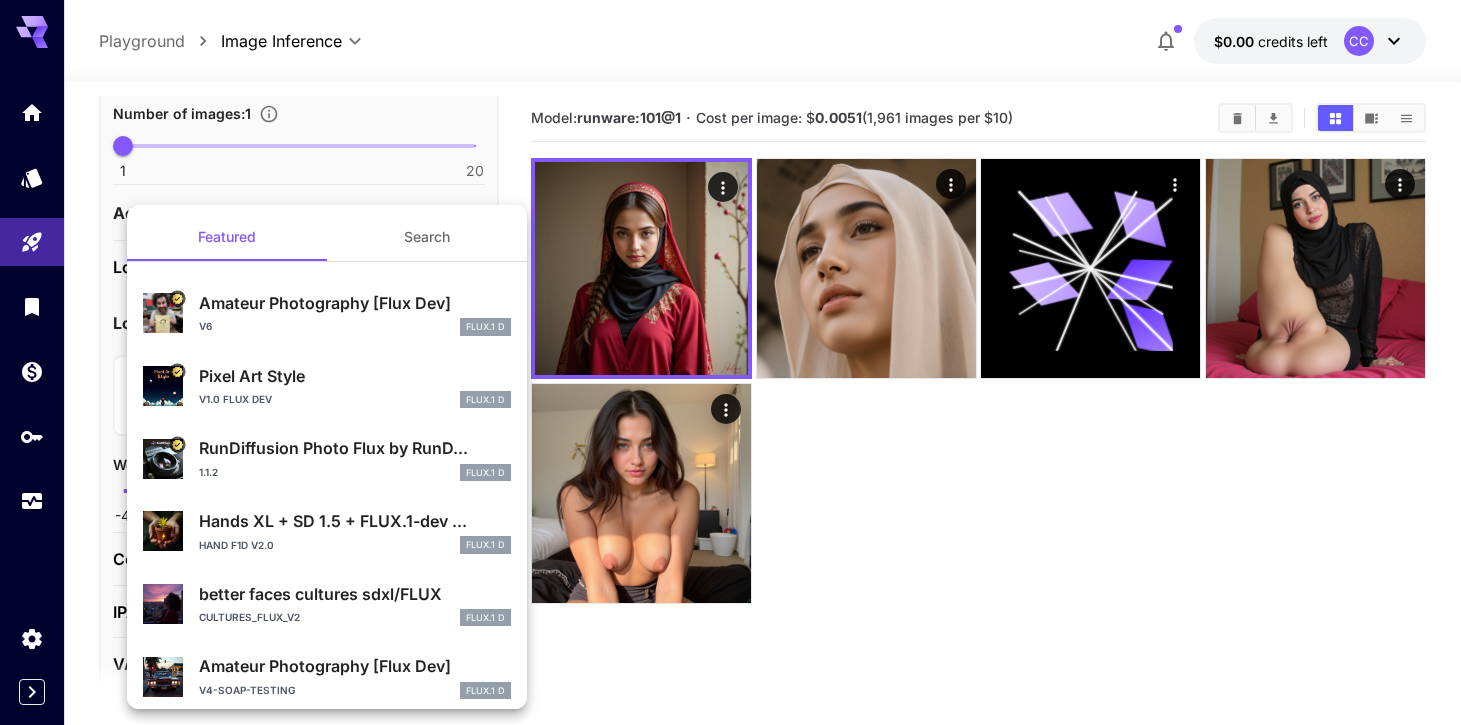 click on "Search" at bounding box center [427, 237] 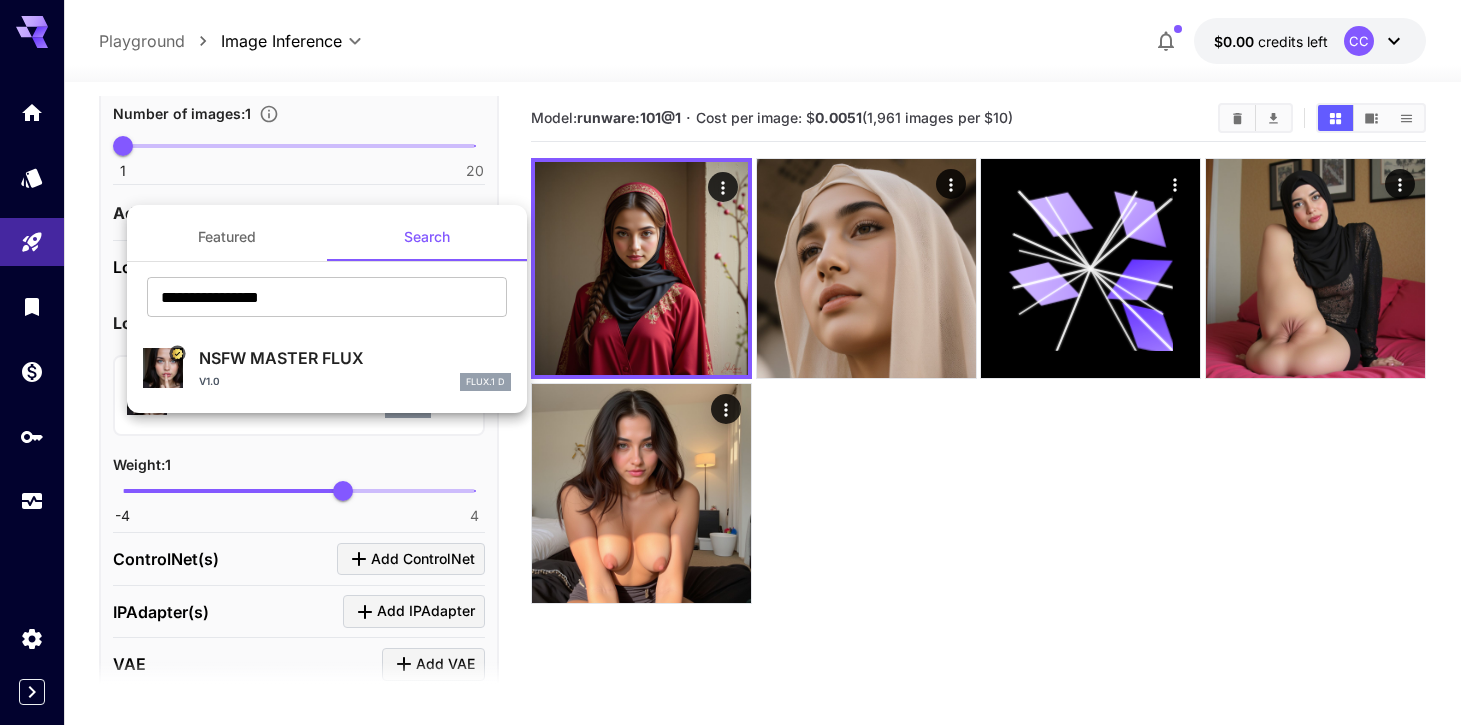 click at bounding box center [730, 362] 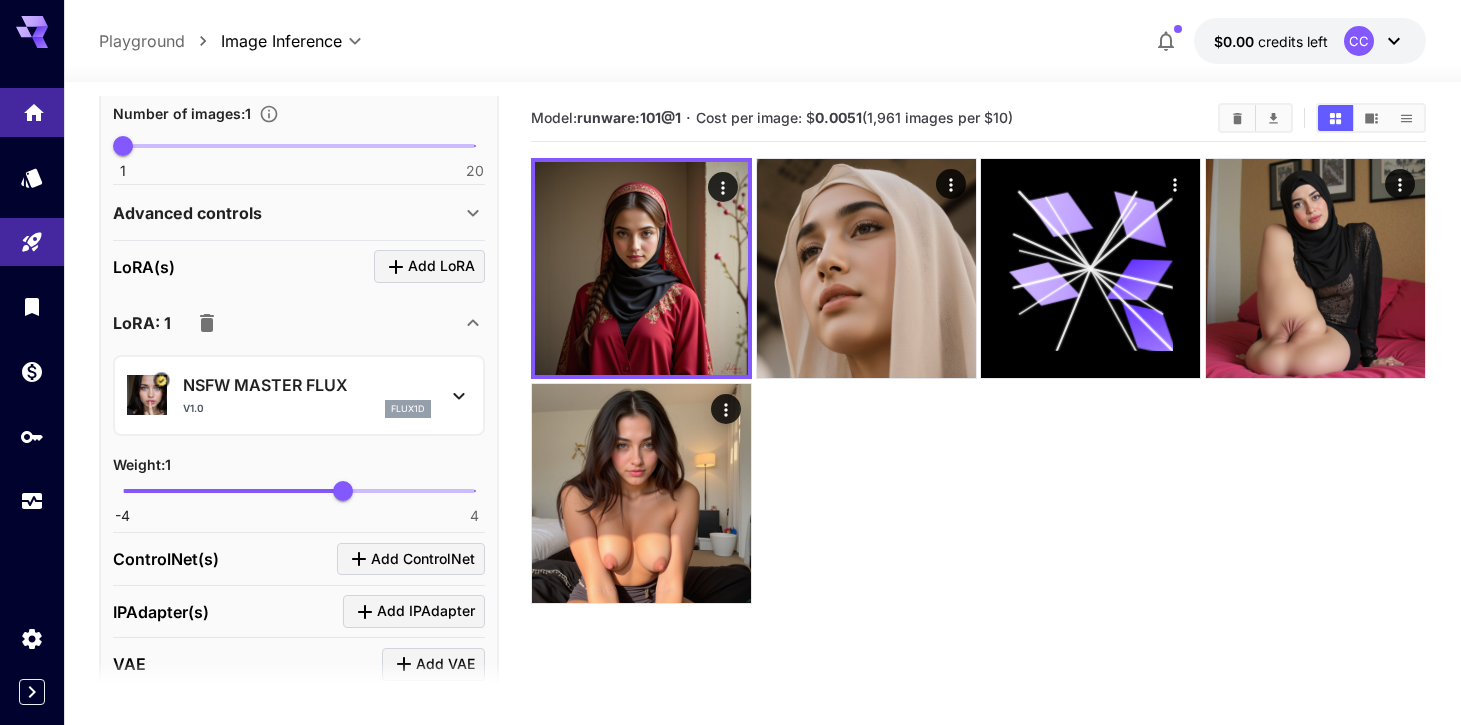 click at bounding box center [32, 112] 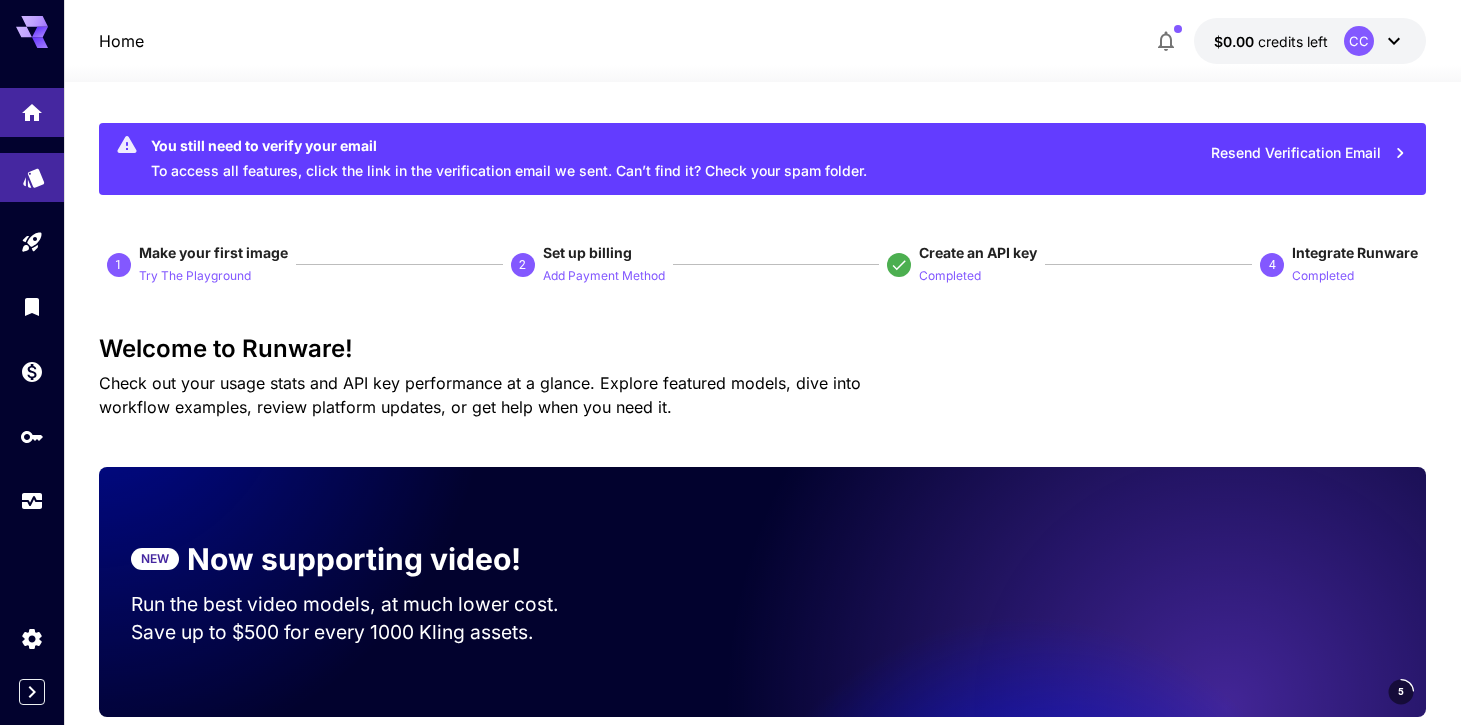 click at bounding box center [32, 177] 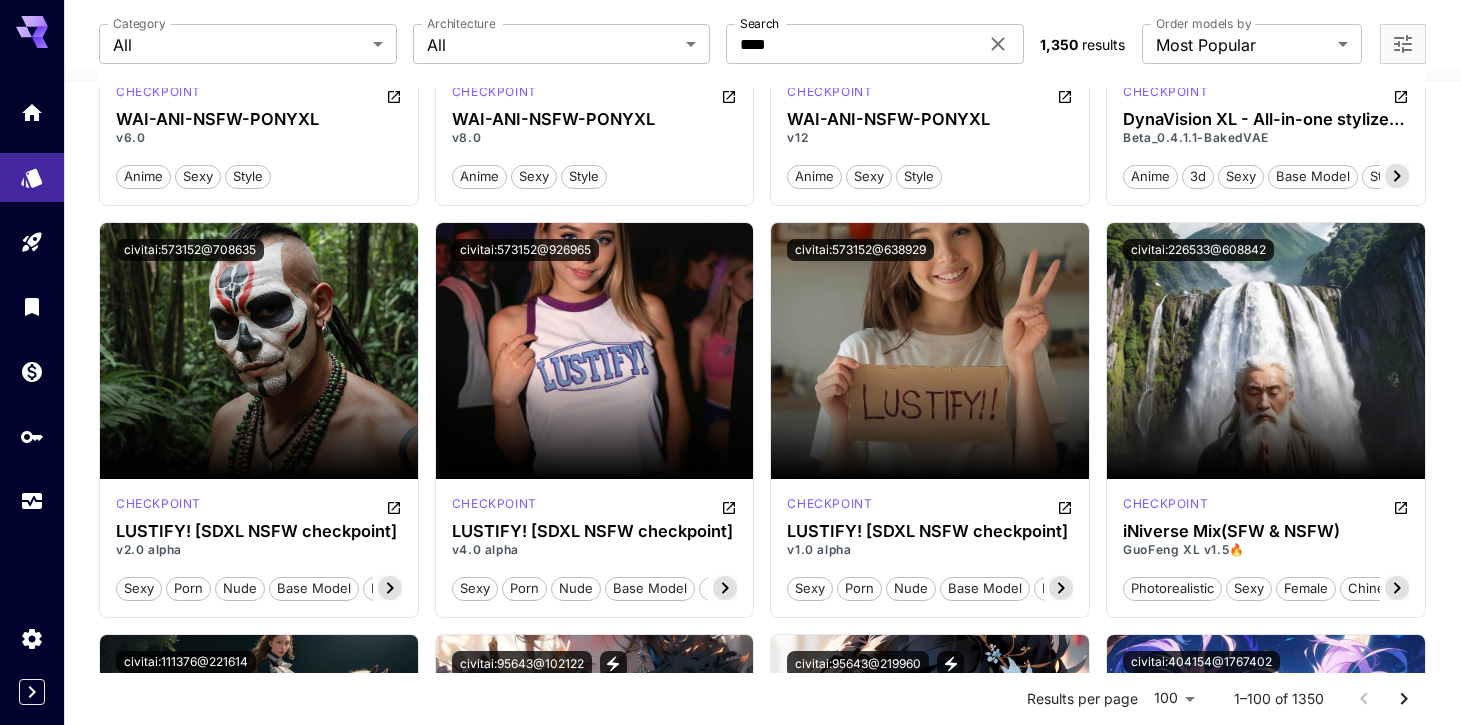 scroll, scrollTop: 1683, scrollLeft: 0, axis: vertical 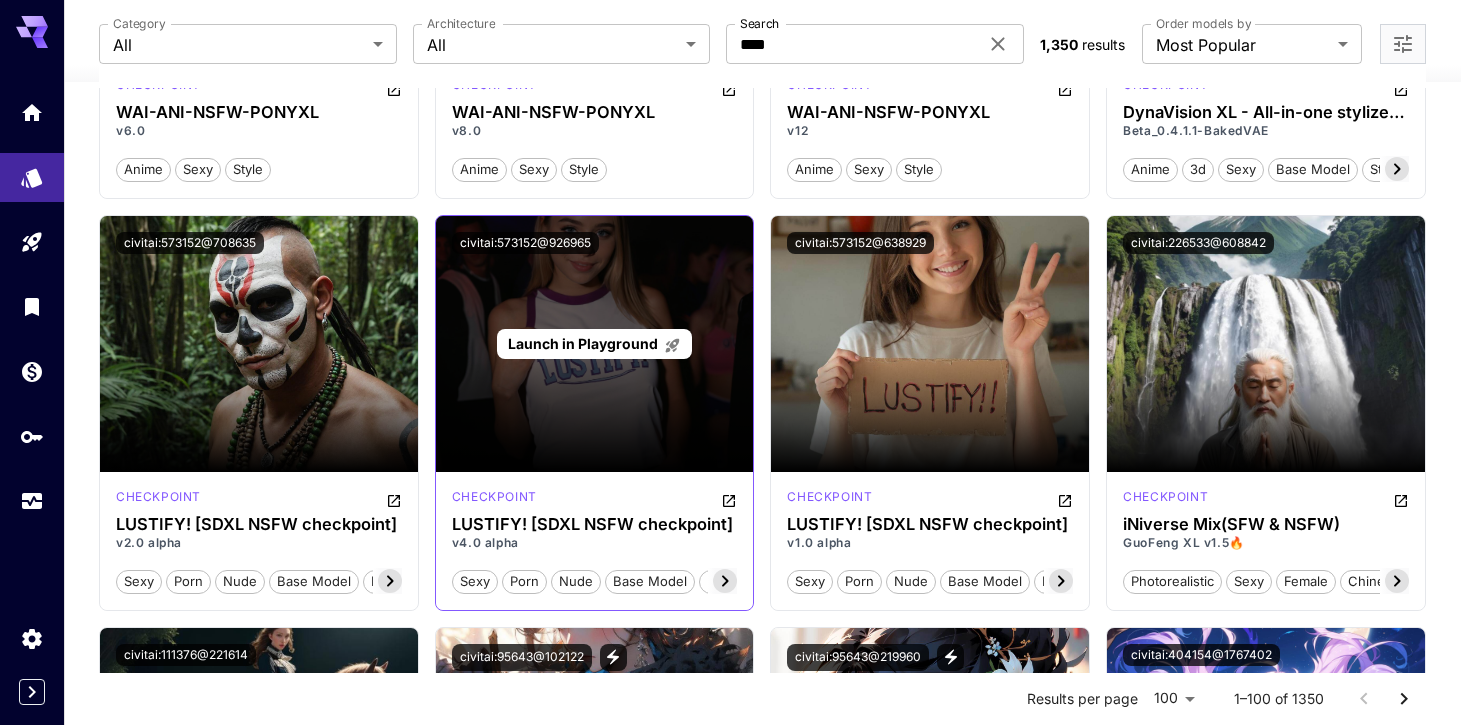 click on "Launch in Playground" at bounding box center [595, 344] 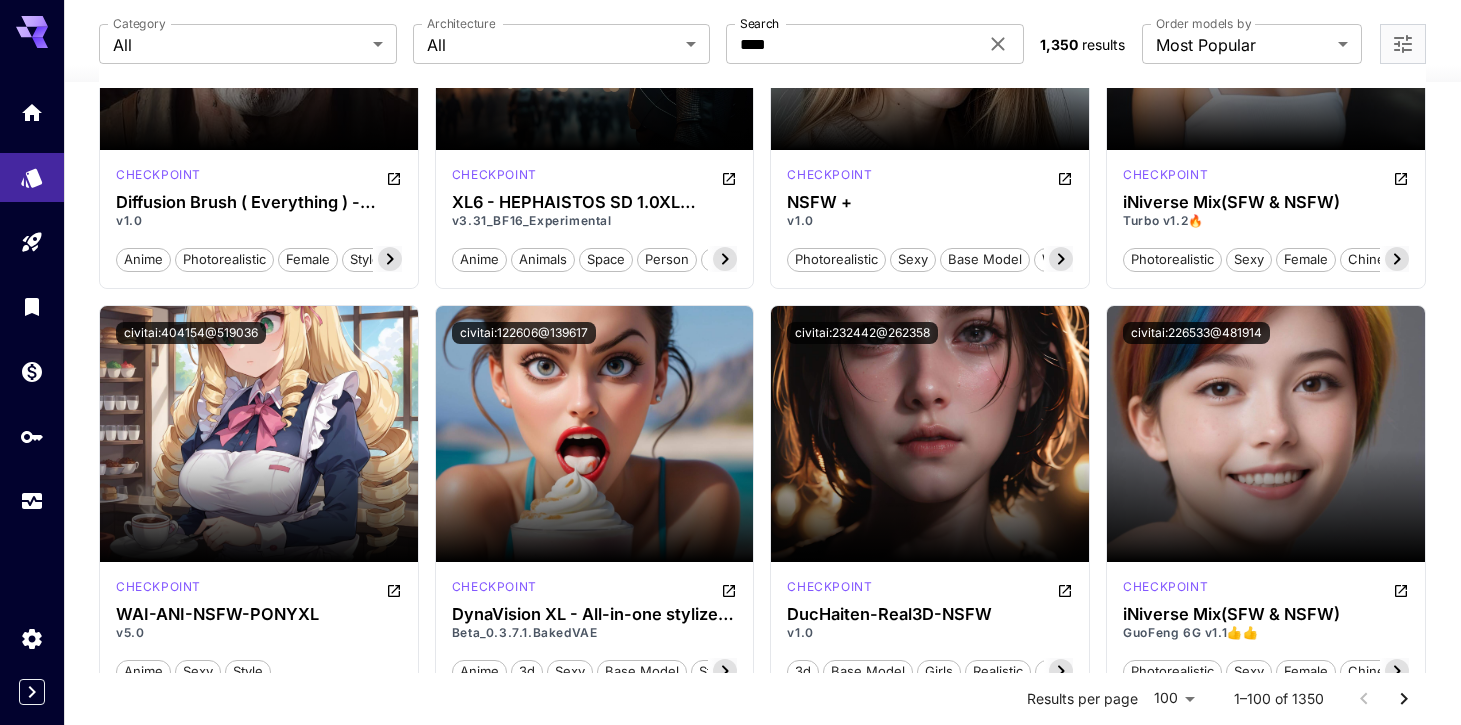 scroll, scrollTop: 3011, scrollLeft: 0, axis: vertical 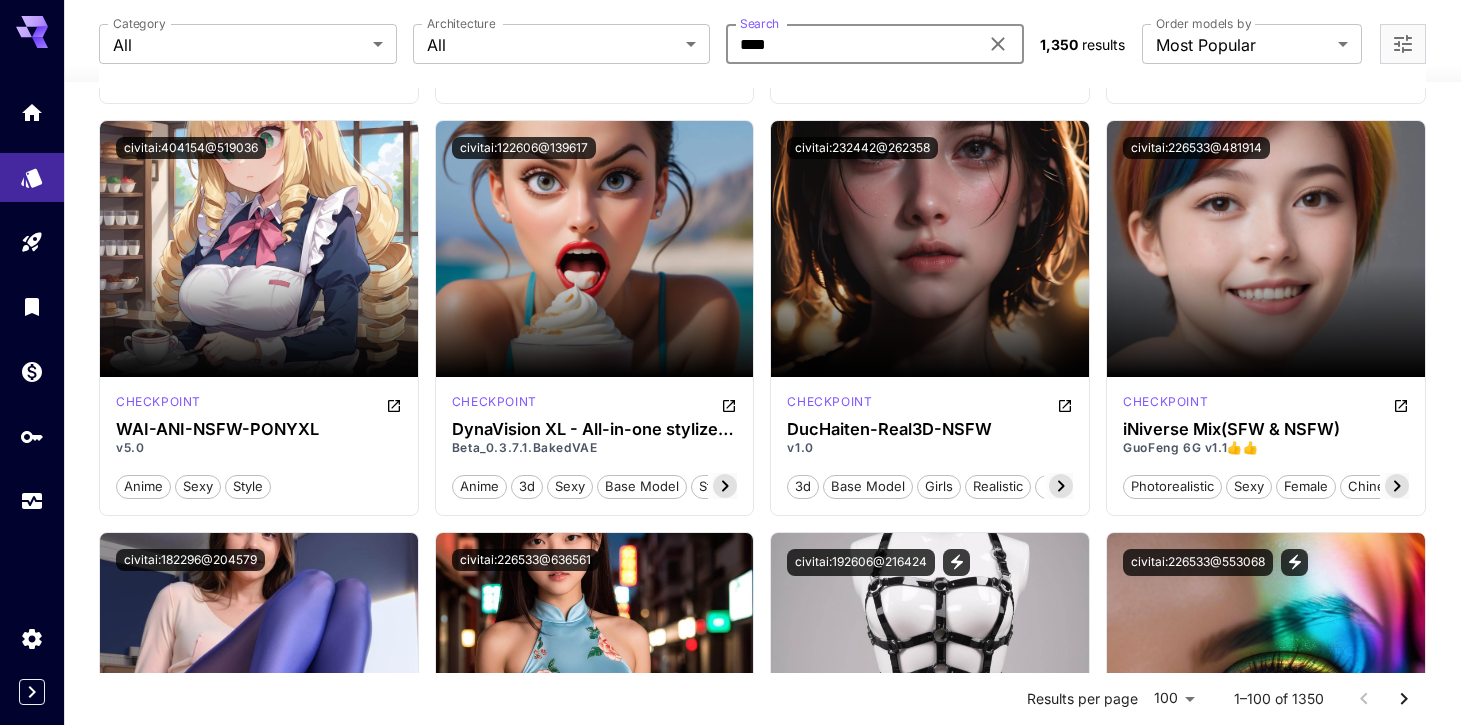click on "****" at bounding box center [852, 44] 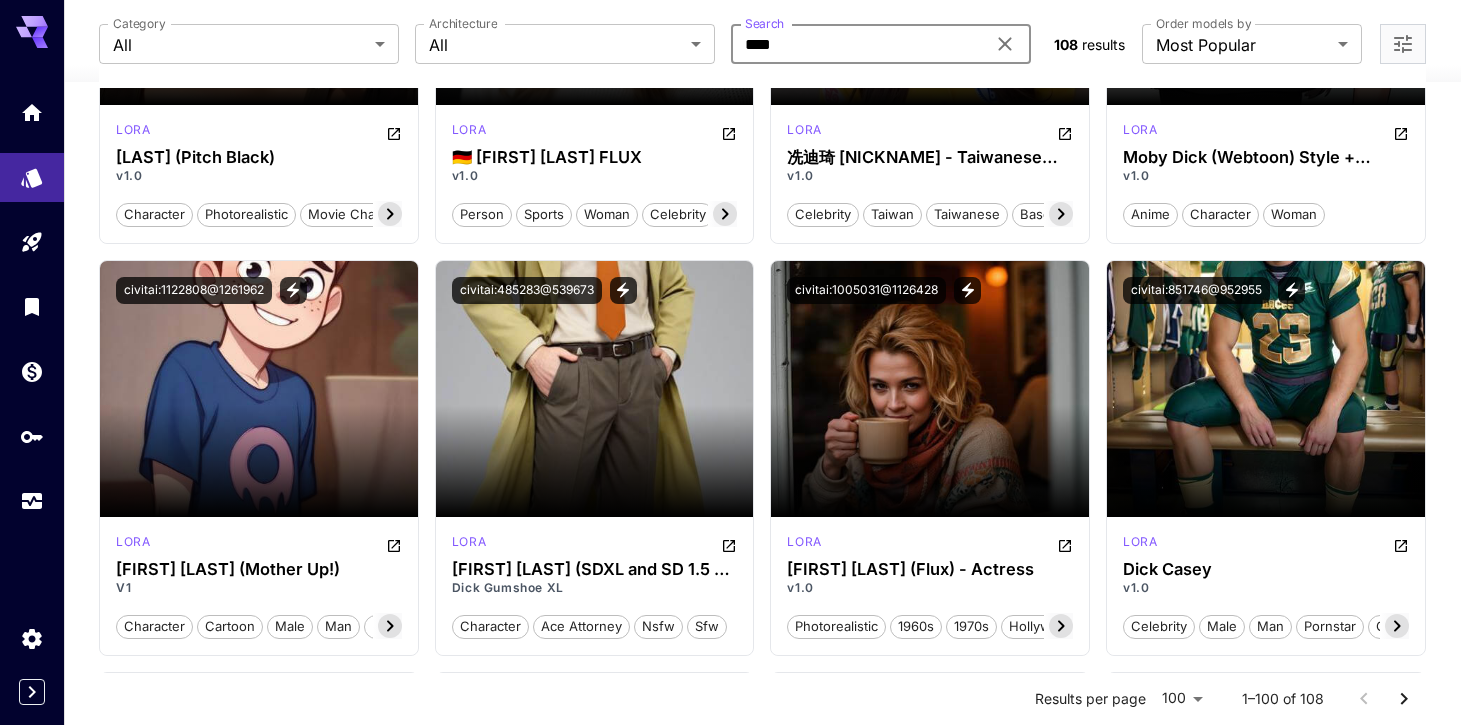 scroll, scrollTop: 4828, scrollLeft: 0, axis: vertical 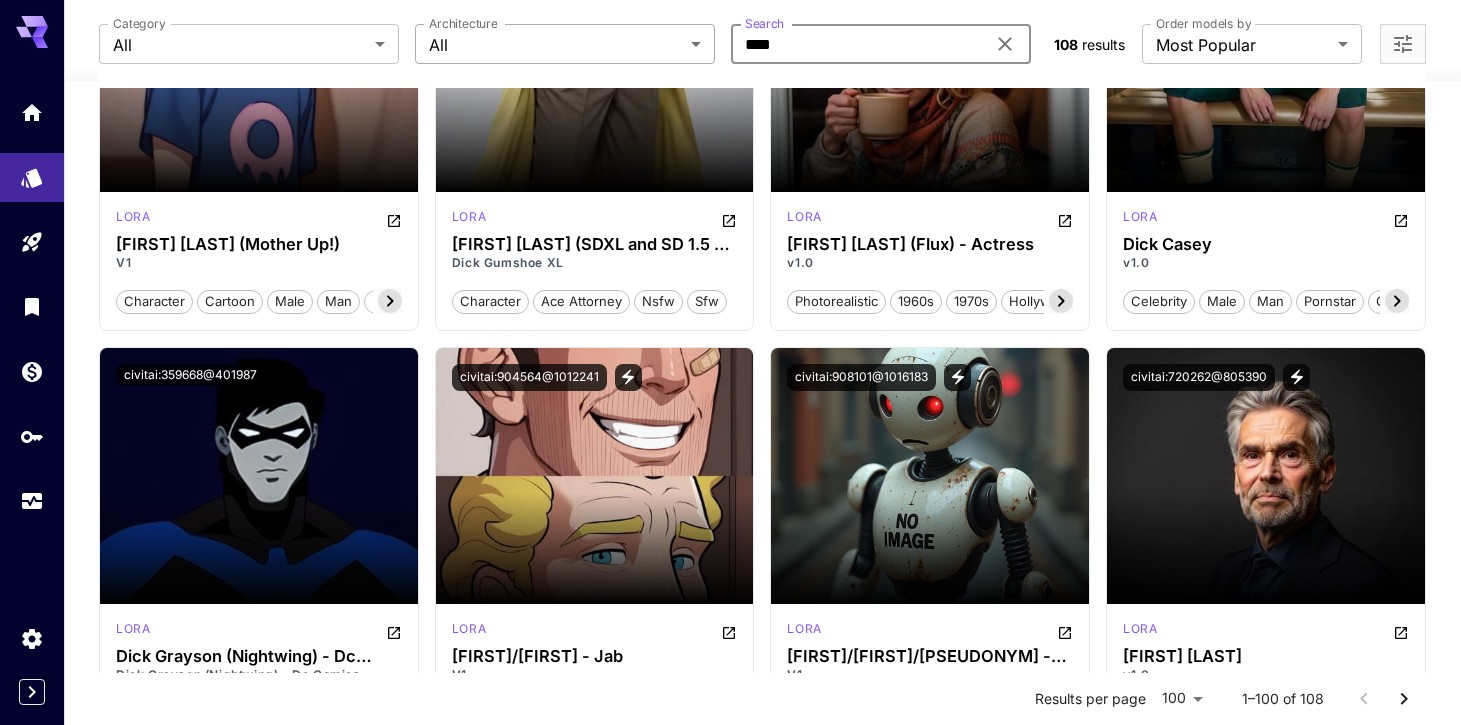 drag, startPoint x: 837, startPoint y: 48, endPoint x: 710, endPoint y: 44, distance: 127.06297 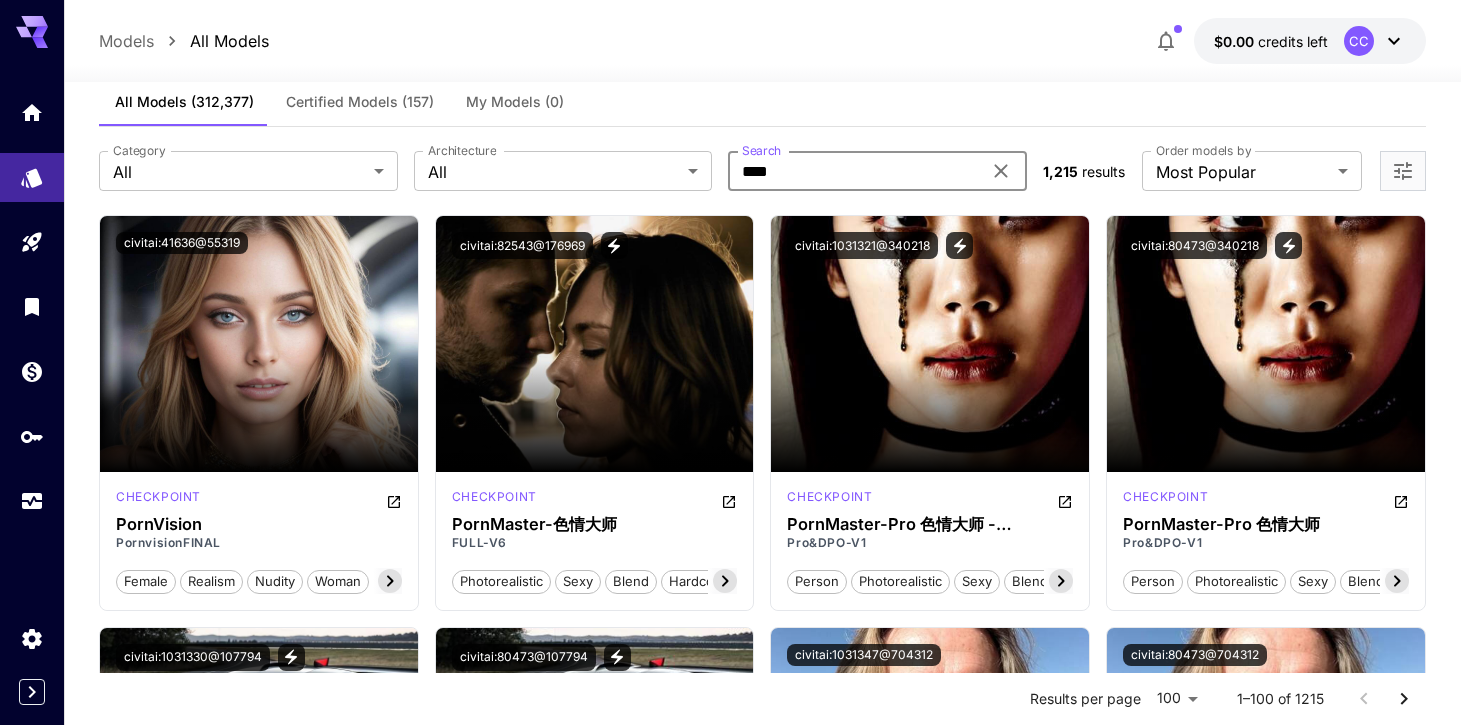 scroll, scrollTop: 42, scrollLeft: 0, axis: vertical 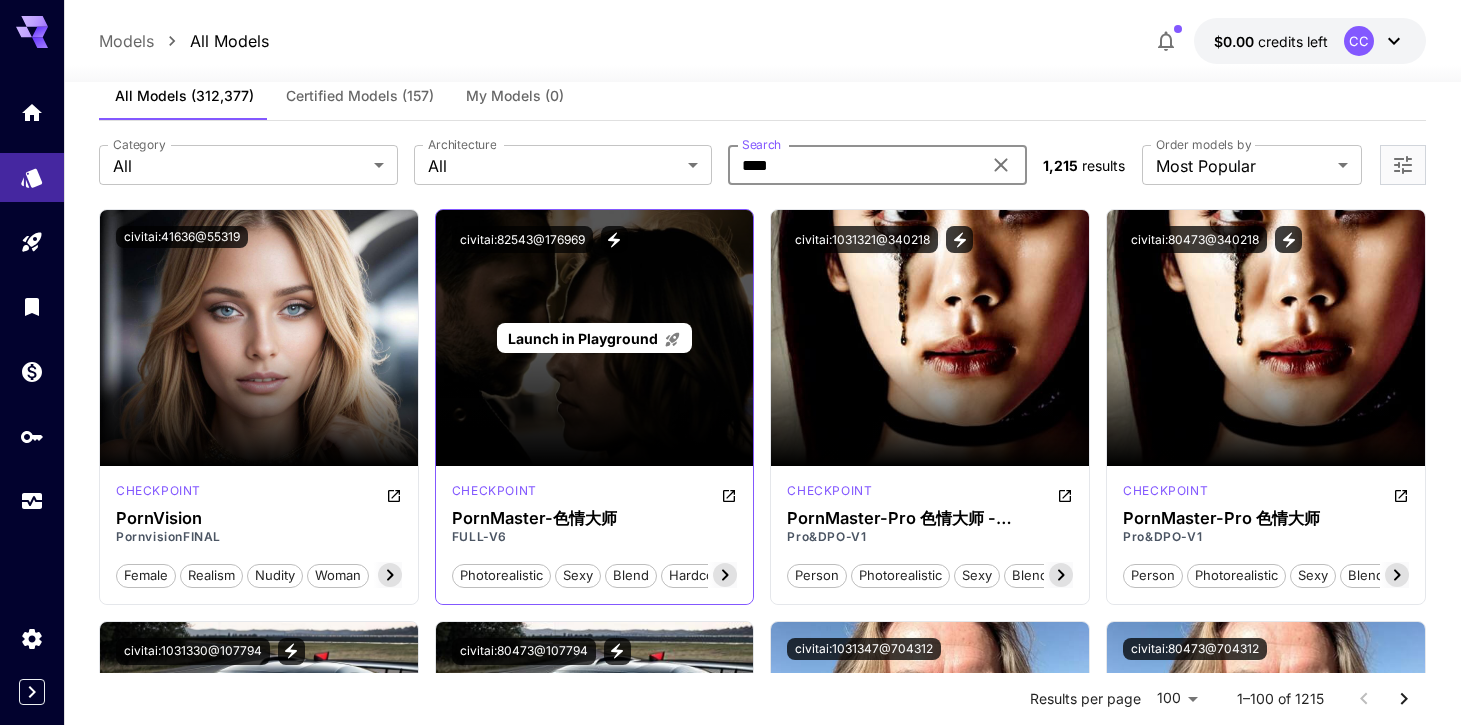 click on "Launch in Playground" at bounding box center [583, 338] 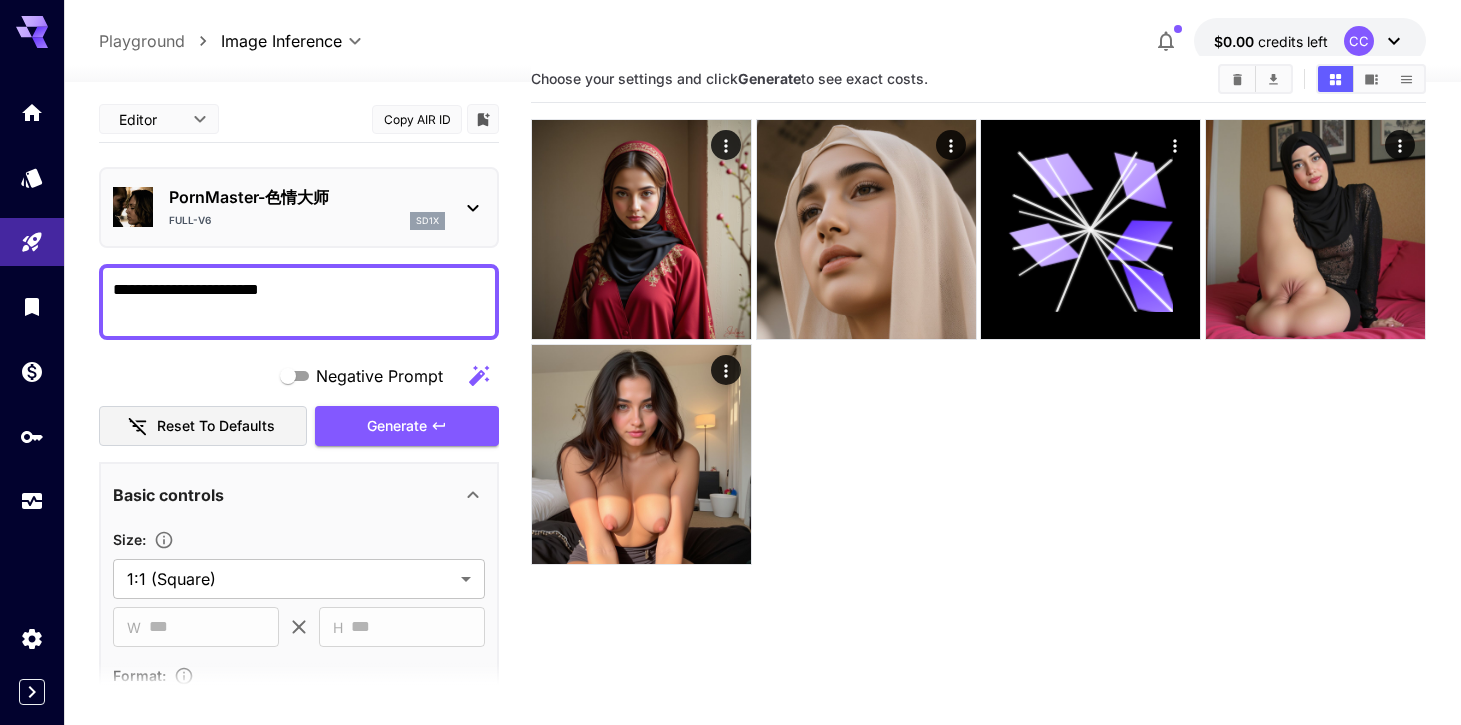 click on "**********" at bounding box center (299, 302) 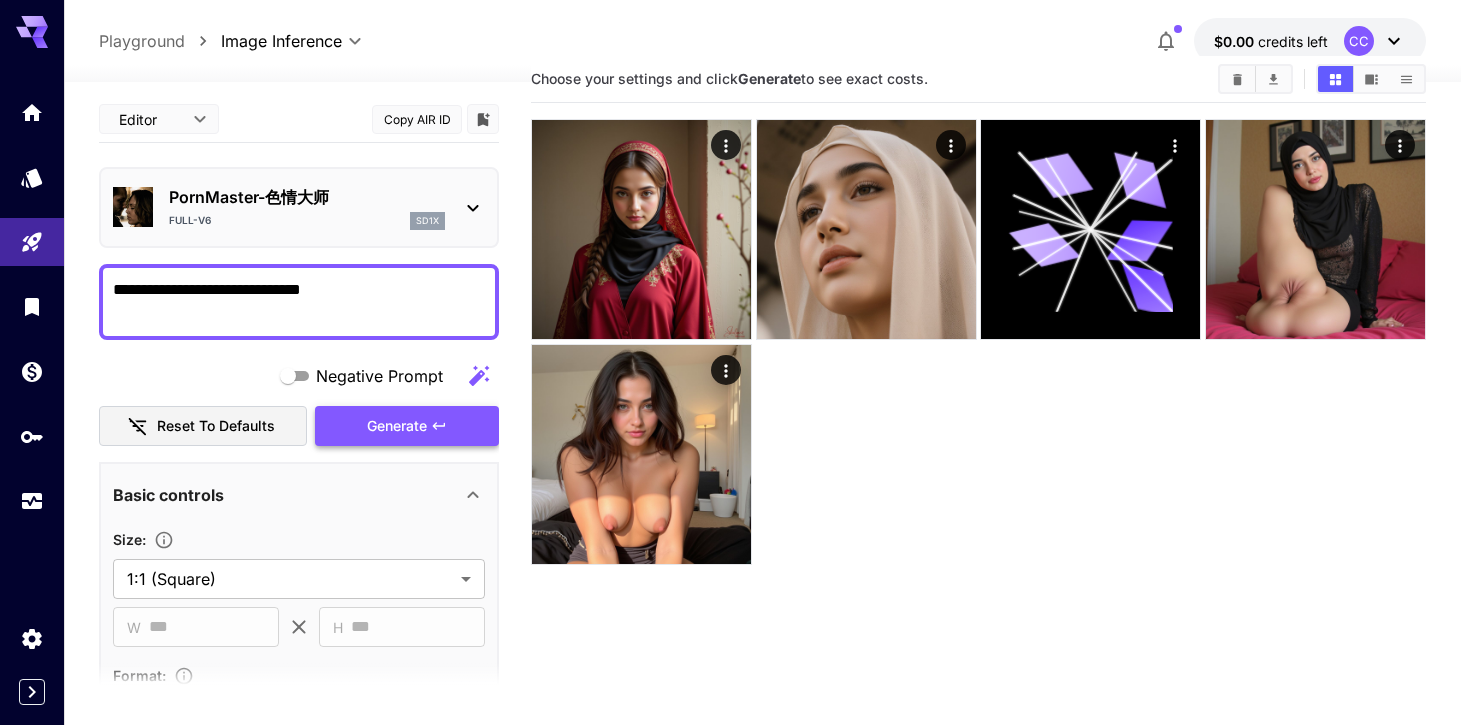 click on "Generate" at bounding box center [407, 426] 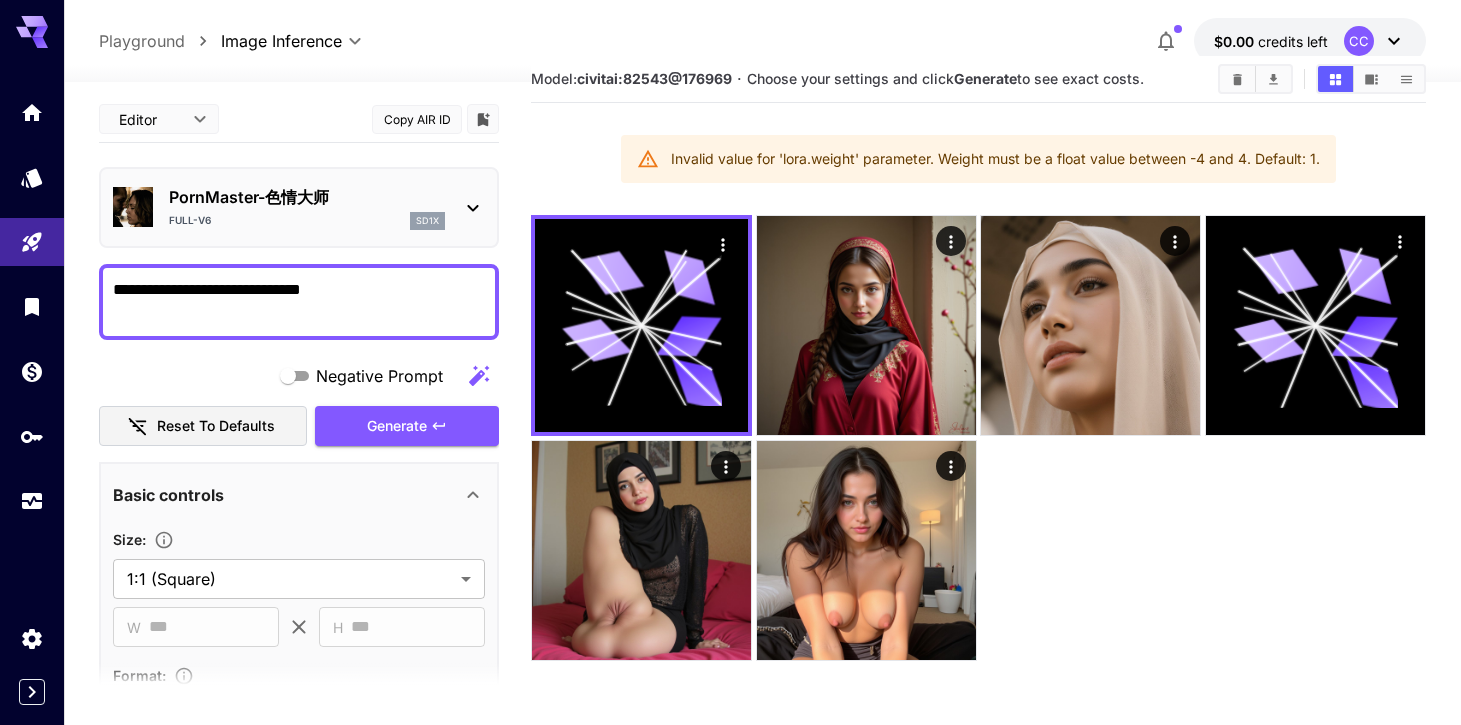 scroll, scrollTop: 0, scrollLeft: 0, axis: both 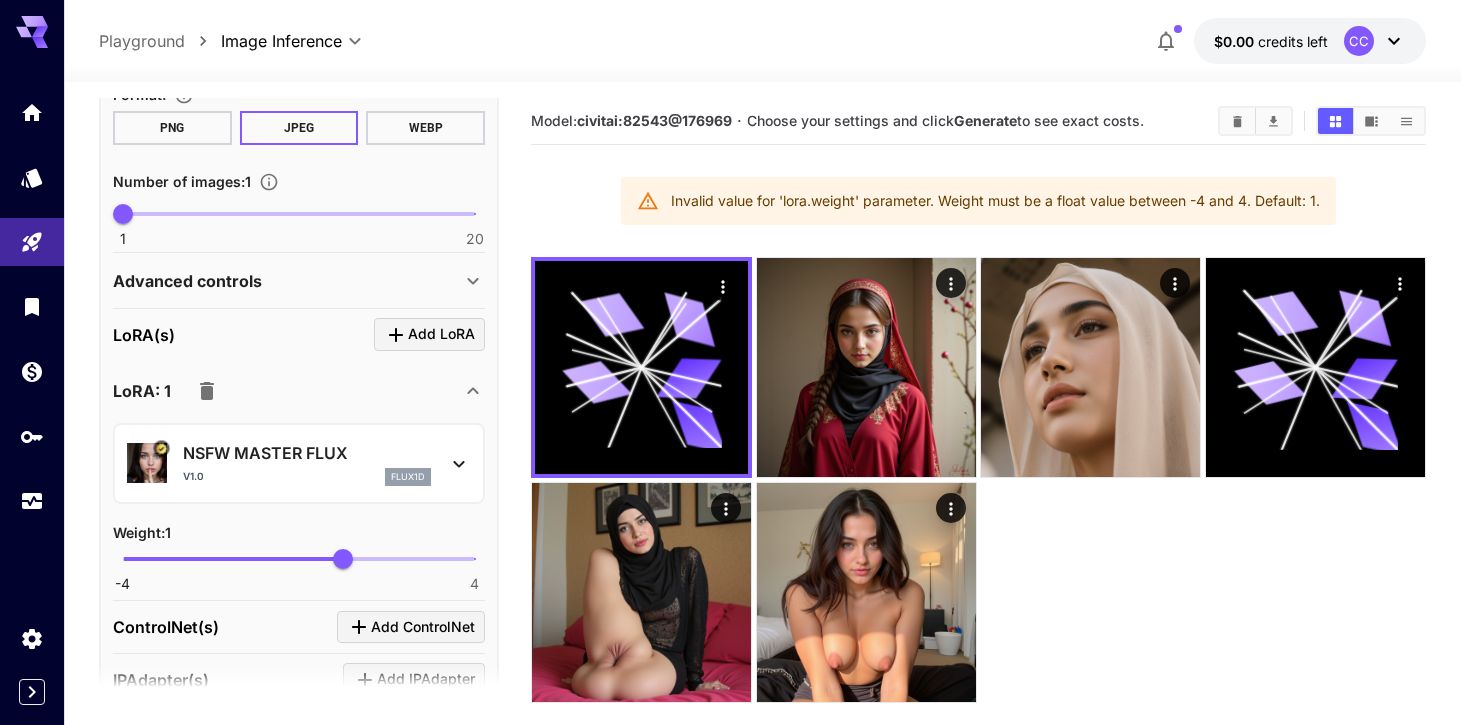 click 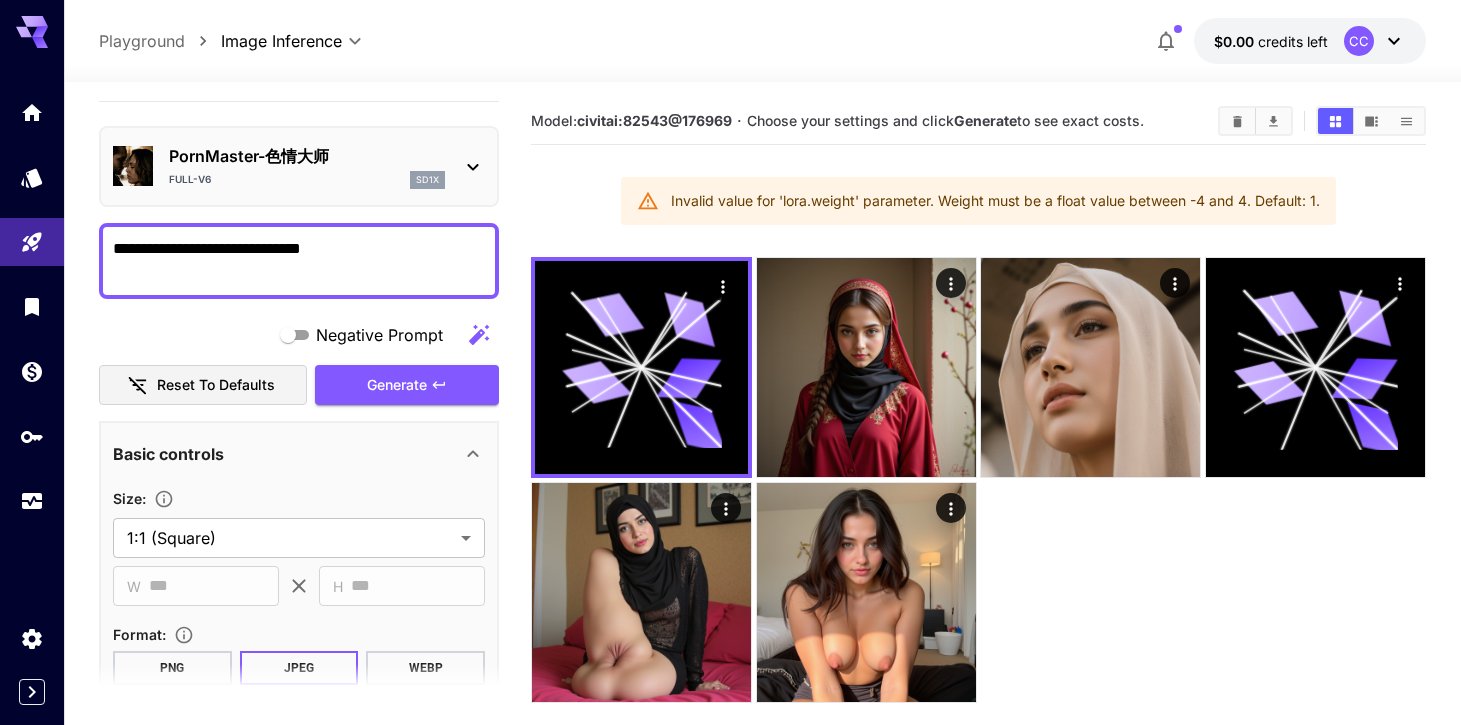 scroll, scrollTop: 0, scrollLeft: 0, axis: both 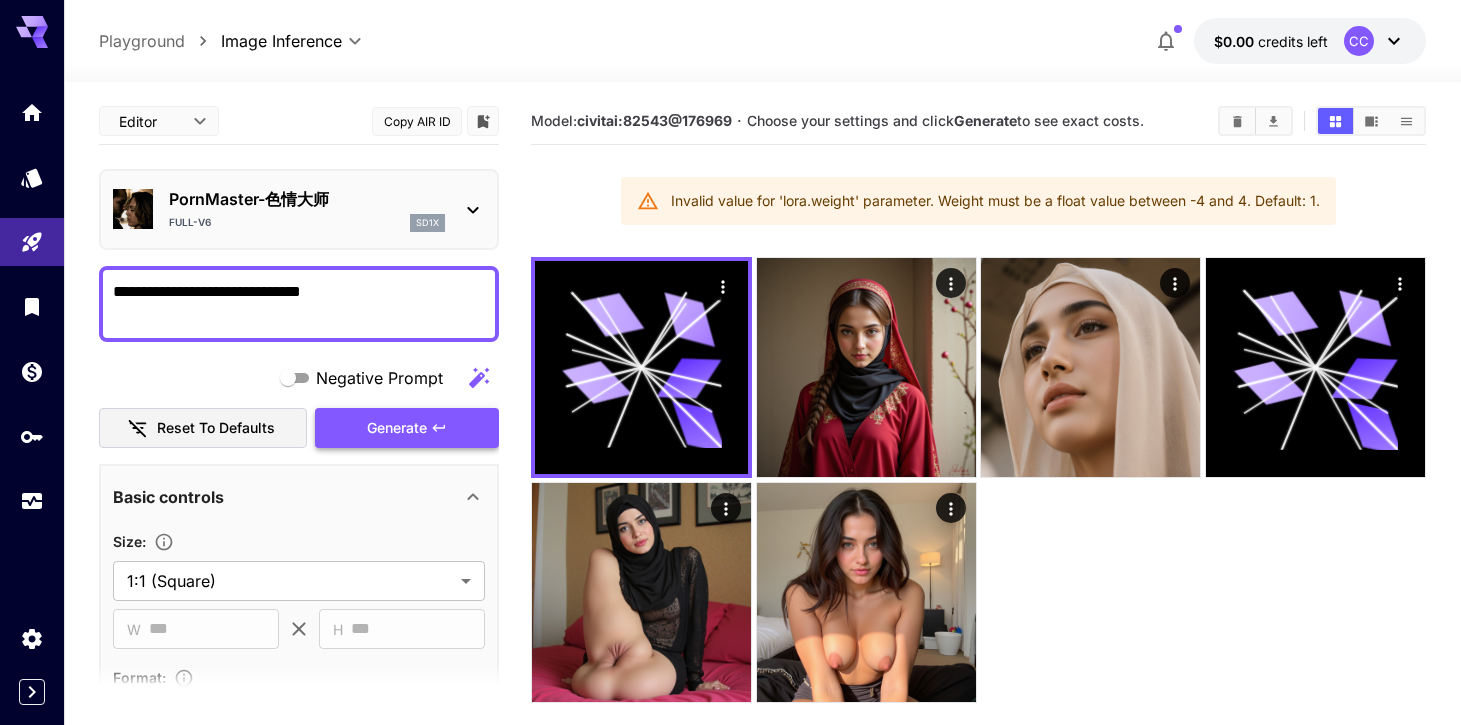 click 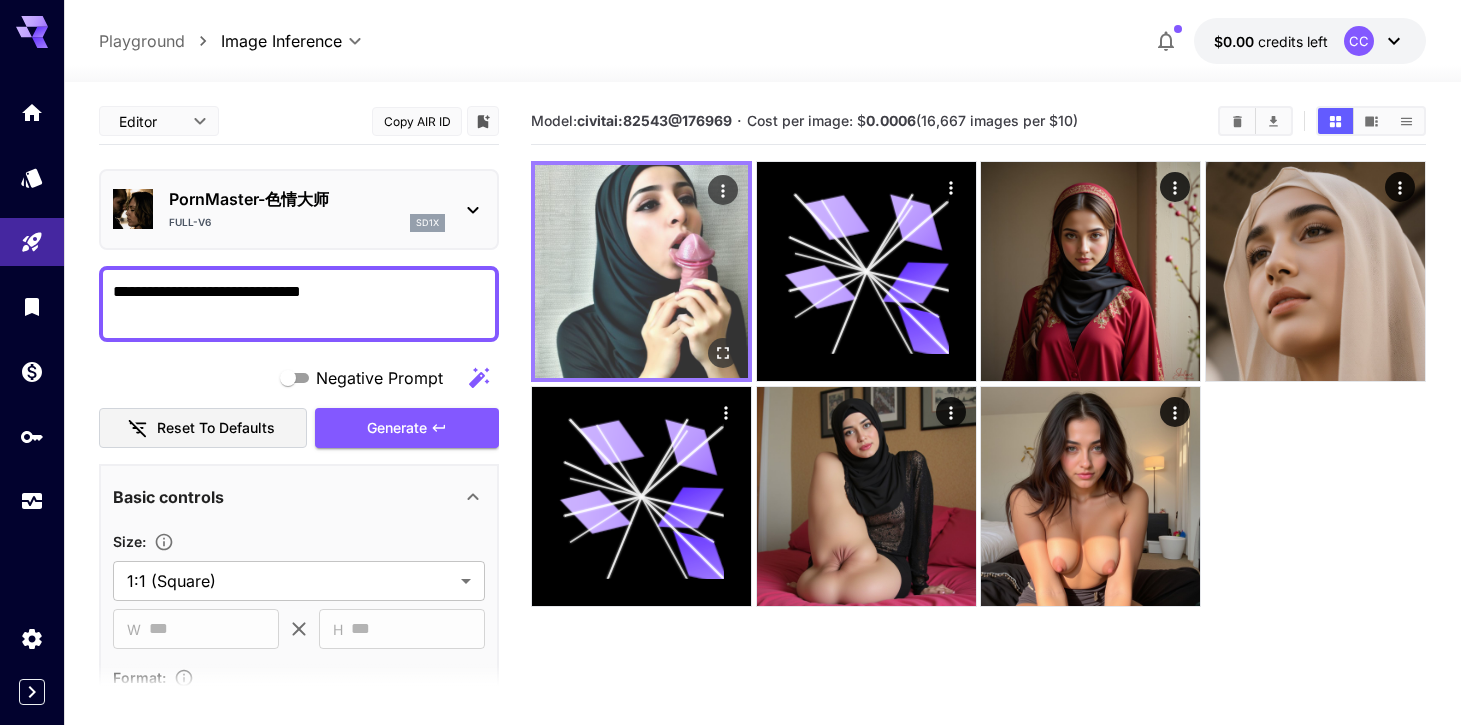 click at bounding box center [641, 271] 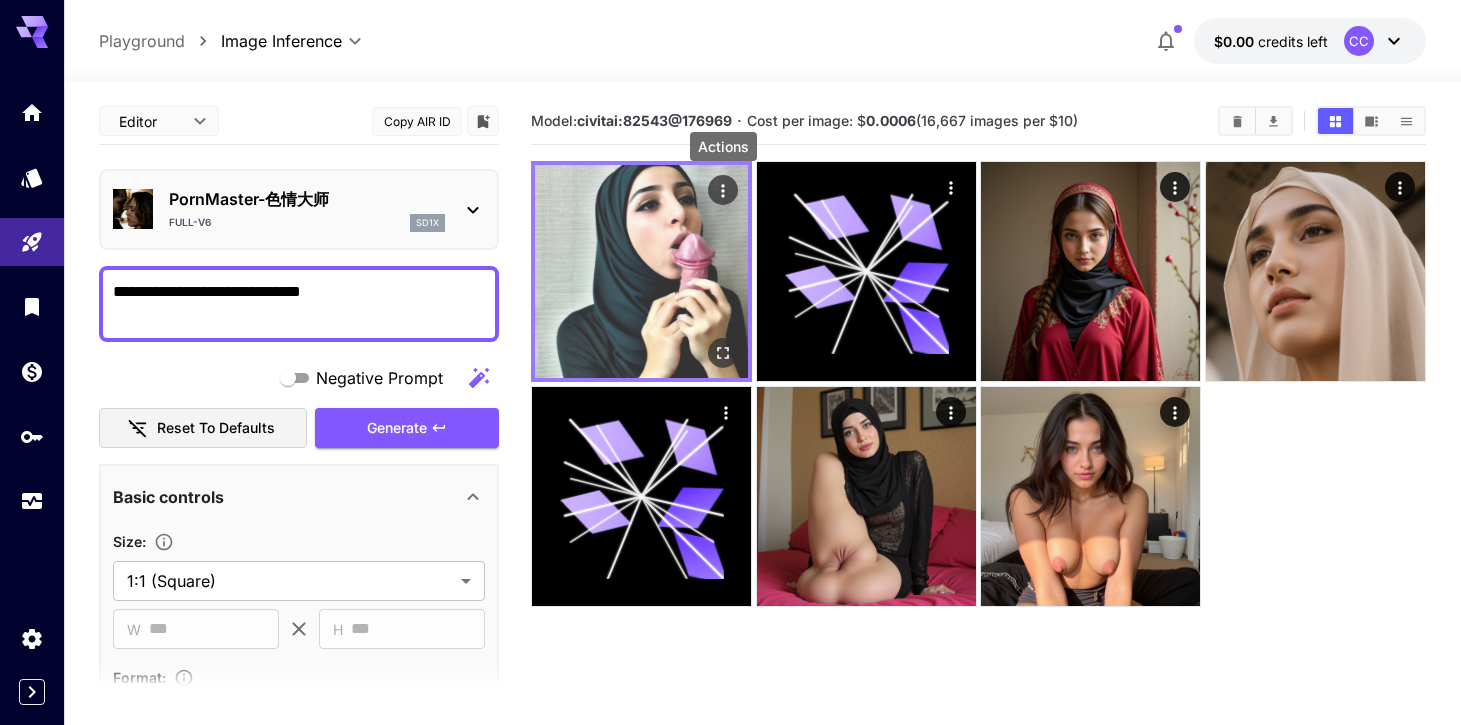 click 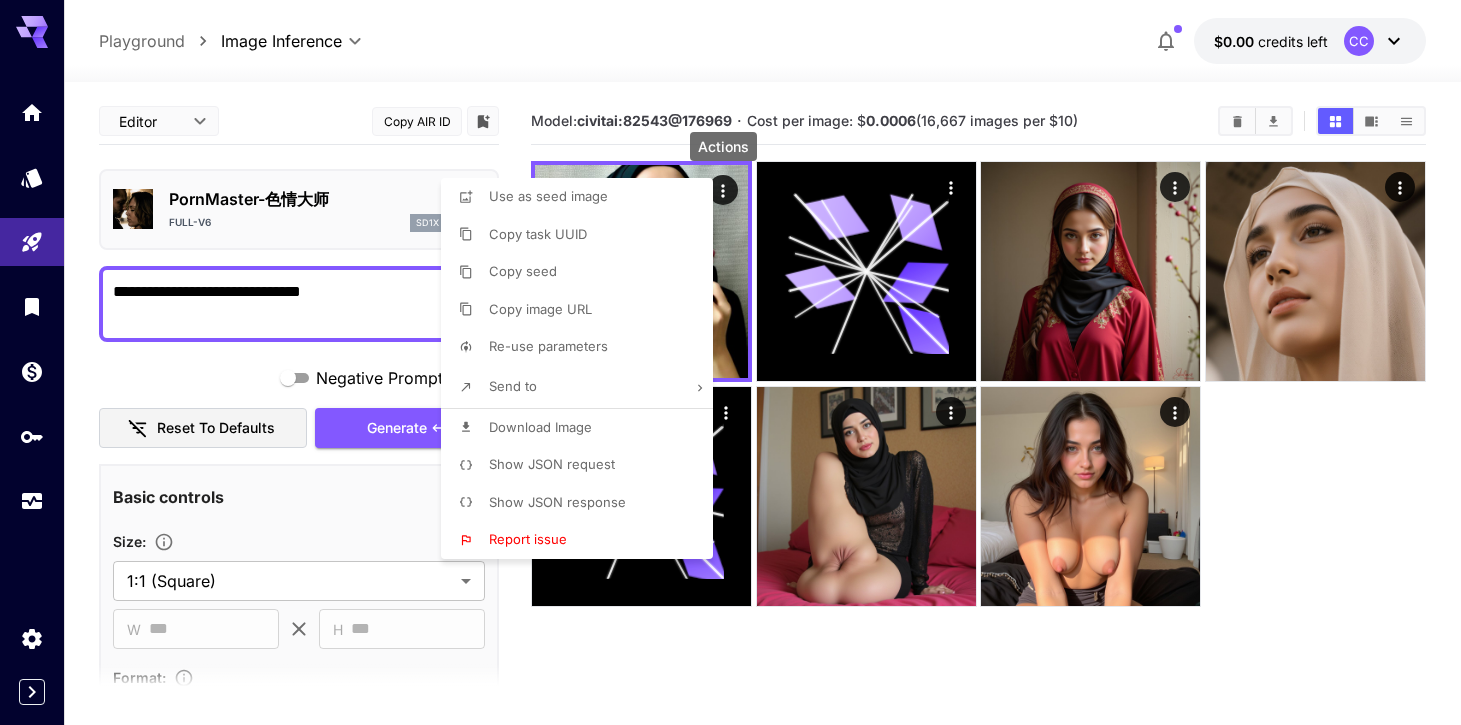 click at bounding box center [730, 362] 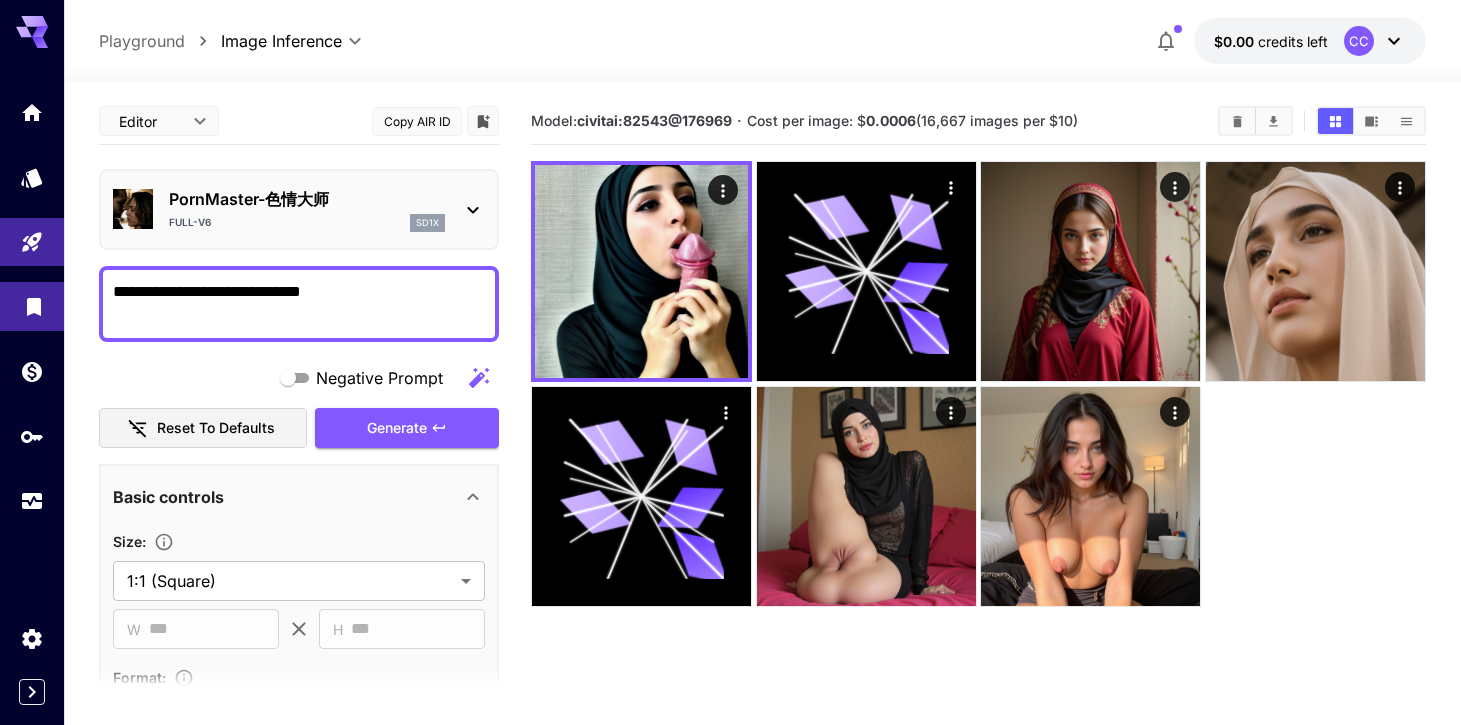 drag, startPoint x: 379, startPoint y: 281, endPoint x: 63, endPoint y: 288, distance: 316.0775 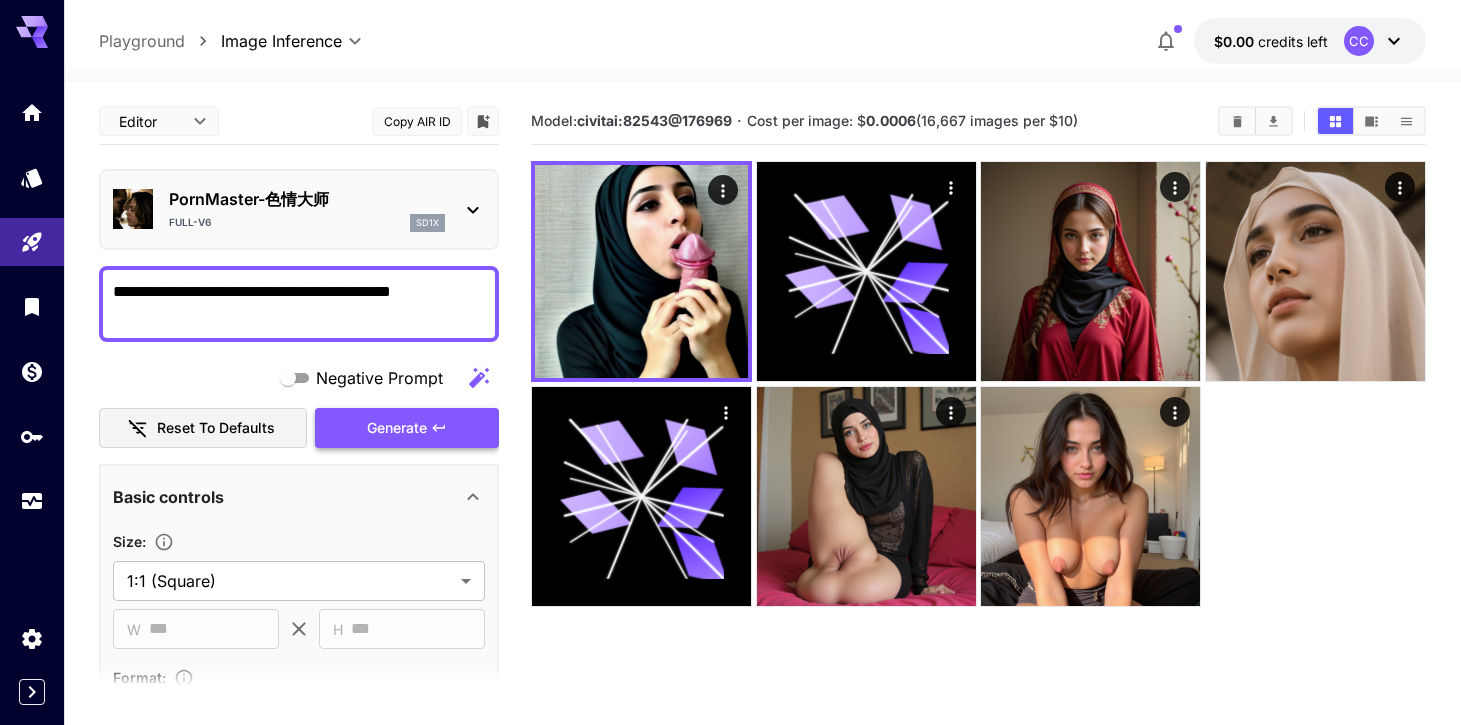 type on "**********" 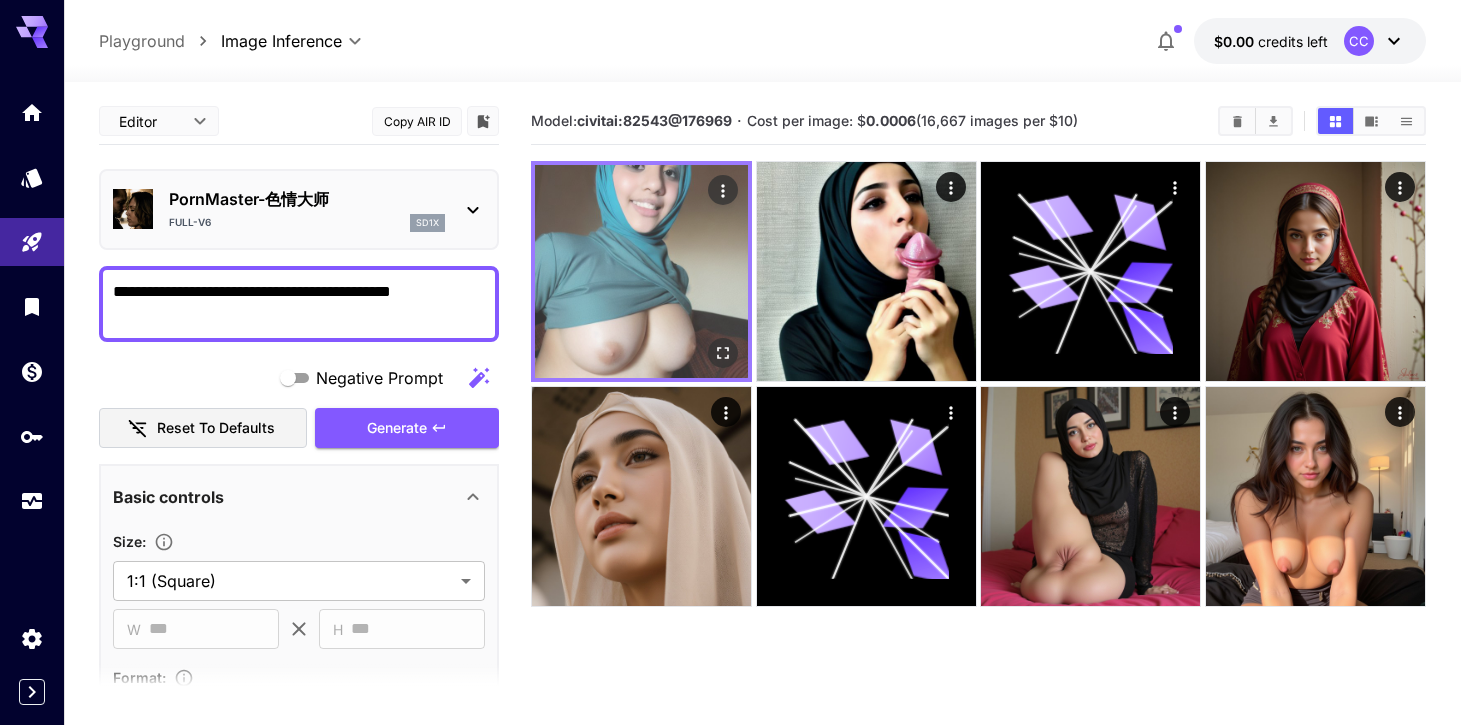 click at bounding box center [641, 271] 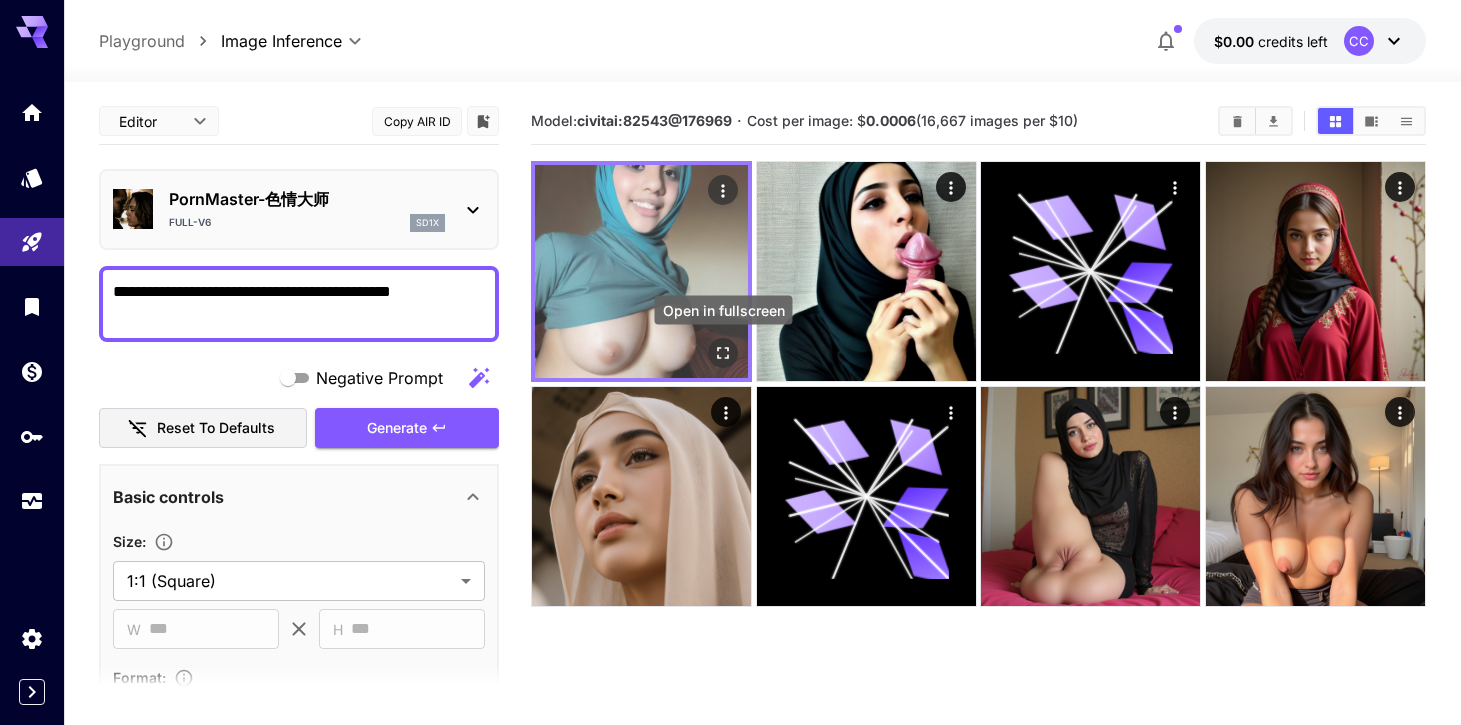 click 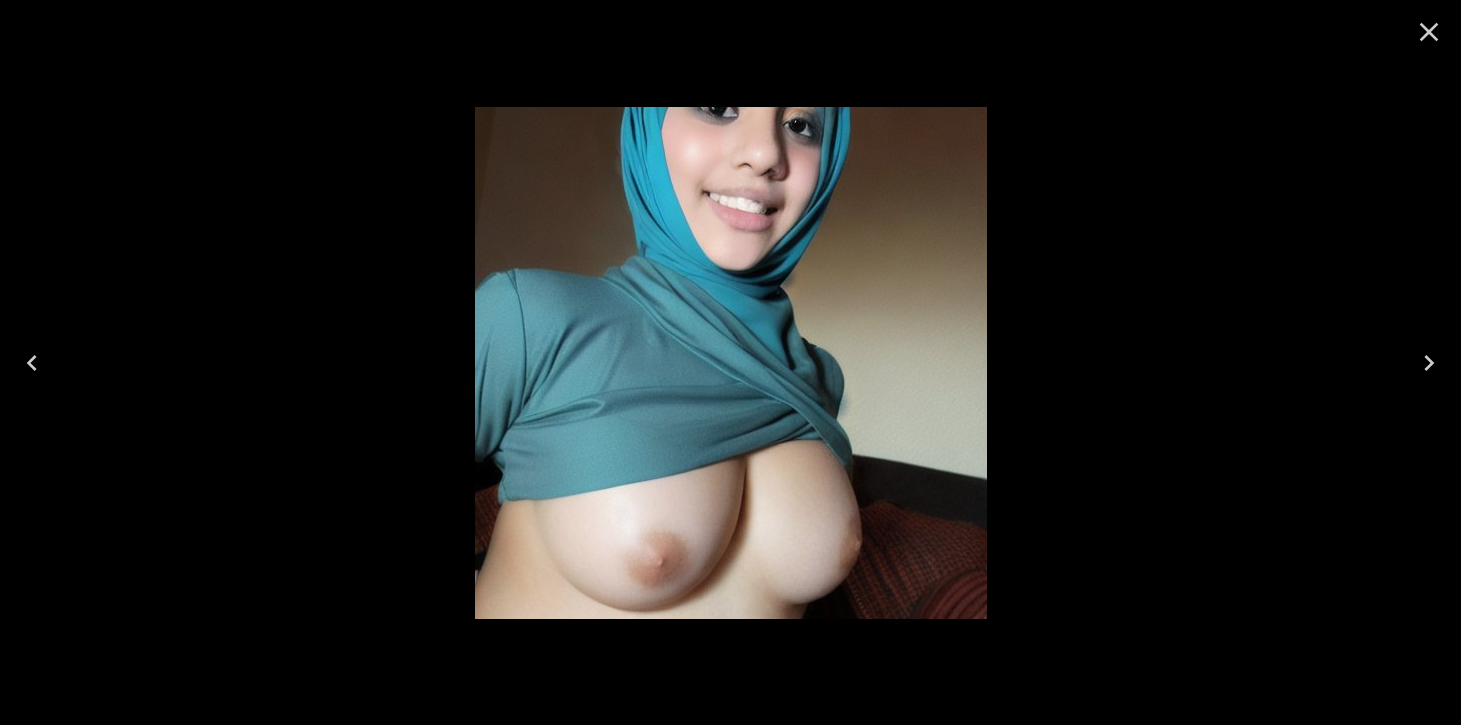 click 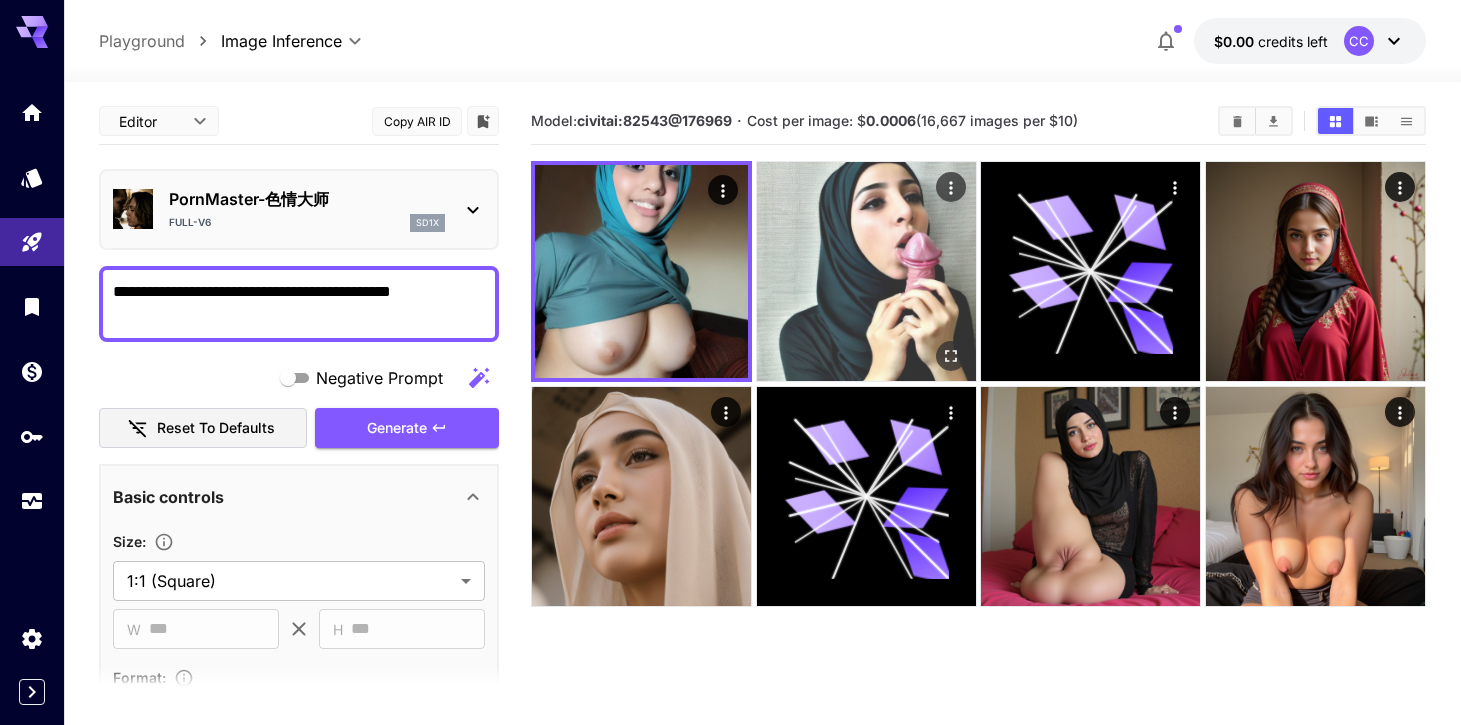 click at bounding box center (866, 271) 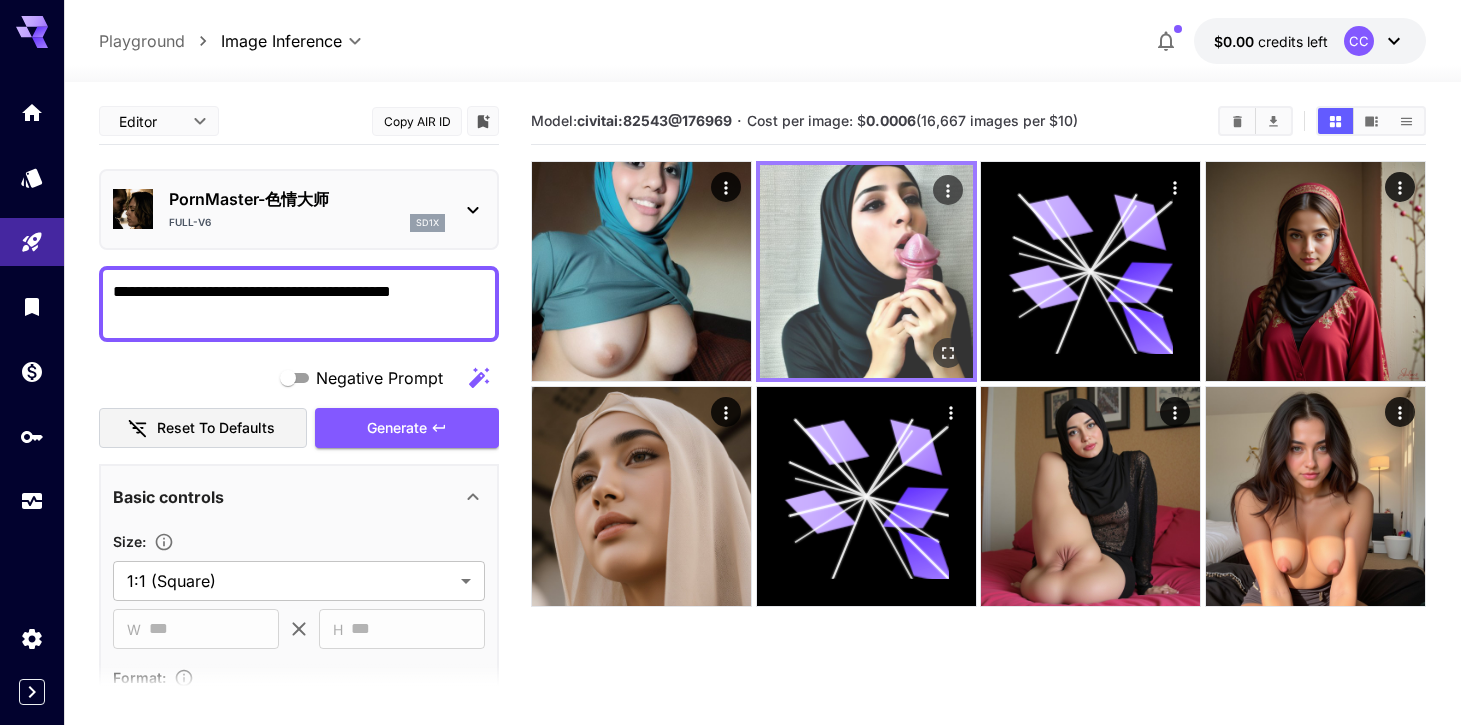 click at bounding box center (866, 271) 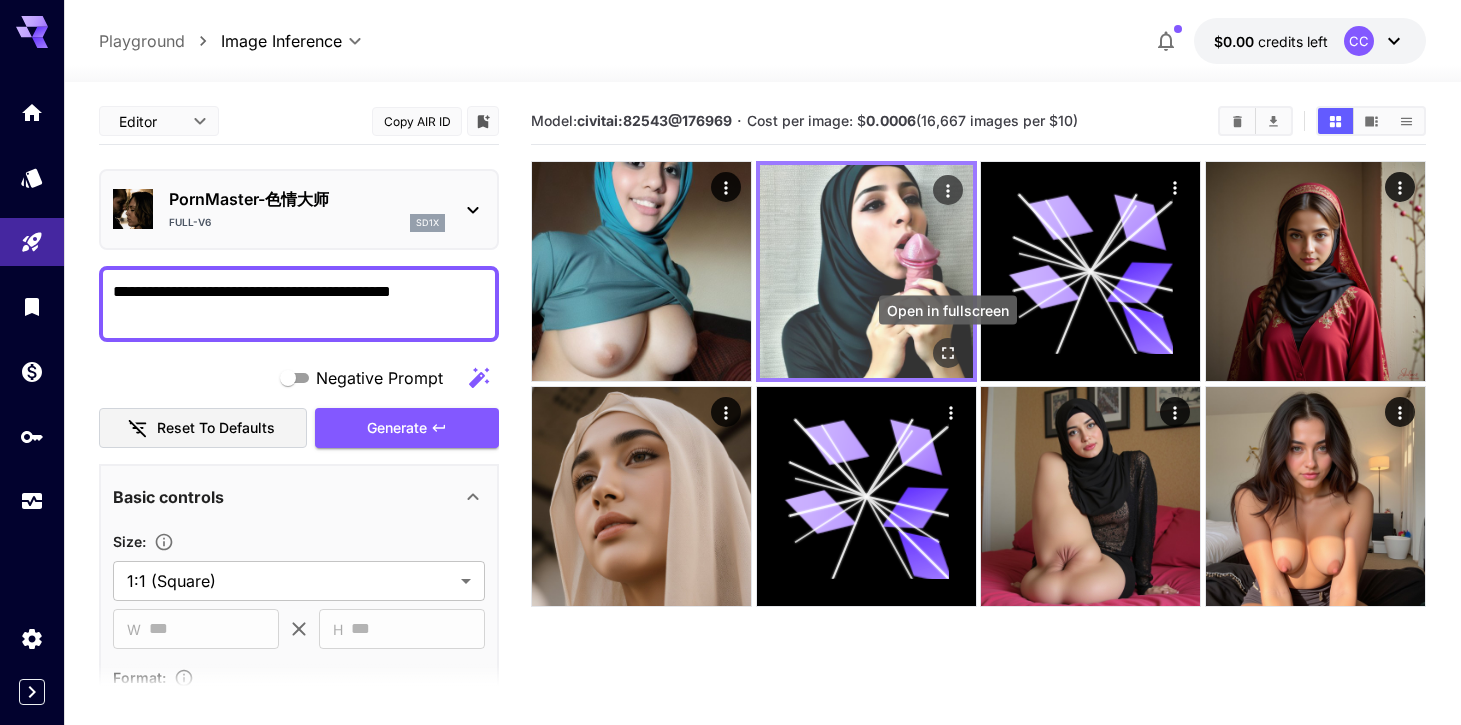 click 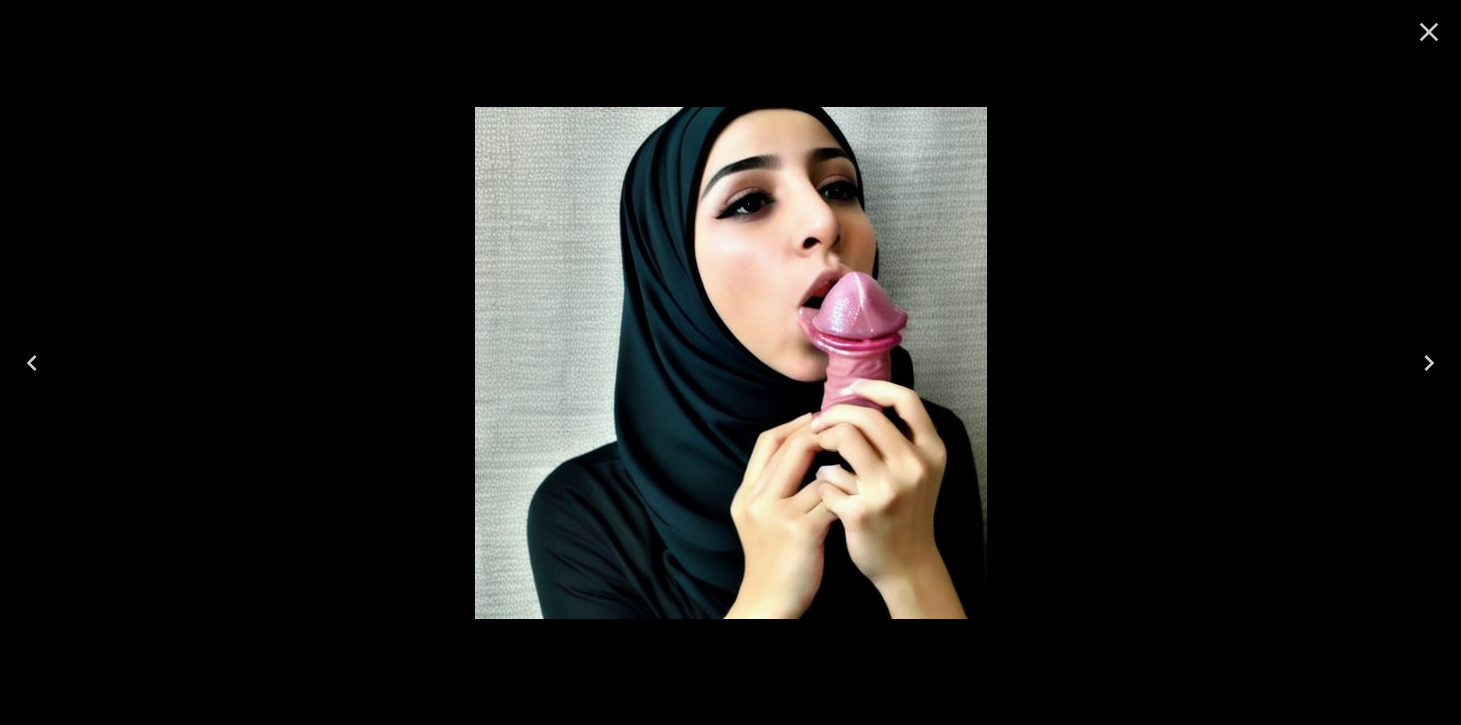 click 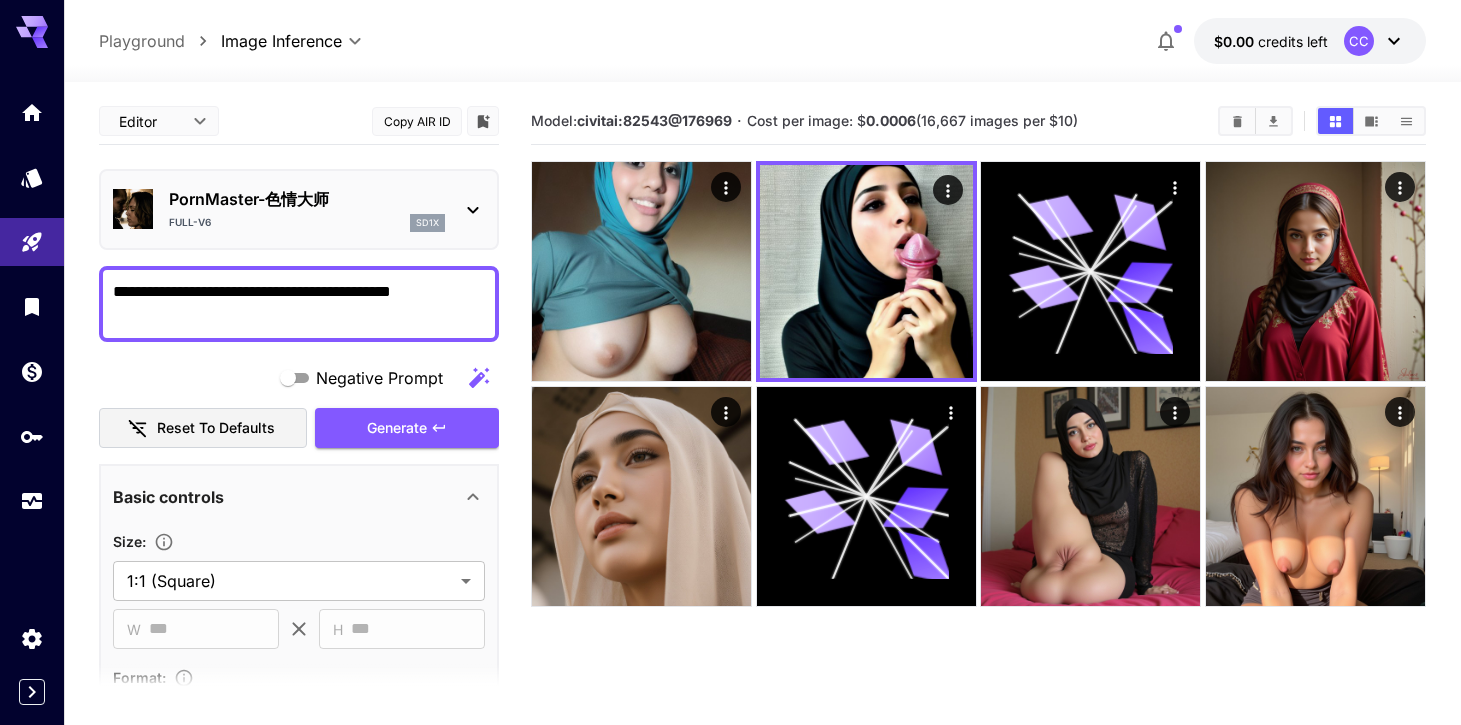 click on "PornMaster-色情大师" at bounding box center [307, 199] 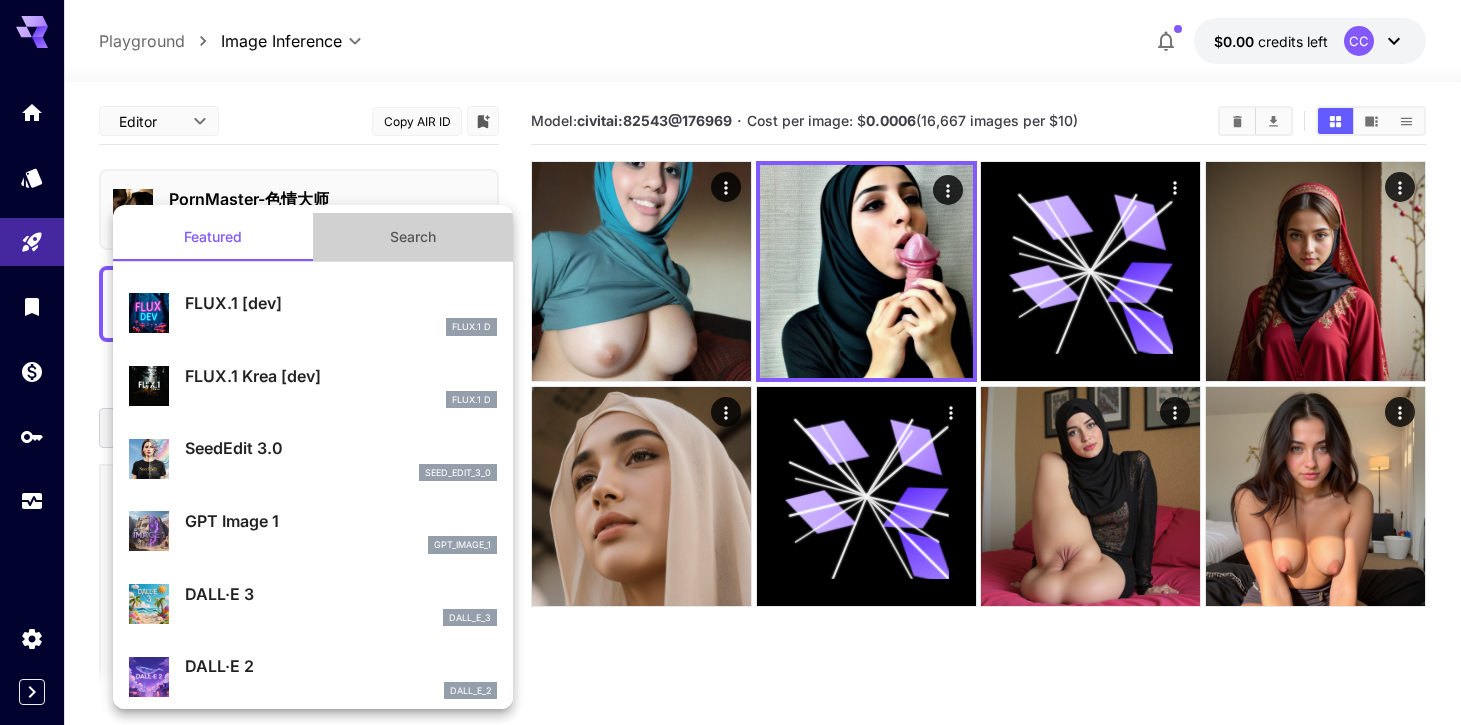 click on "Search" at bounding box center [413, 237] 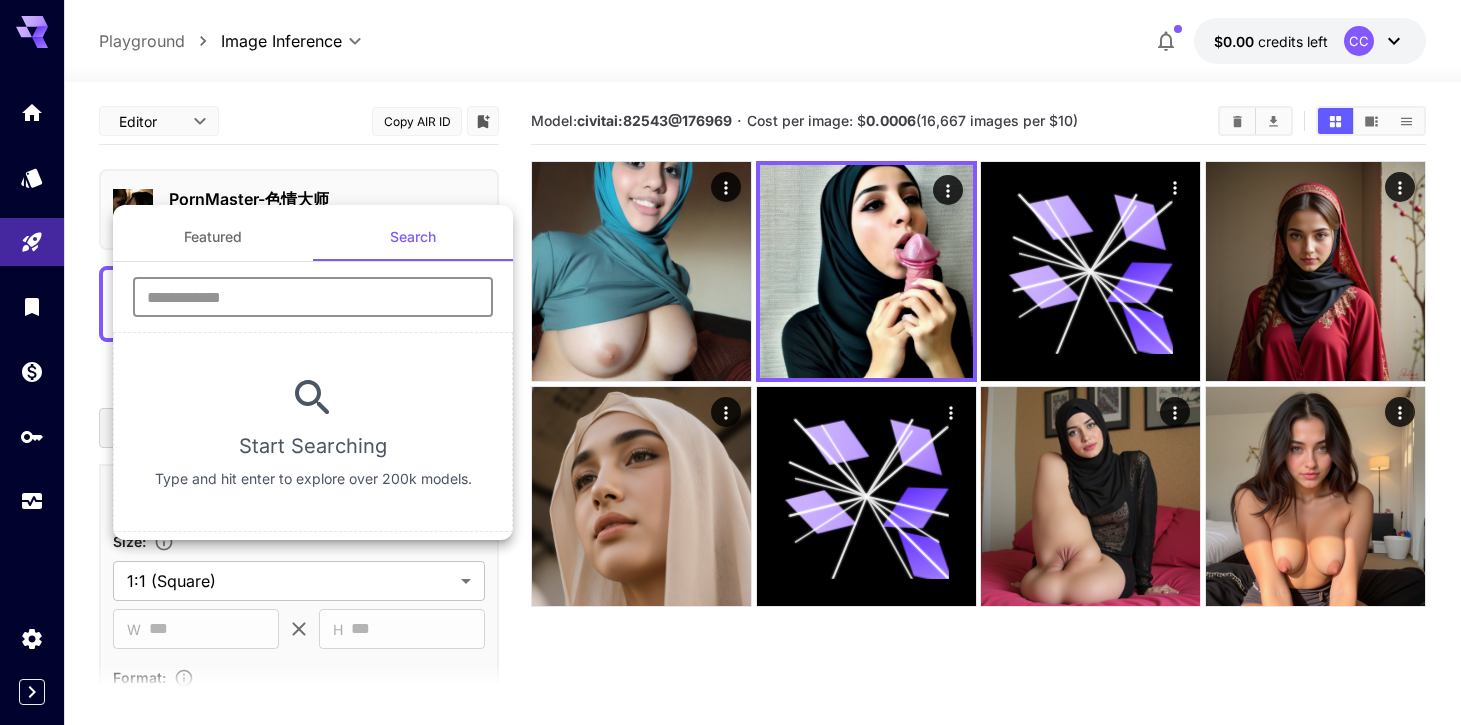 click at bounding box center (313, 297) 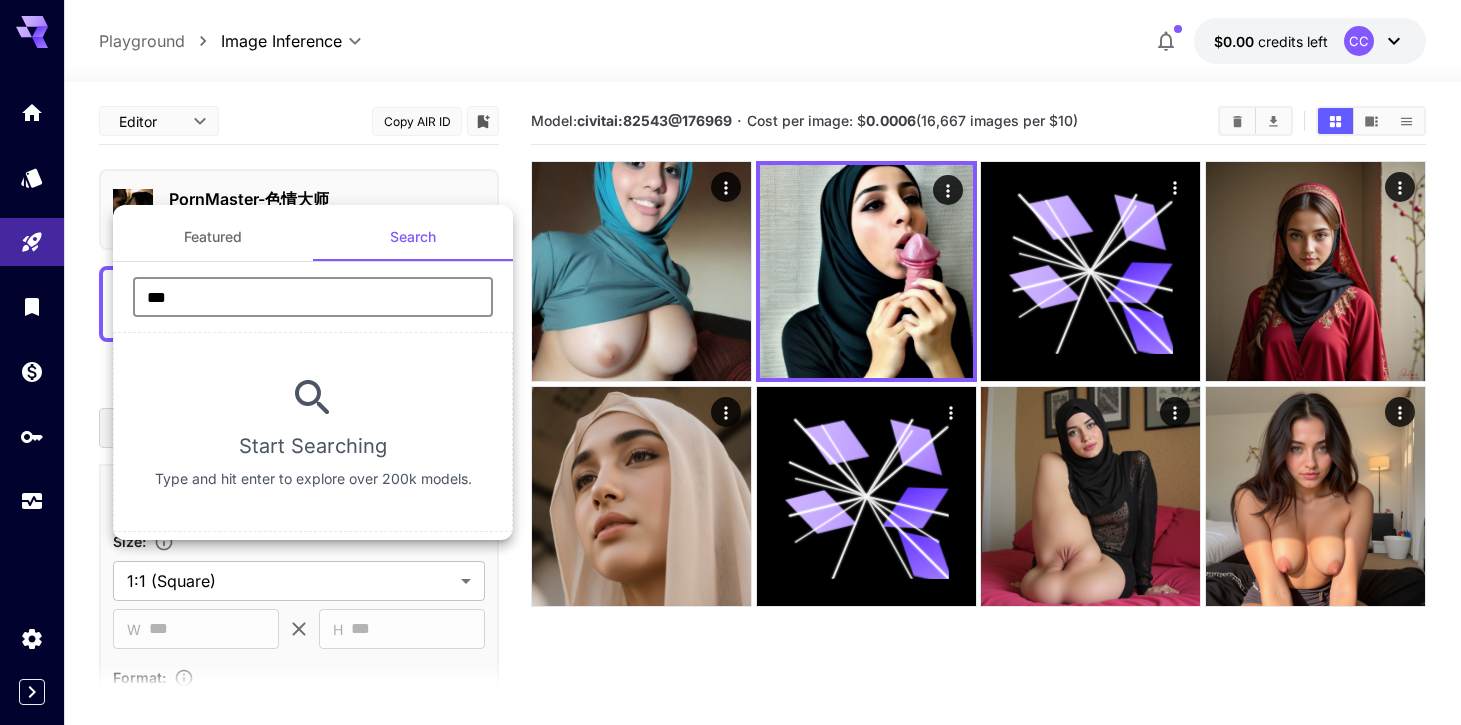 type on "***" 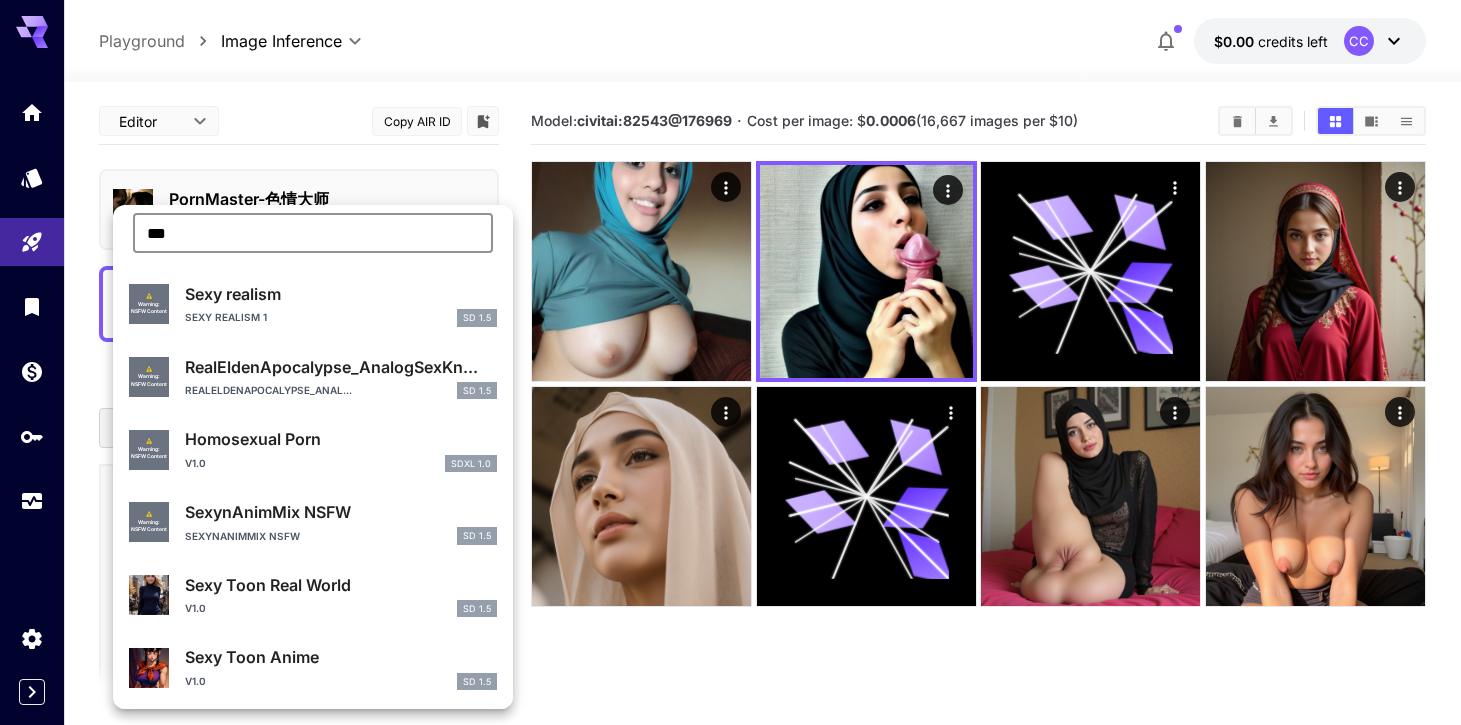 scroll, scrollTop: 82, scrollLeft: 0, axis: vertical 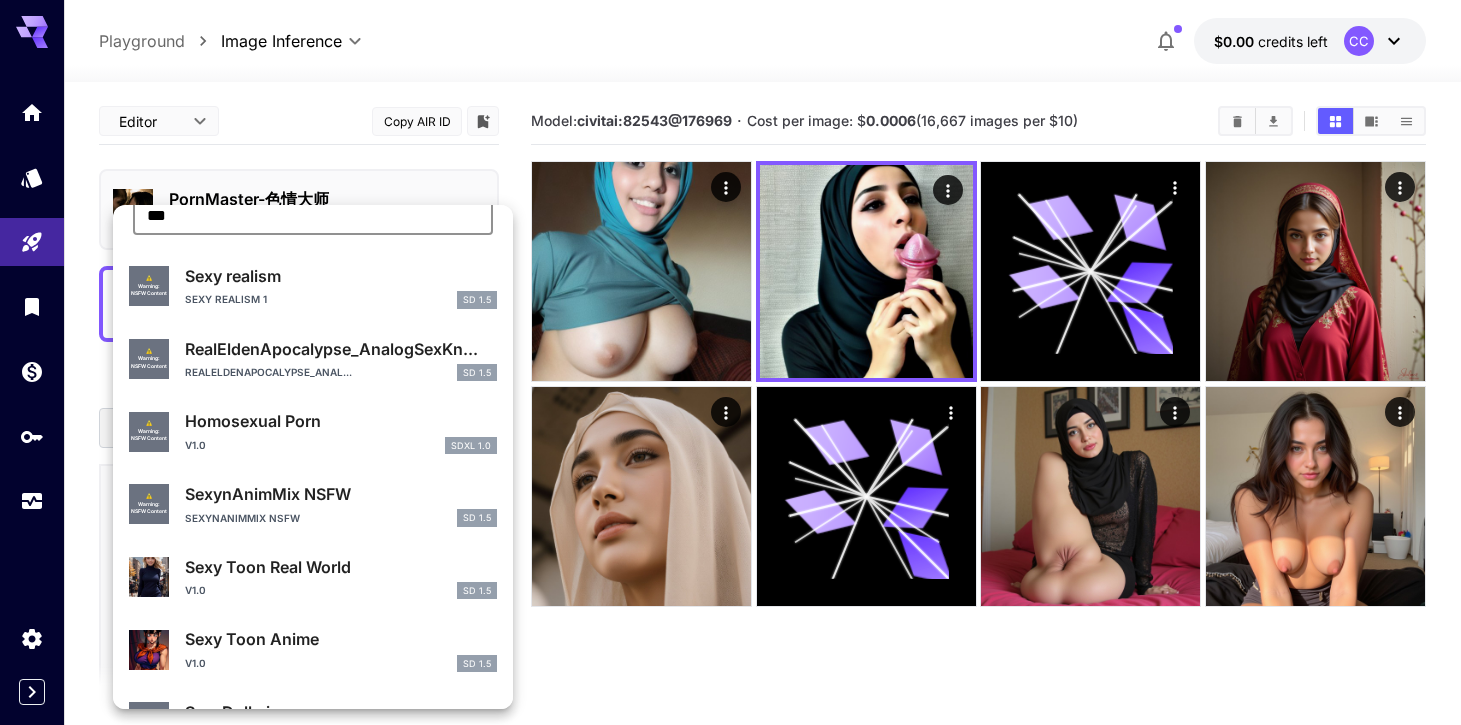 click on "Sexy realism 1 SD 1.5" at bounding box center [341, 300] 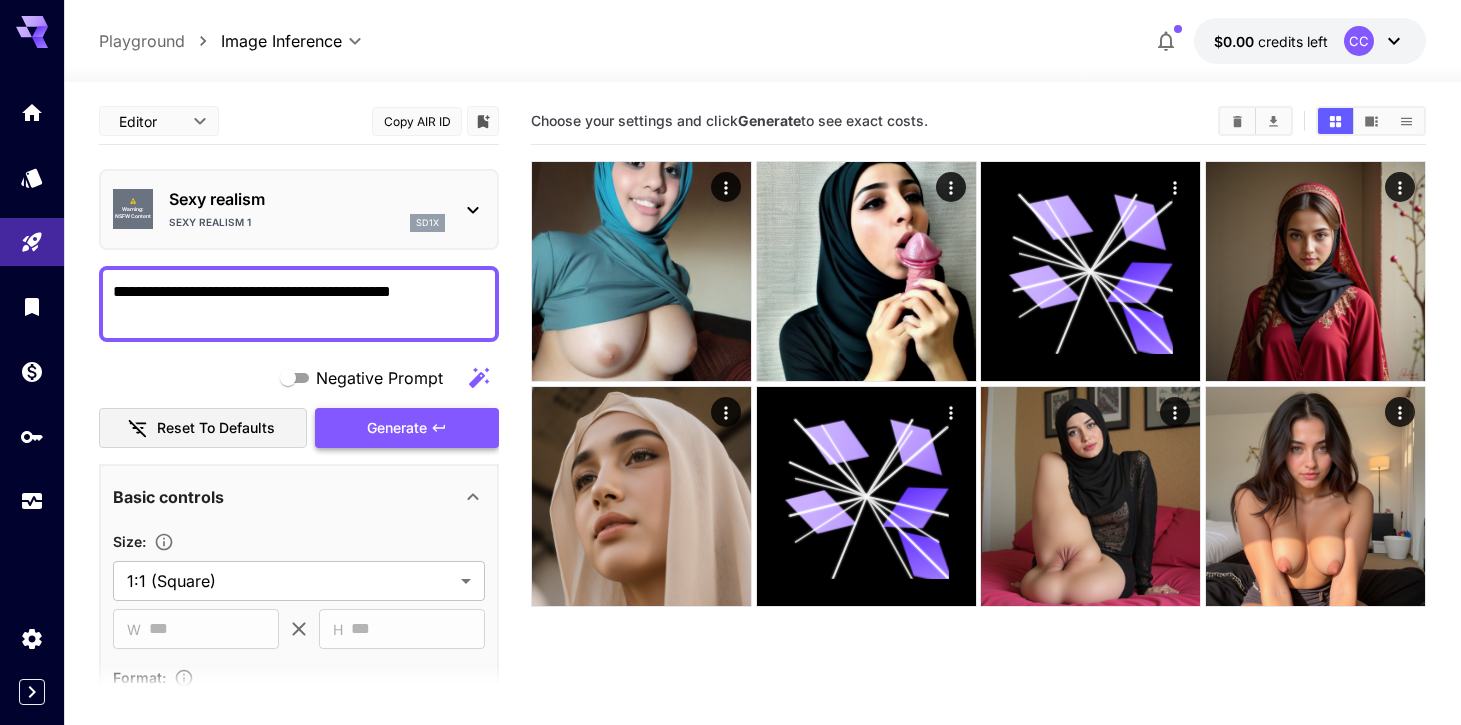 click on "Generate" at bounding box center [397, 428] 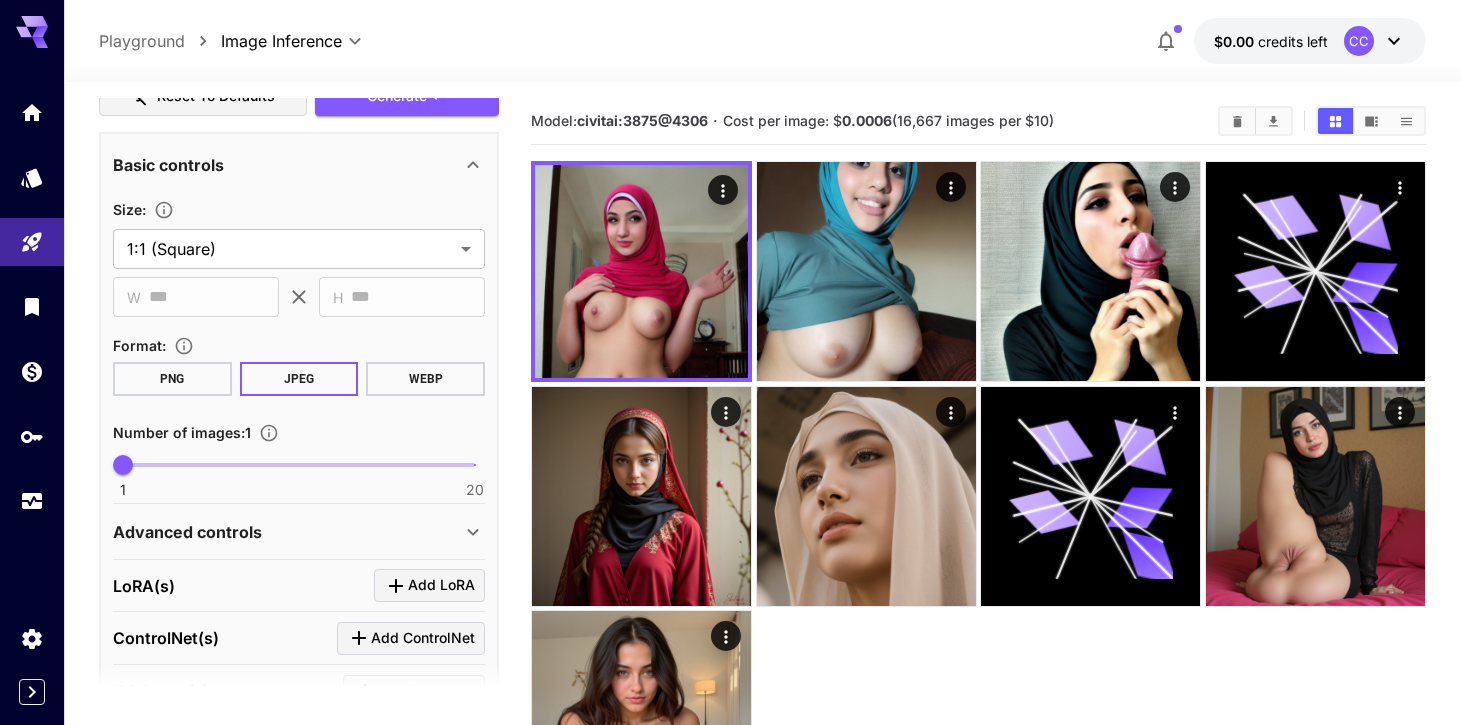 scroll, scrollTop: 166, scrollLeft: 0, axis: vertical 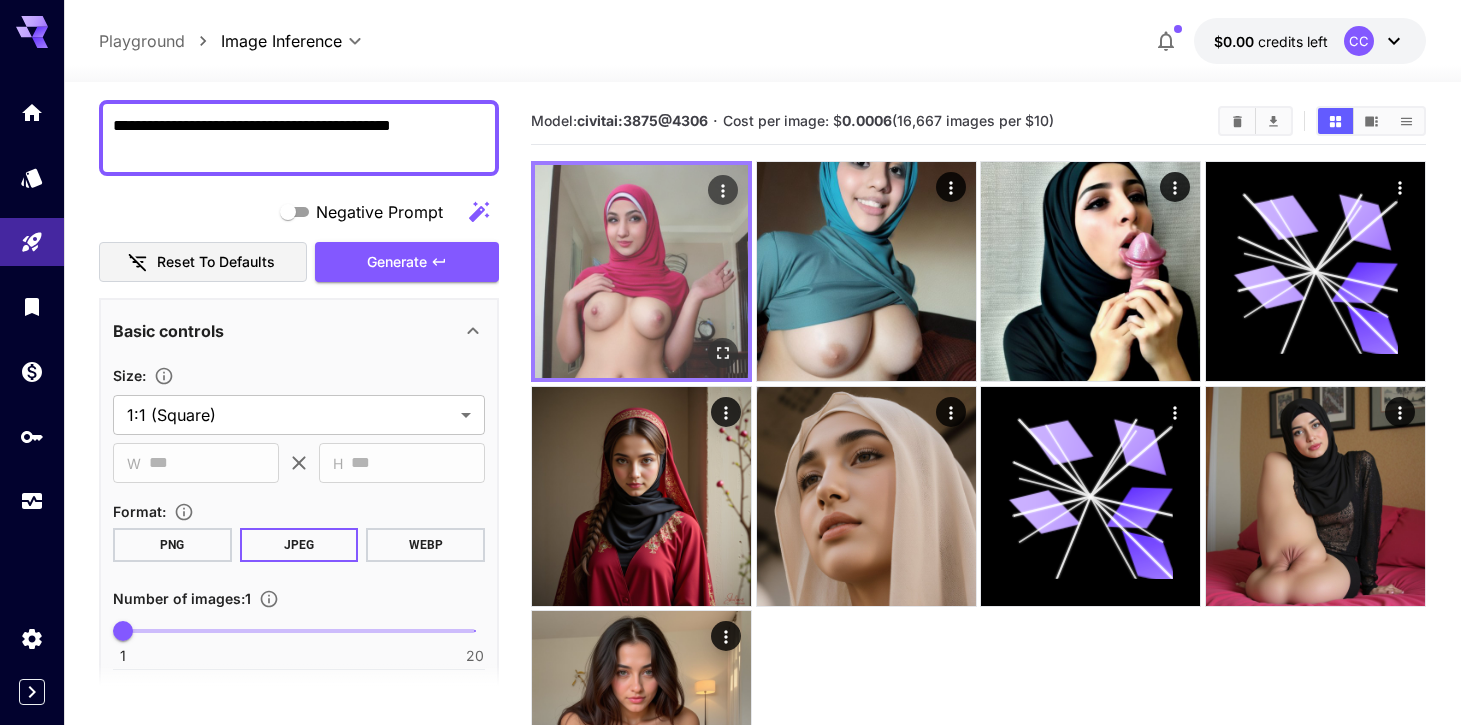 click at bounding box center [641, 271] 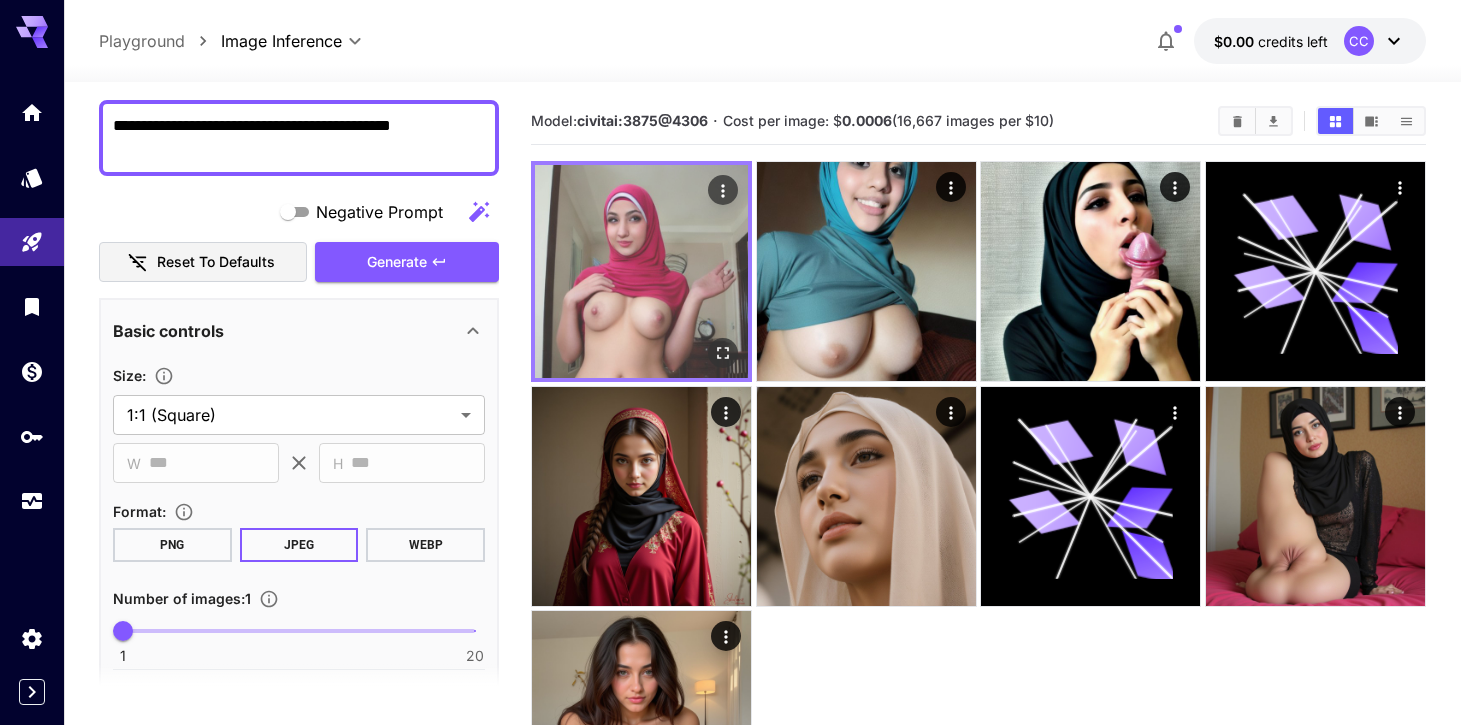 click at bounding box center (641, 271) 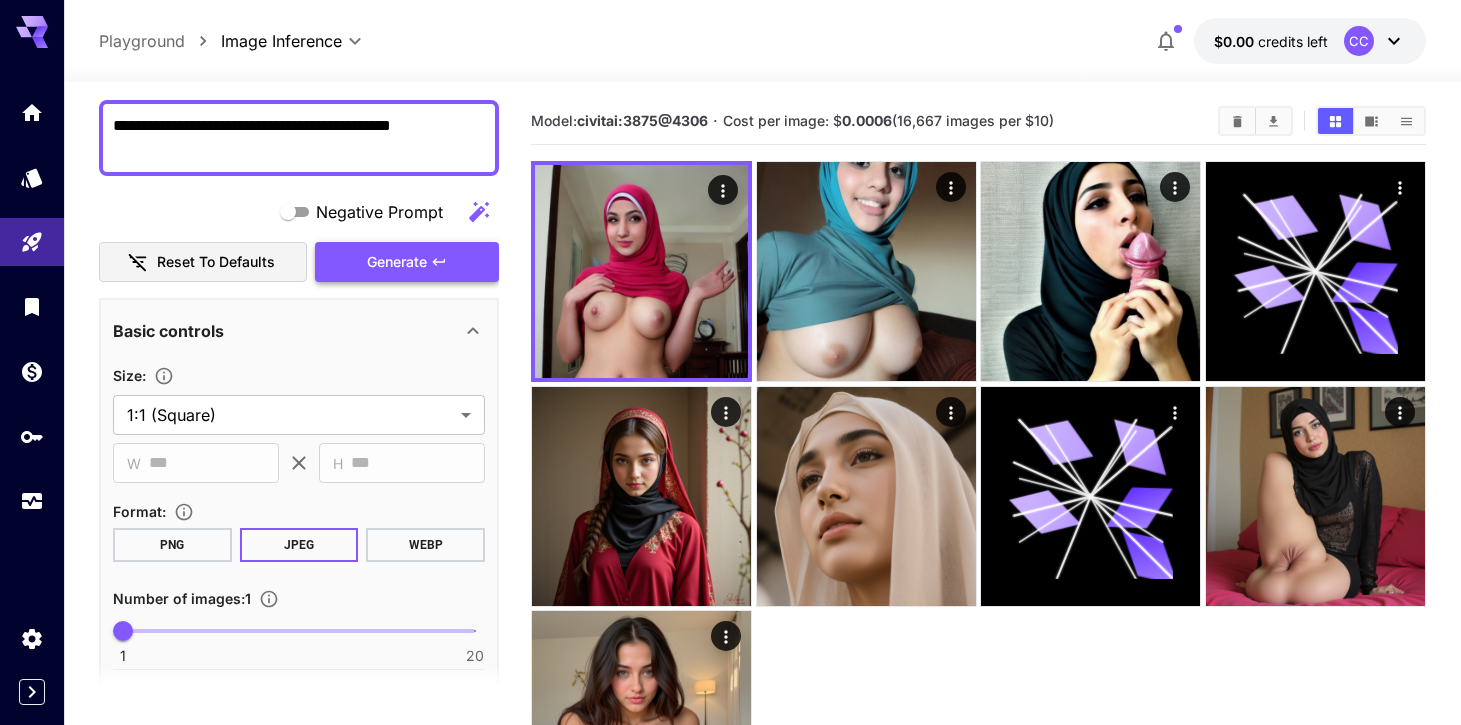 scroll, scrollTop: 0, scrollLeft: 0, axis: both 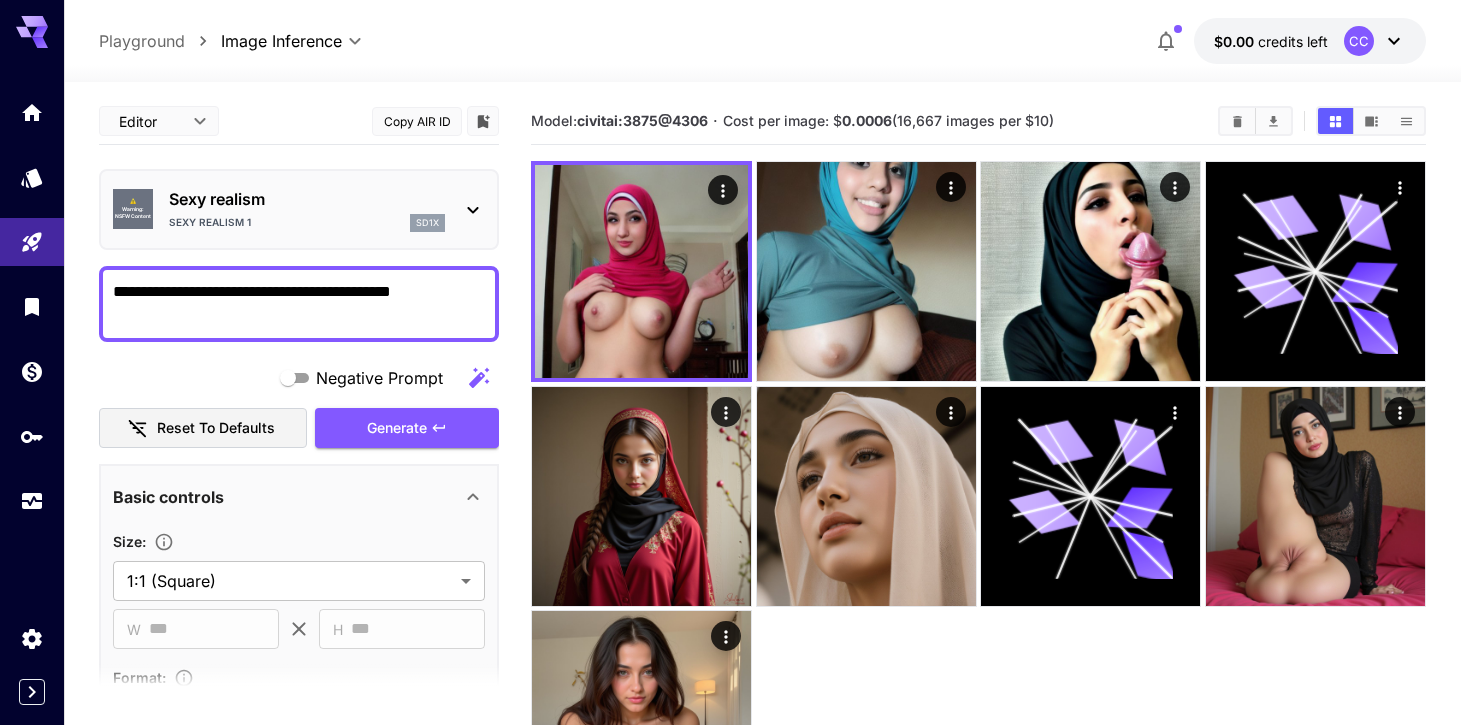 click on "Sexy realism Sexy realism 1 sd1x" at bounding box center [307, 209] 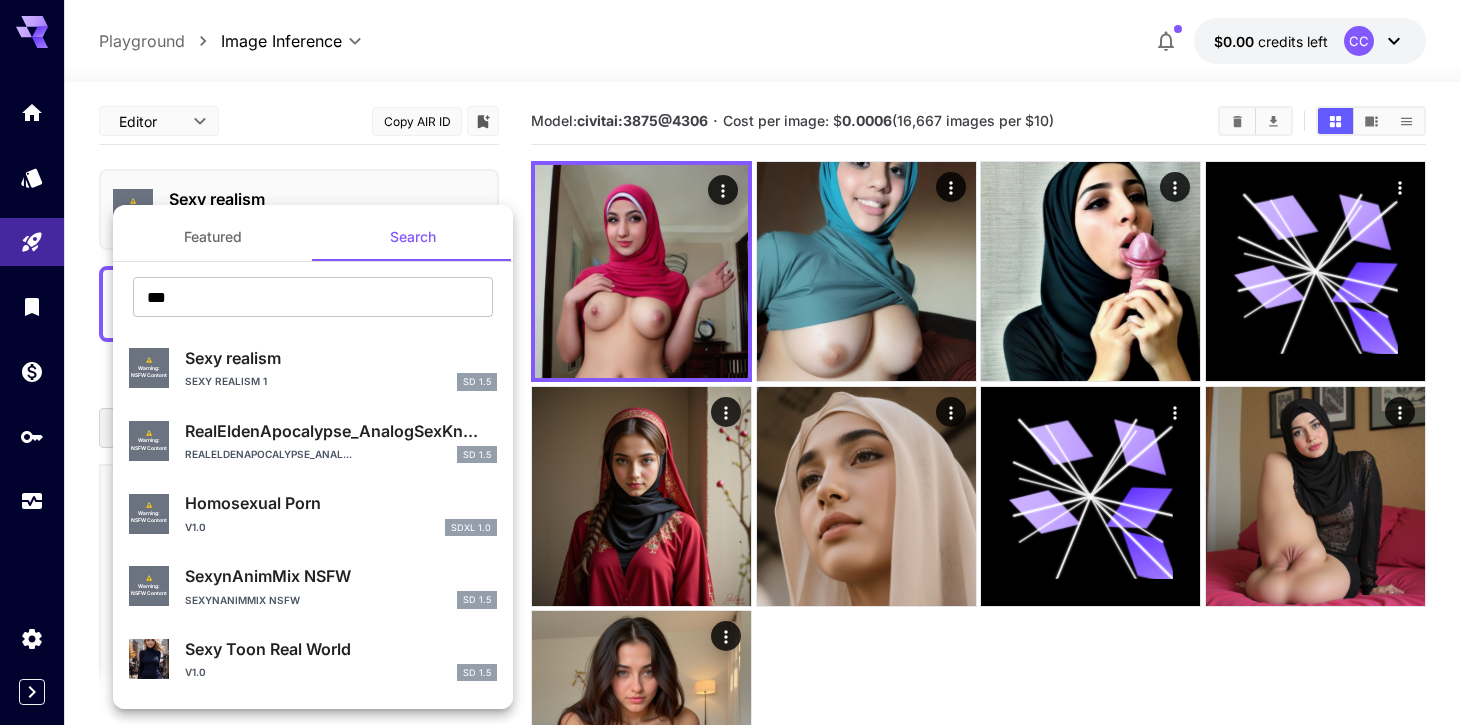 click on "RealEldenApocalypse_AnalogSexKn..." at bounding box center (341, 431) 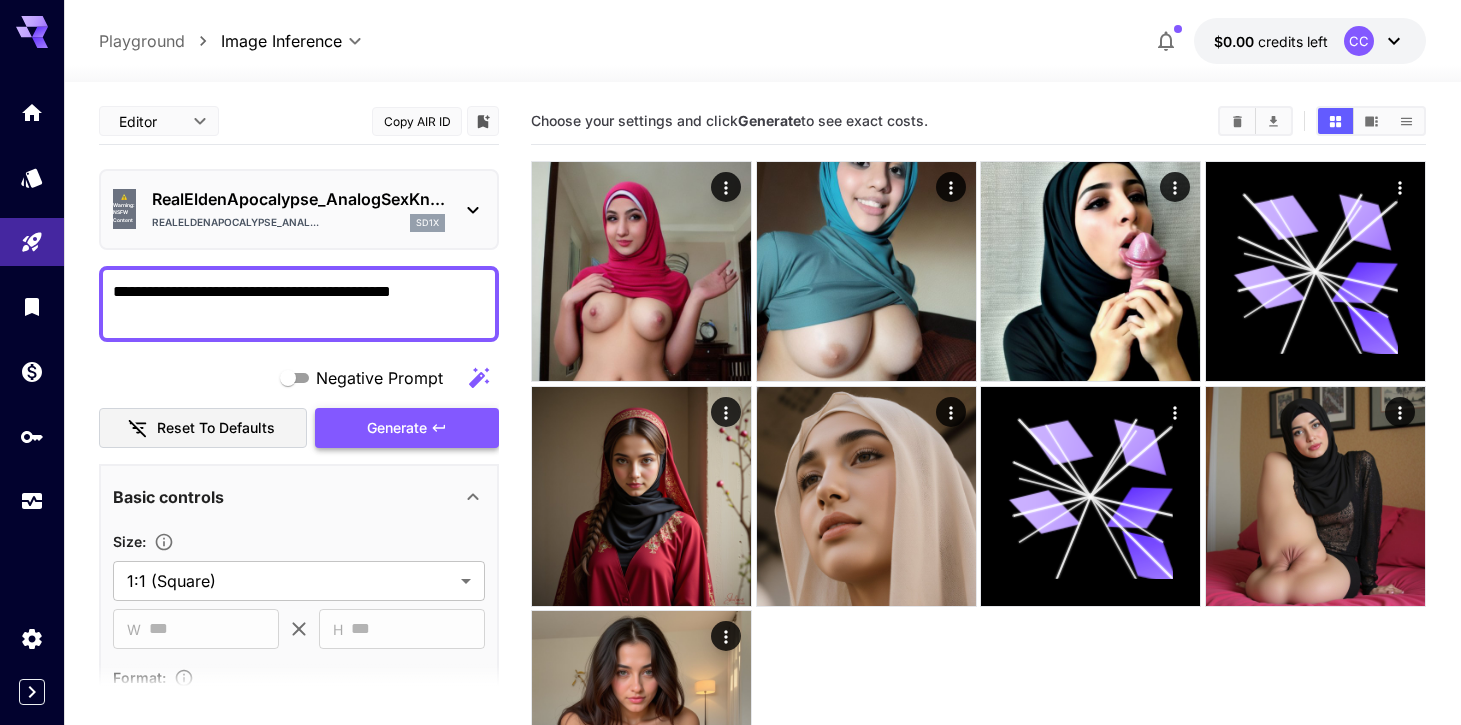 click on "Generate" at bounding box center [397, 428] 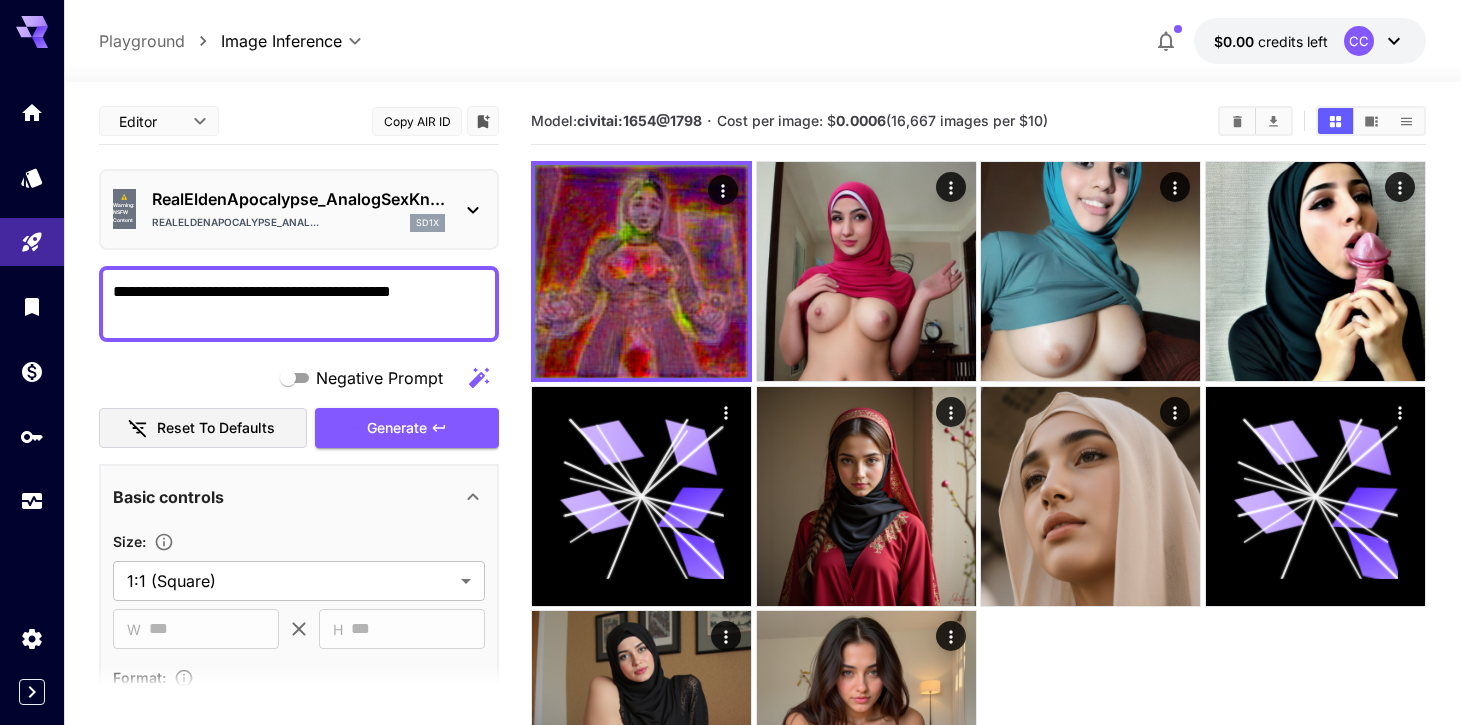 click on "⚠️ Warning: NSFW Content RealEldenApocalypse_AnalogSexKn... RealEldenApocalypse_Anal... sd1x" at bounding box center (299, 209) 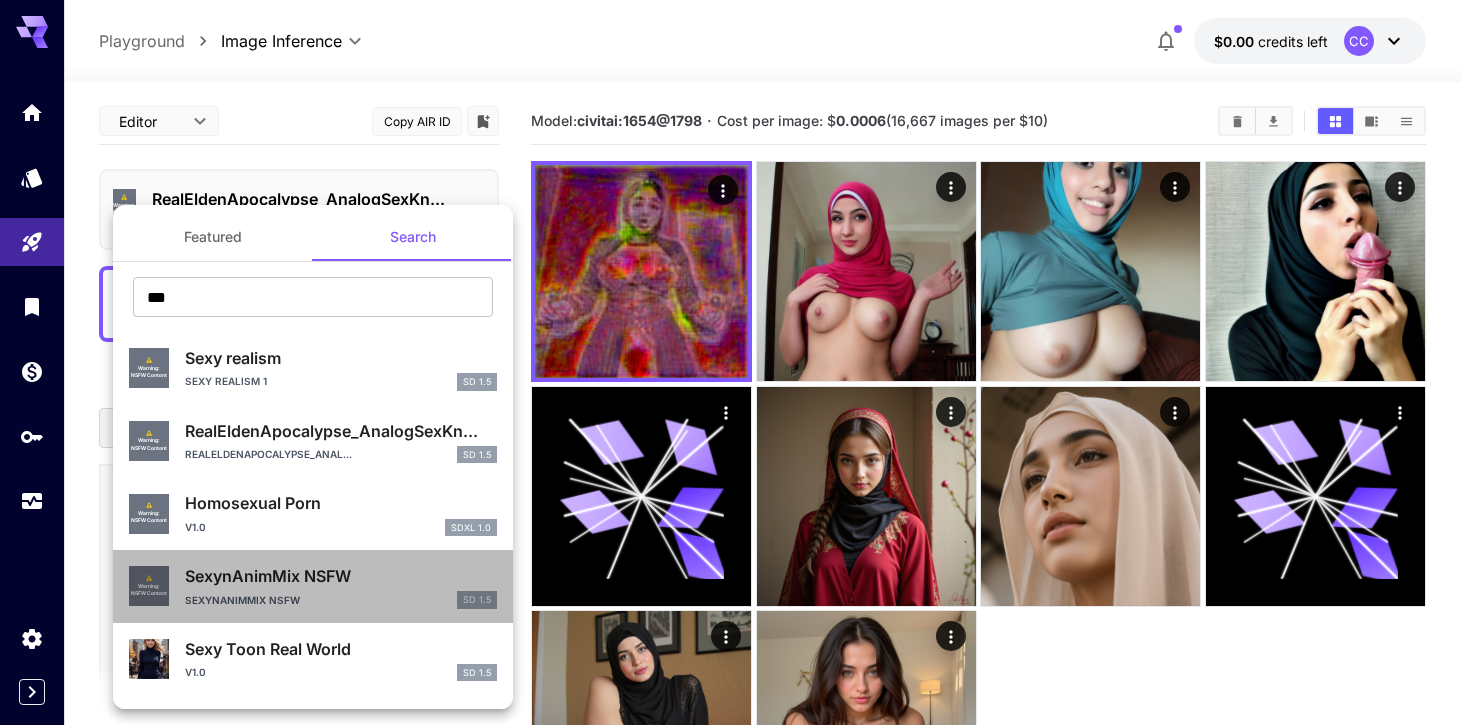click on "SexynAnimMix NSFW" at bounding box center [341, 576] 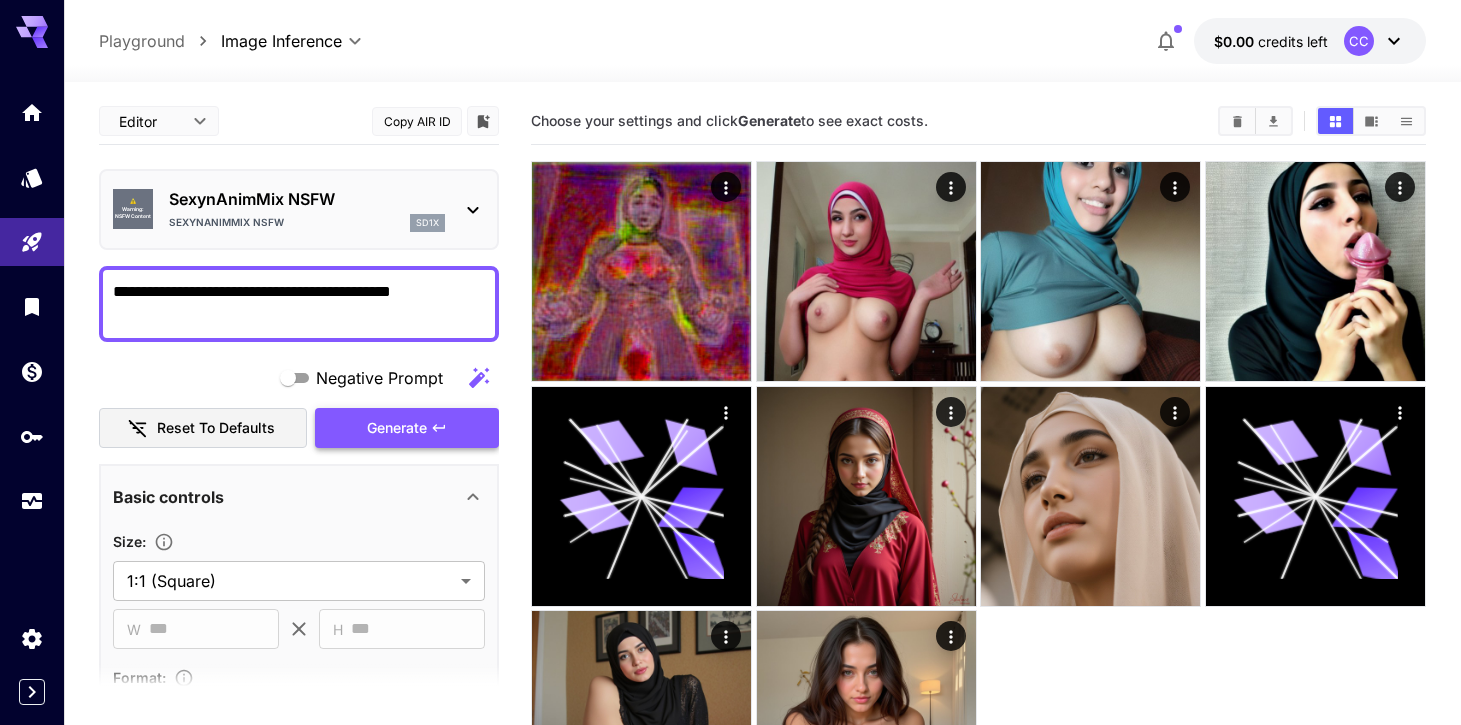 click on "Generate" at bounding box center (397, 428) 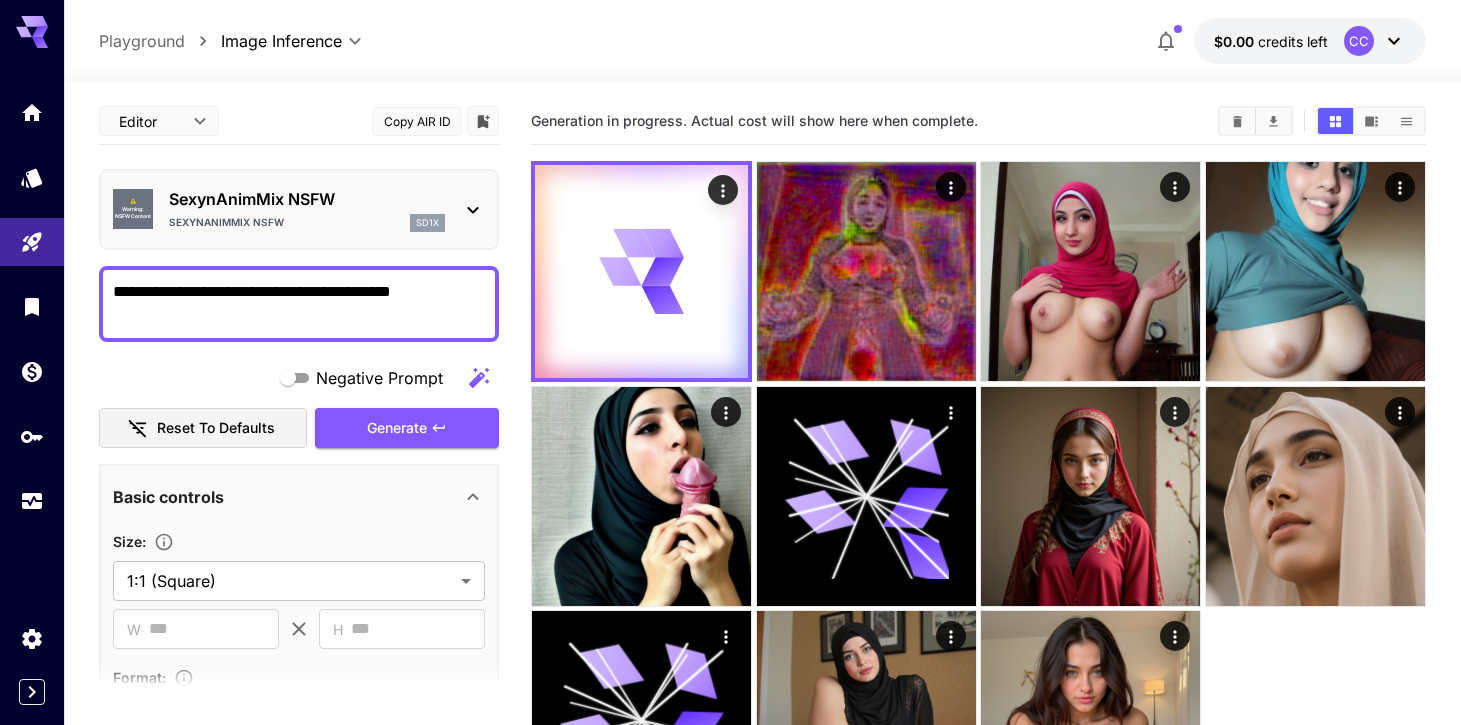 click on "SexynAnimMix NSFW" at bounding box center (307, 199) 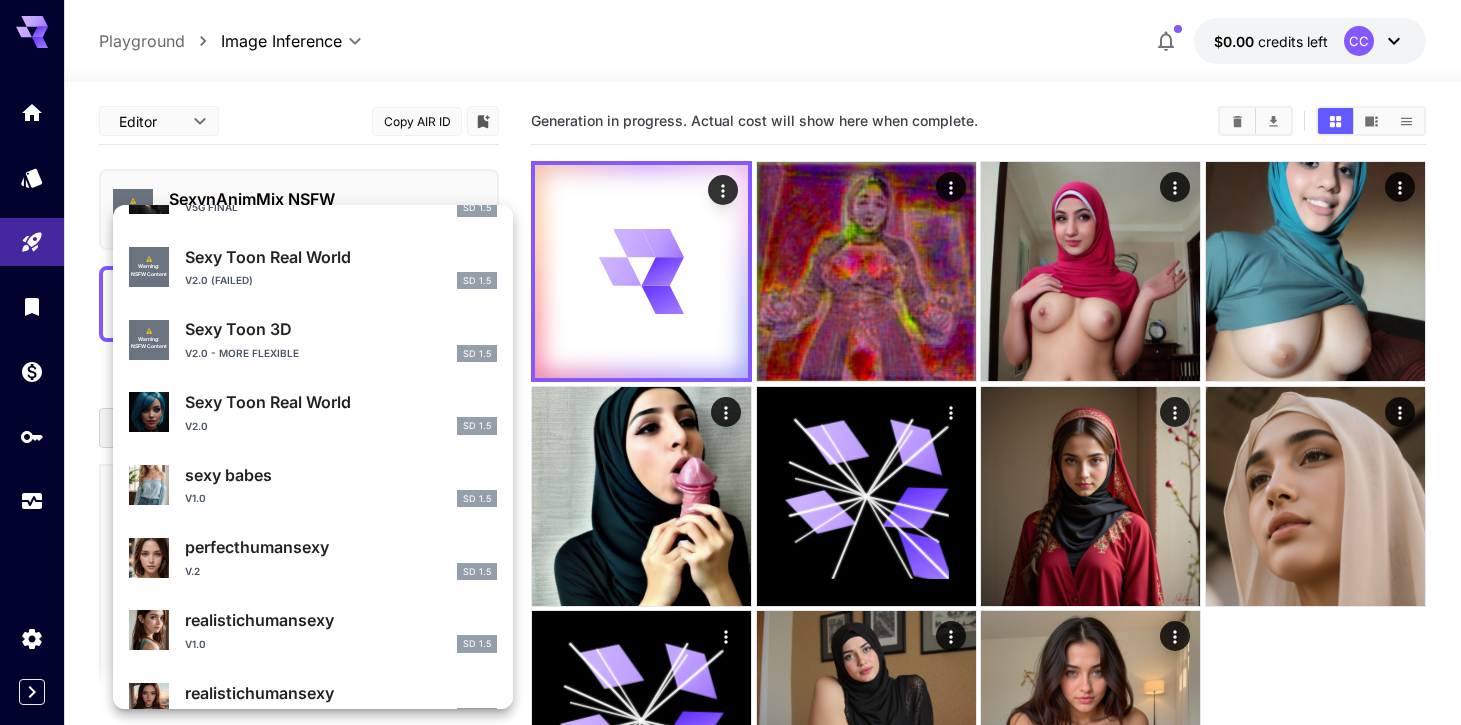 scroll, scrollTop: 1819, scrollLeft: 0, axis: vertical 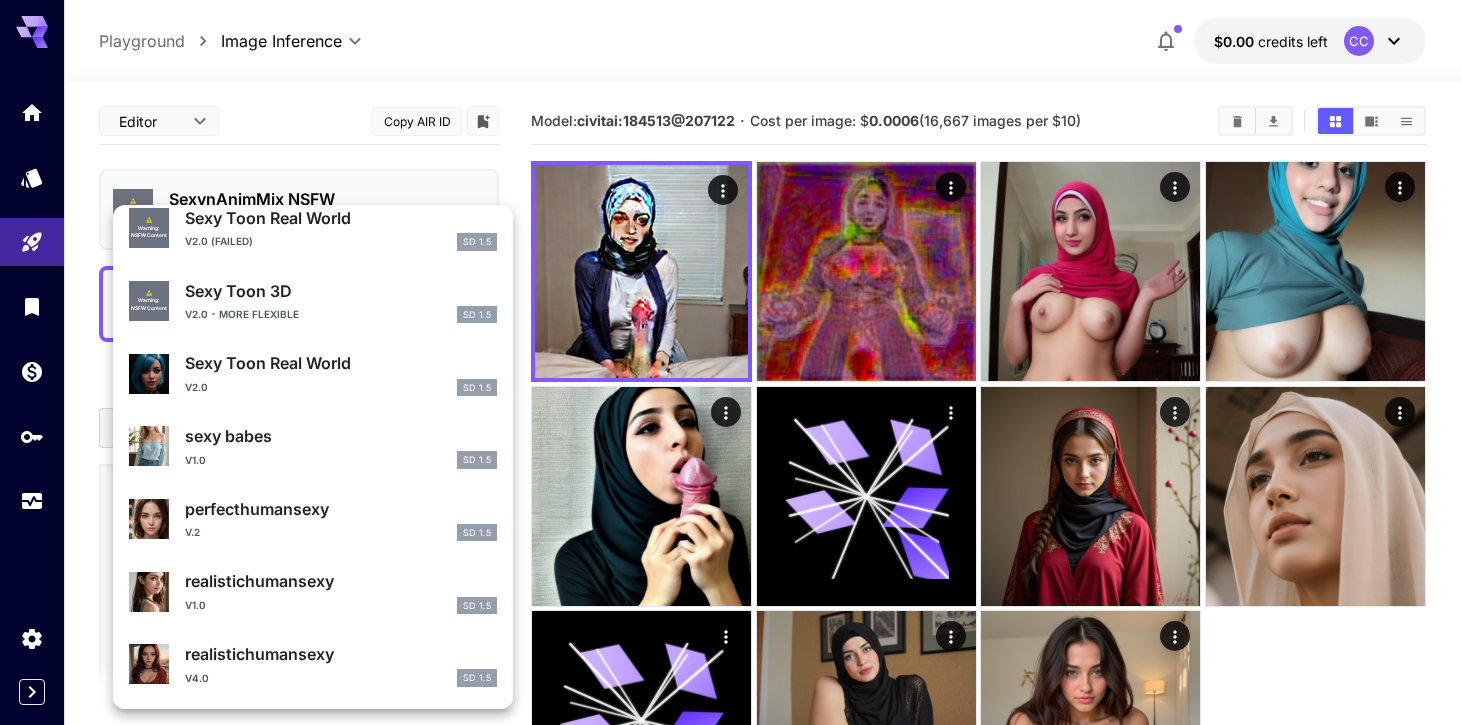 click at bounding box center [730, 362] 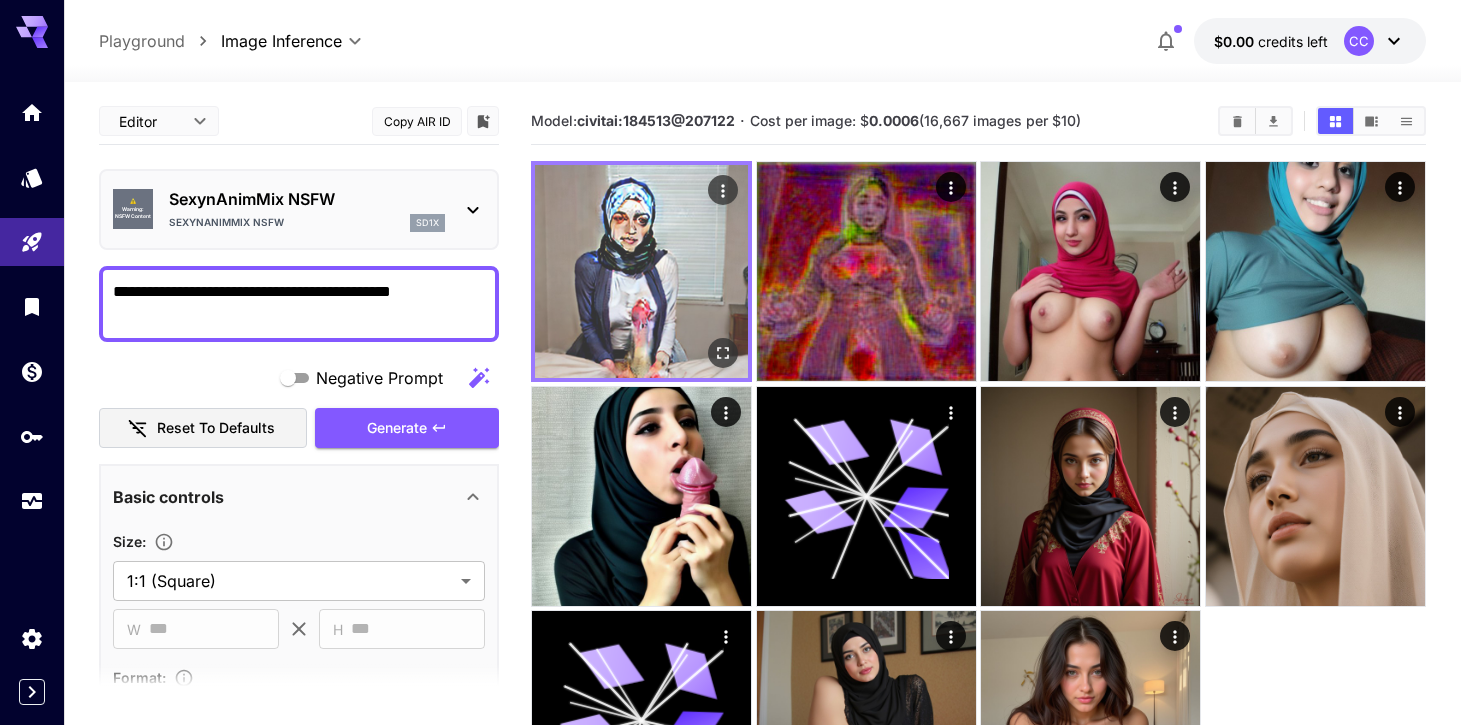 click at bounding box center (641, 271) 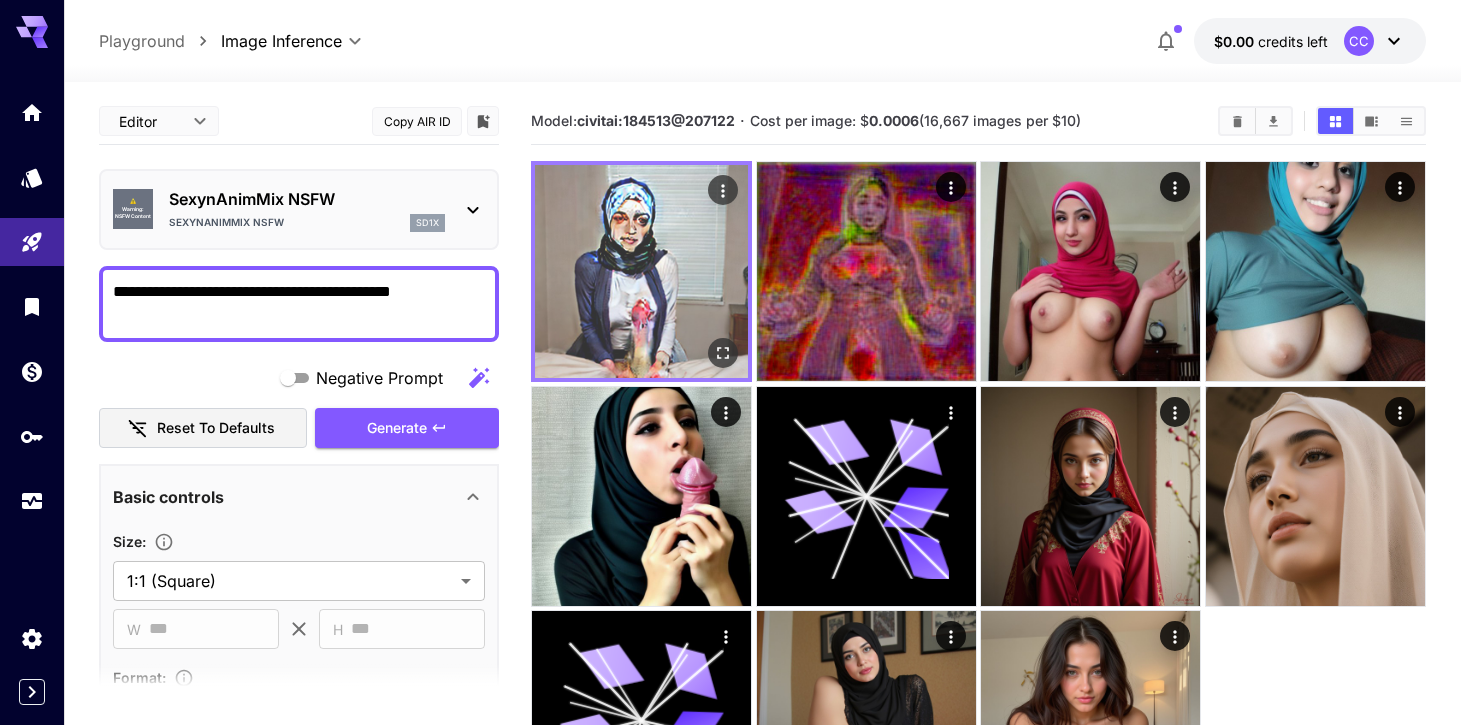 click 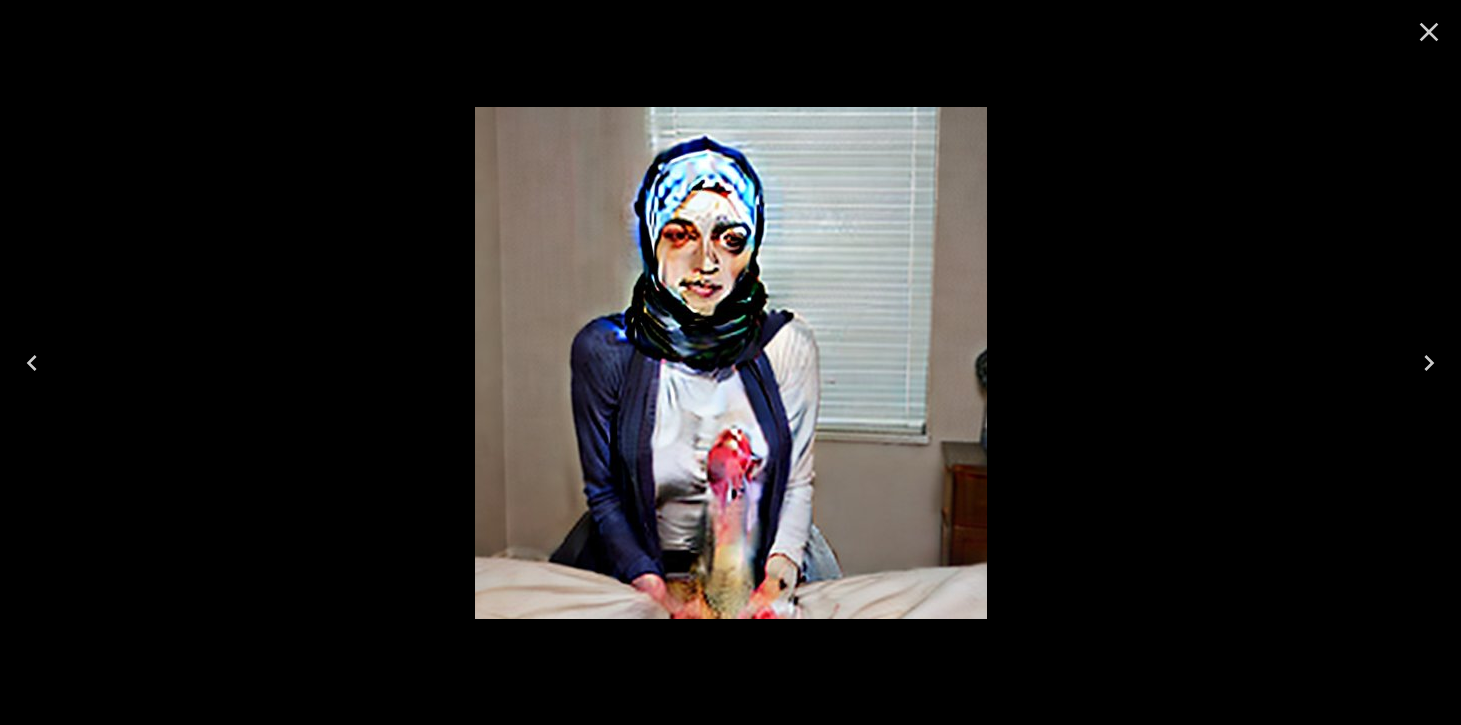 click 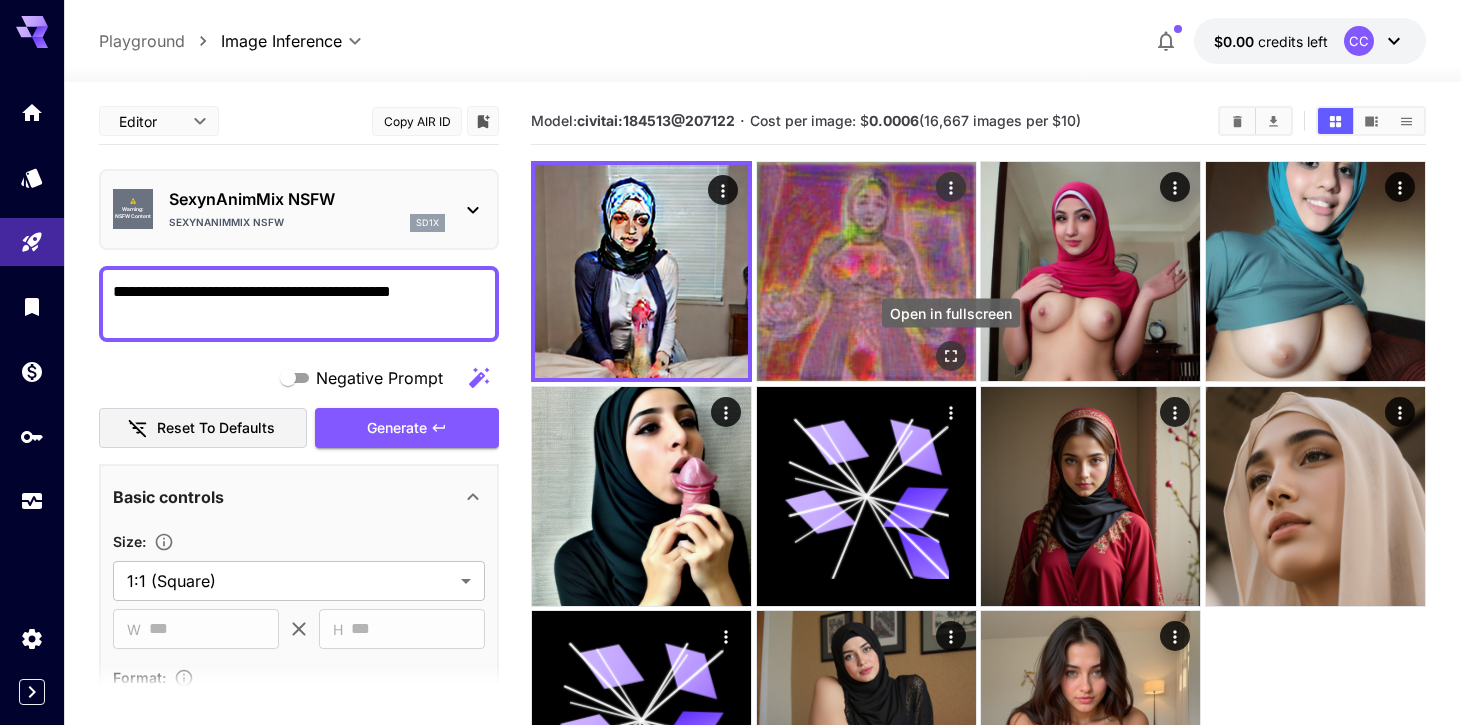 click 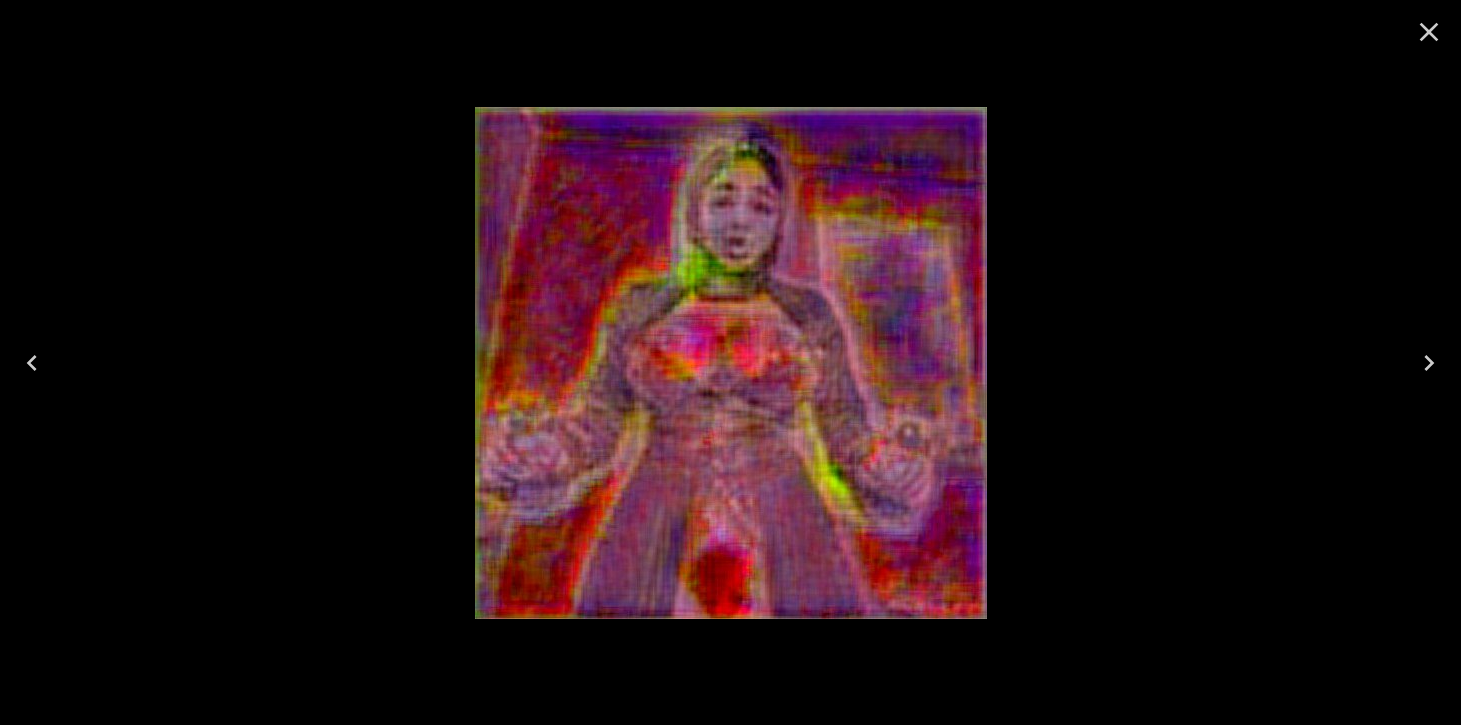click 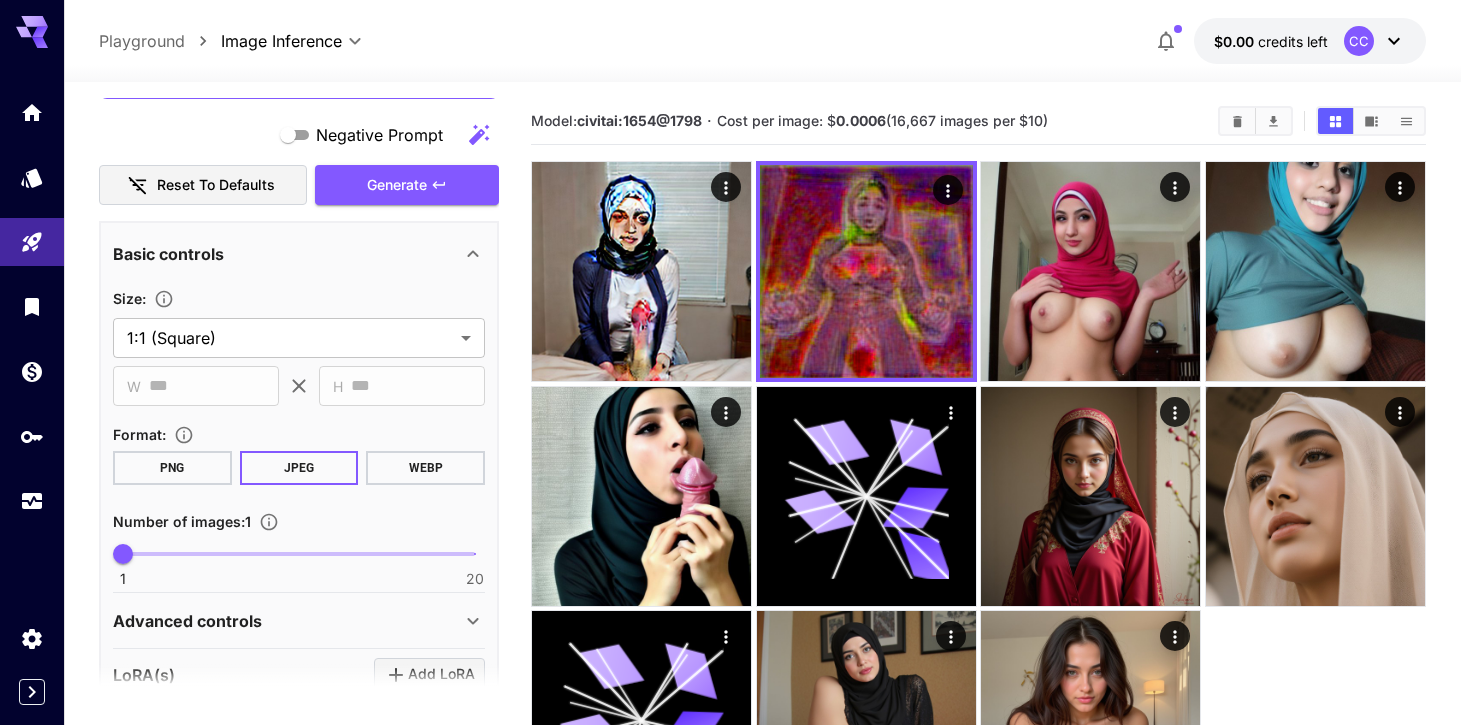 scroll, scrollTop: 436, scrollLeft: 0, axis: vertical 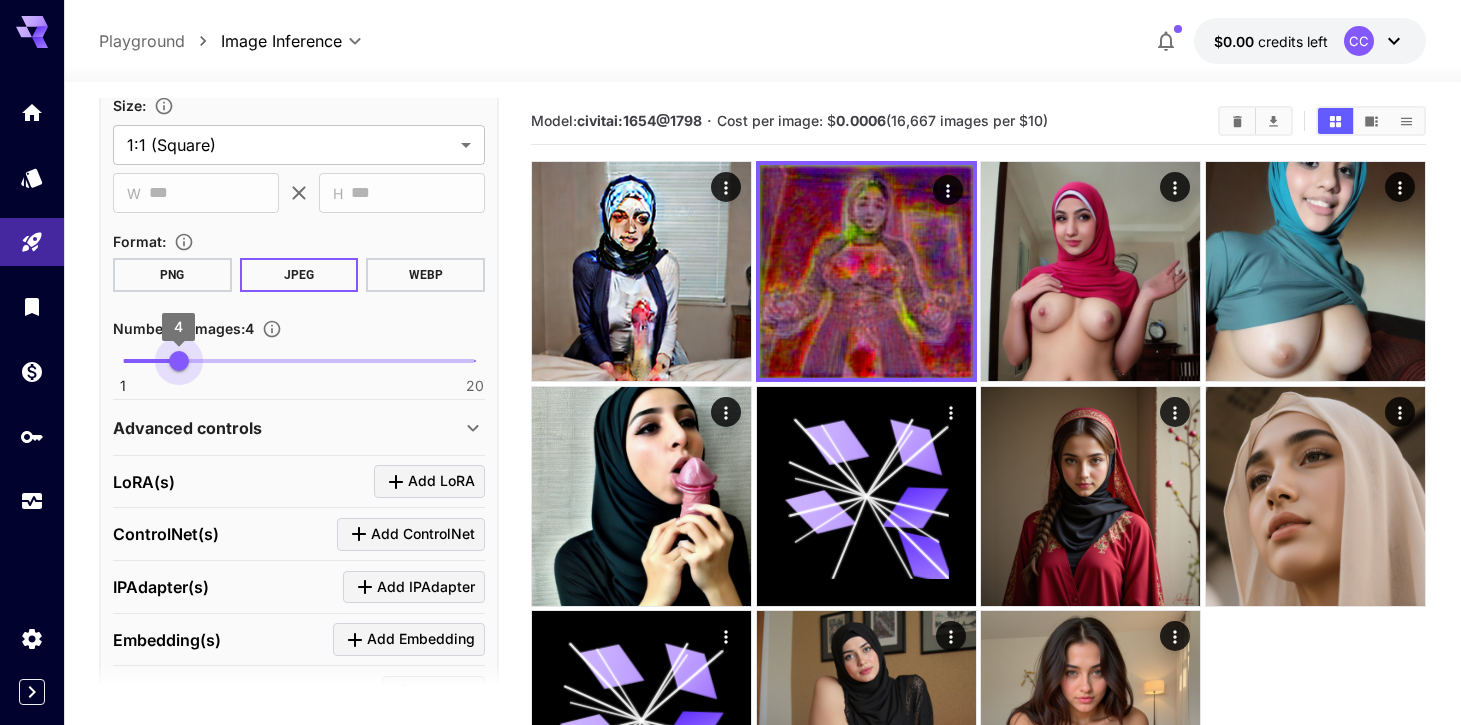 drag, startPoint x: 128, startPoint y: 360, endPoint x: 178, endPoint y: 363, distance: 50.08992 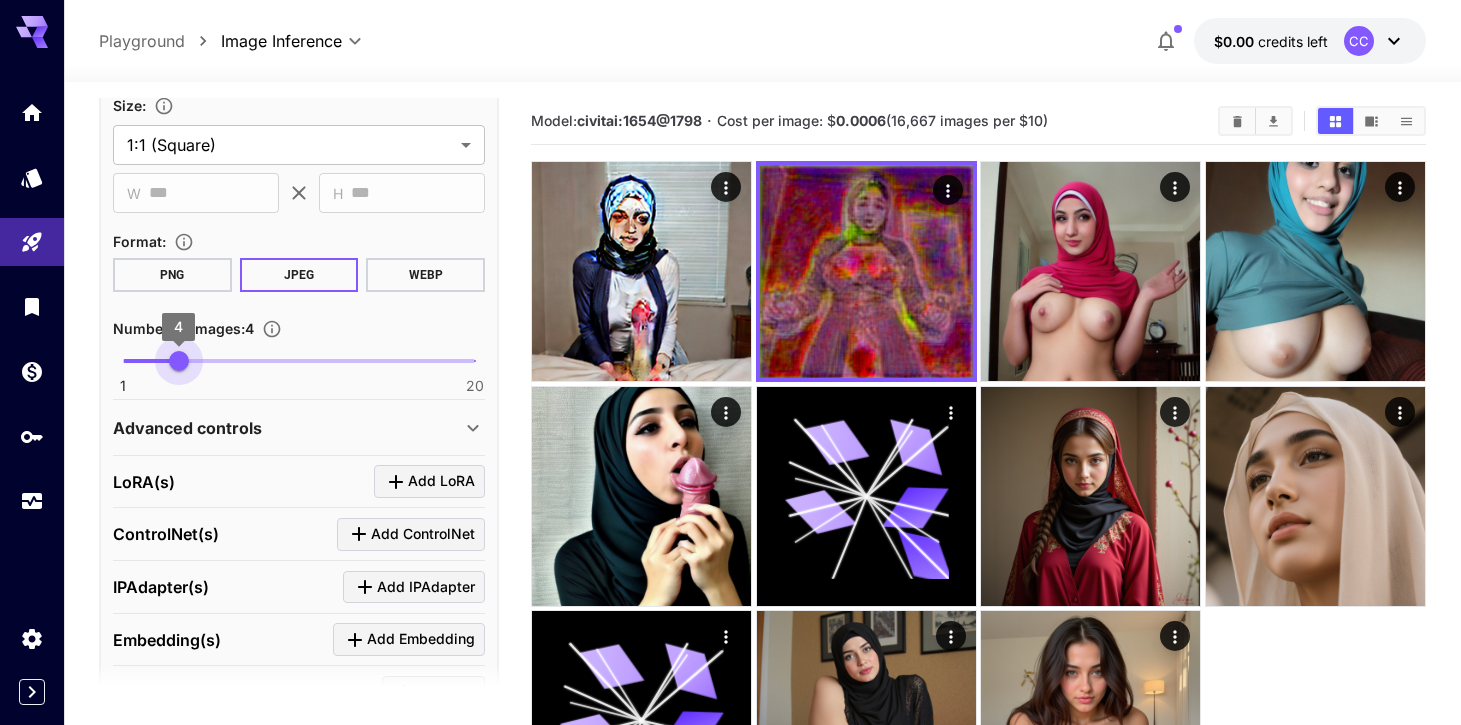 type on "*" 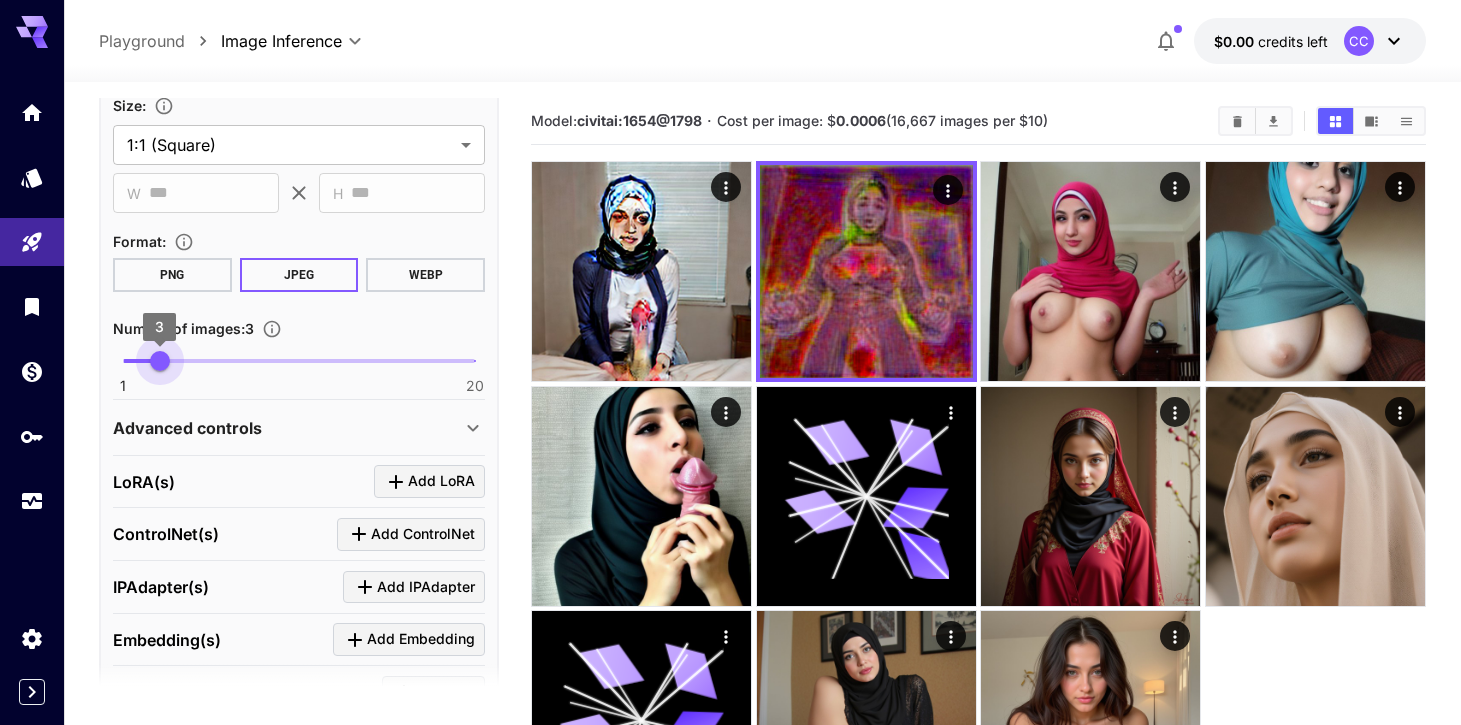 drag, startPoint x: 179, startPoint y: 365, endPoint x: 154, endPoint y: 364, distance: 25.019993 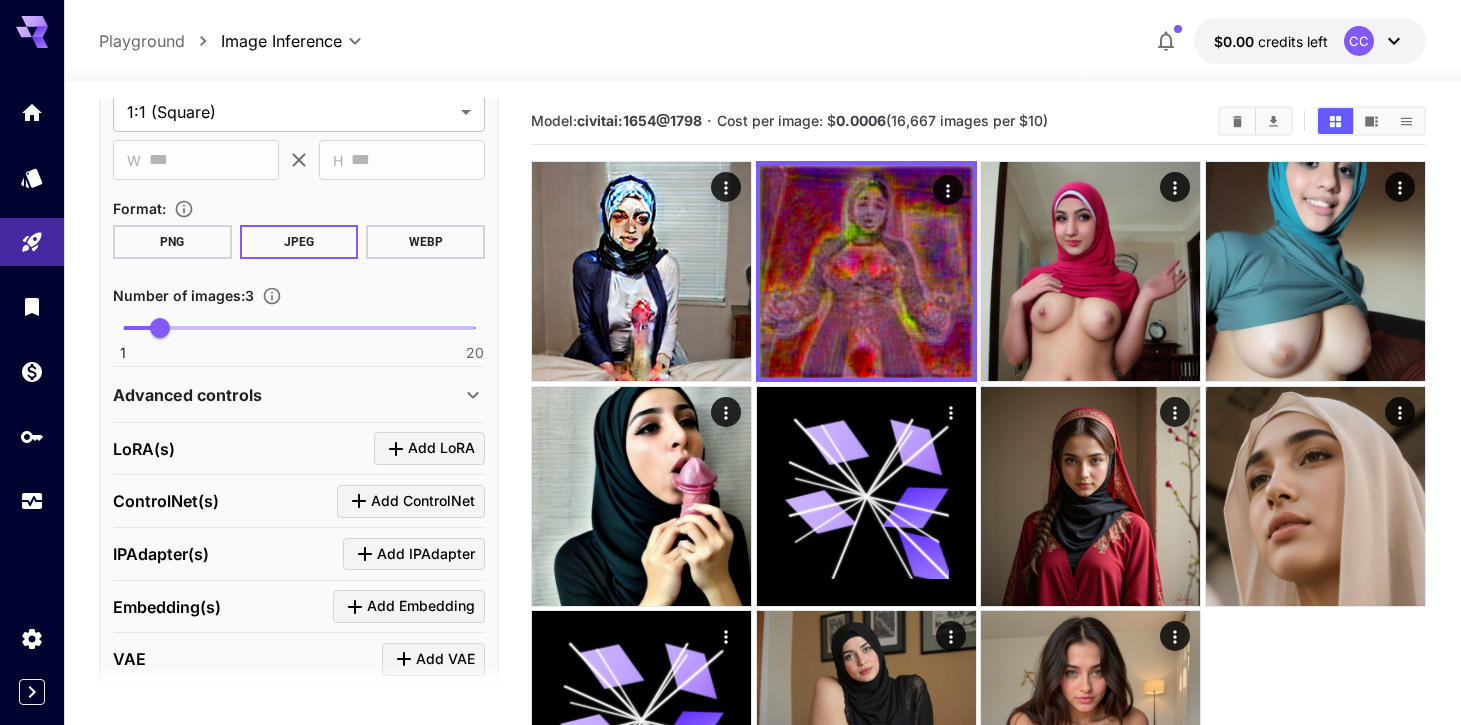scroll, scrollTop: 481, scrollLeft: 0, axis: vertical 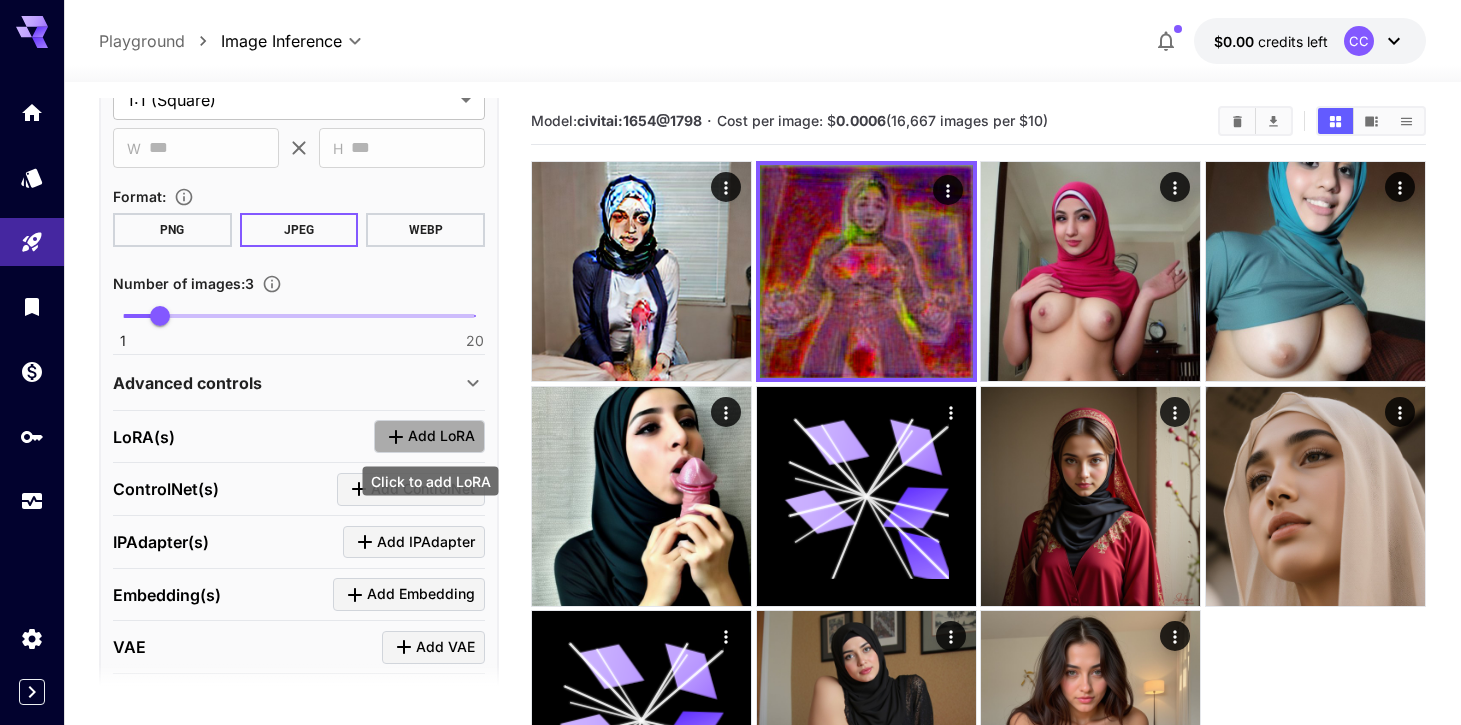 click on "Add LoRA" at bounding box center [441, 436] 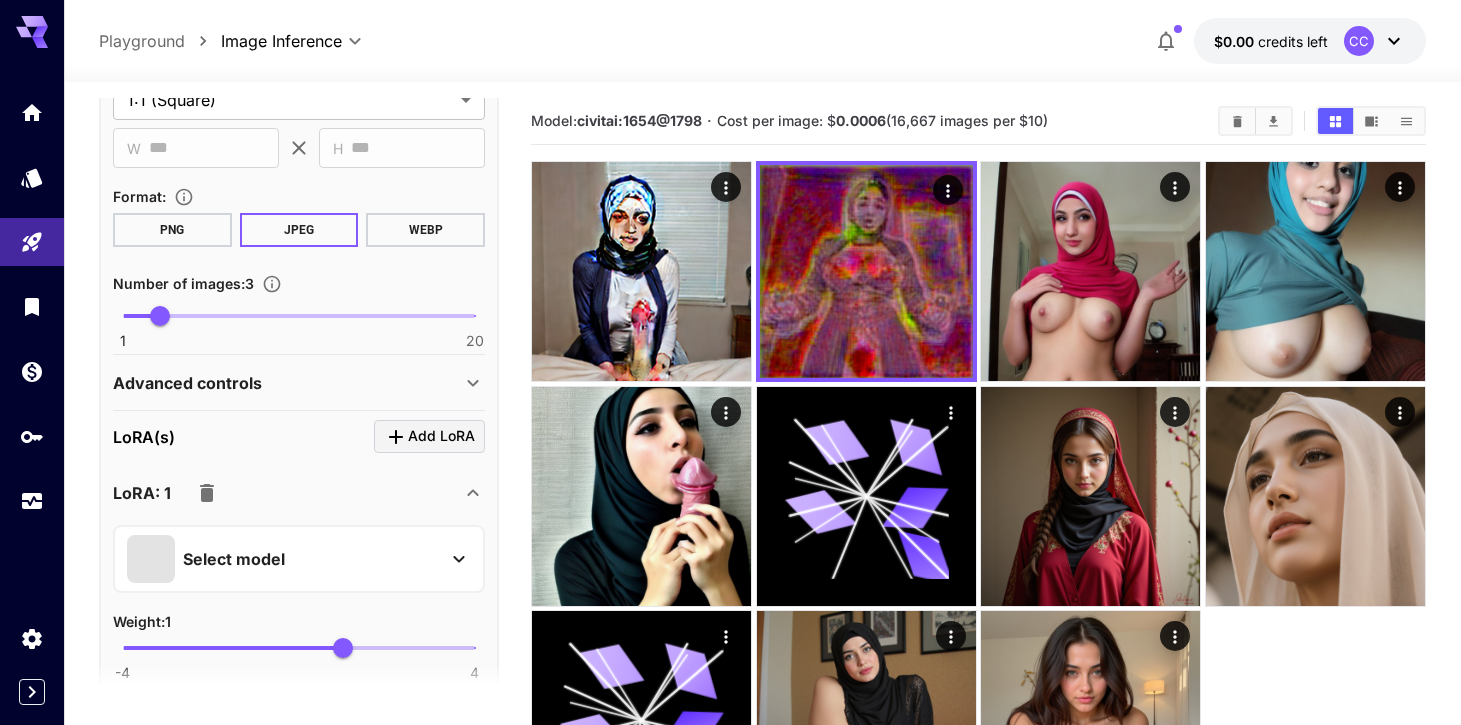 click on "Select model" at bounding box center [283, 559] 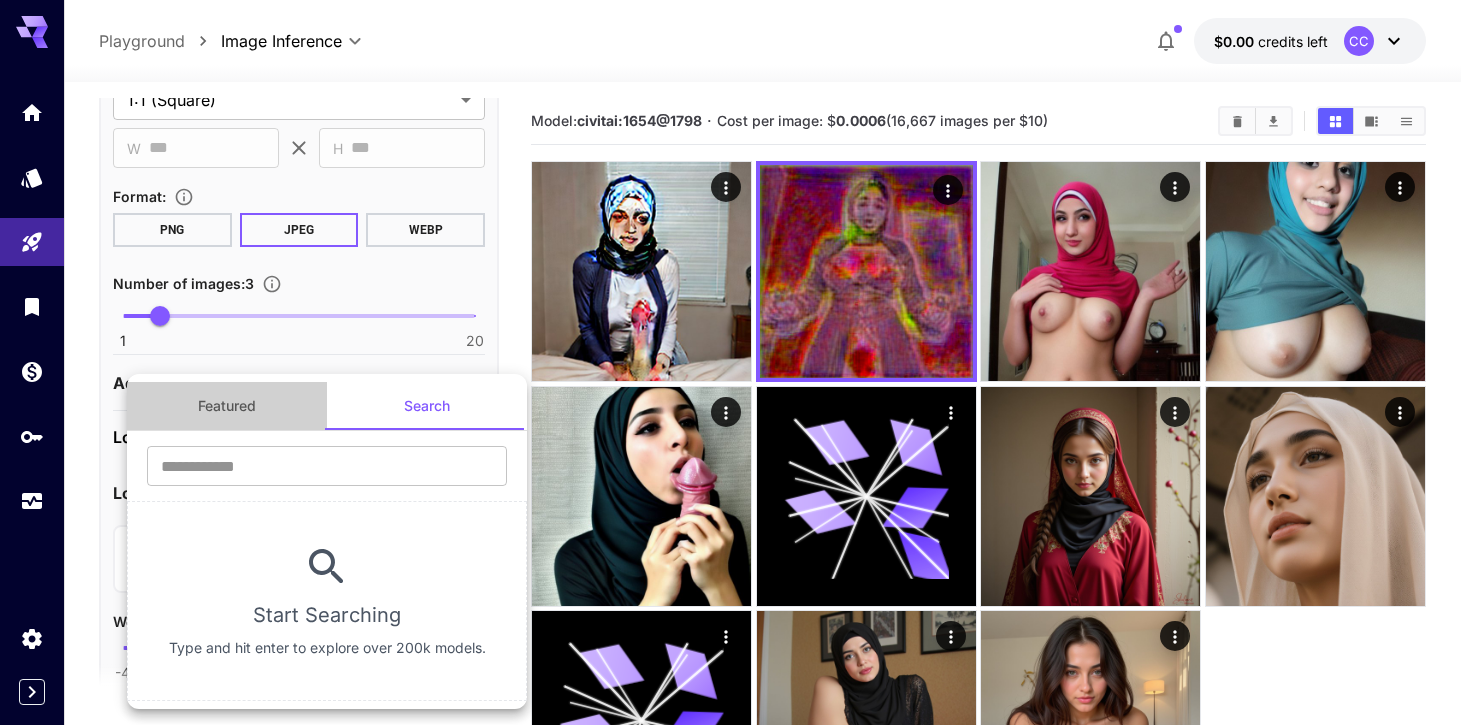 click on "Featured" at bounding box center (227, 406) 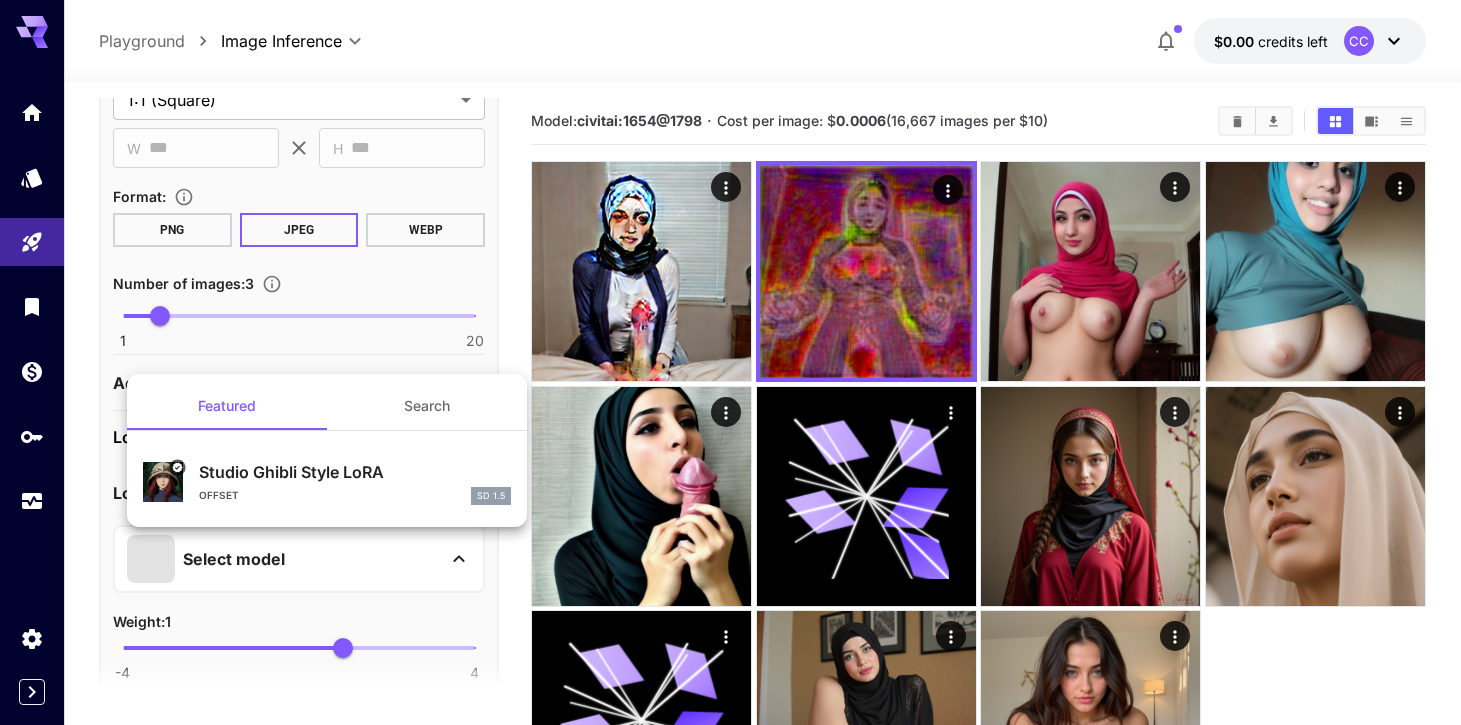 click at bounding box center [730, 362] 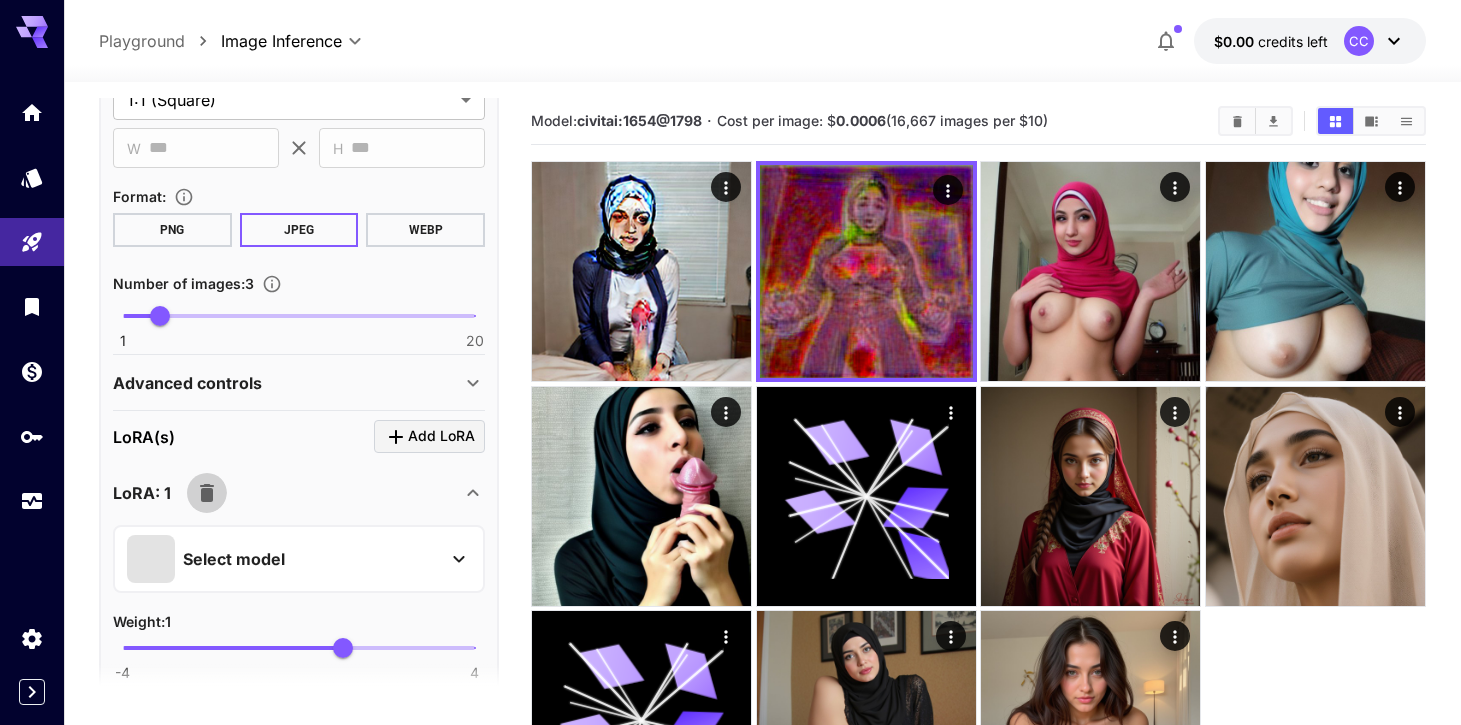click 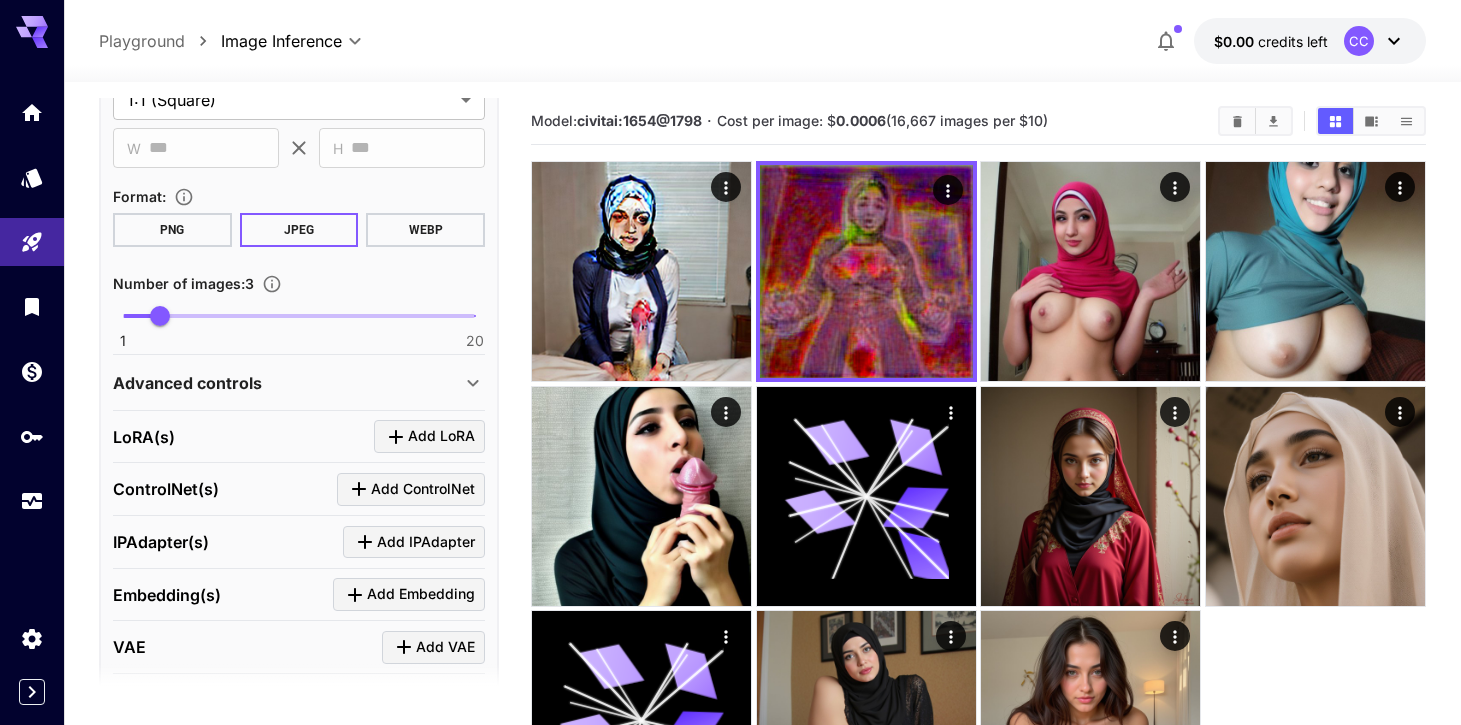 scroll, scrollTop: 585, scrollLeft: 0, axis: vertical 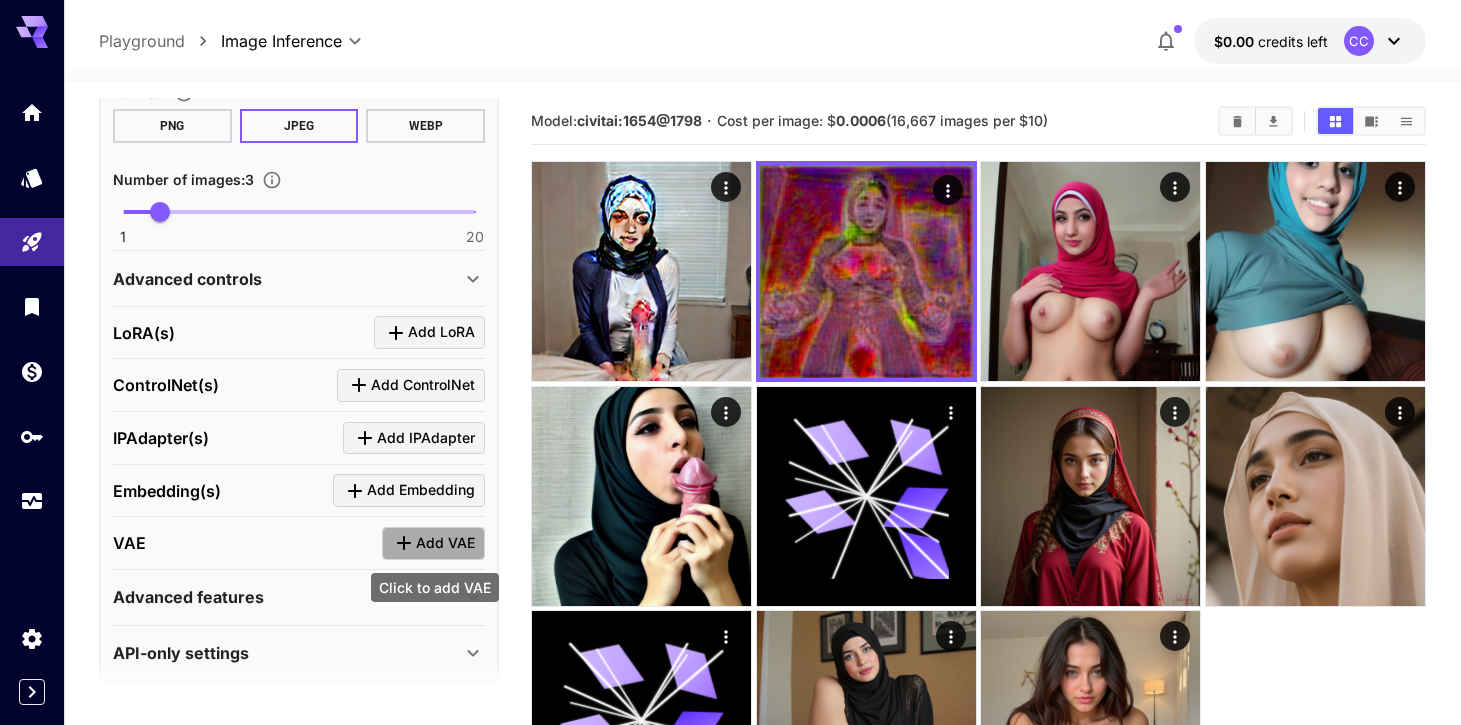 click 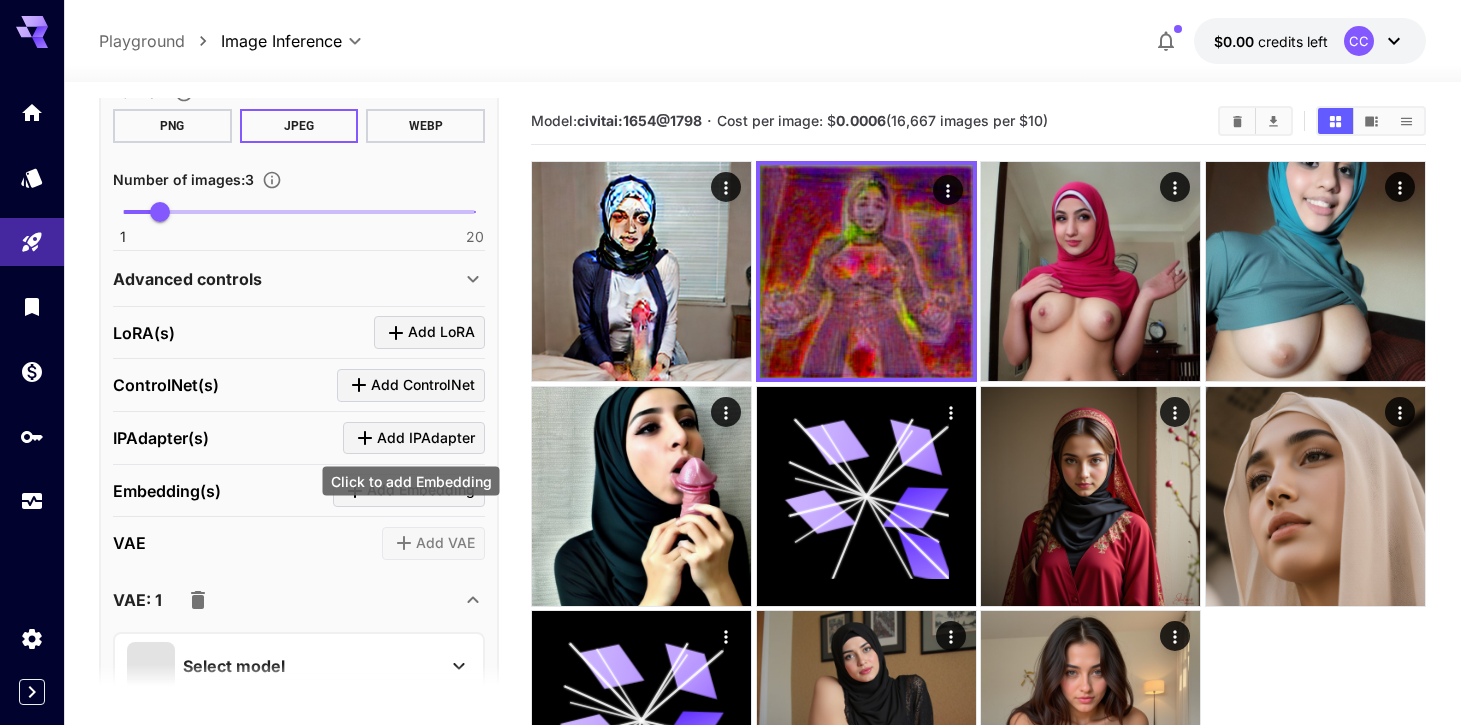 scroll, scrollTop: 742, scrollLeft: 0, axis: vertical 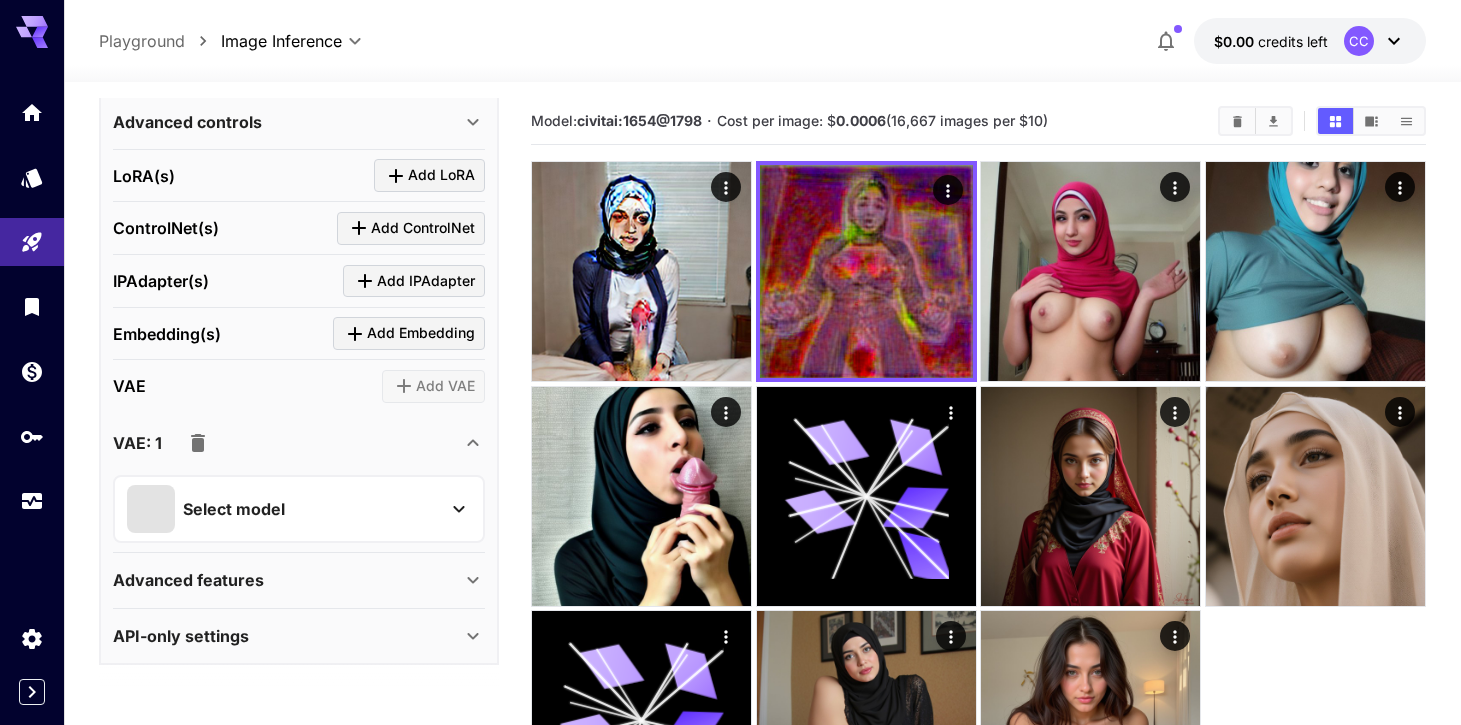click on "Select model" at bounding box center (283, 509) 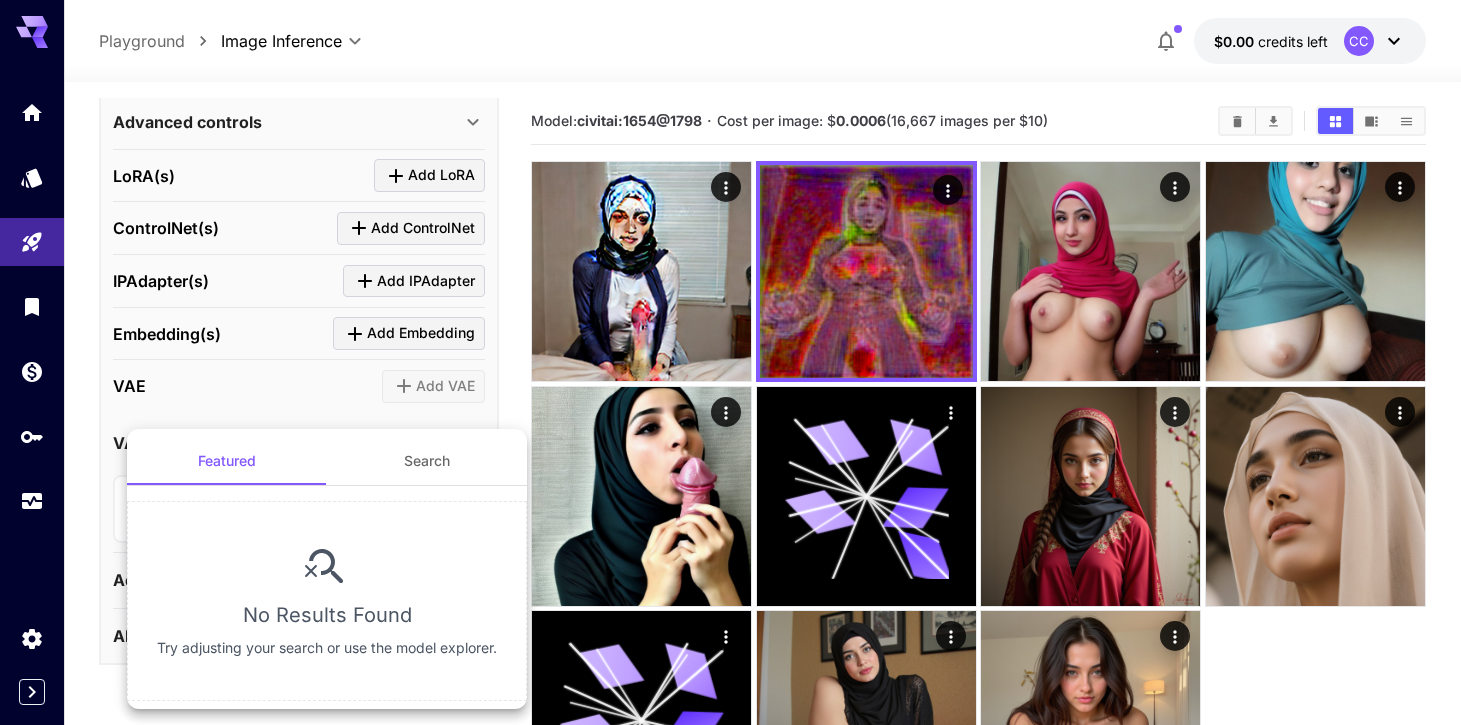 click on "Search" at bounding box center (427, 461) 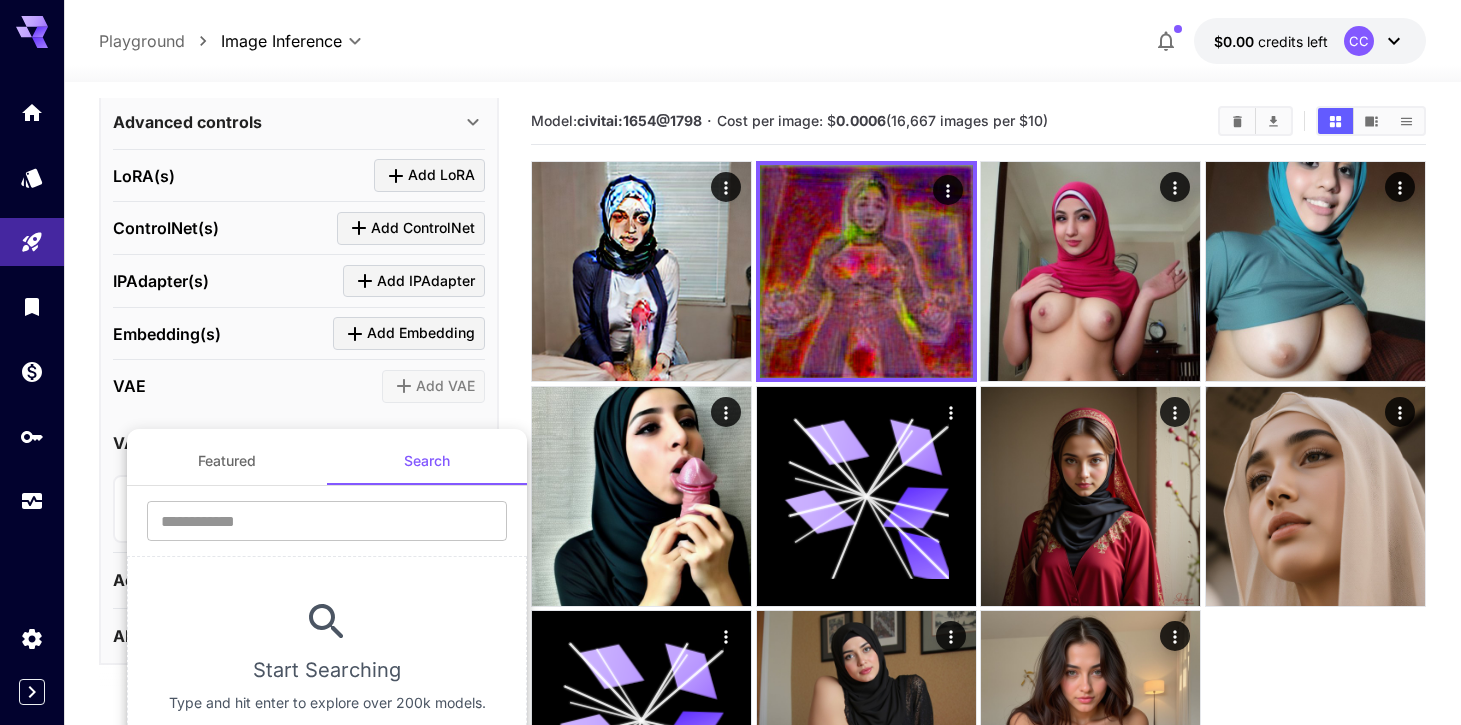 click at bounding box center (730, 362) 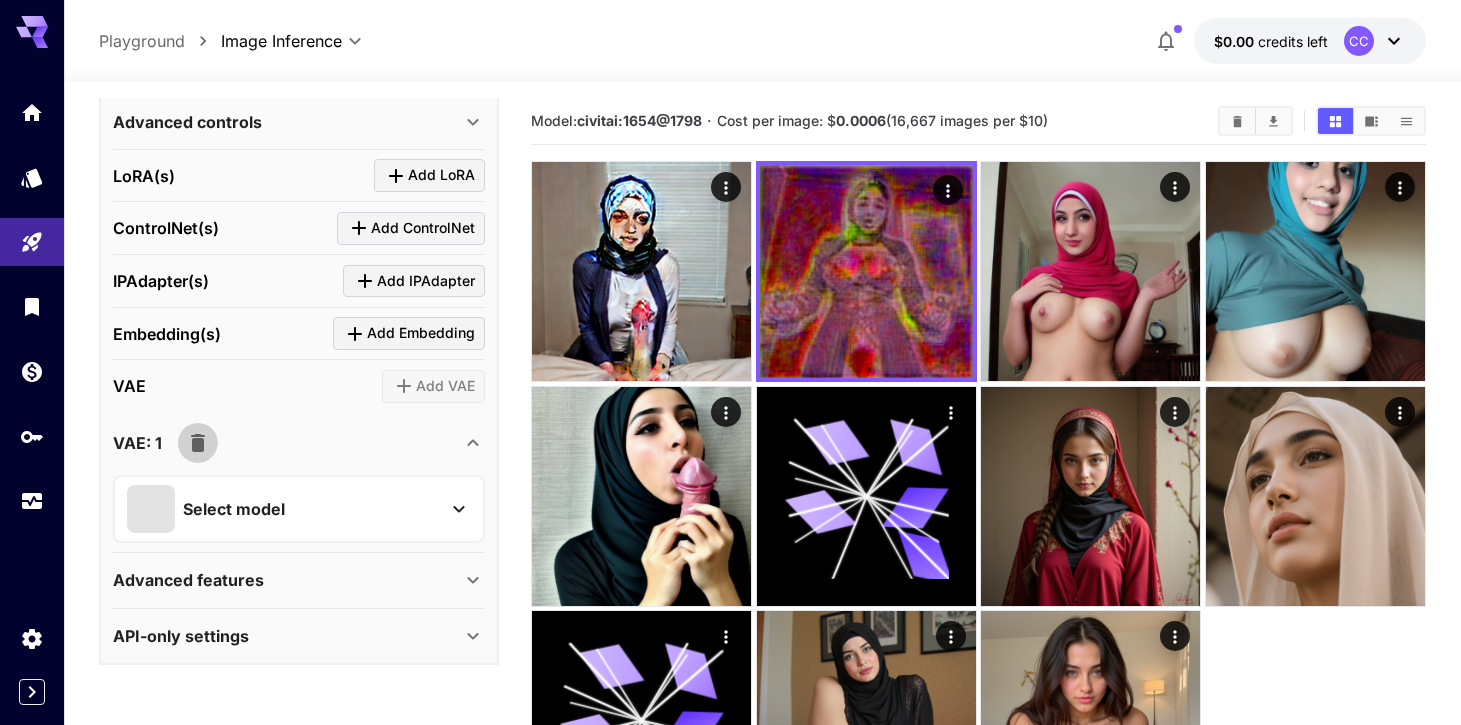 click at bounding box center [198, 443] 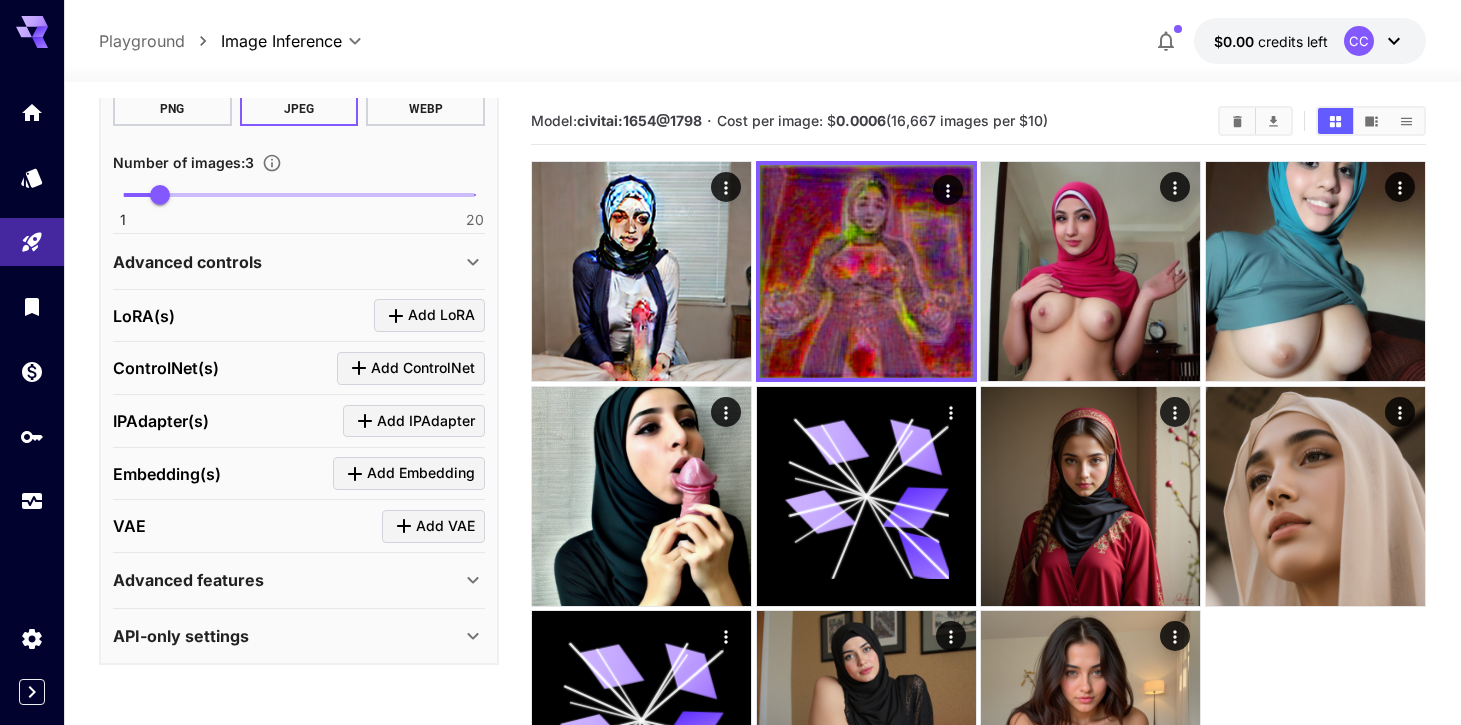 click on "Advanced features" at bounding box center (287, 580) 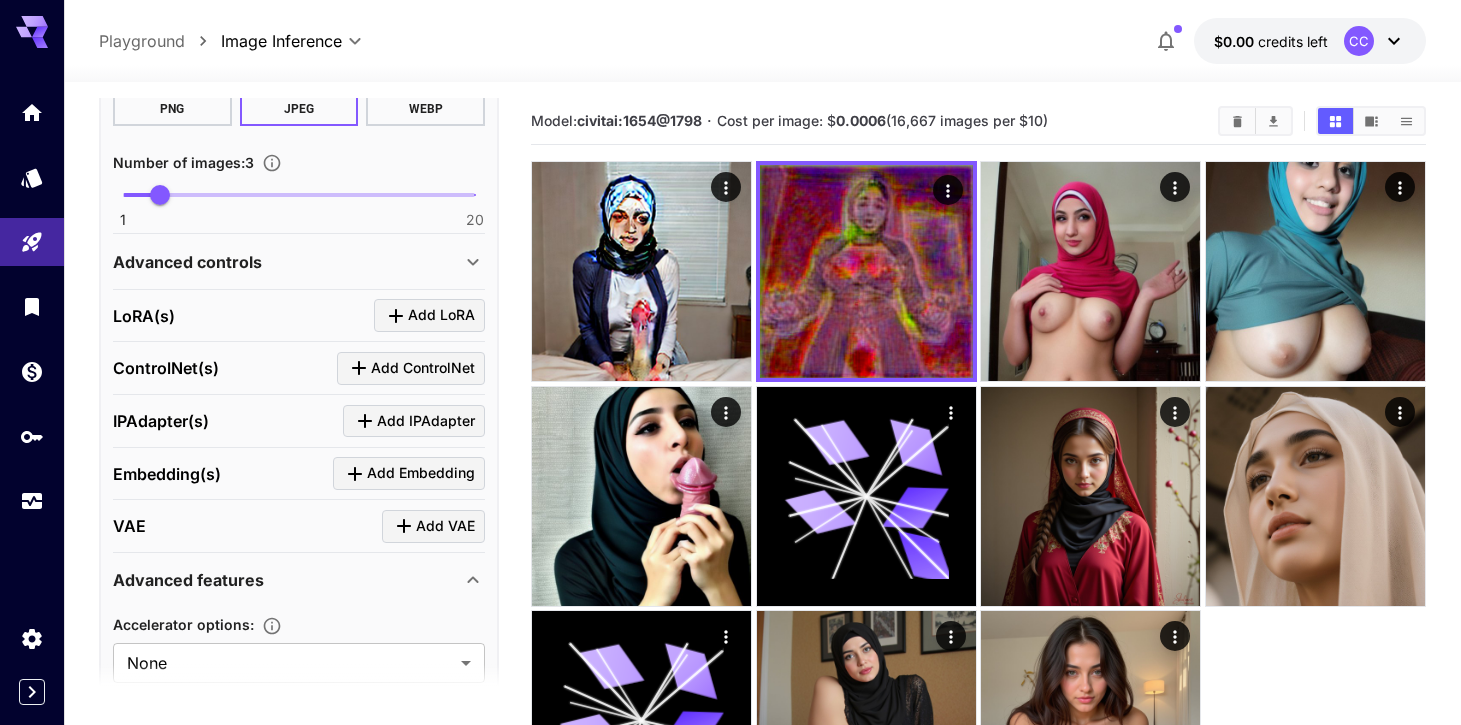 click on "Advanced features" at bounding box center (287, 580) 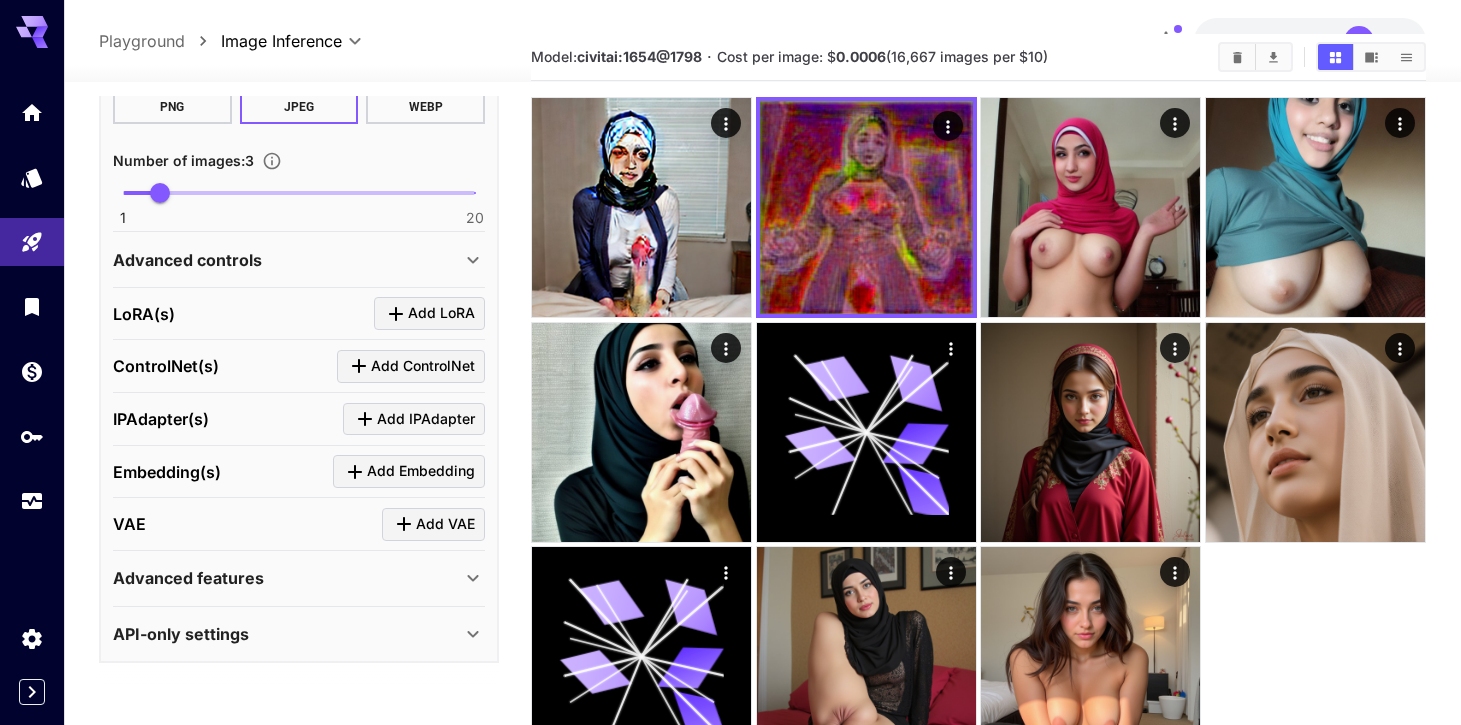 scroll, scrollTop: 115, scrollLeft: 0, axis: vertical 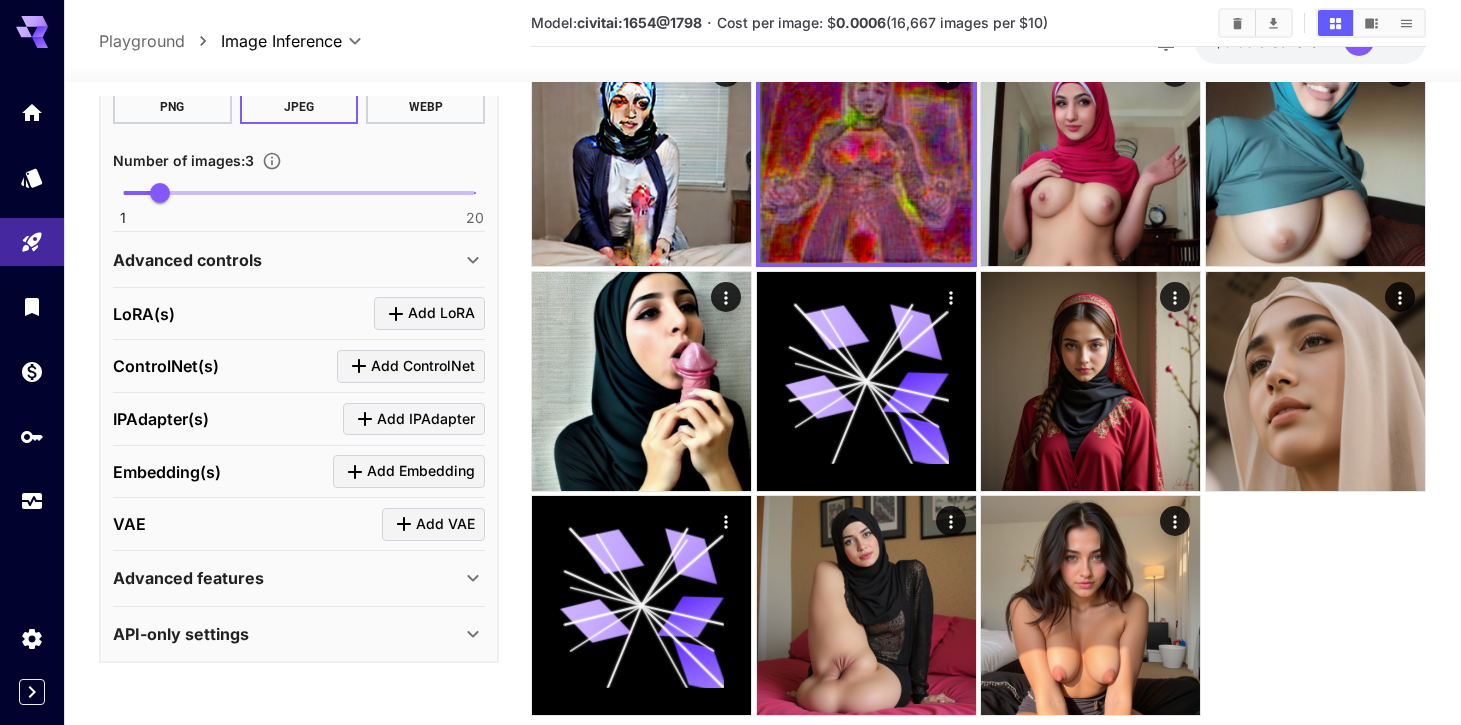 click on "API-only settings" at bounding box center [287, 634] 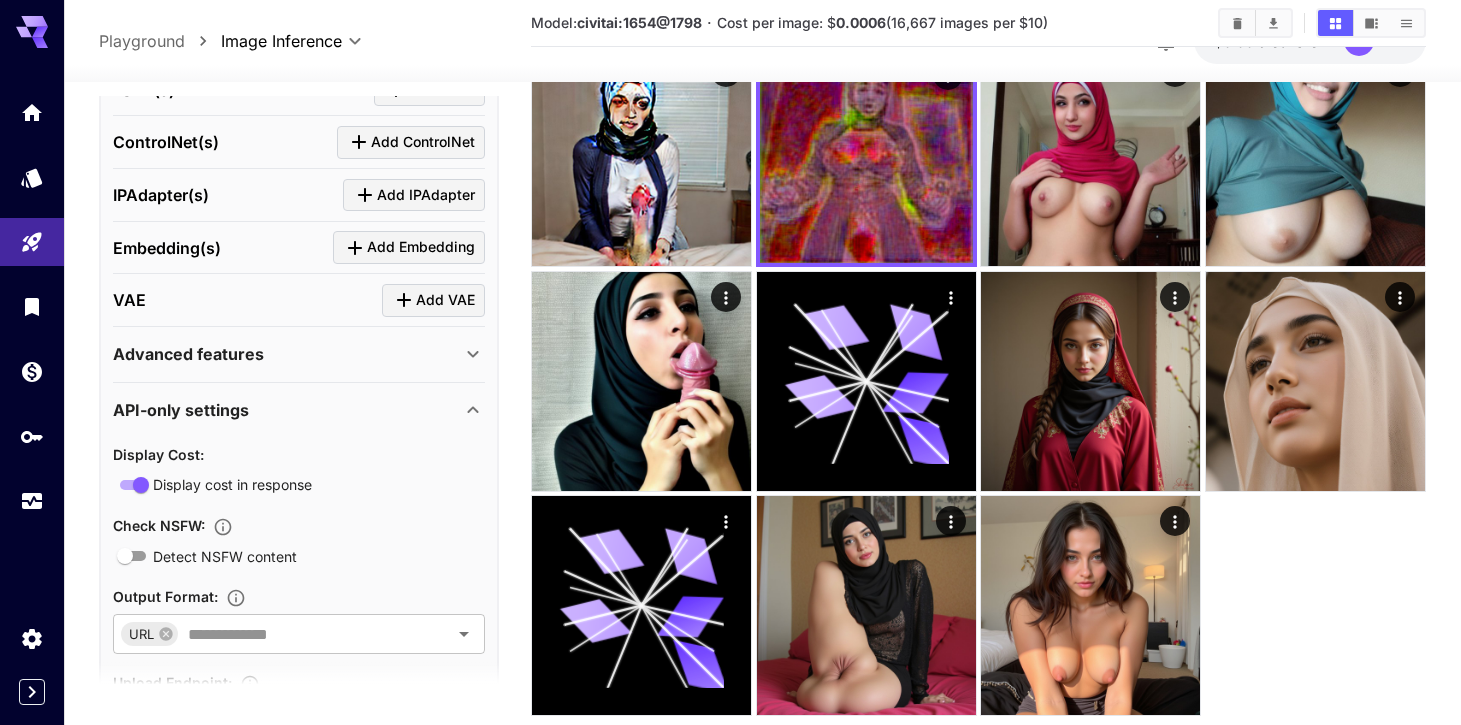 scroll, scrollTop: 842, scrollLeft: 0, axis: vertical 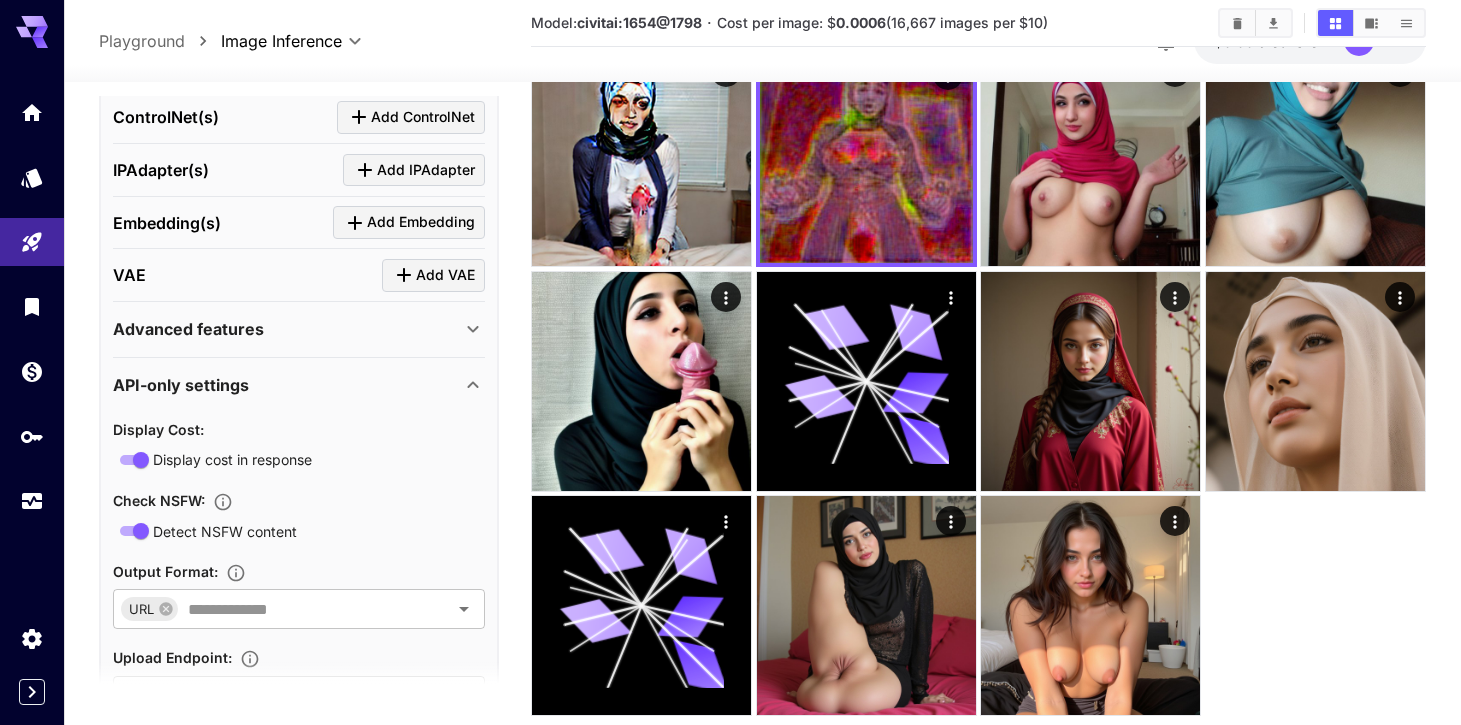 click on "Advanced features" at bounding box center [287, 329] 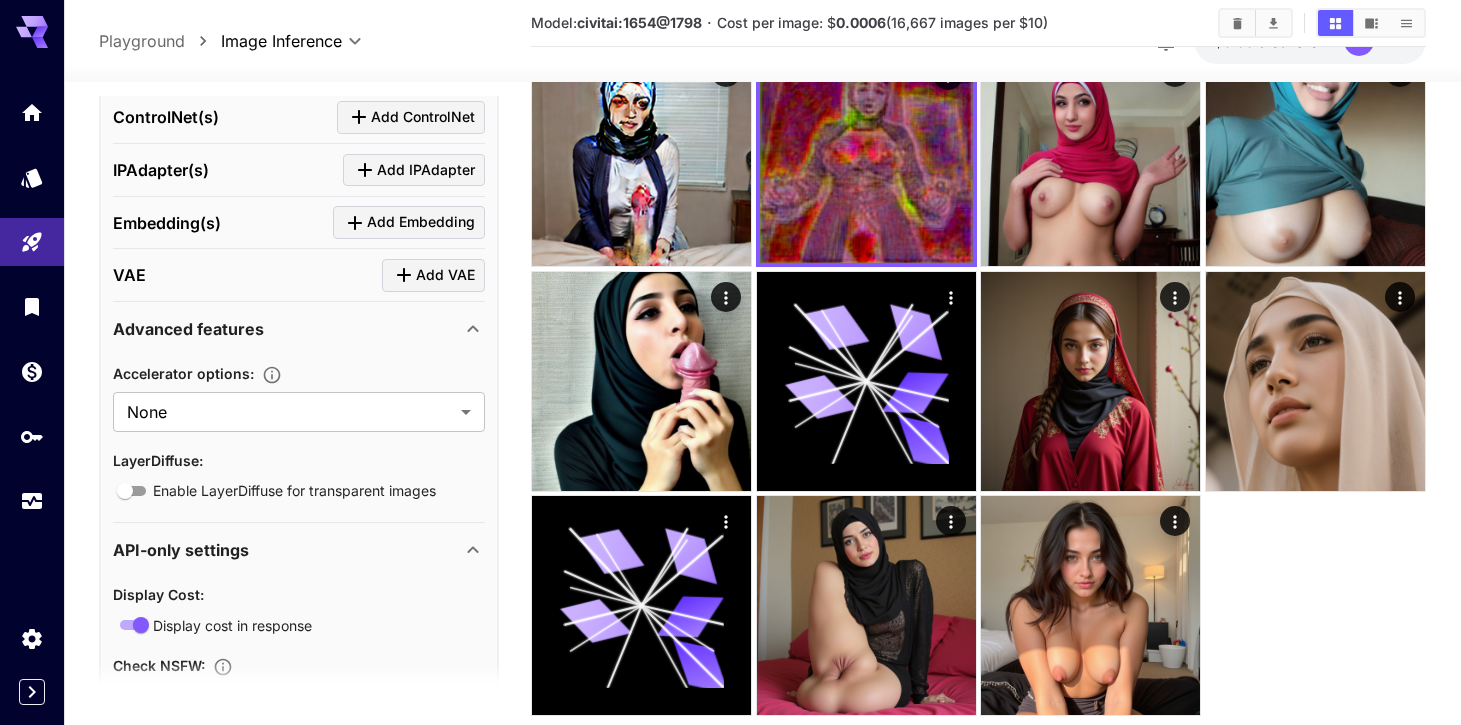 click on "Advanced features" at bounding box center (287, 329) 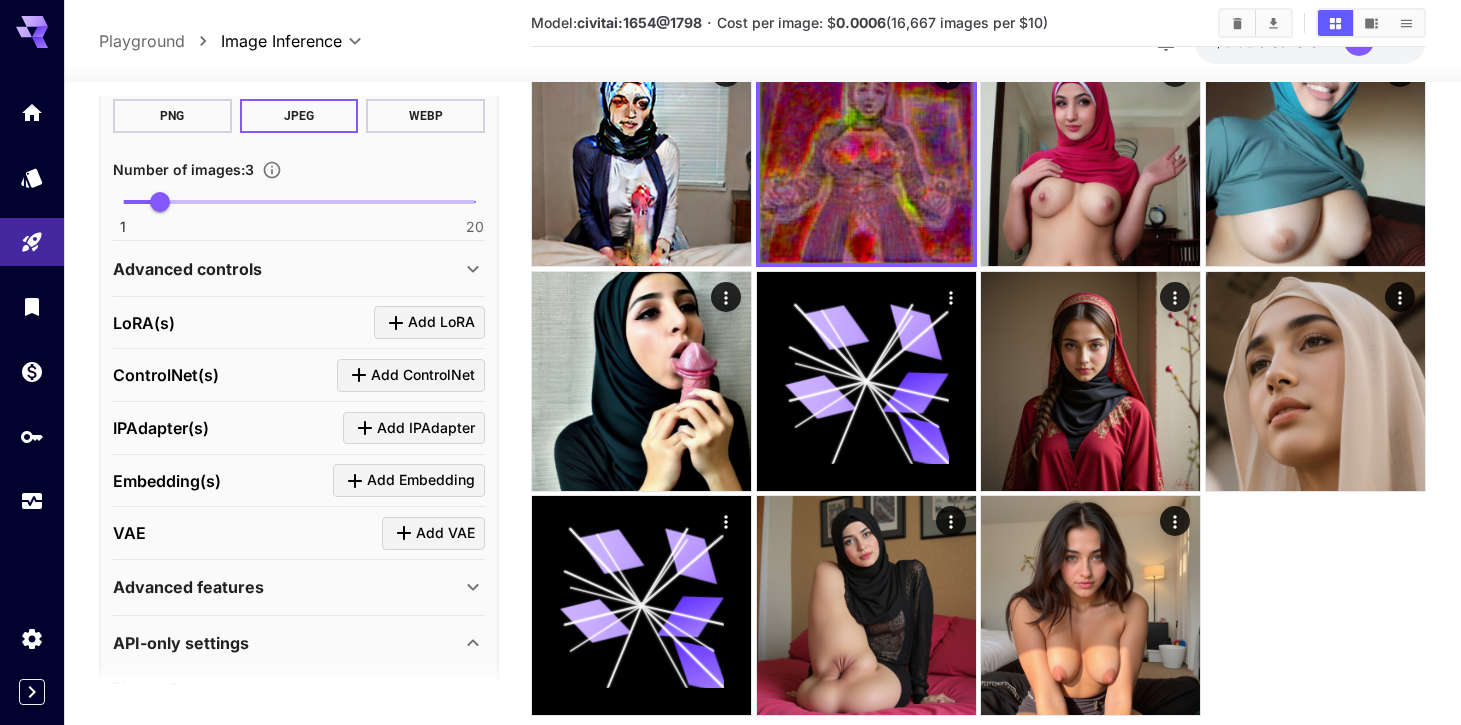 scroll, scrollTop: 584, scrollLeft: 0, axis: vertical 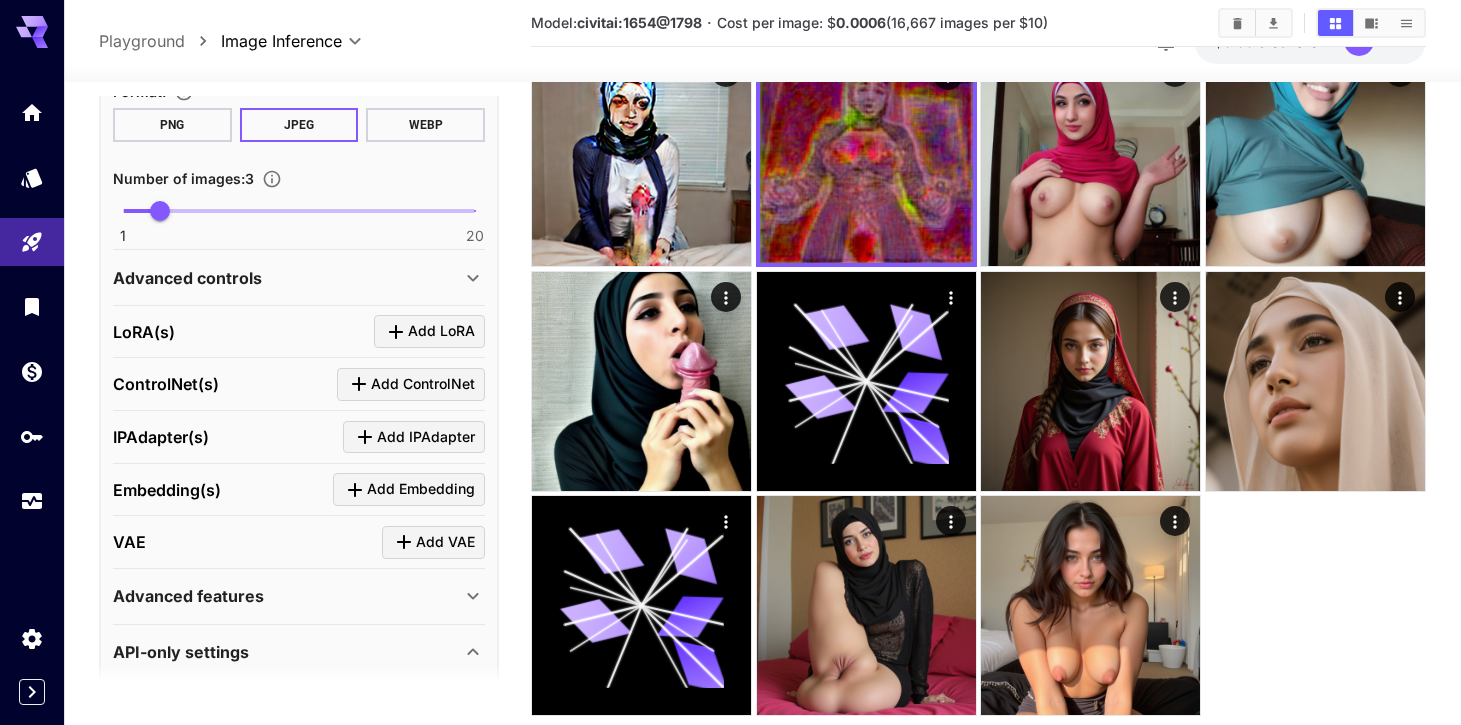 click on "Advanced controls" at bounding box center [287, 278] 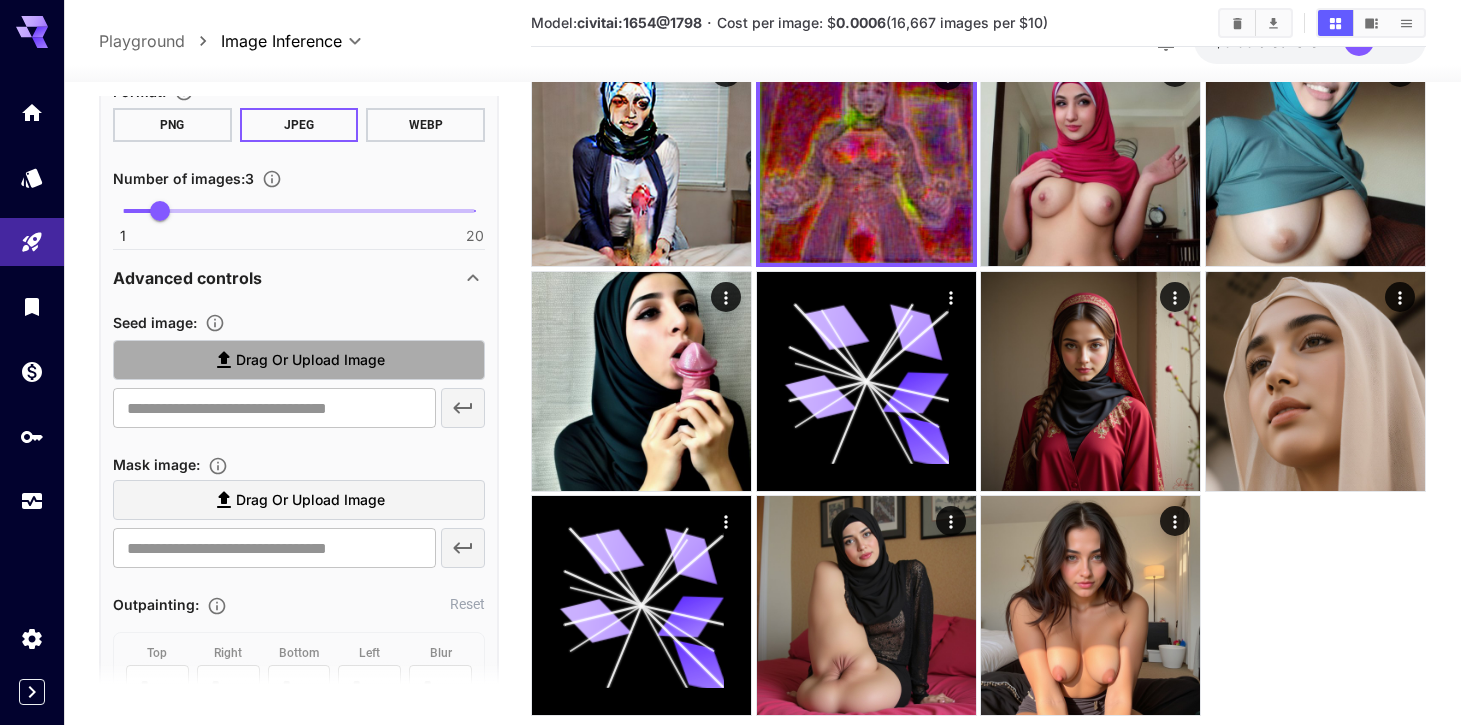 click on "Drag or upload image" at bounding box center (310, 360) 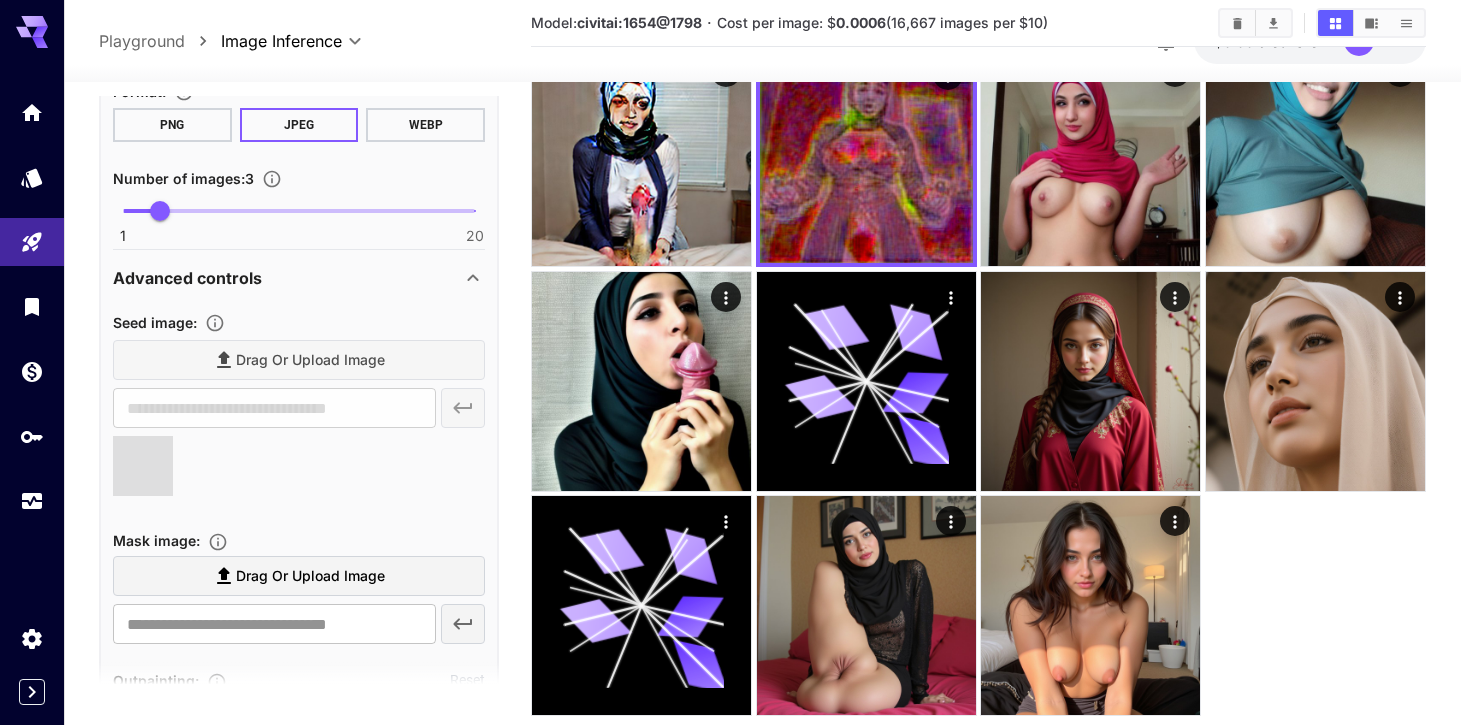 type on "**********" 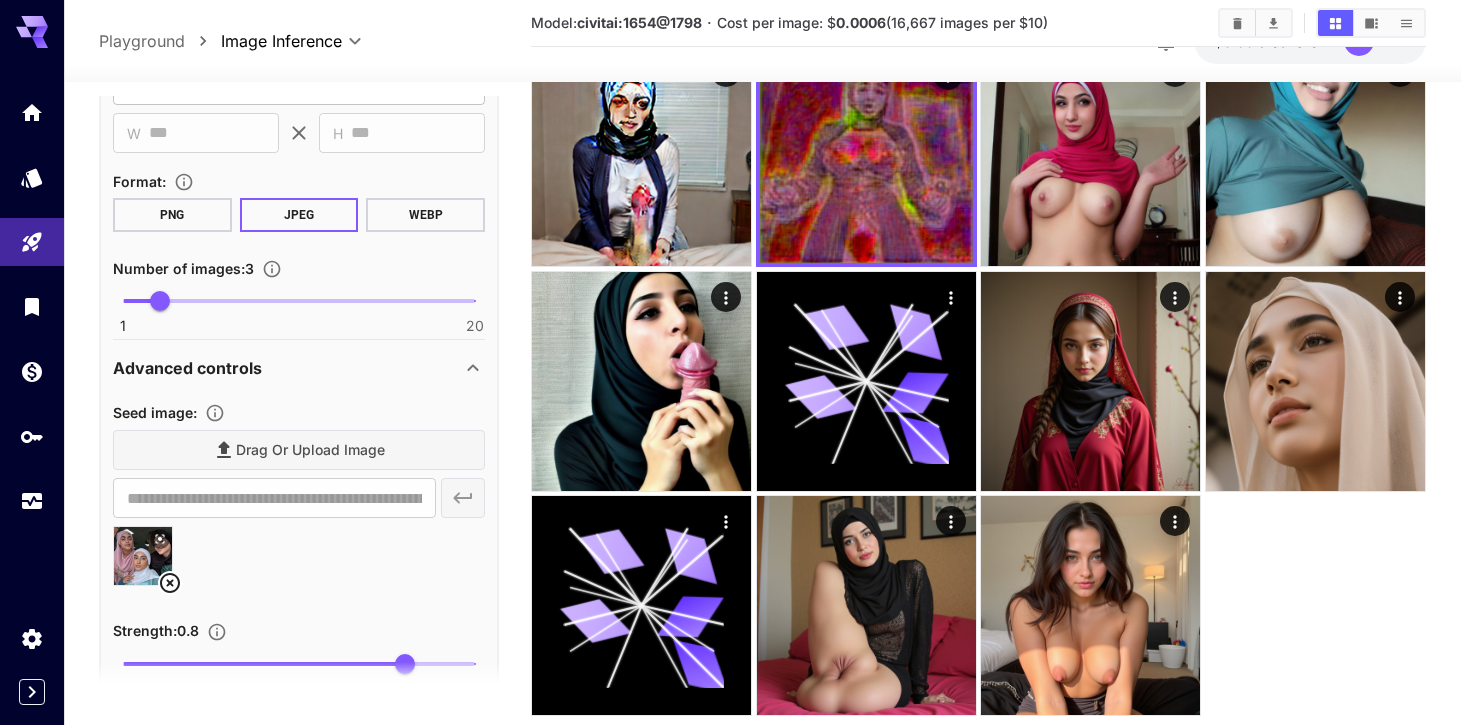 scroll, scrollTop: 0, scrollLeft: 0, axis: both 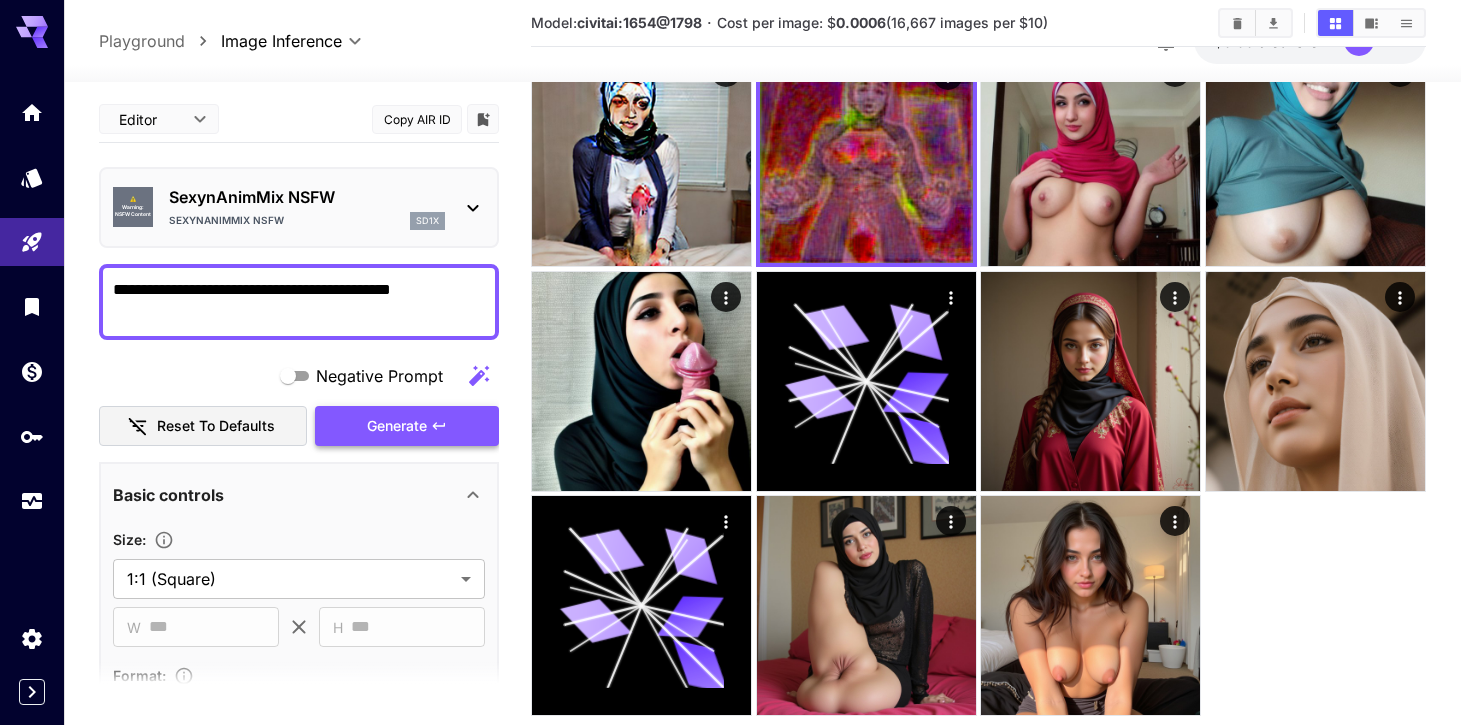 click on "Generate" at bounding box center [397, 426] 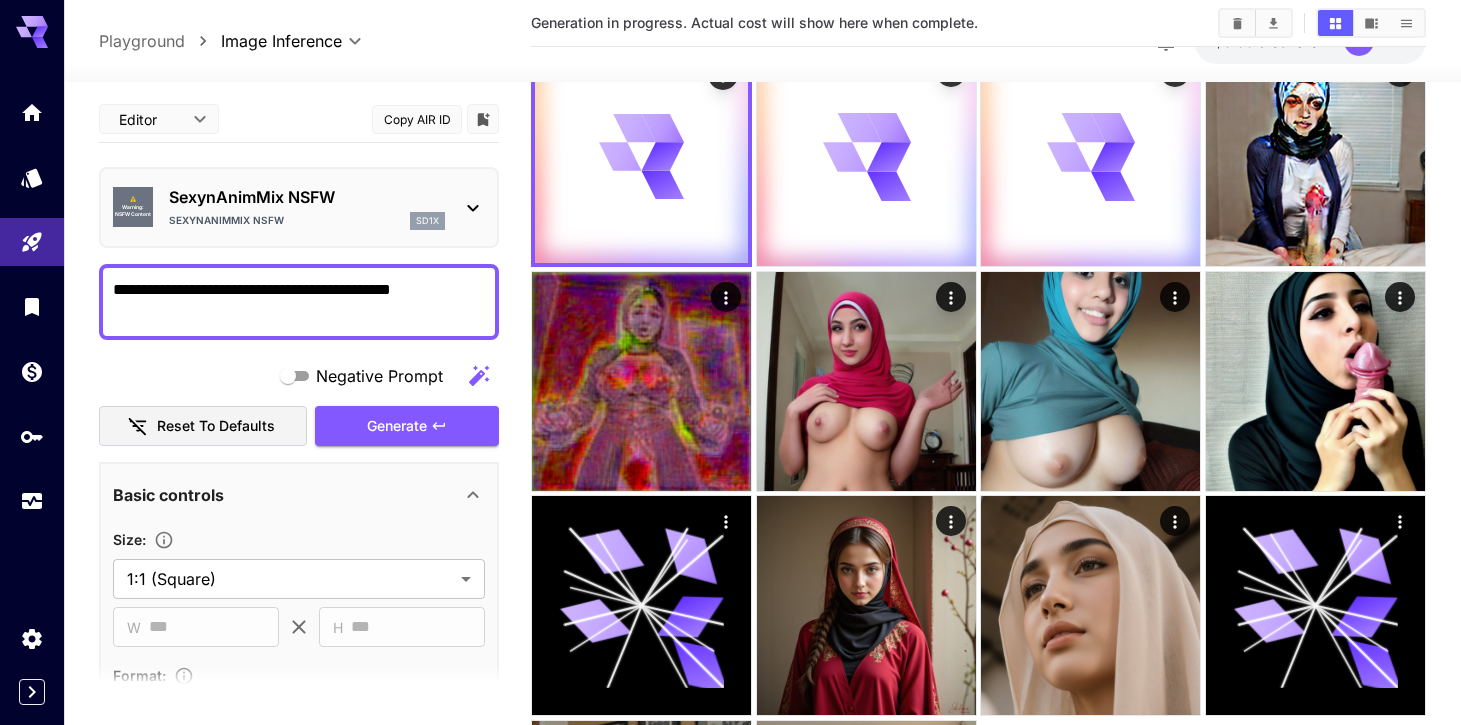 click on "SexynAnimMix NSFW" at bounding box center (307, 197) 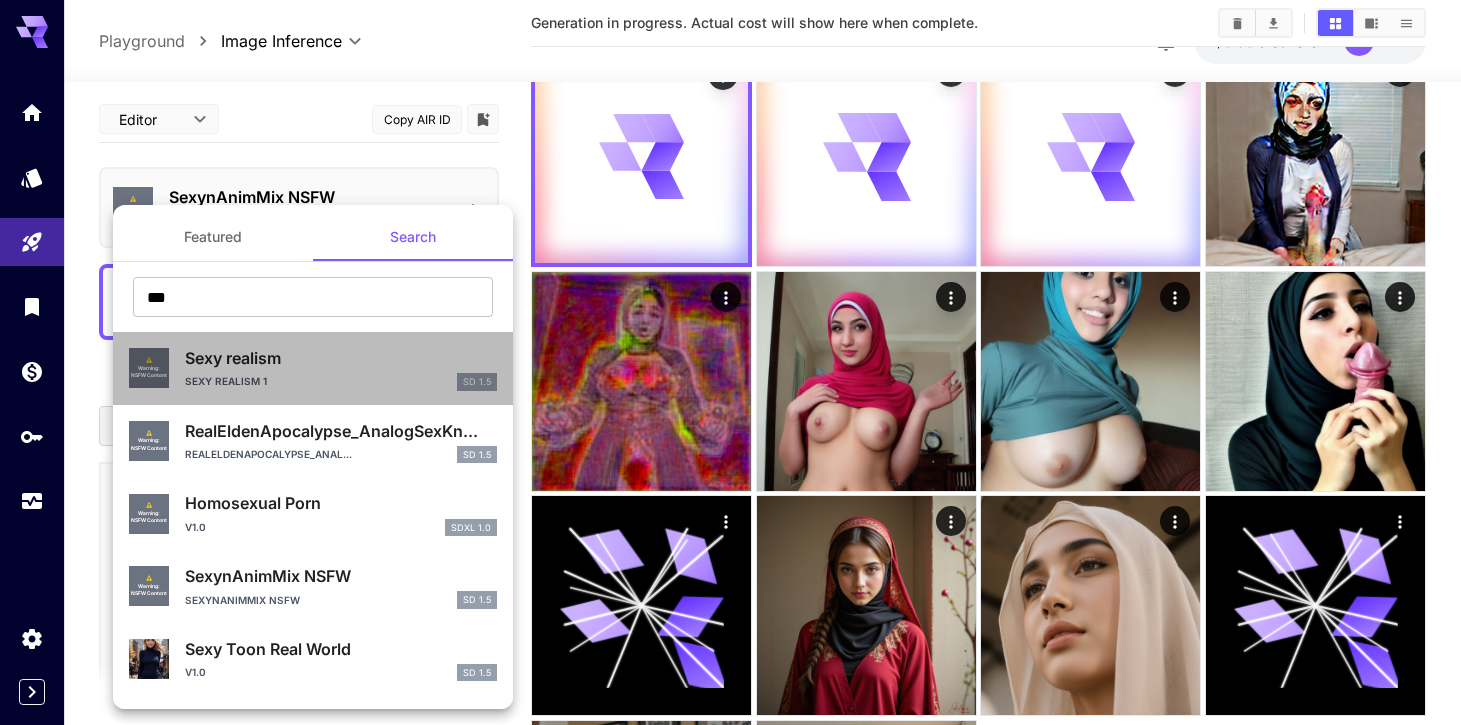 click on "Sexy realism" at bounding box center [341, 358] 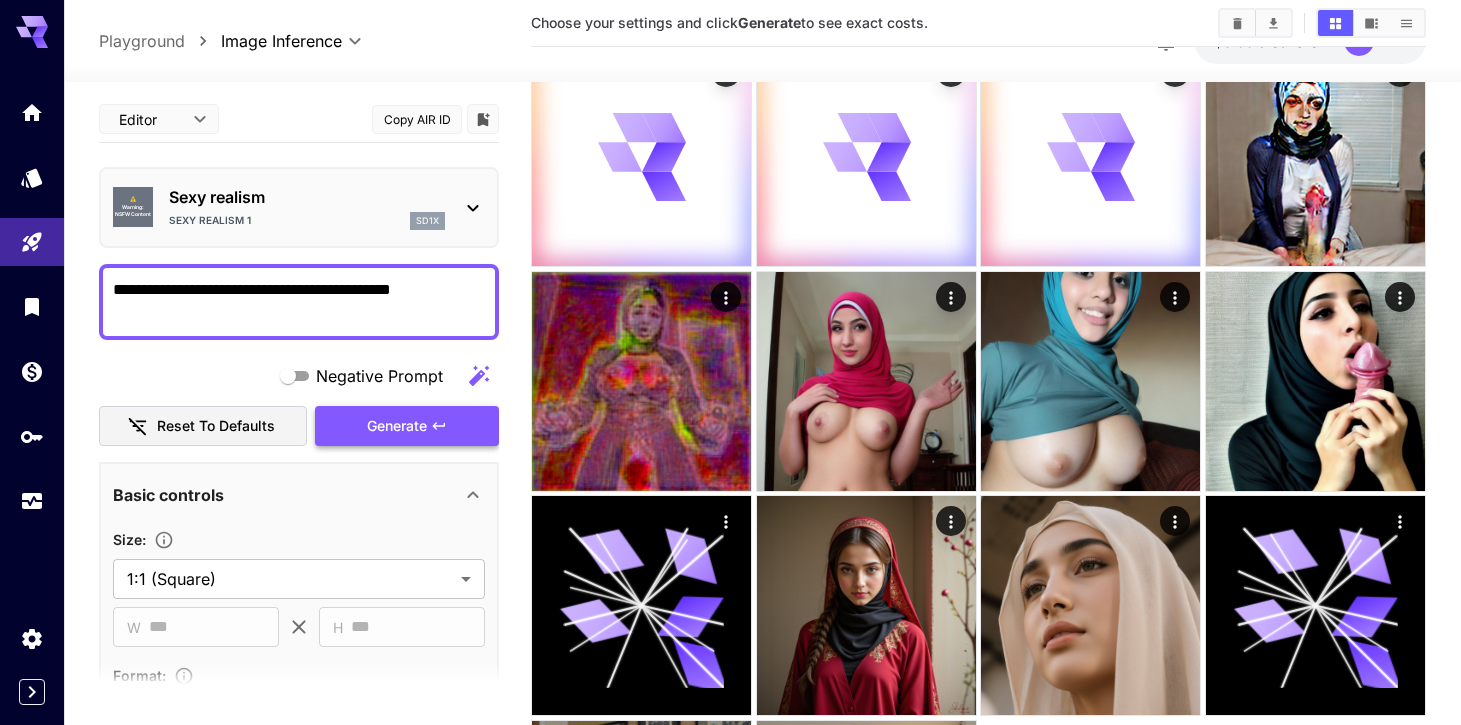 click on "Generate" at bounding box center (397, 426) 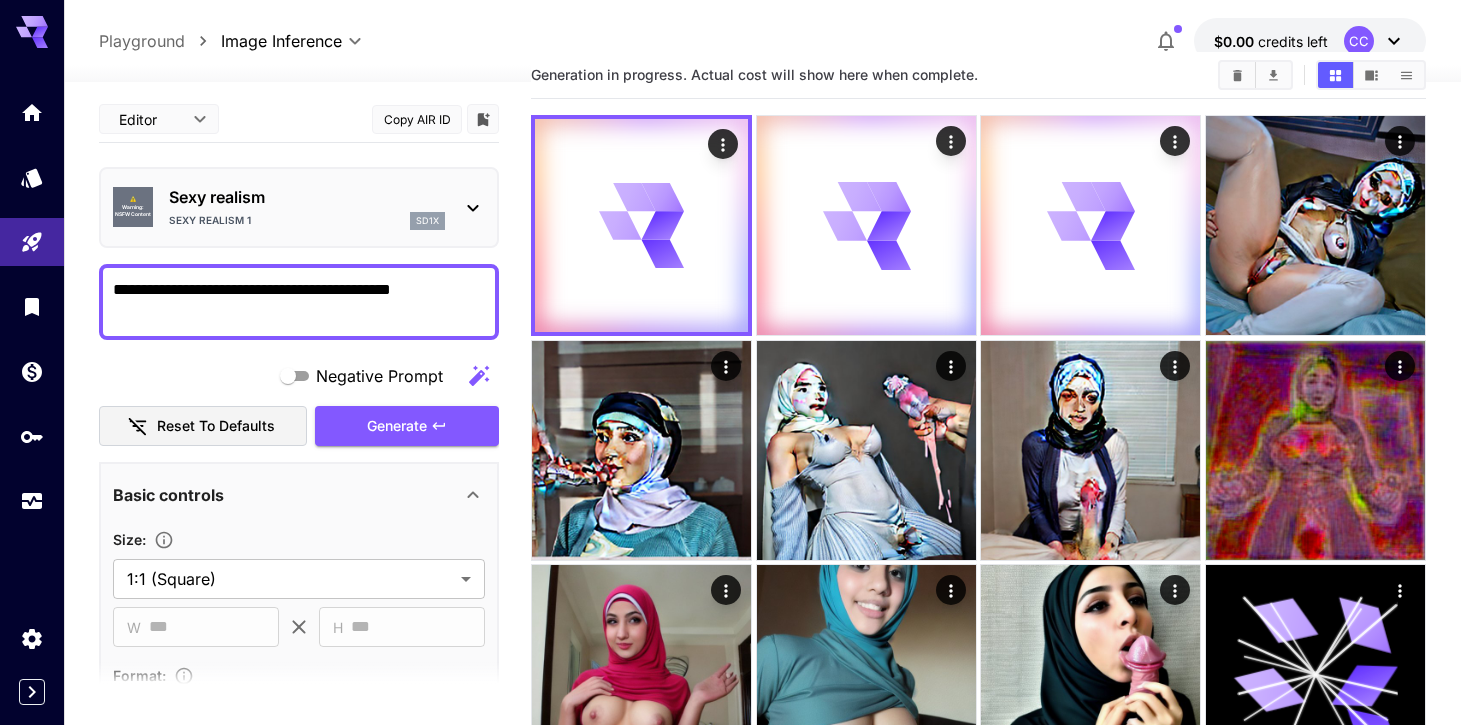 scroll, scrollTop: 40, scrollLeft: 0, axis: vertical 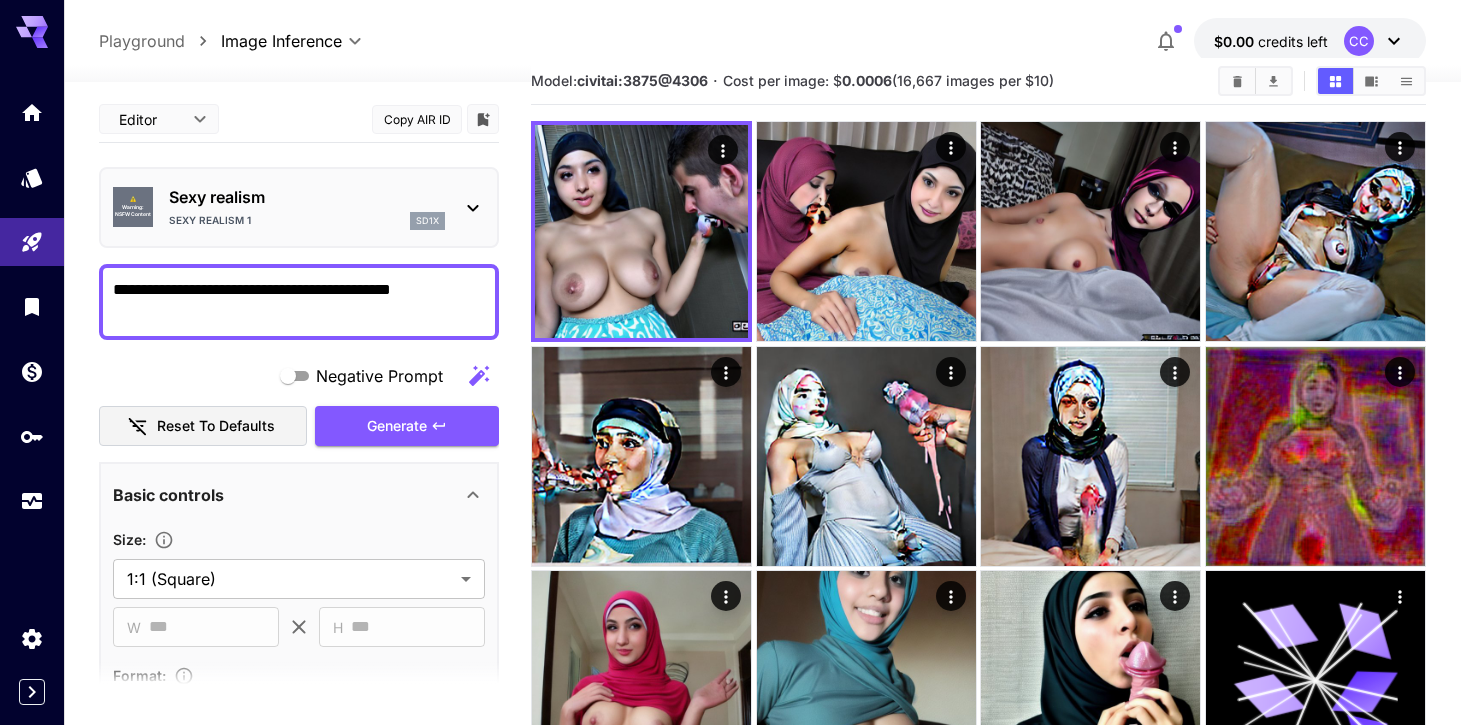 drag, startPoint x: 466, startPoint y: 291, endPoint x: 102, endPoint y: 293, distance: 364.0055 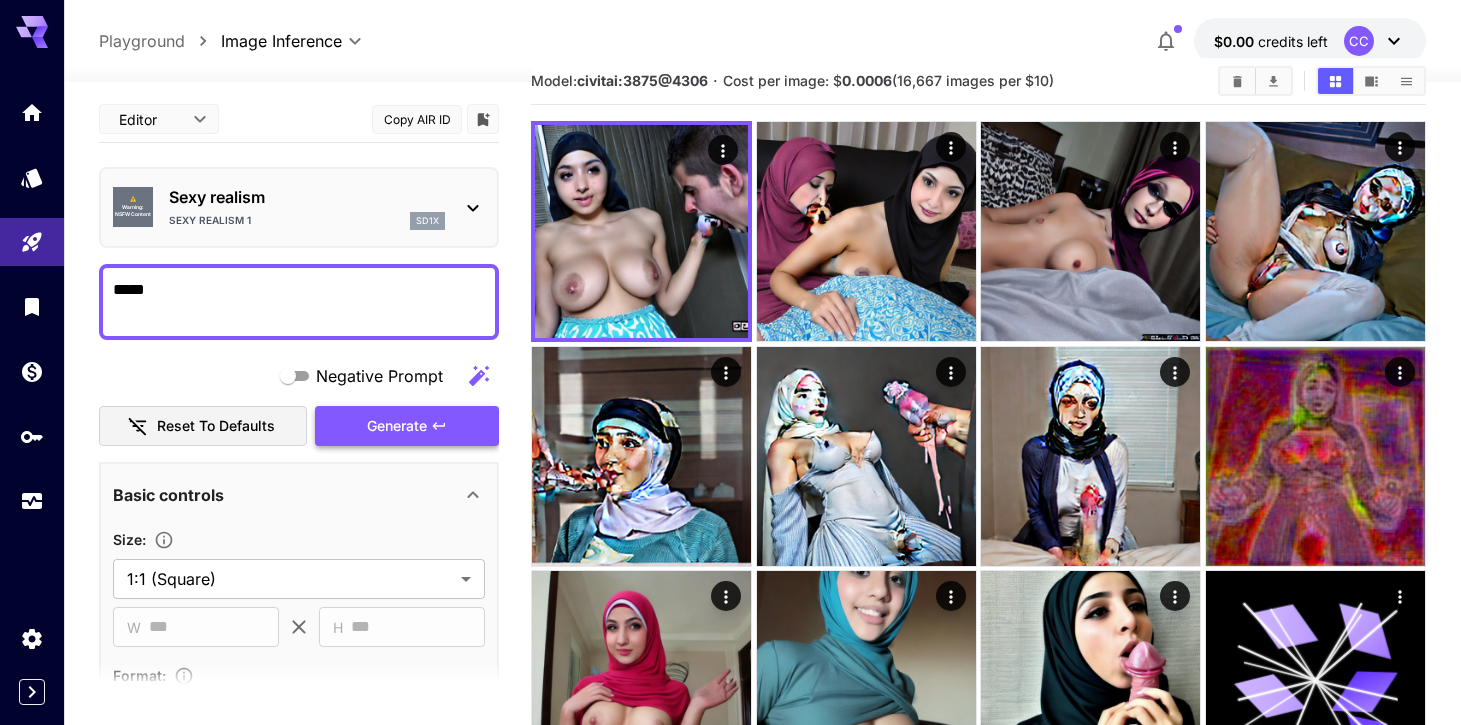 type on "*****" 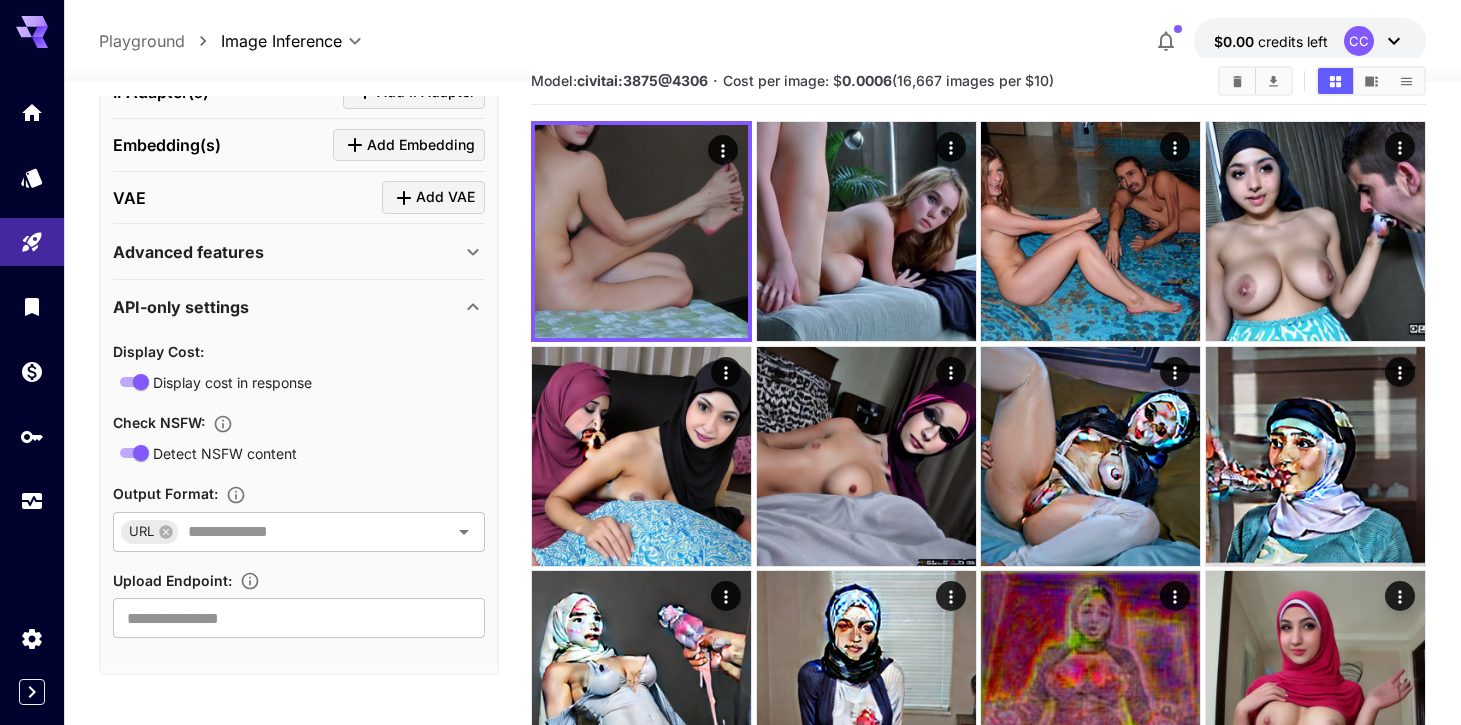 scroll, scrollTop: 2102, scrollLeft: 0, axis: vertical 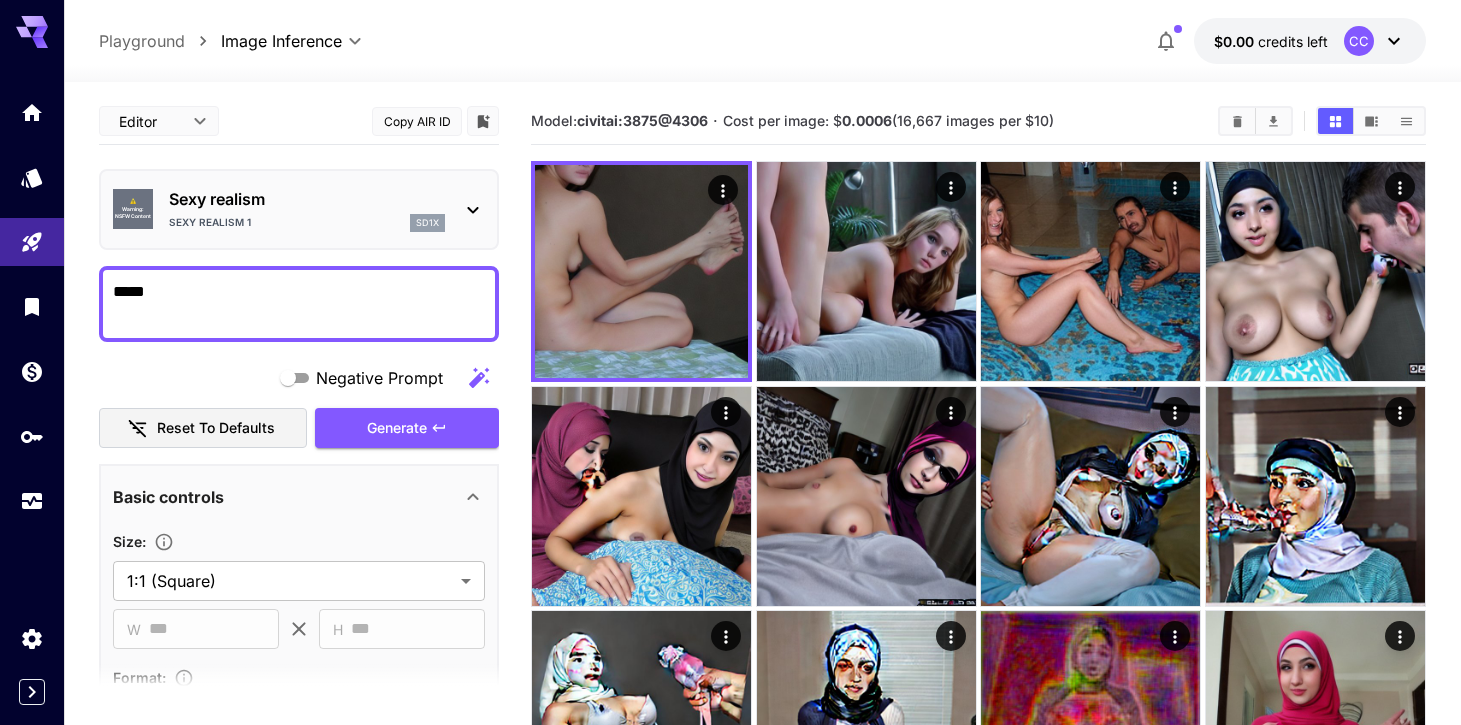click on "Sexy realism" at bounding box center (307, 199) 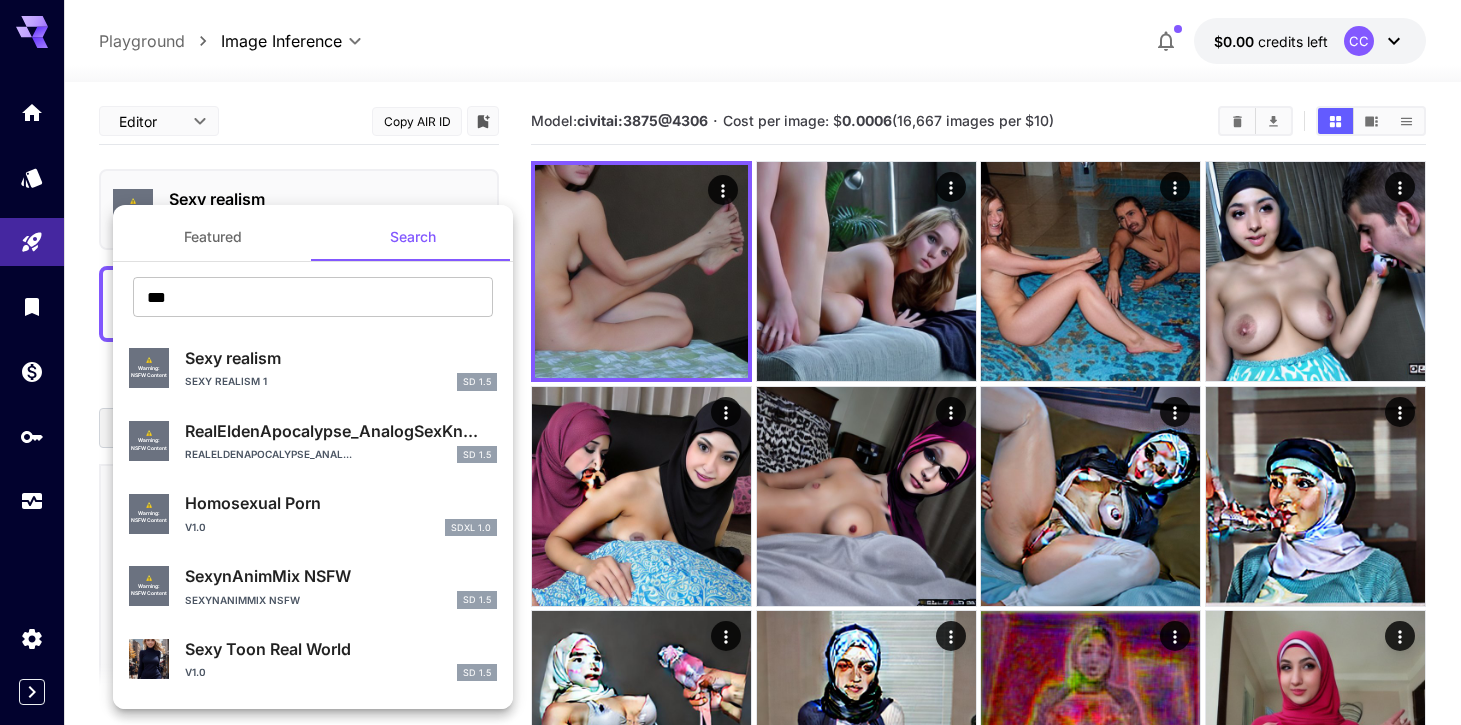 click on "Featured" at bounding box center [213, 237] 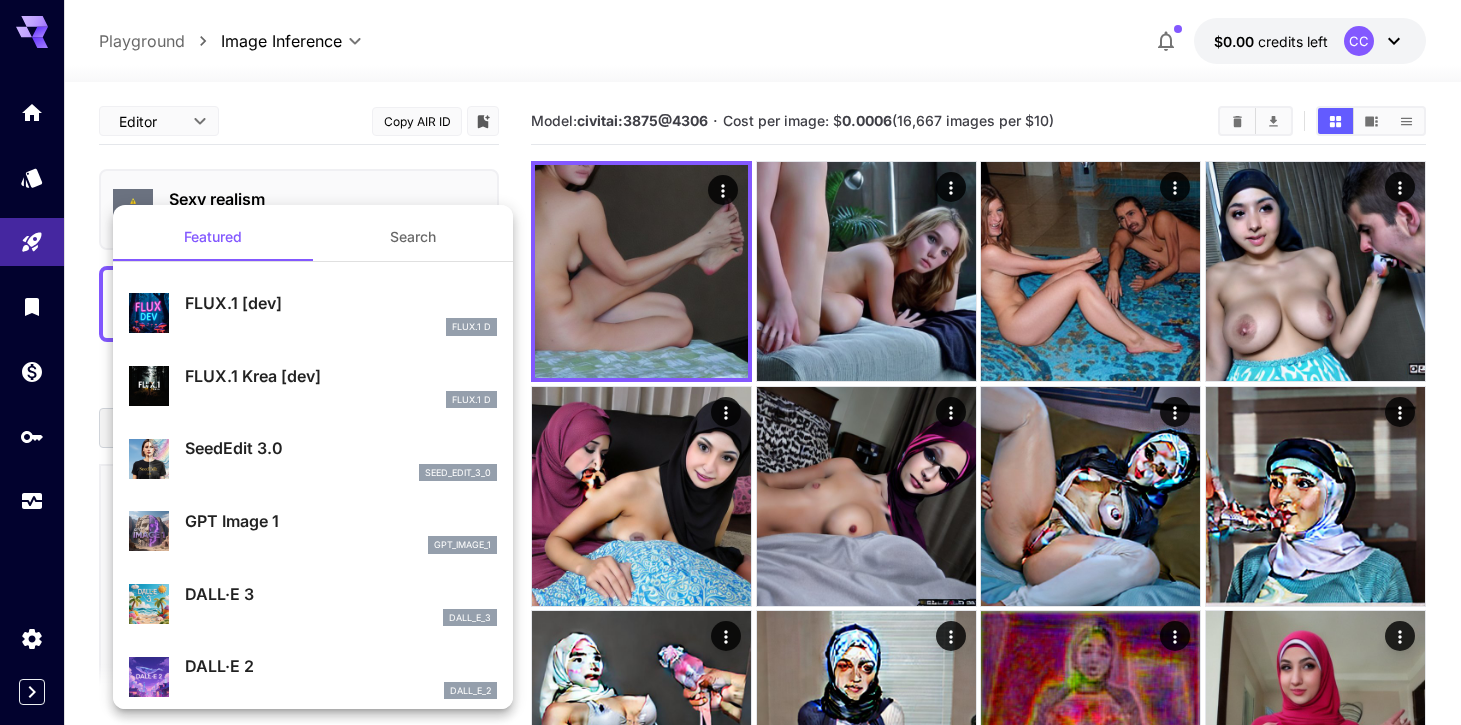 click on "FLUX.1 [dev]" at bounding box center [341, 303] 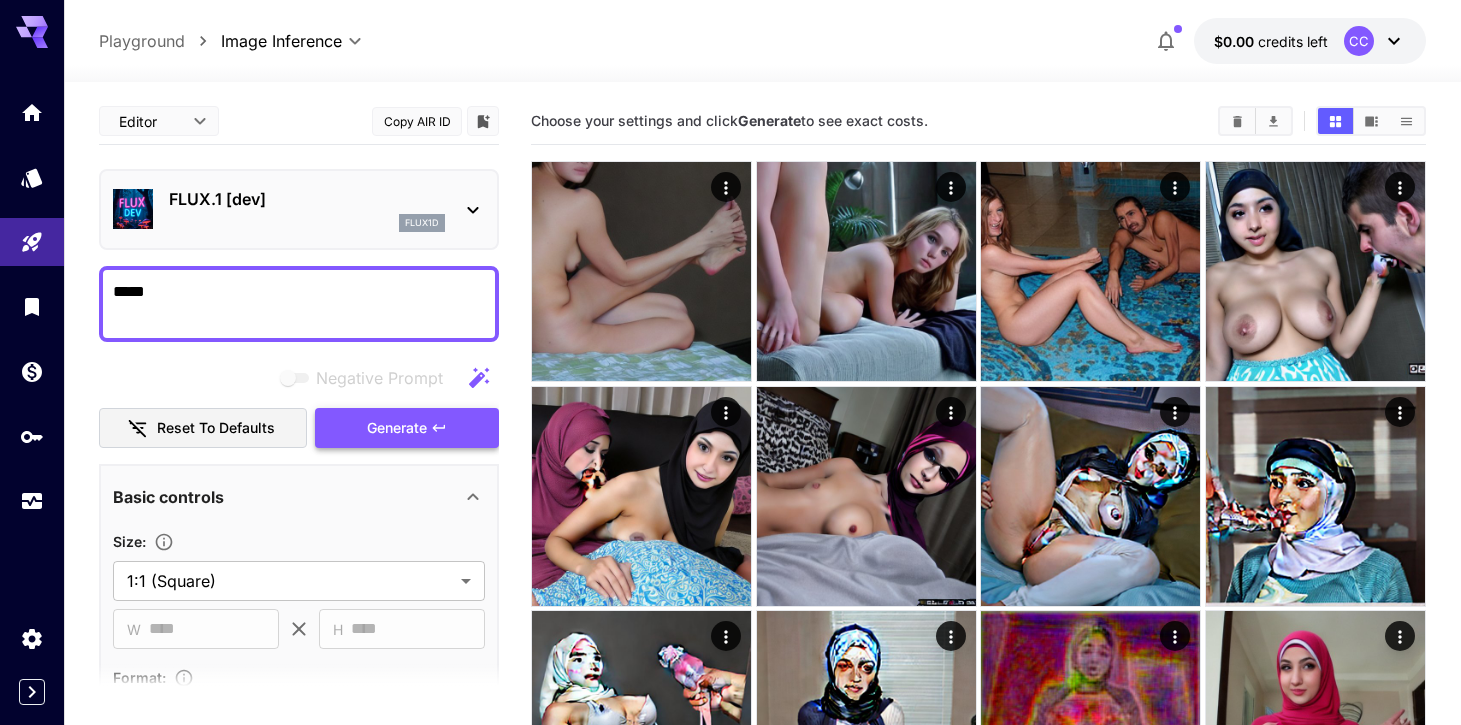 click on "Generate" at bounding box center (397, 428) 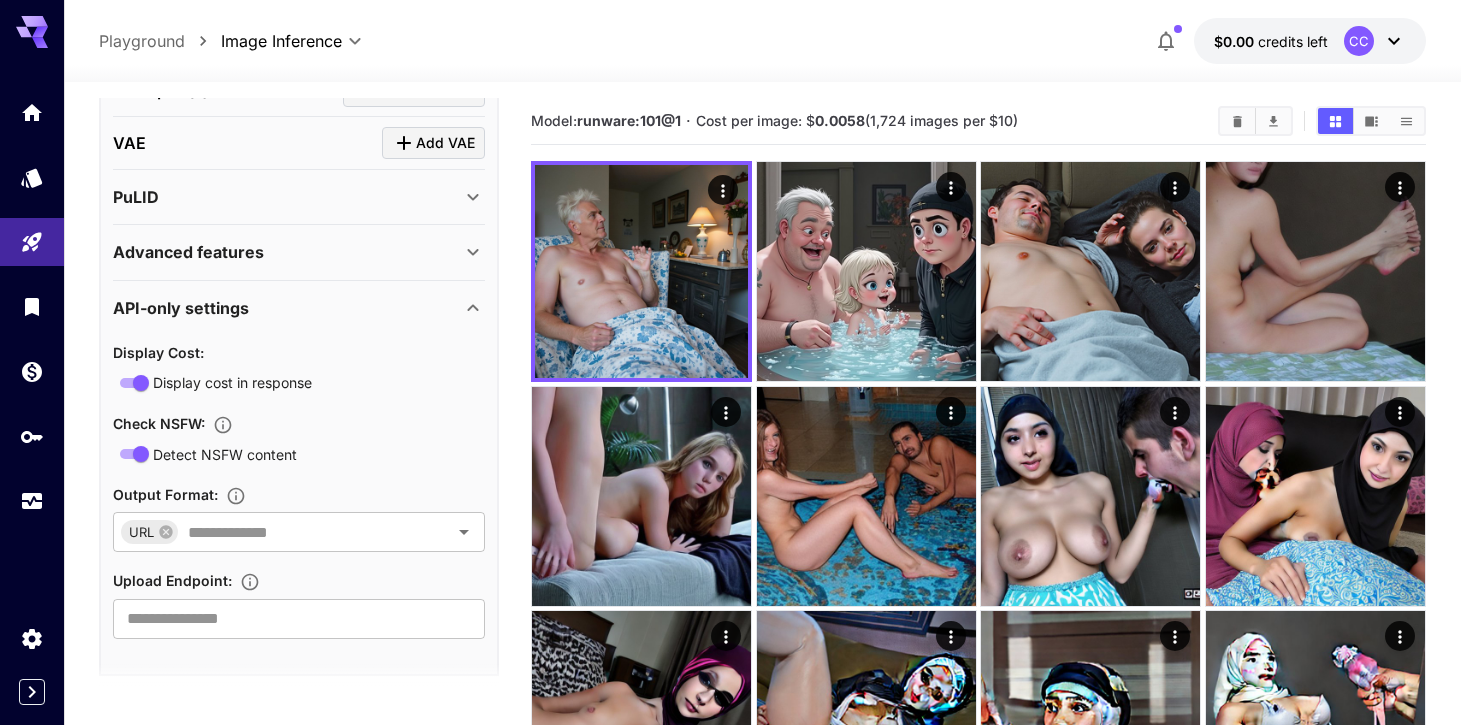scroll, scrollTop: 2104, scrollLeft: 0, axis: vertical 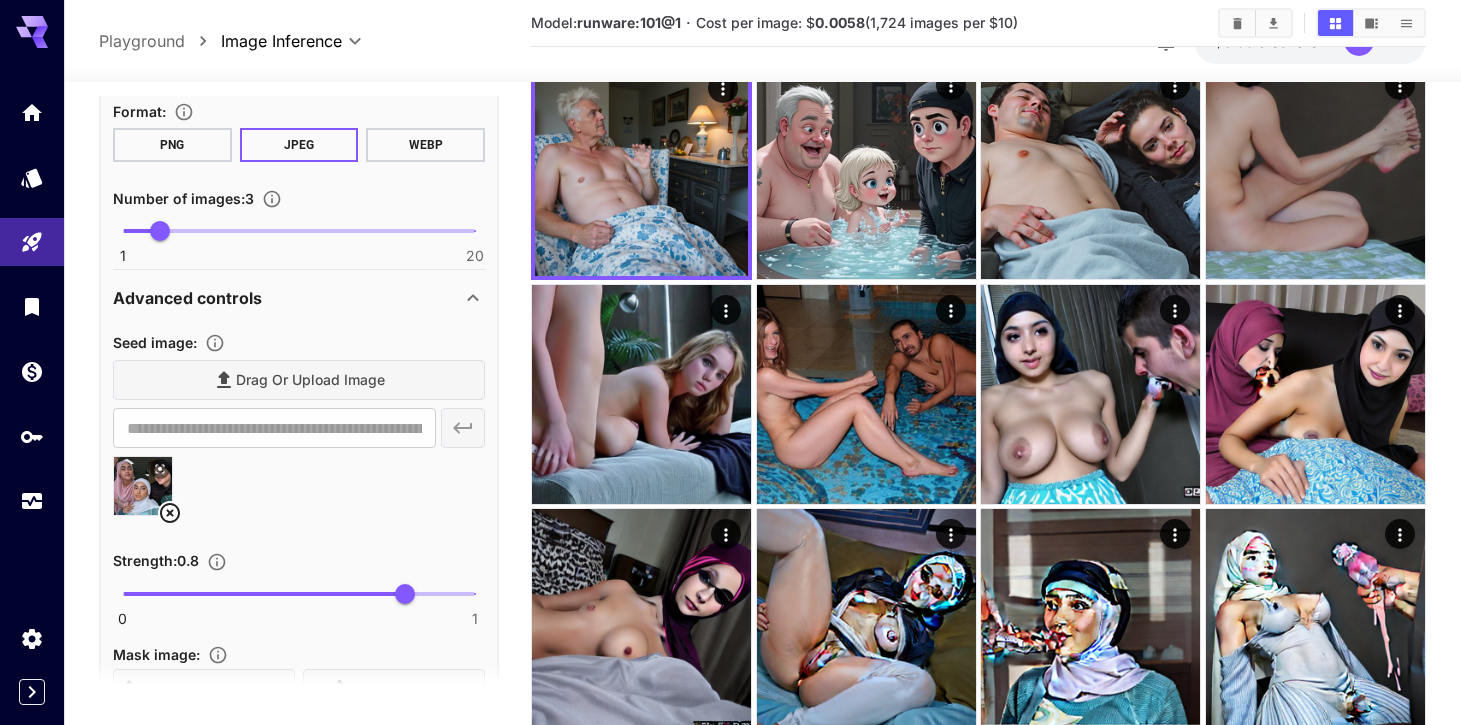 click 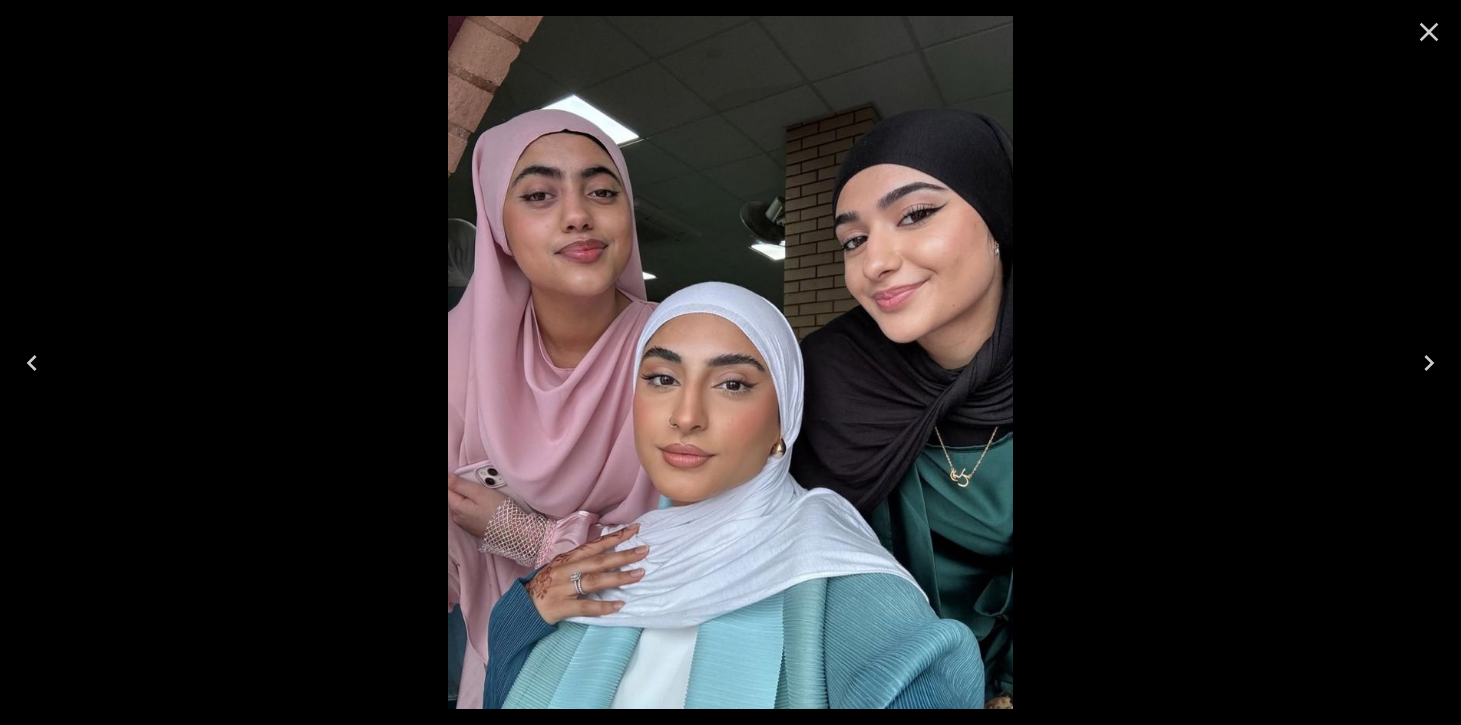 click 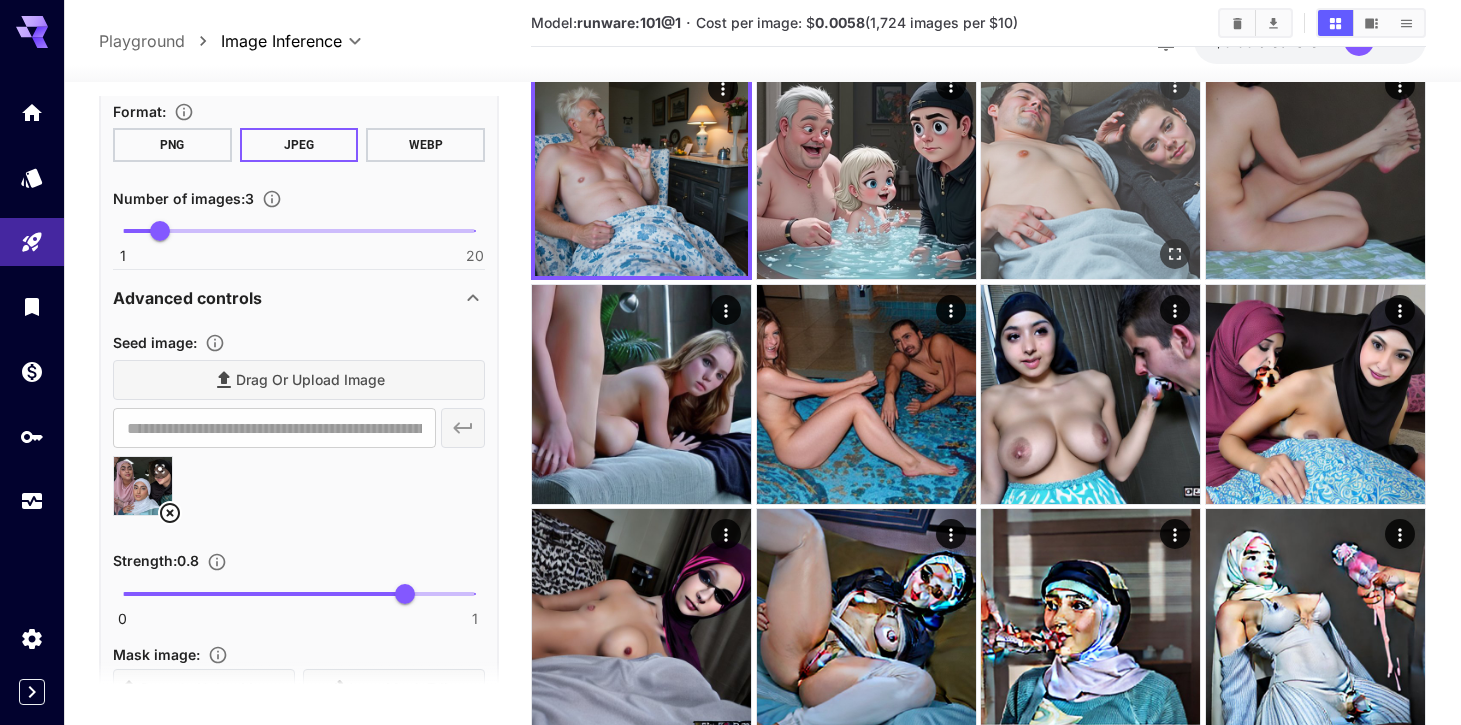 click at bounding box center [1090, 169] 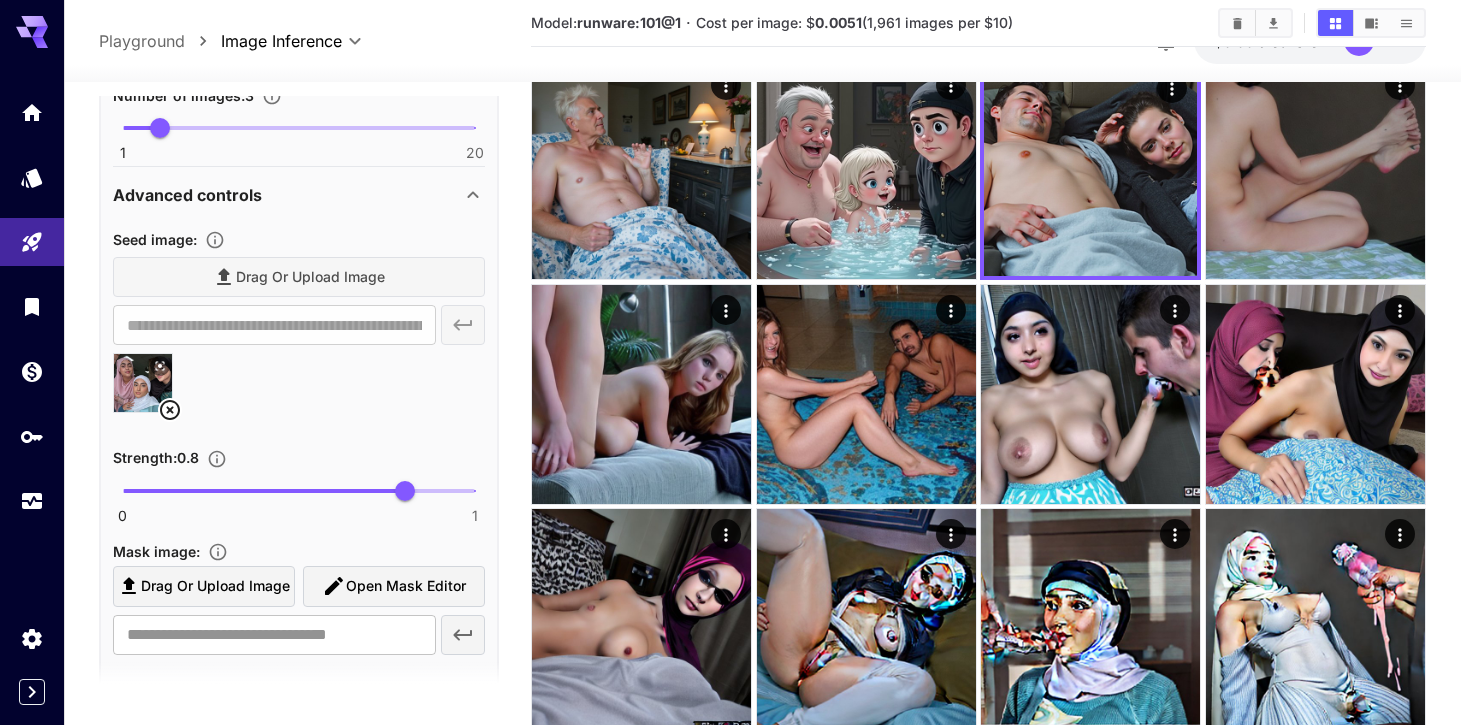 scroll, scrollTop: 646, scrollLeft: 0, axis: vertical 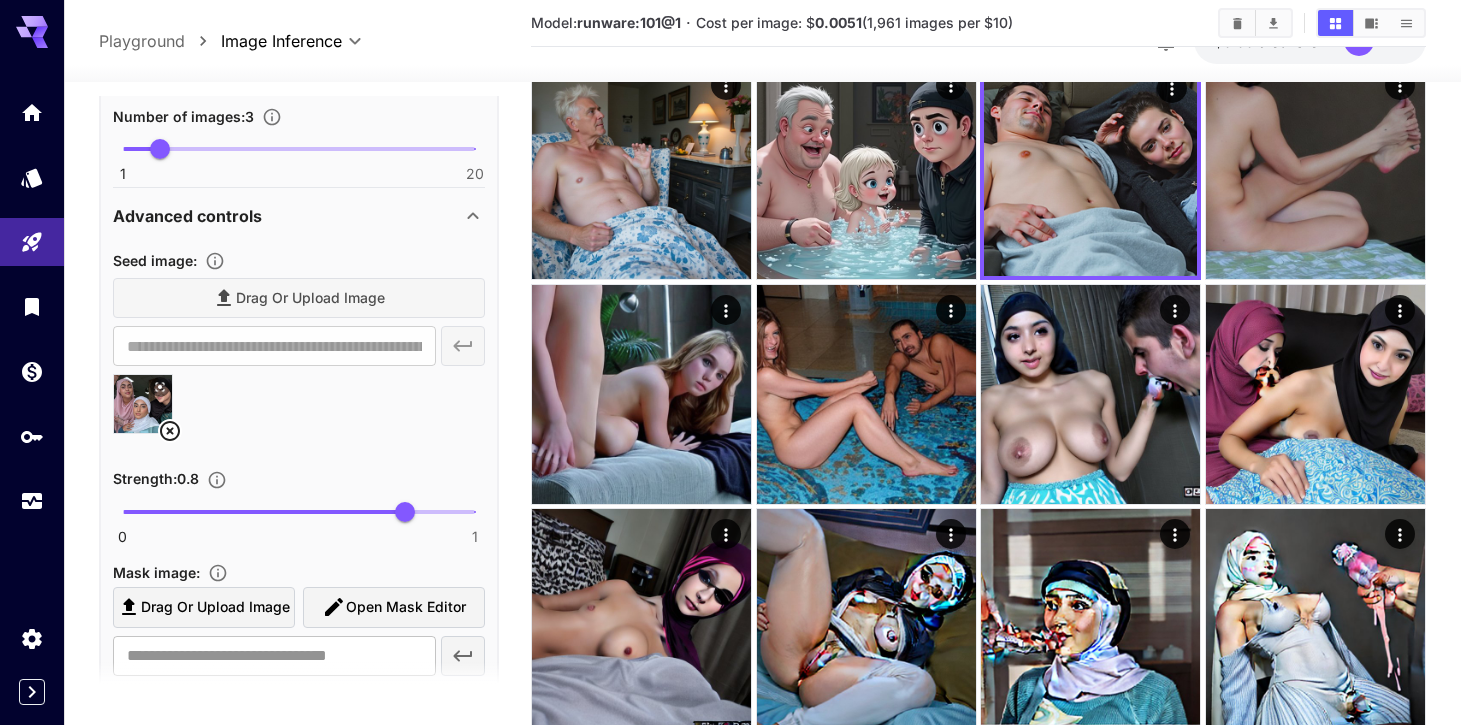 click on "Drag or upload image" at bounding box center (299, 298) 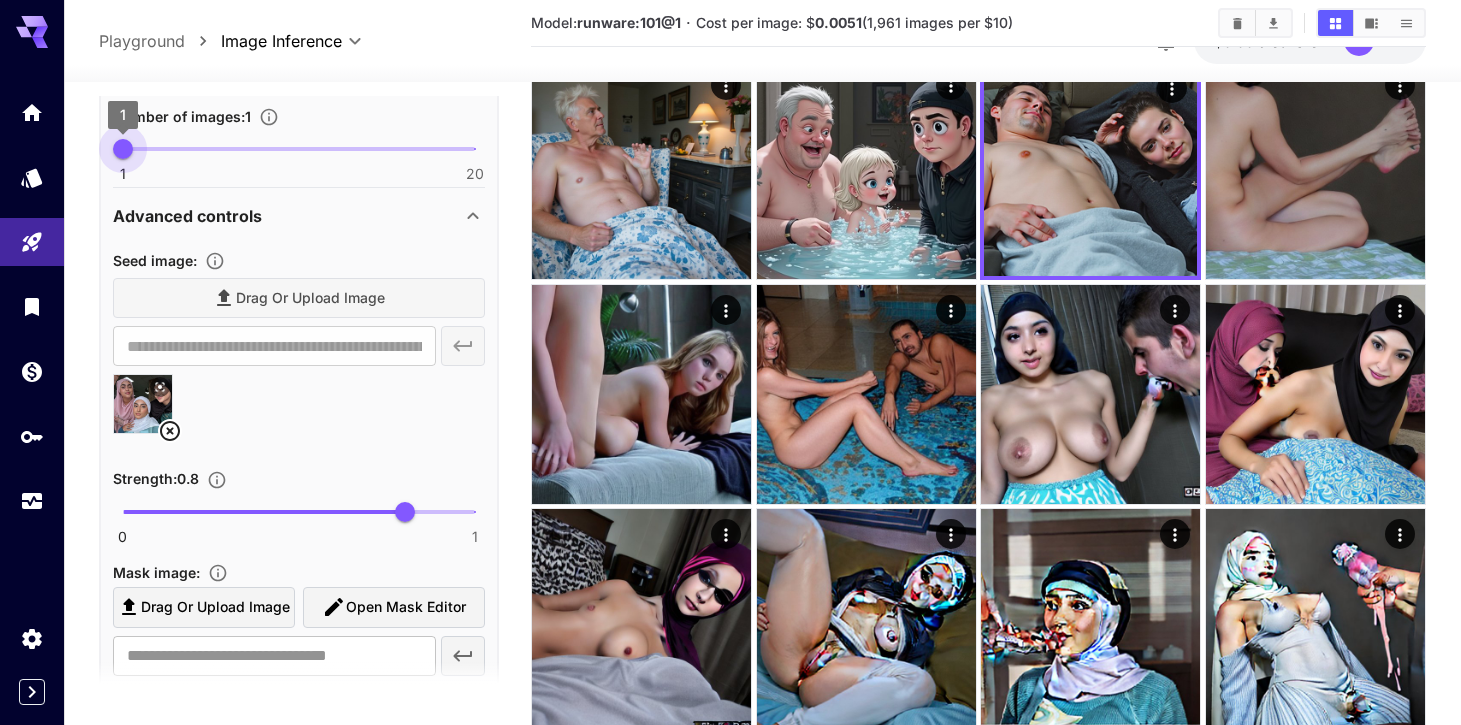 type on "*" 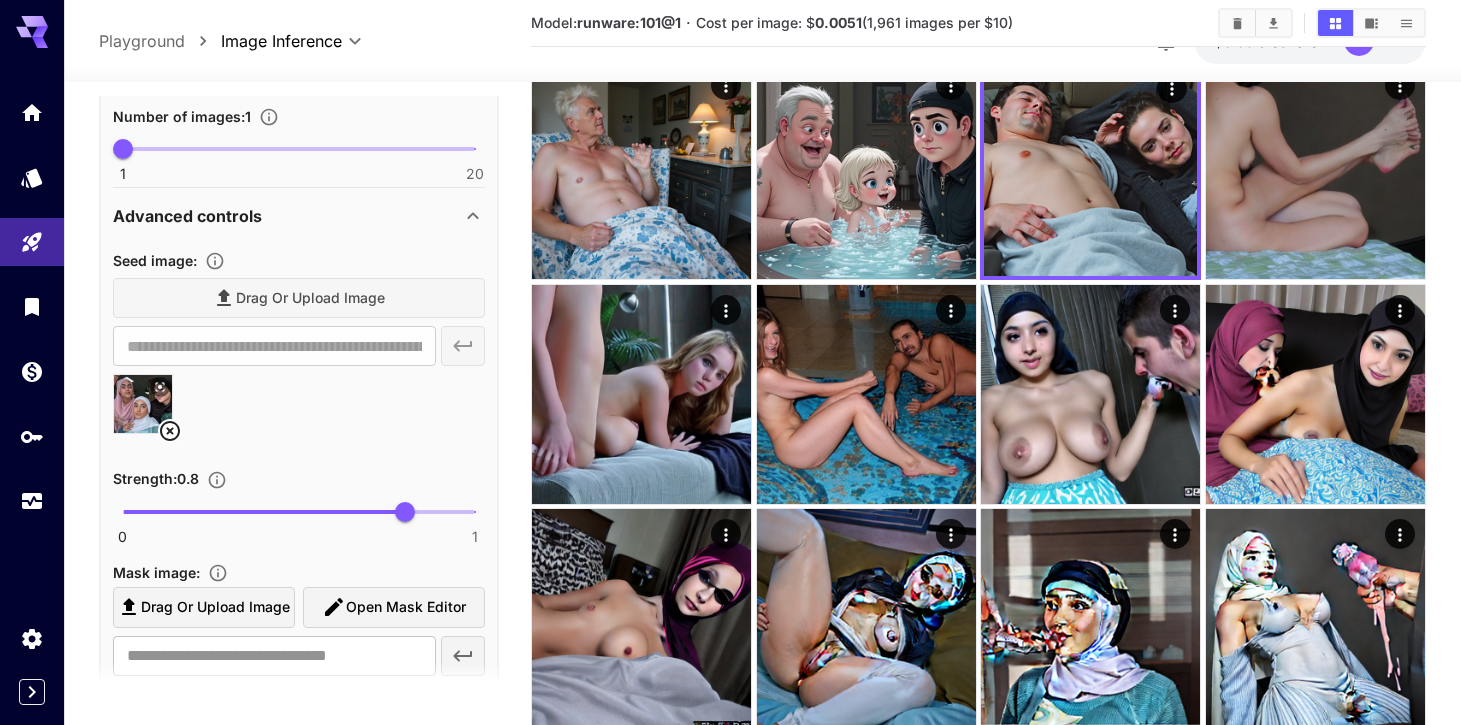 click on "Drag or upload image" at bounding box center [299, 298] 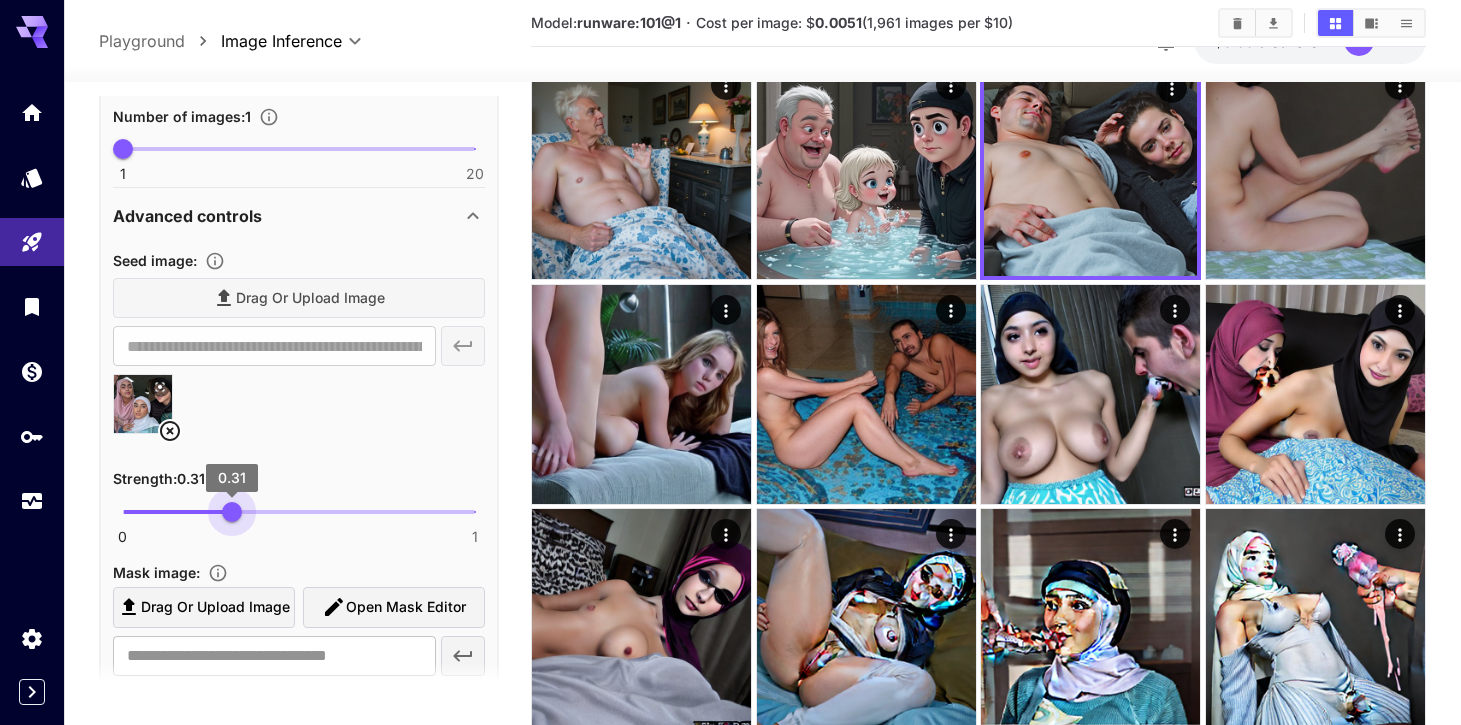 drag, startPoint x: 401, startPoint y: 514, endPoint x: 114, endPoint y: 534, distance: 287.696 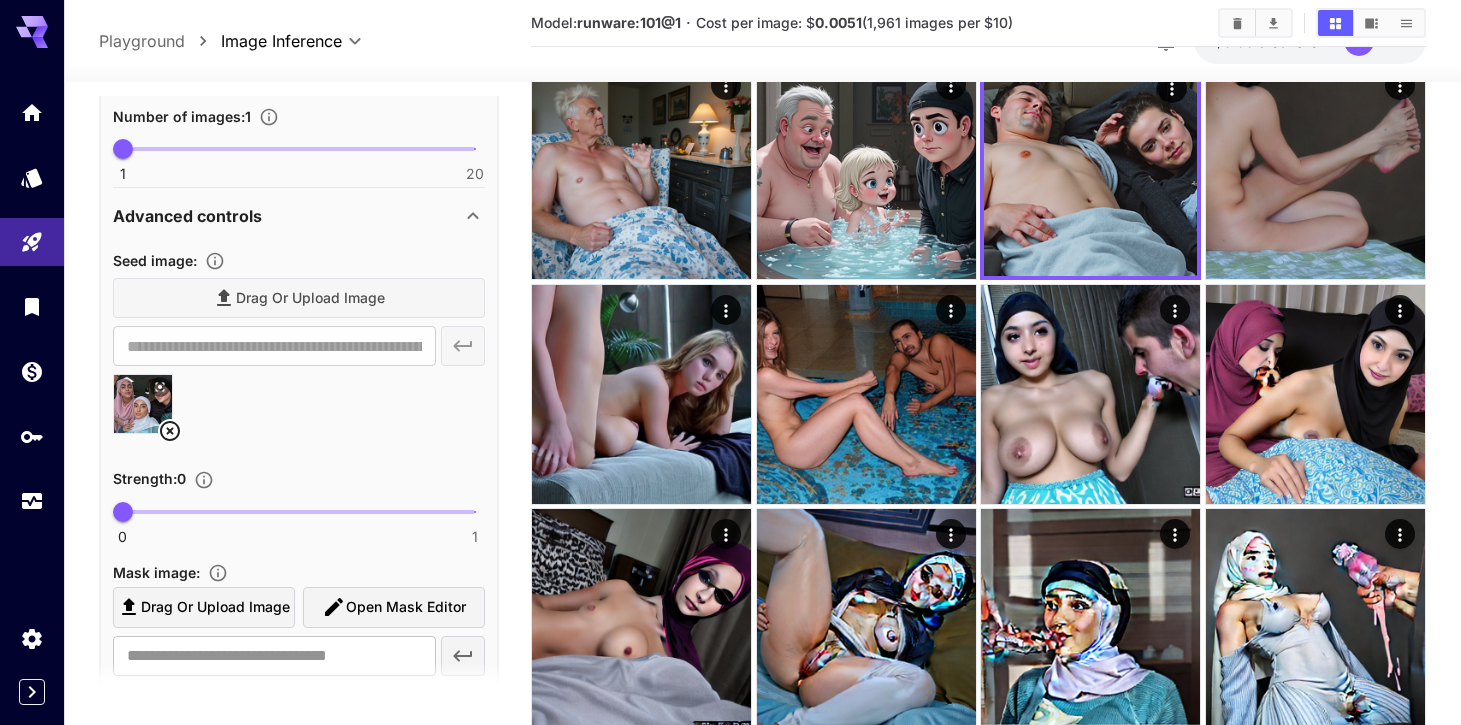 click 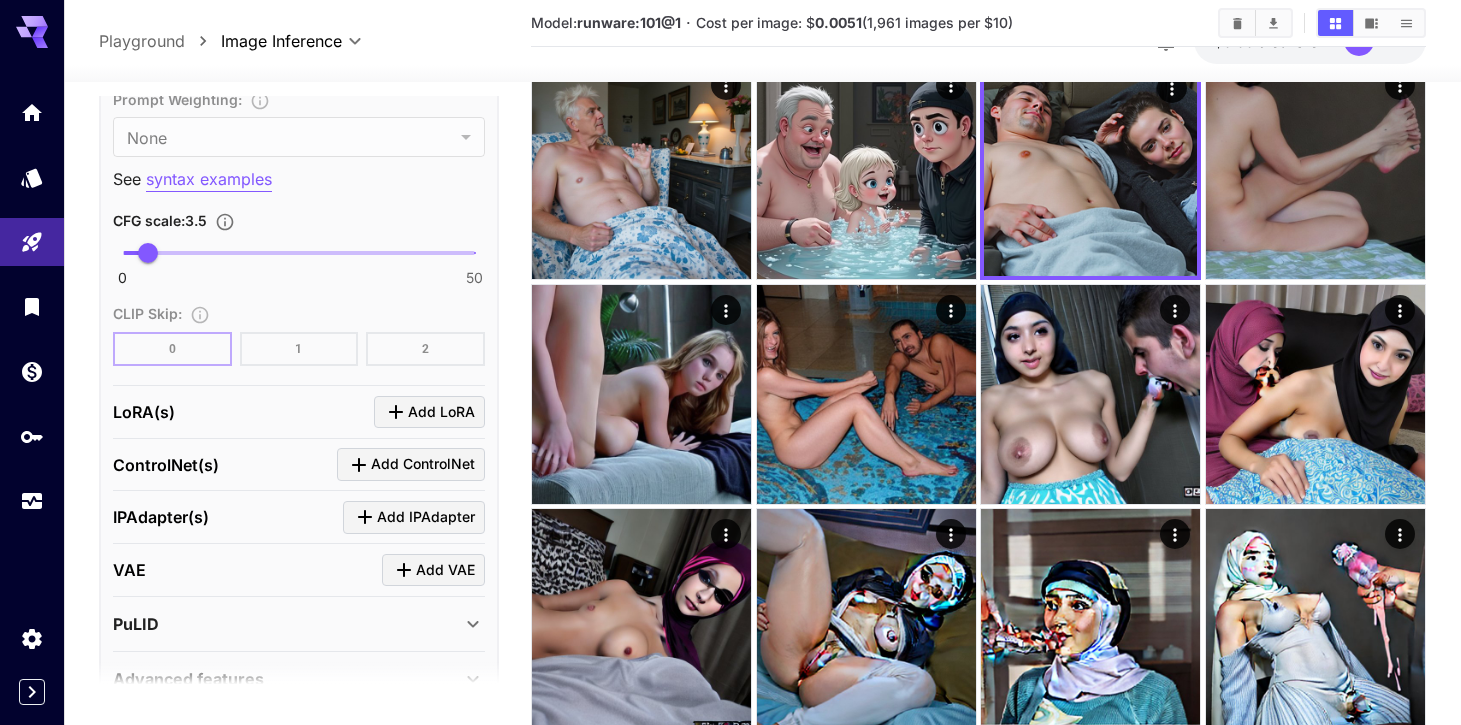 scroll, scrollTop: 2104, scrollLeft: 0, axis: vertical 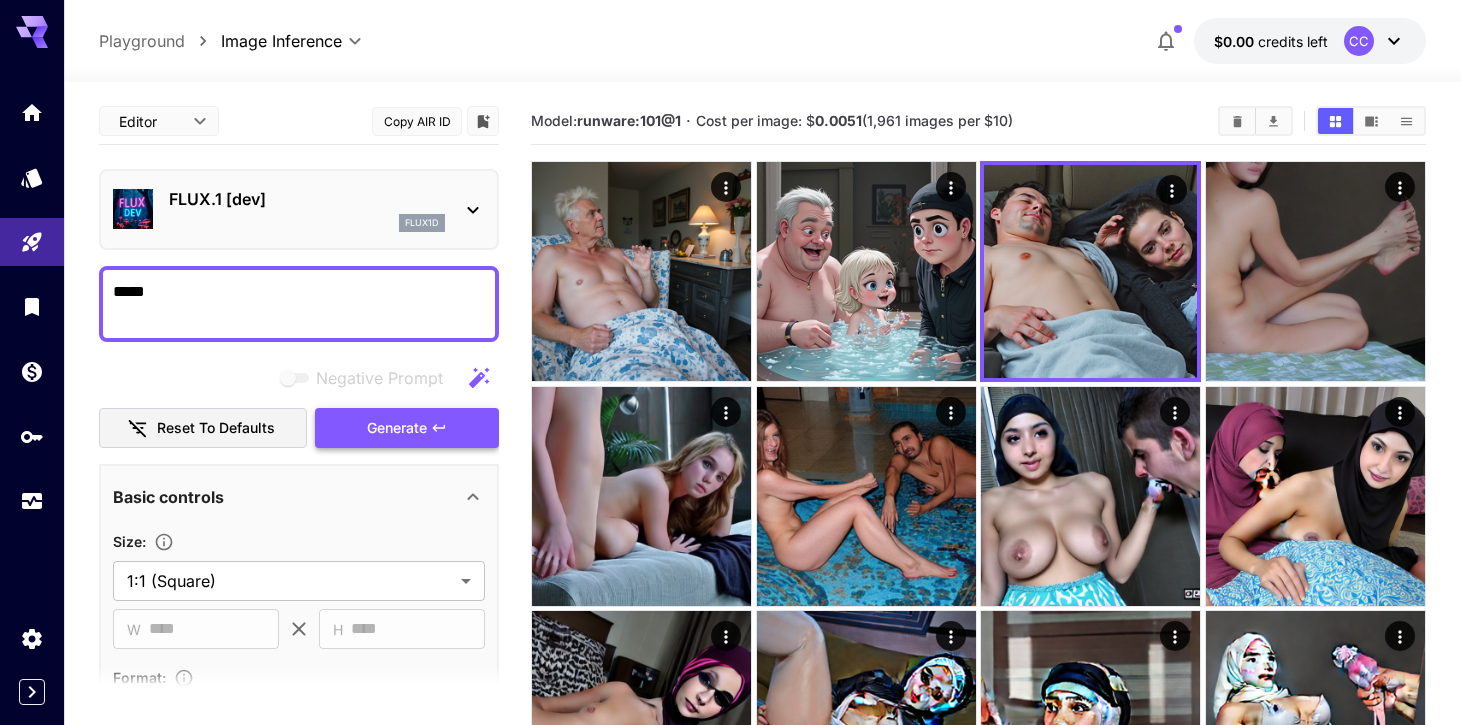 click on "Generate" at bounding box center (407, 428) 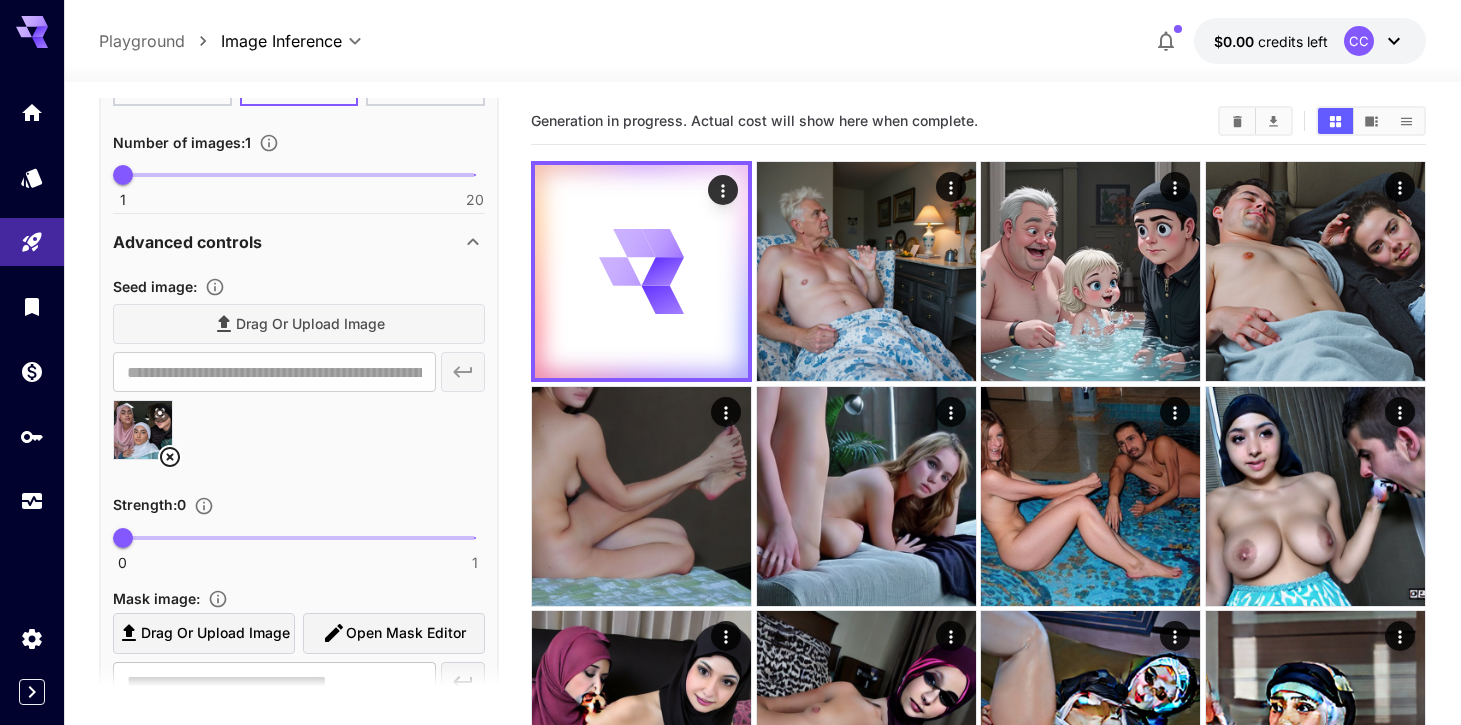 scroll, scrollTop: 699, scrollLeft: 0, axis: vertical 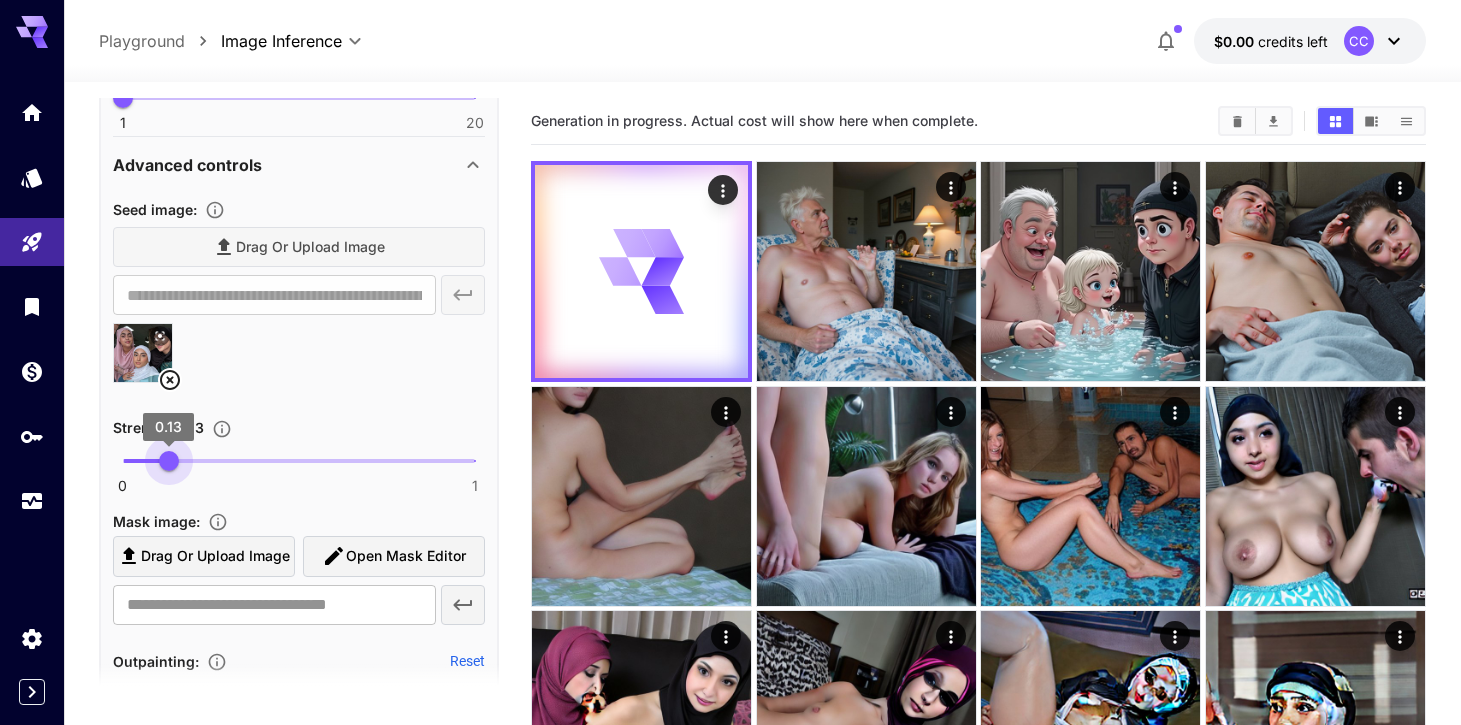 drag, startPoint x: 124, startPoint y: 448, endPoint x: 167, endPoint y: 450, distance: 43.046486 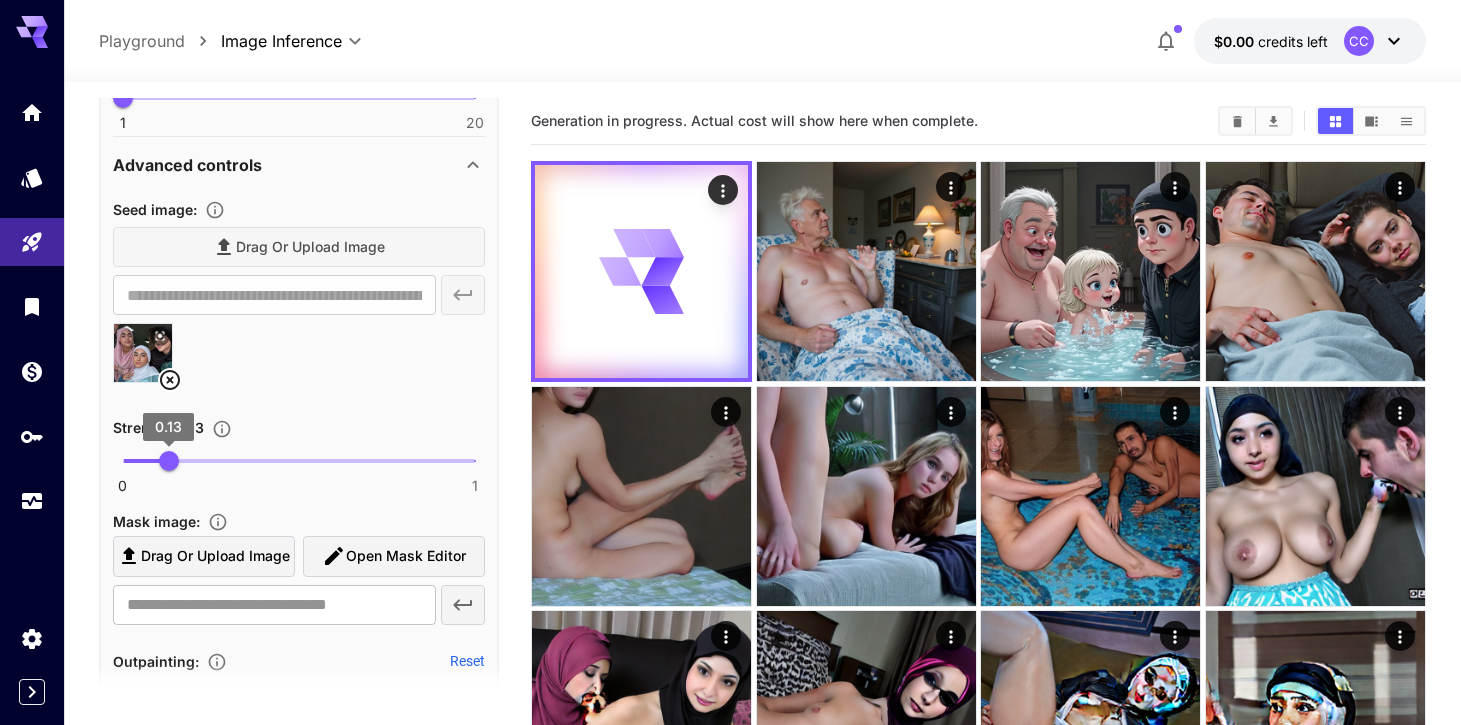 type on "****" 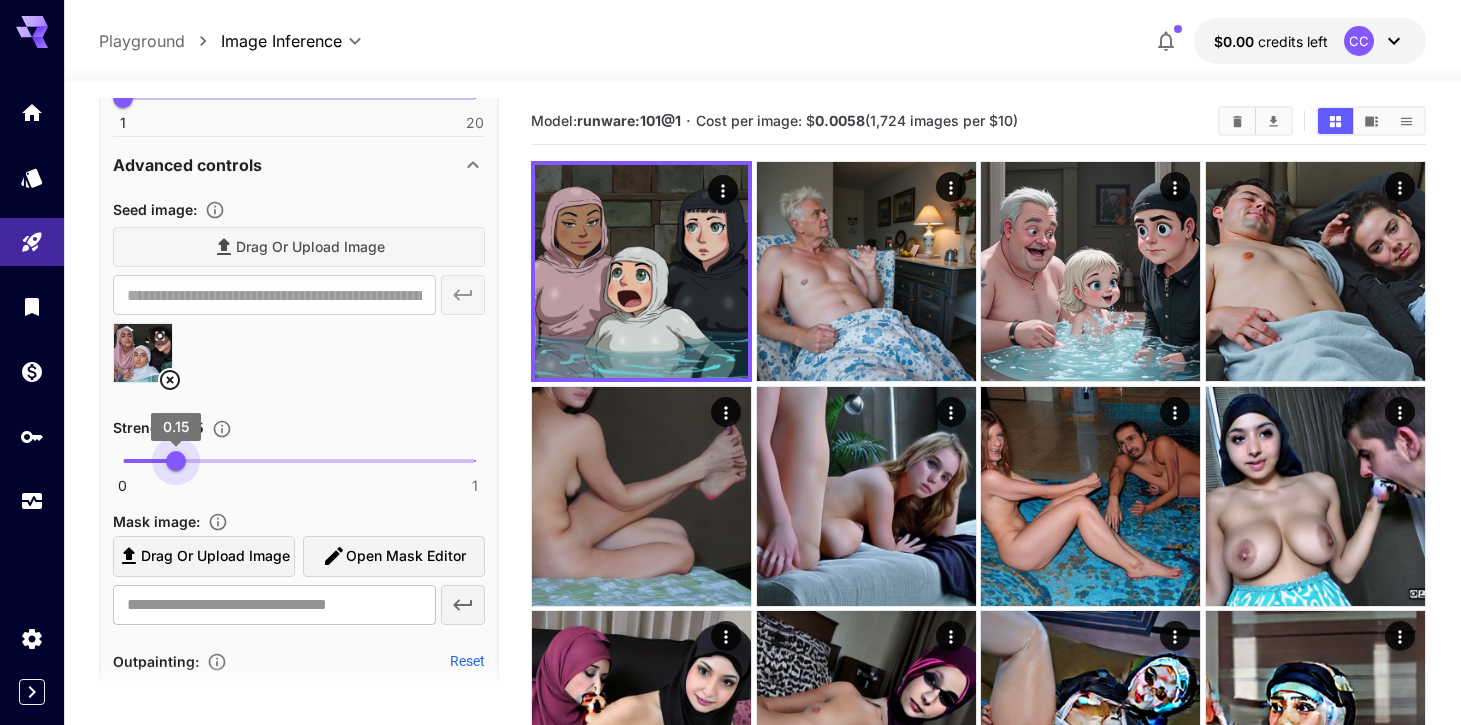 click on "0.15" at bounding box center (176, 461) 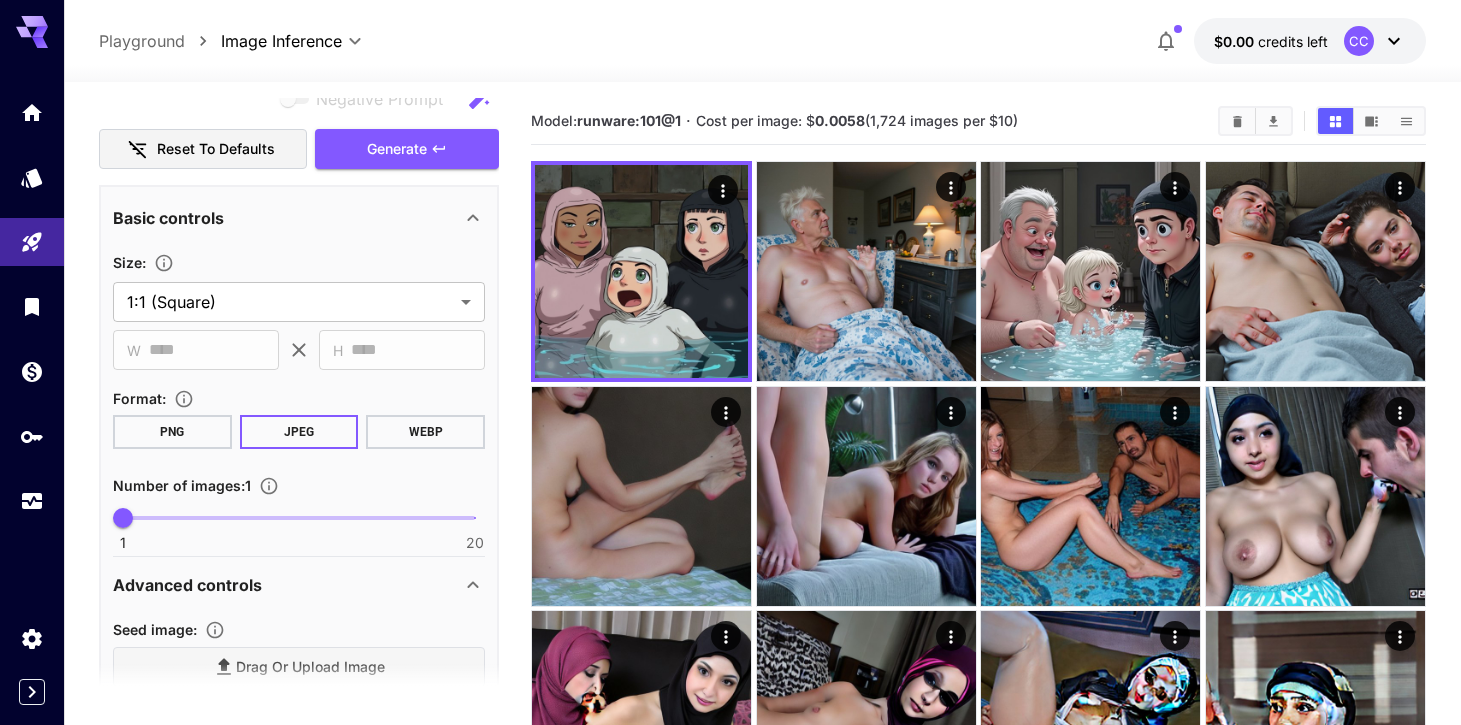 scroll, scrollTop: 176, scrollLeft: 0, axis: vertical 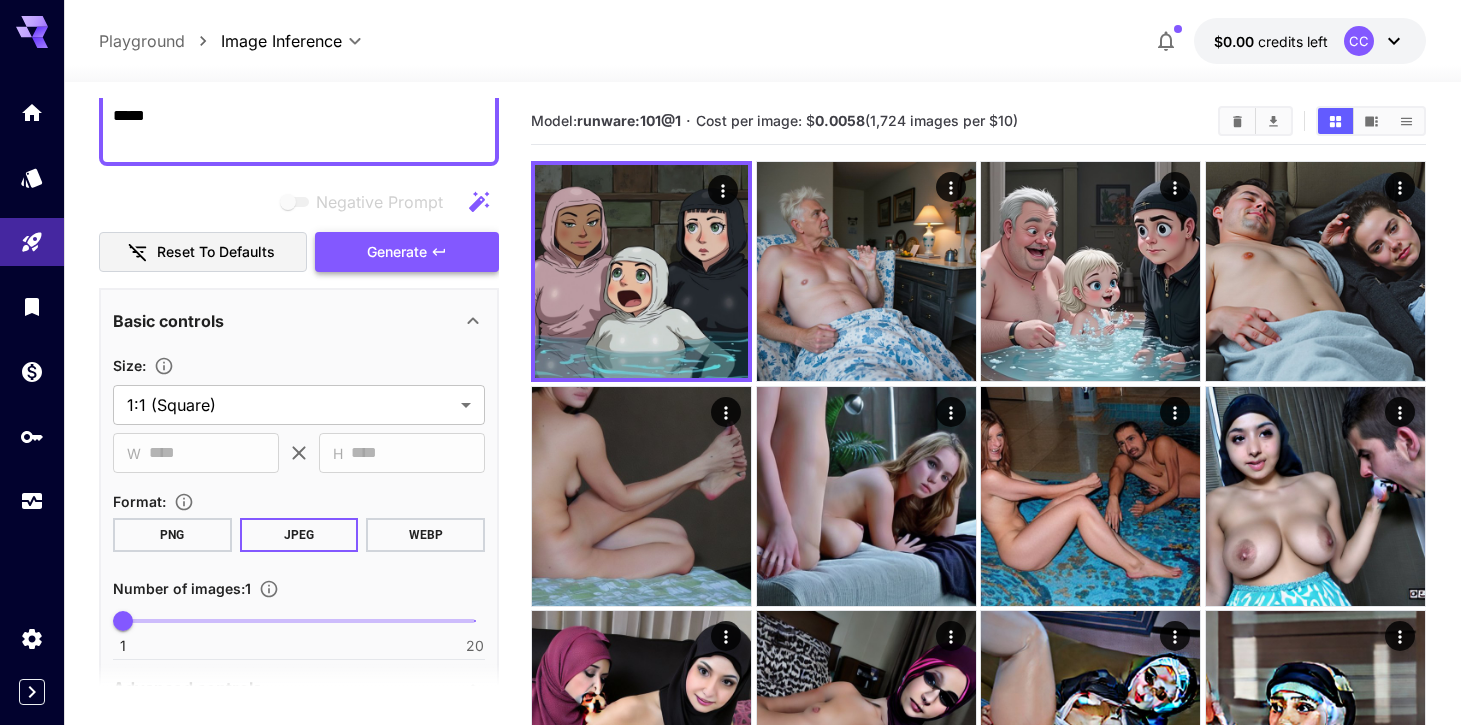 click on "Generate" at bounding box center (397, 252) 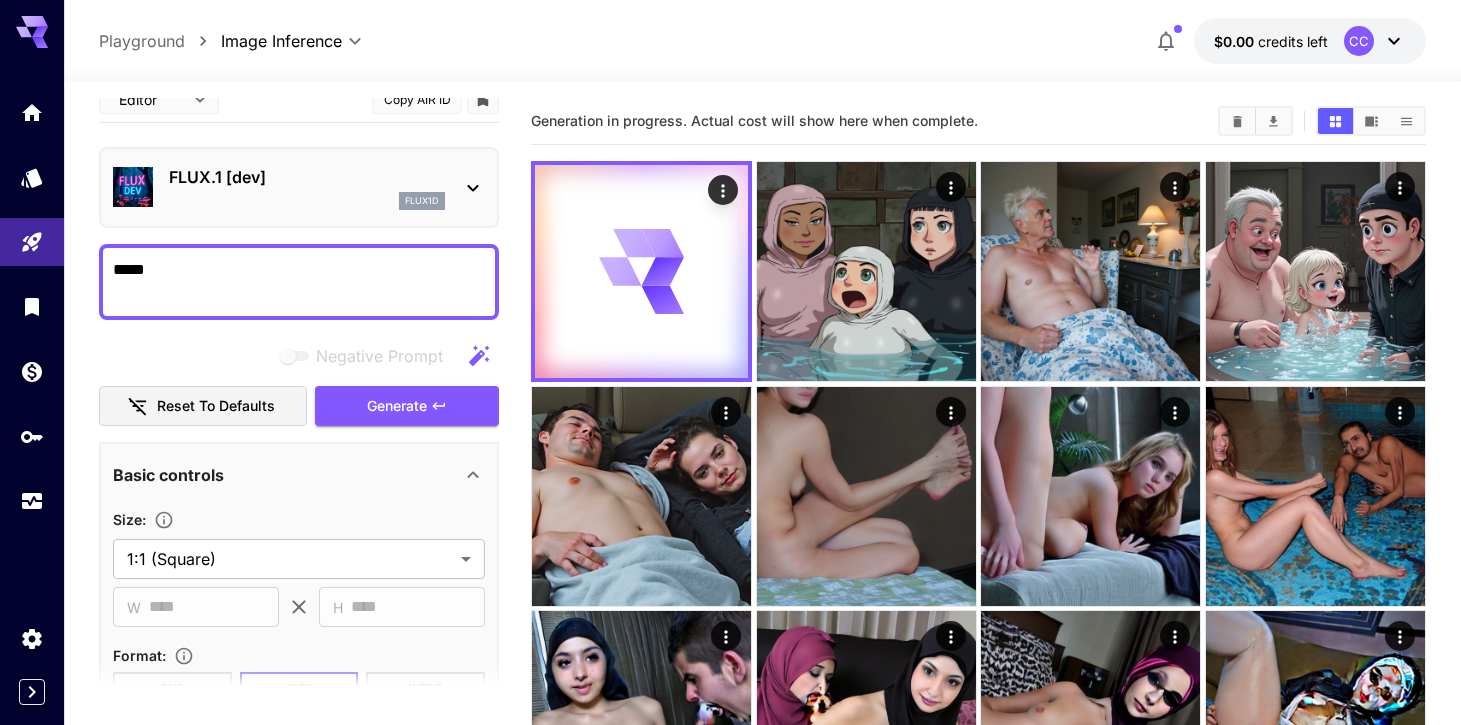 scroll, scrollTop: 0, scrollLeft: 0, axis: both 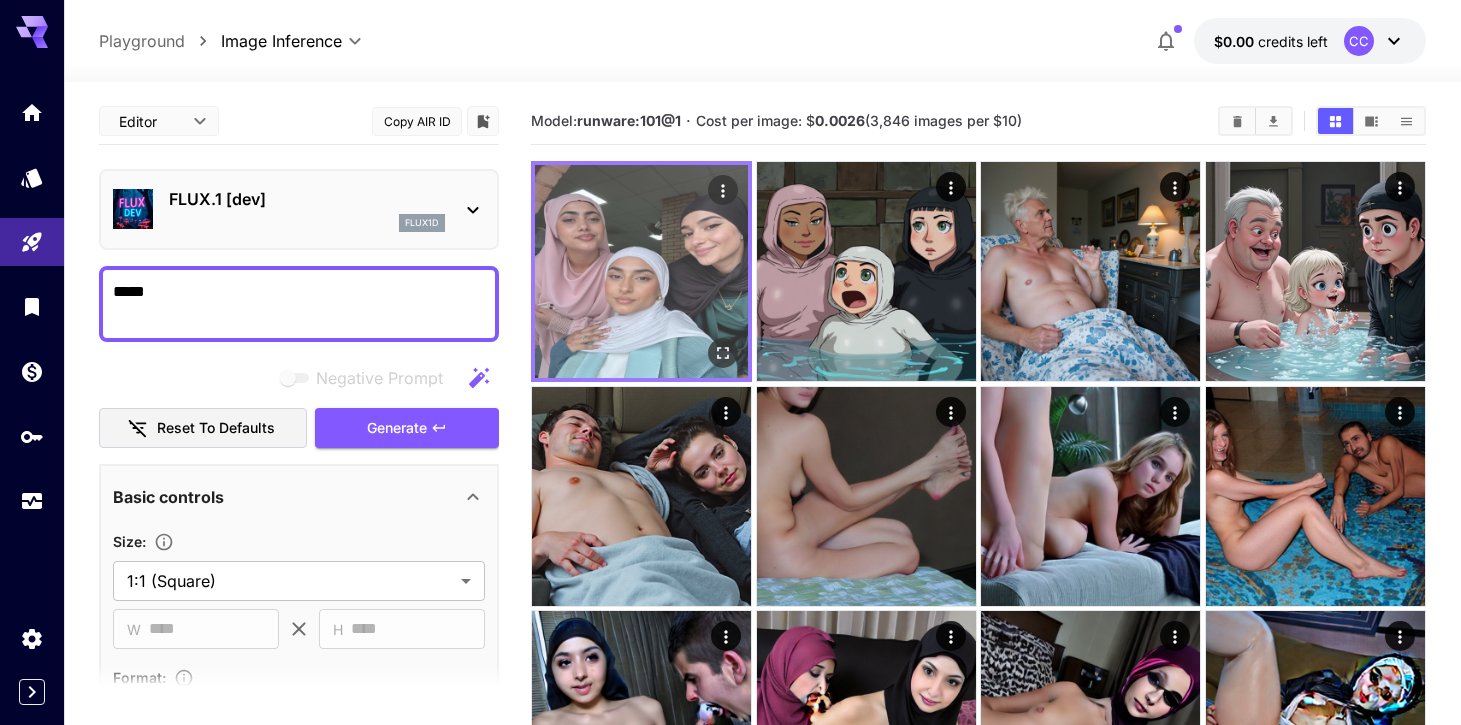 click at bounding box center [641, 271] 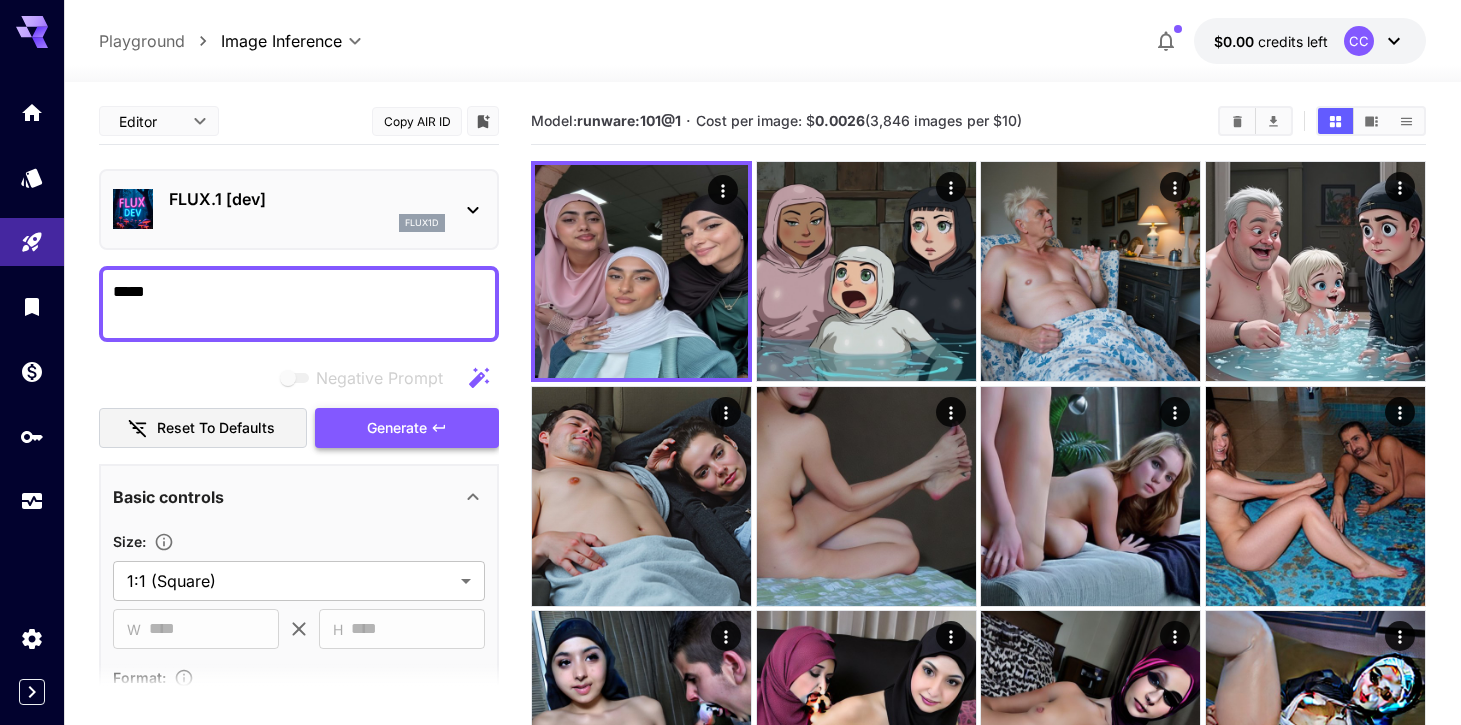 click on "Generate" at bounding box center (397, 428) 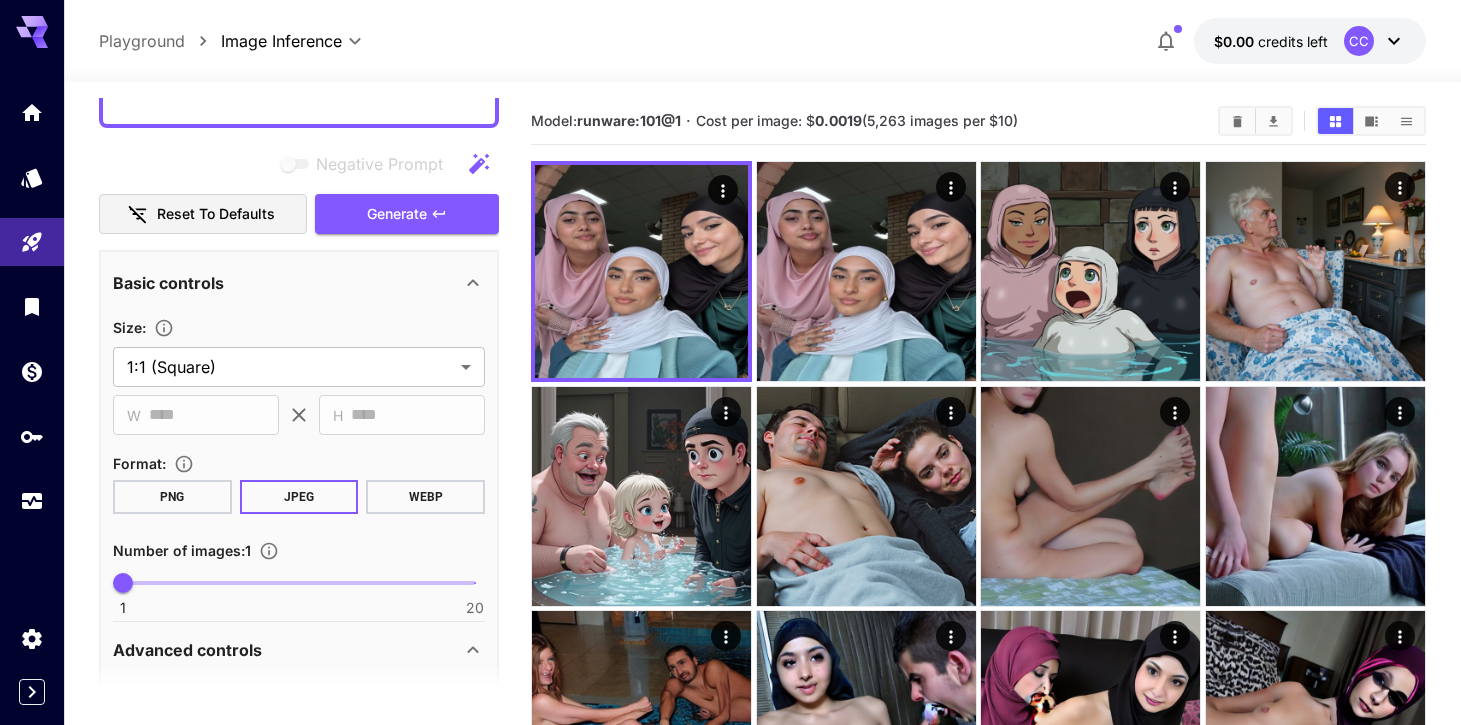 scroll, scrollTop: 53, scrollLeft: 0, axis: vertical 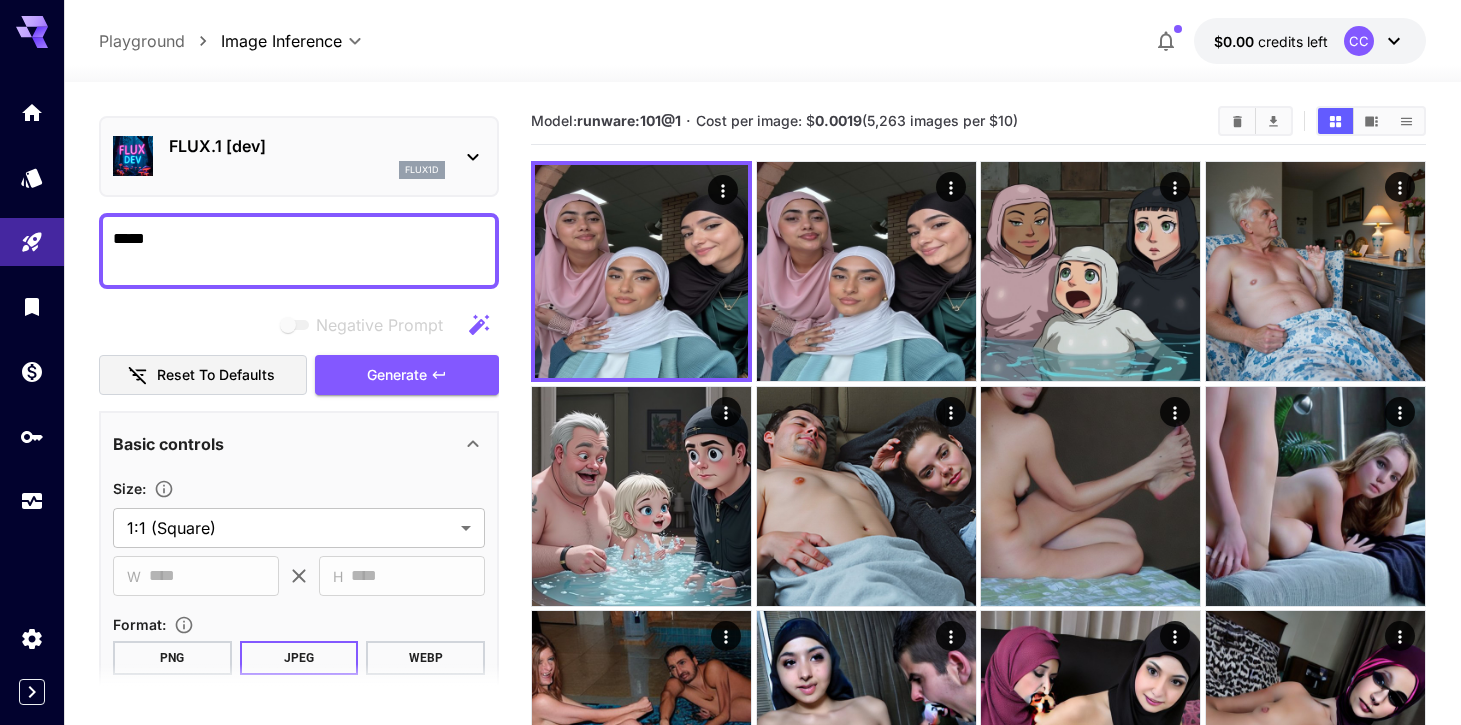 click on "*****" at bounding box center (299, 251) 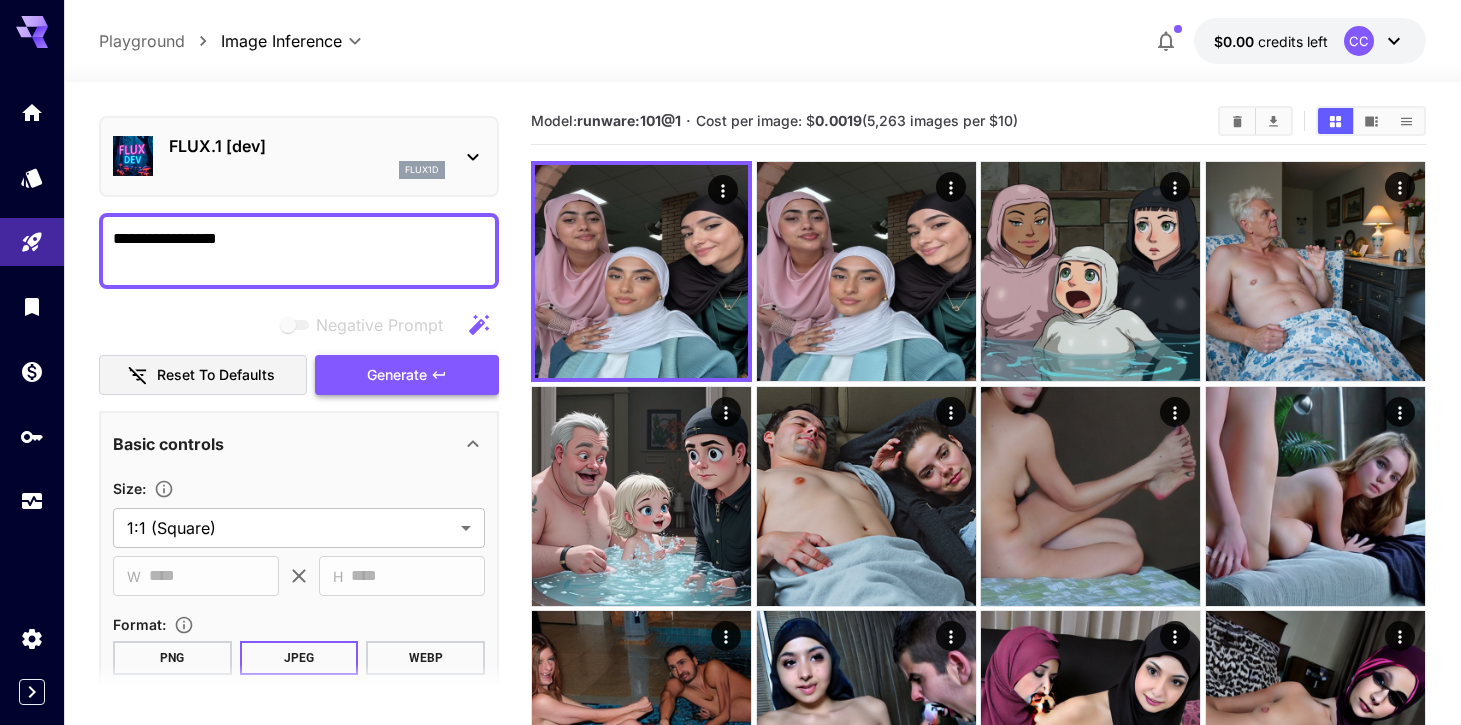 type on "**********" 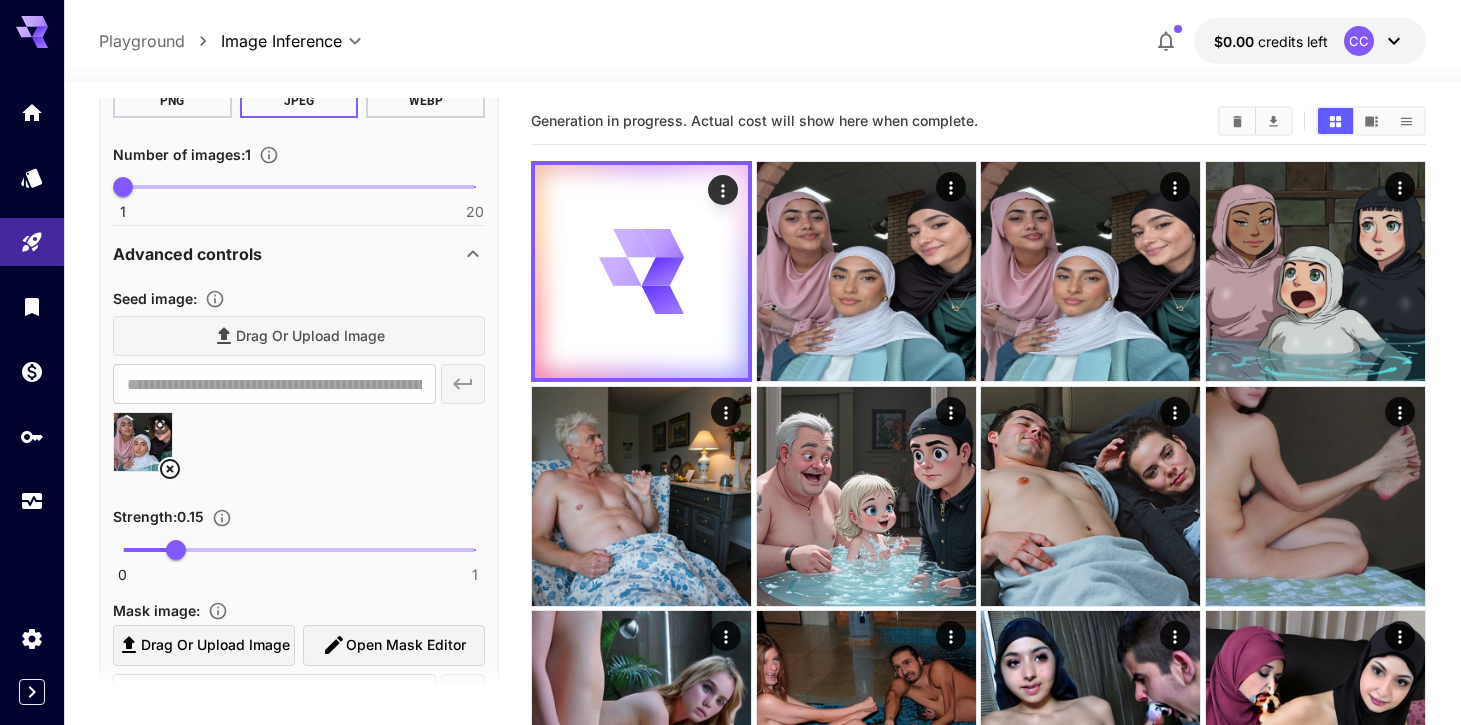 scroll, scrollTop: 627, scrollLeft: 0, axis: vertical 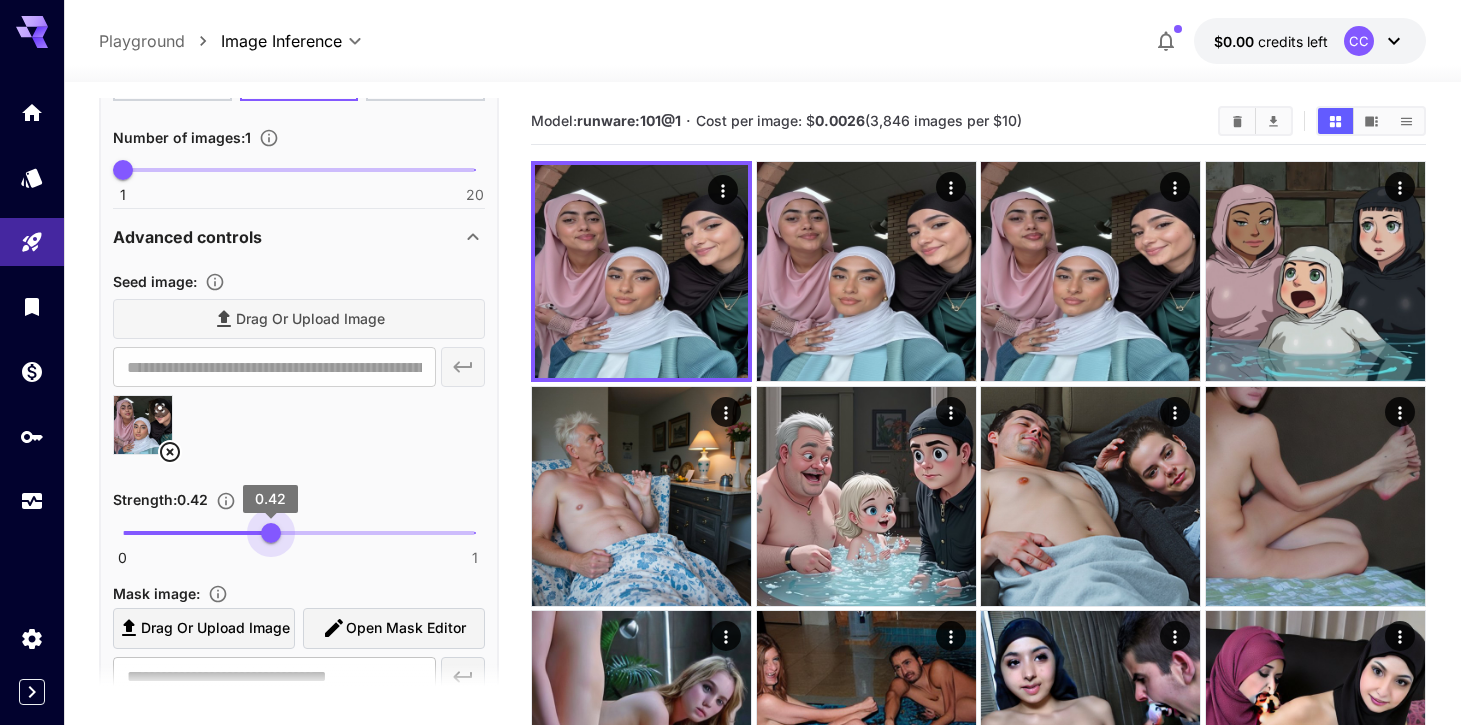 type on "****" 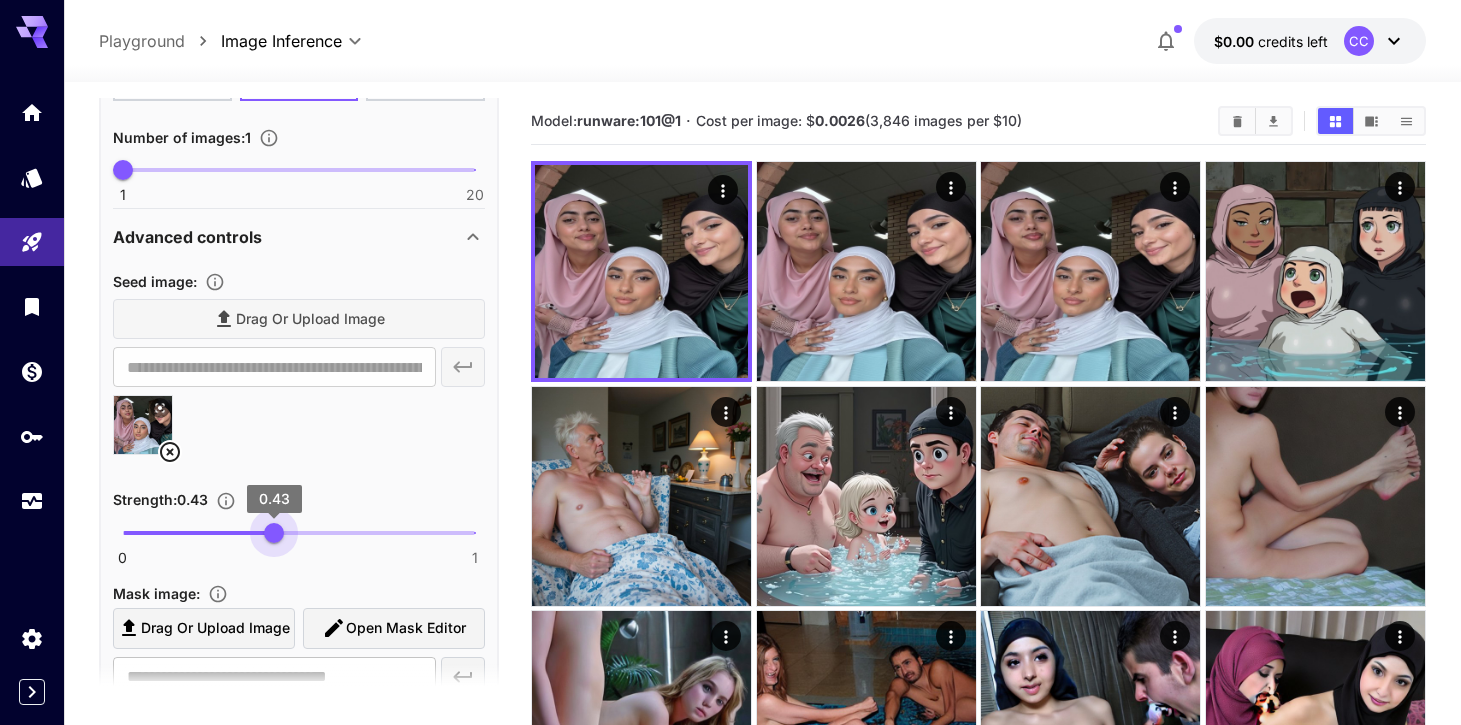 drag, startPoint x: 177, startPoint y: 536, endPoint x: 274, endPoint y: 530, distance: 97.18539 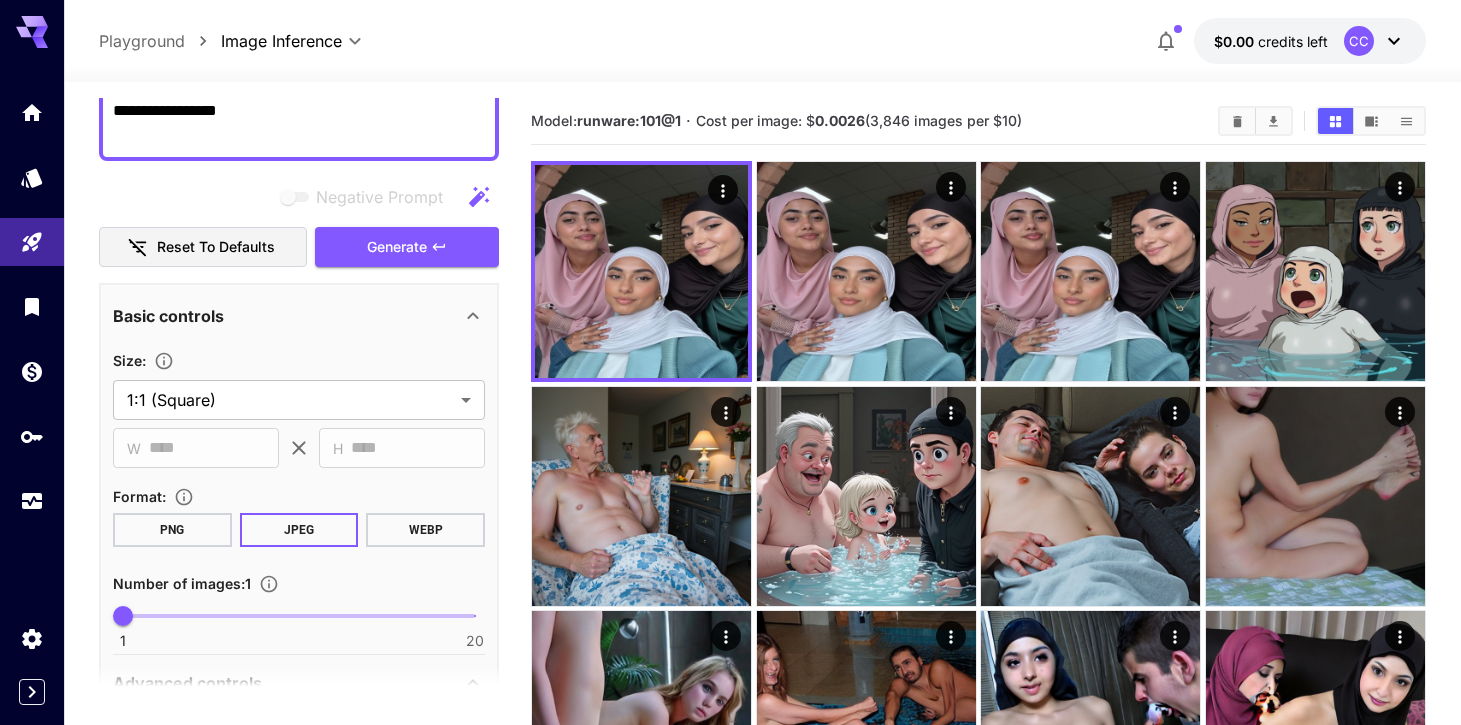 scroll, scrollTop: 0, scrollLeft: 0, axis: both 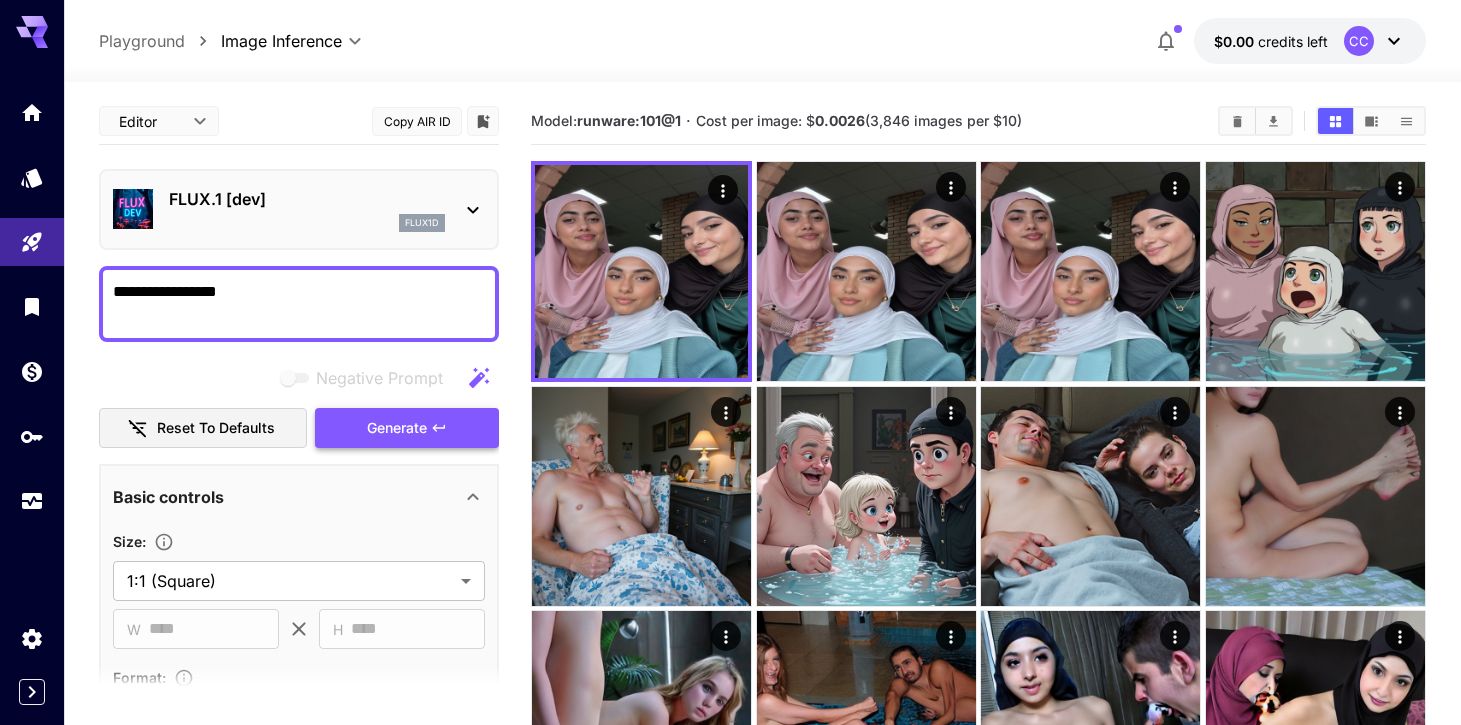 click on "Generate" at bounding box center [397, 428] 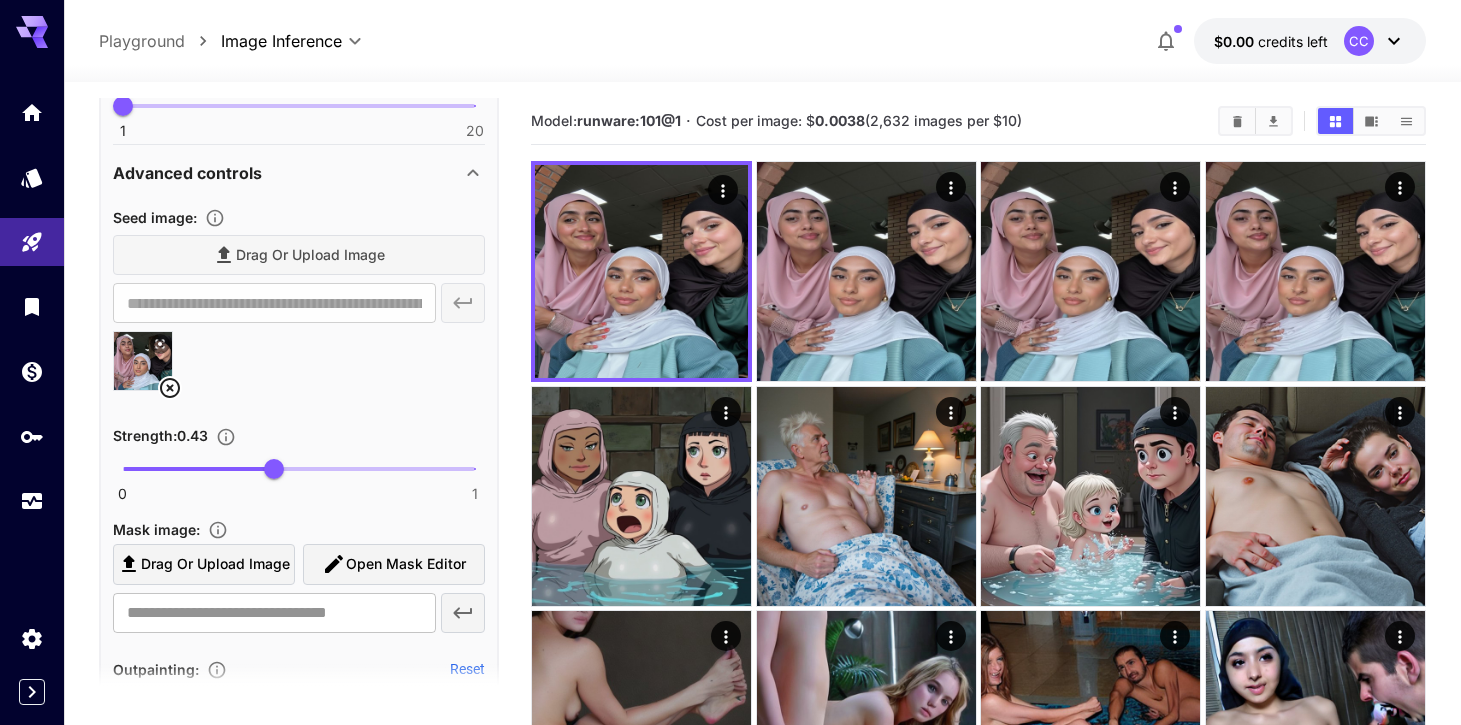 scroll, scrollTop: 709, scrollLeft: 0, axis: vertical 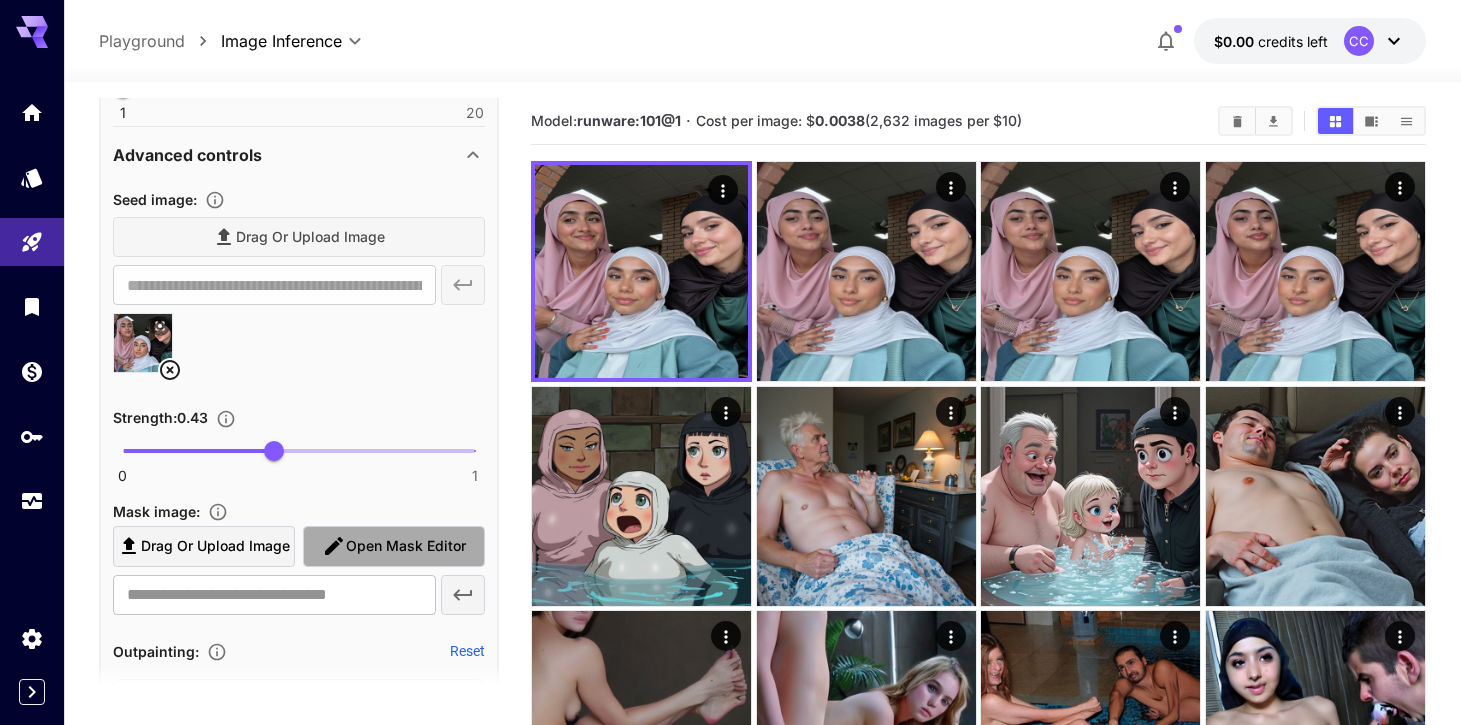click on "Open Mask Editor" at bounding box center (406, 546) 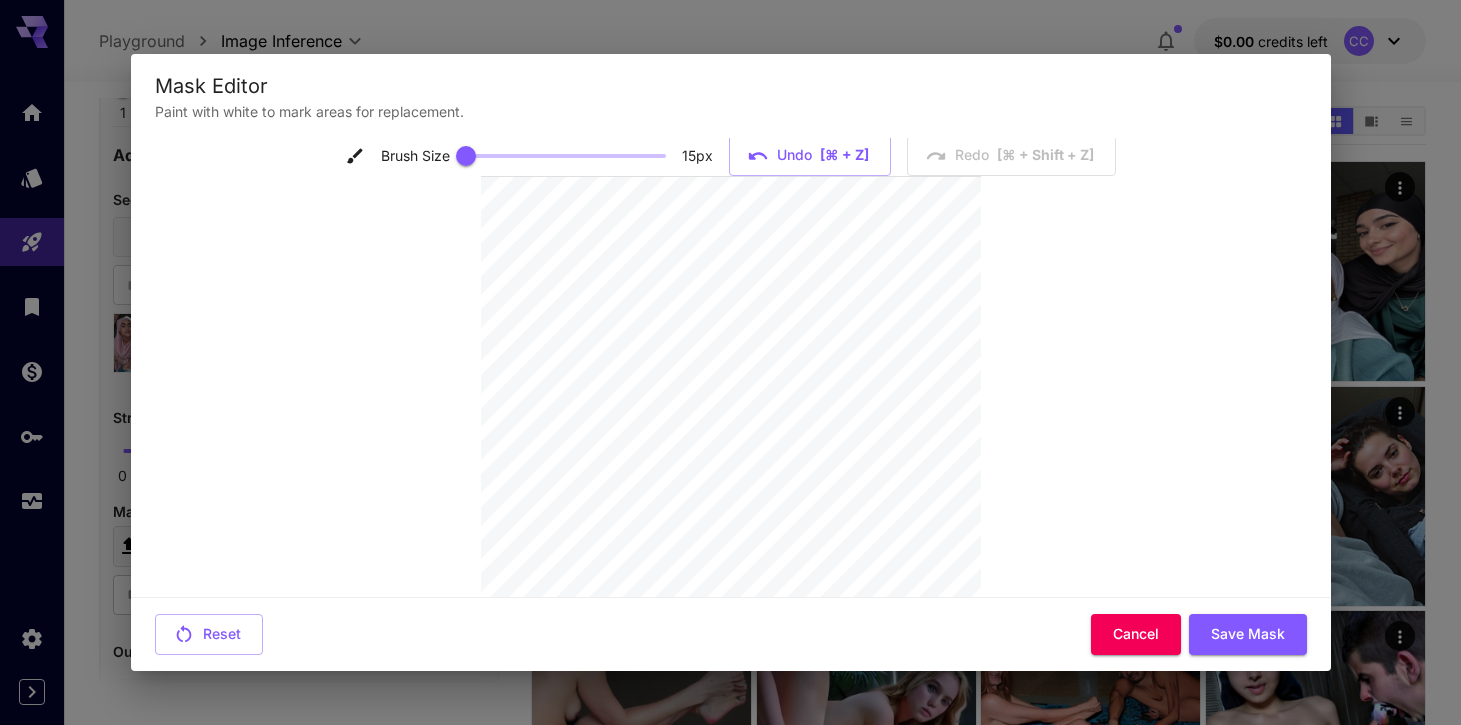scroll, scrollTop: 0, scrollLeft: 0, axis: both 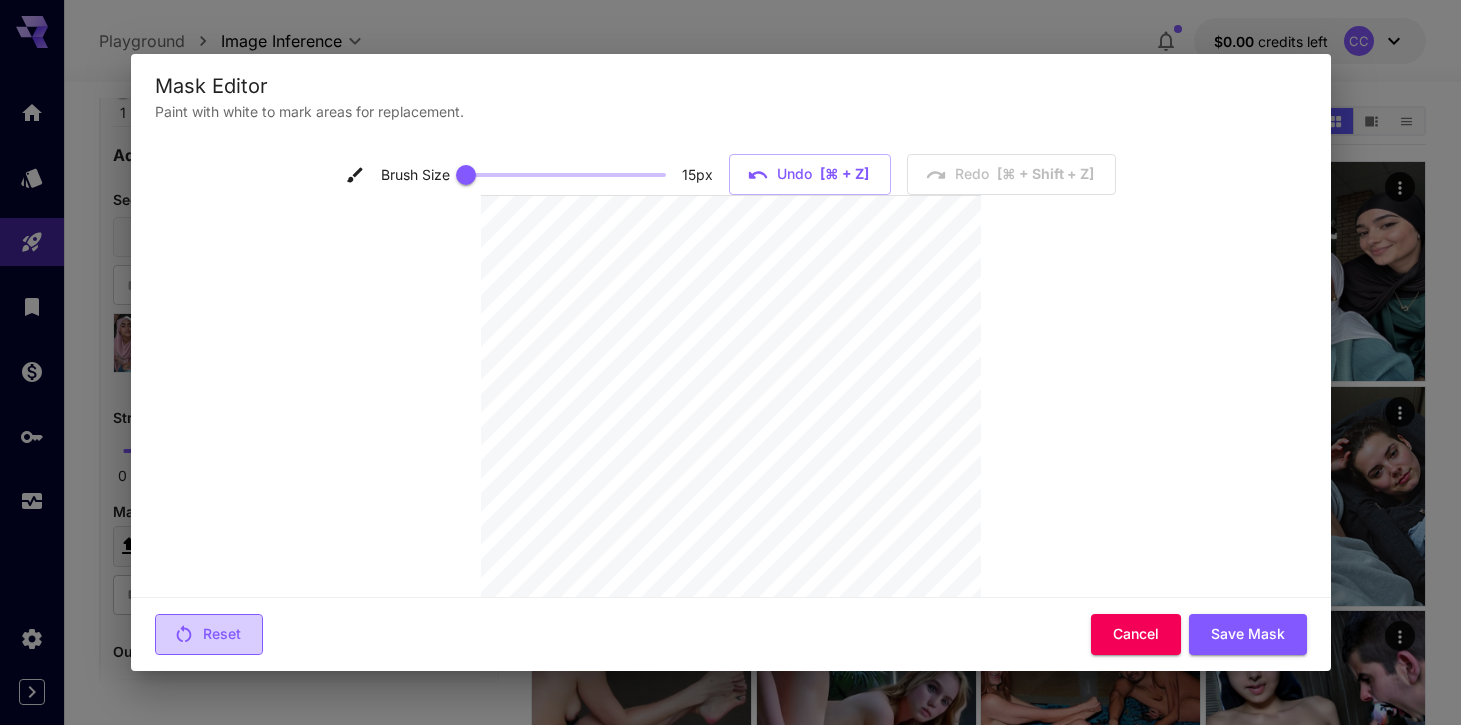 click on "Reset" at bounding box center [209, 634] 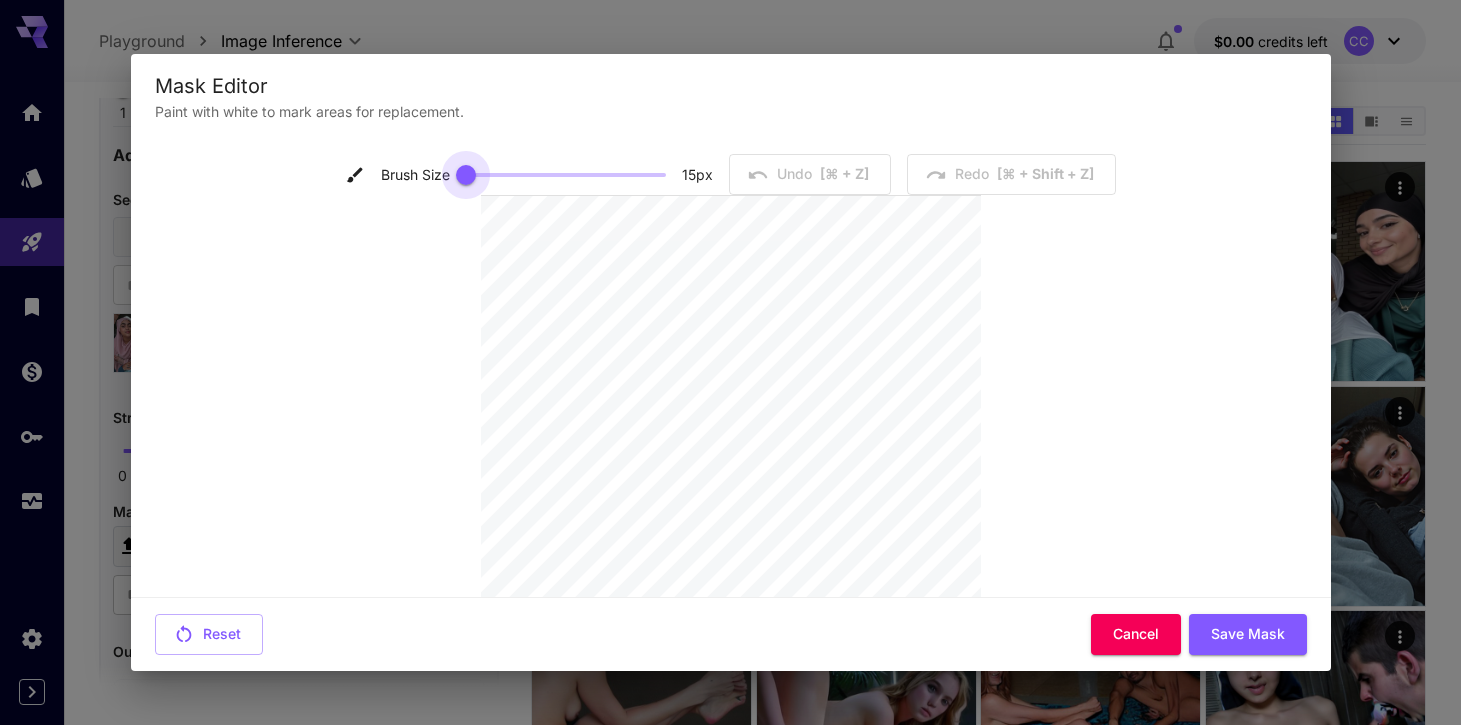 type on "**" 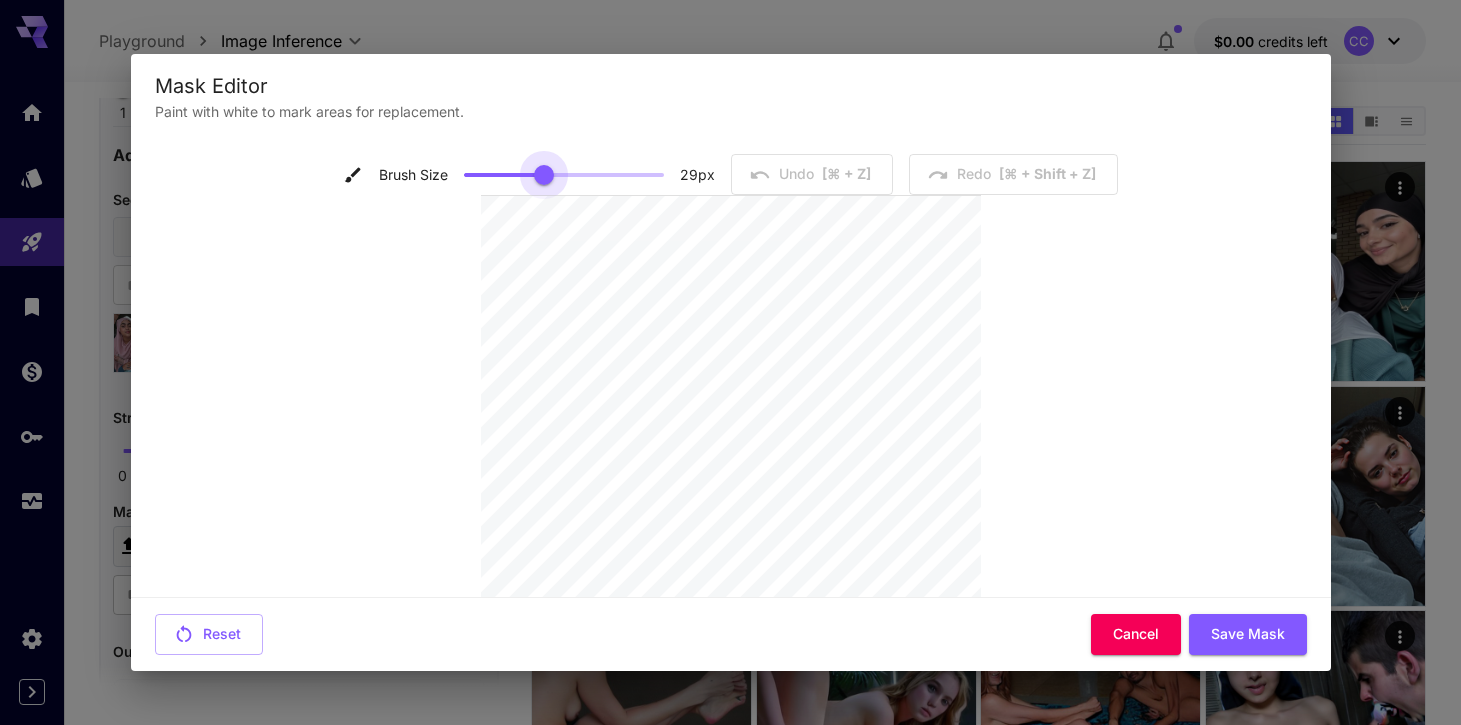 drag, startPoint x: 468, startPoint y: 183, endPoint x: 543, endPoint y: 183, distance: 75 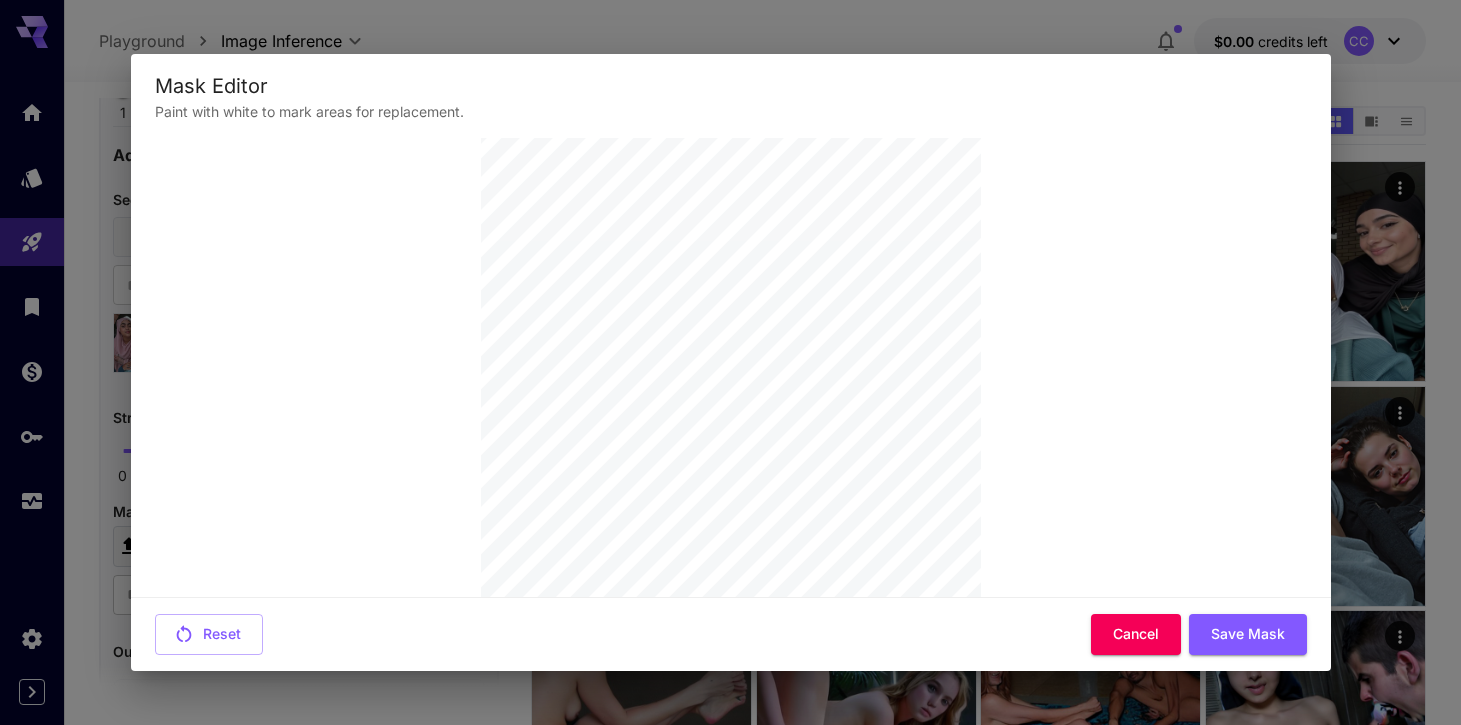 scroll, scrollTop: 214, scrollLeft: 0, axis: vertical 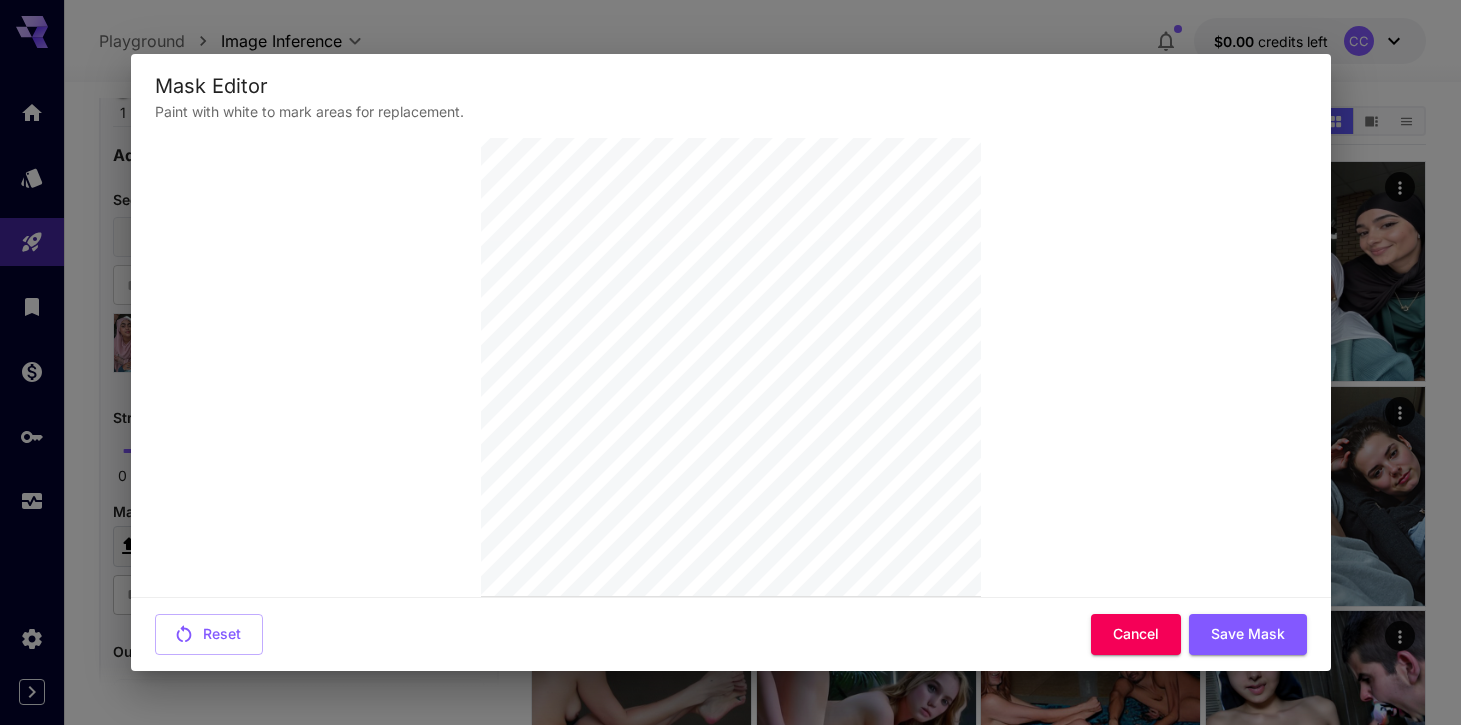 click on "Brush Size 29 px Undo   [⌘ + Z] Redo   [⌘ + shift + Z]" at bounding box center (731, 367) 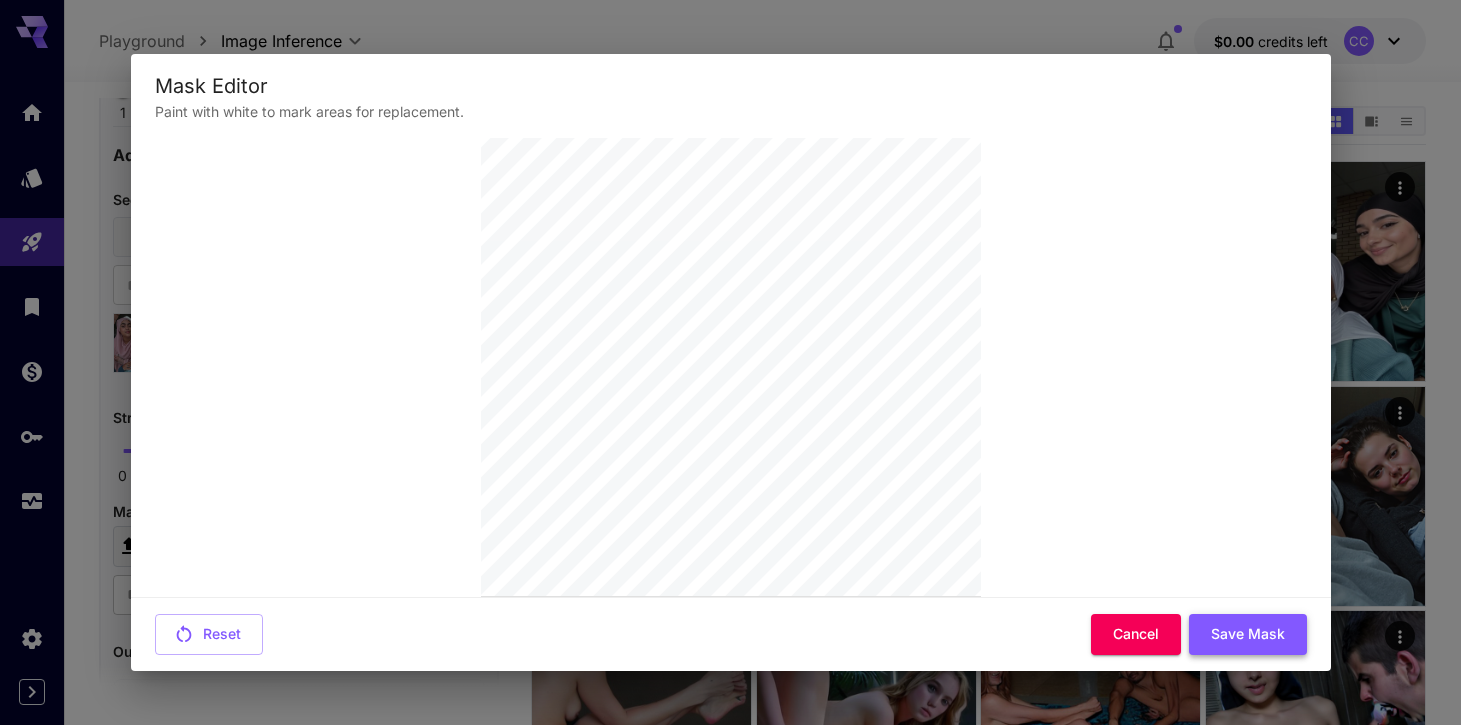 click on "Save Mask" at bounding box center (1248, 634) 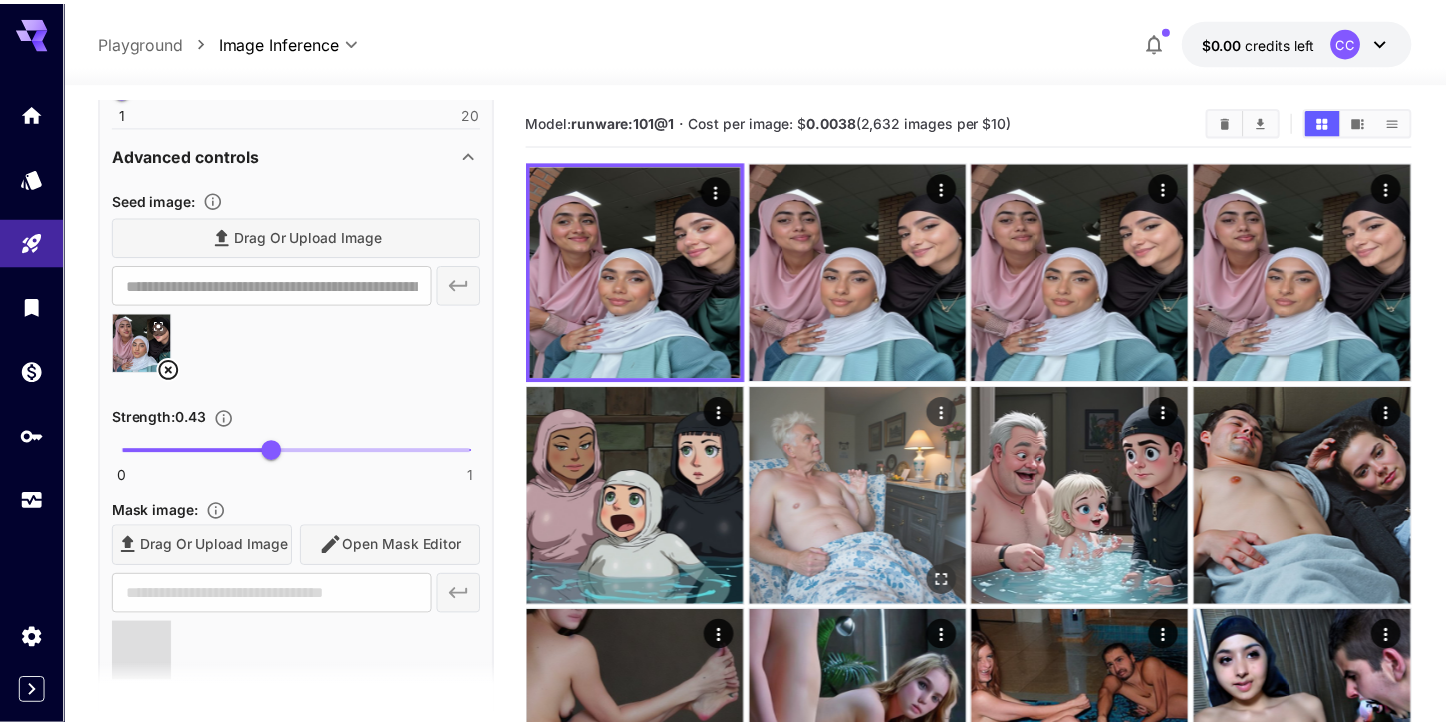 scroll, scrollTop: 0, scrollLeft: 0, axis: both 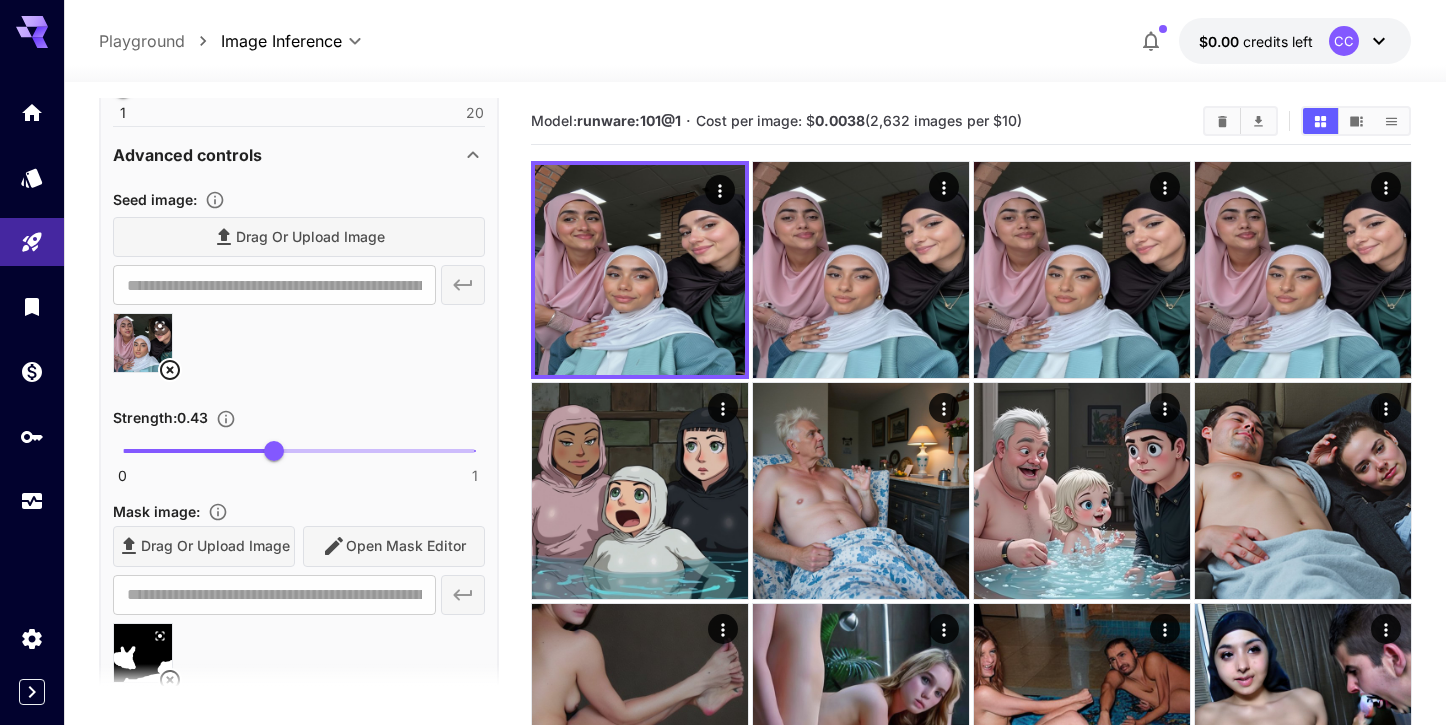 type on "**********" 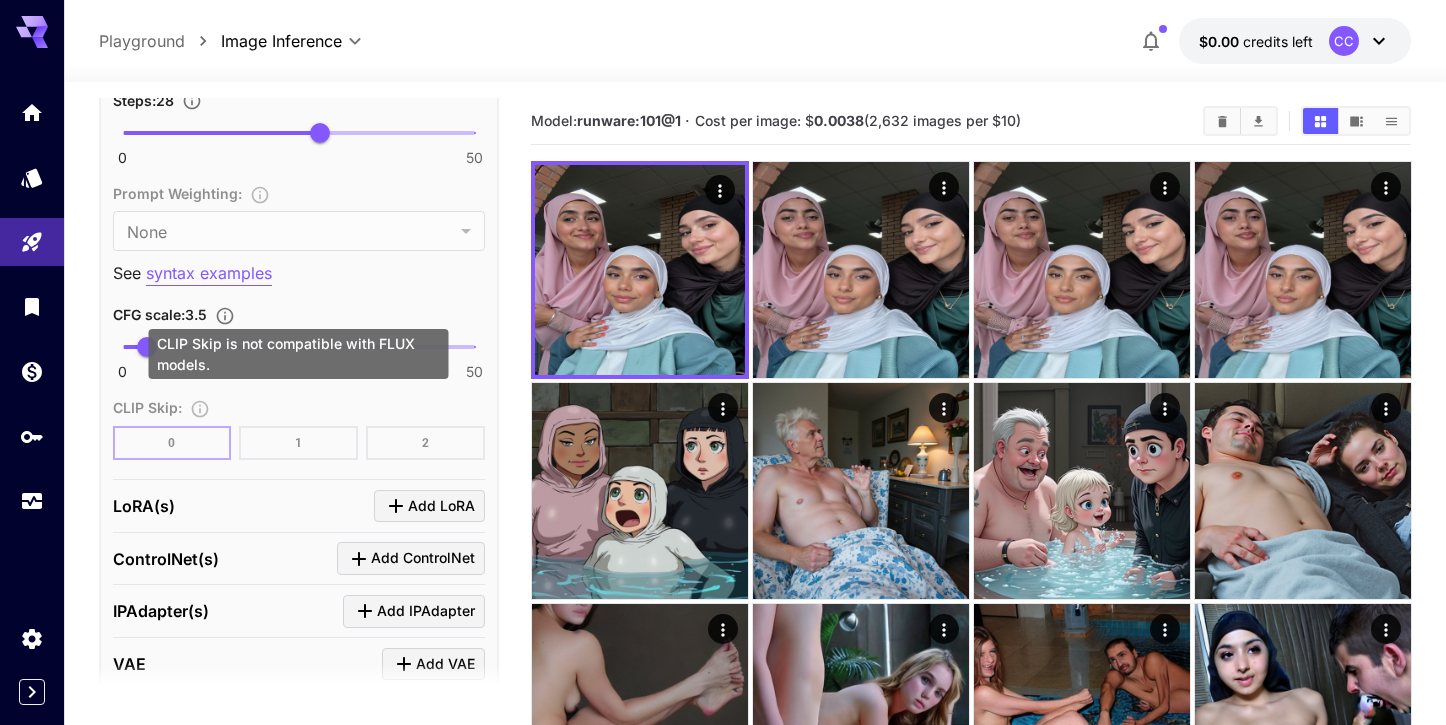 scroll, scrollTop: 1647, scrollLeft: 0, axis: vertical 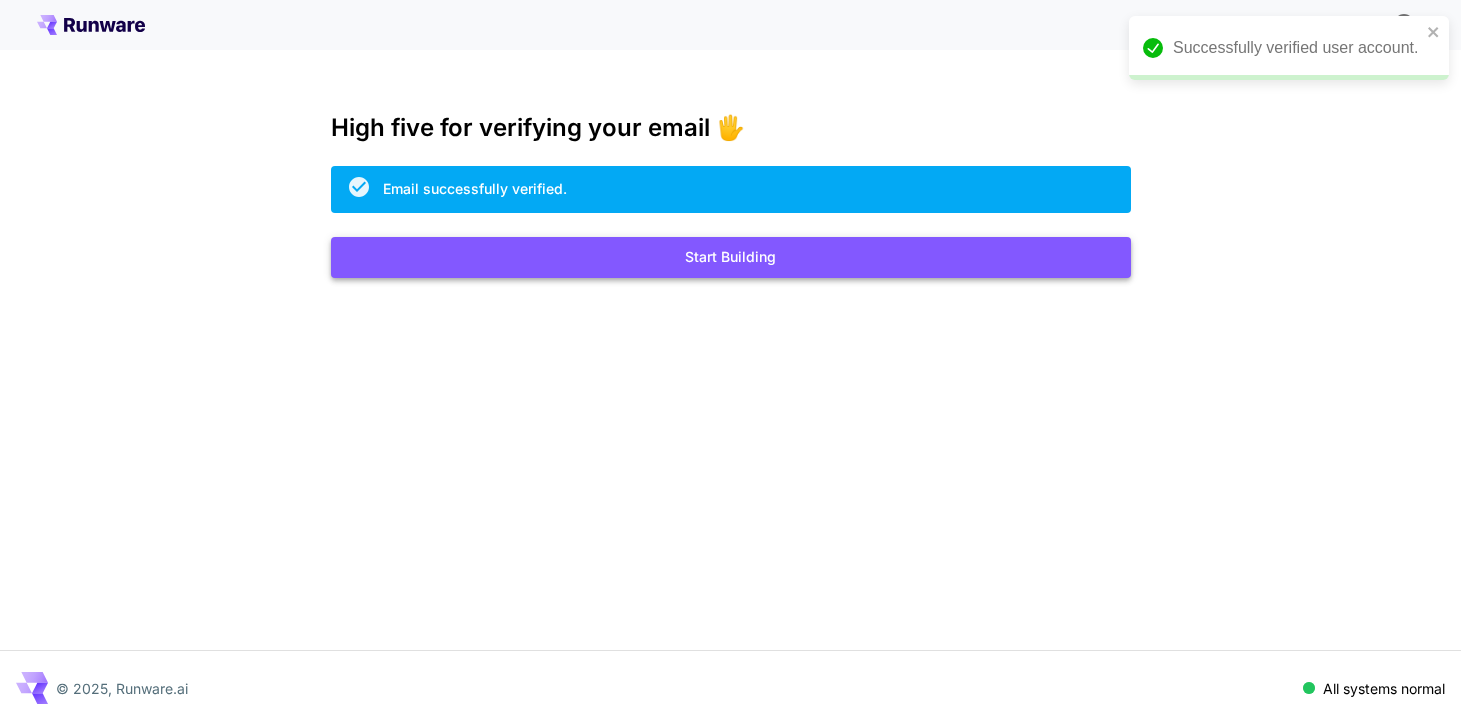click on "Start Building" at bounding box center (731, 257) 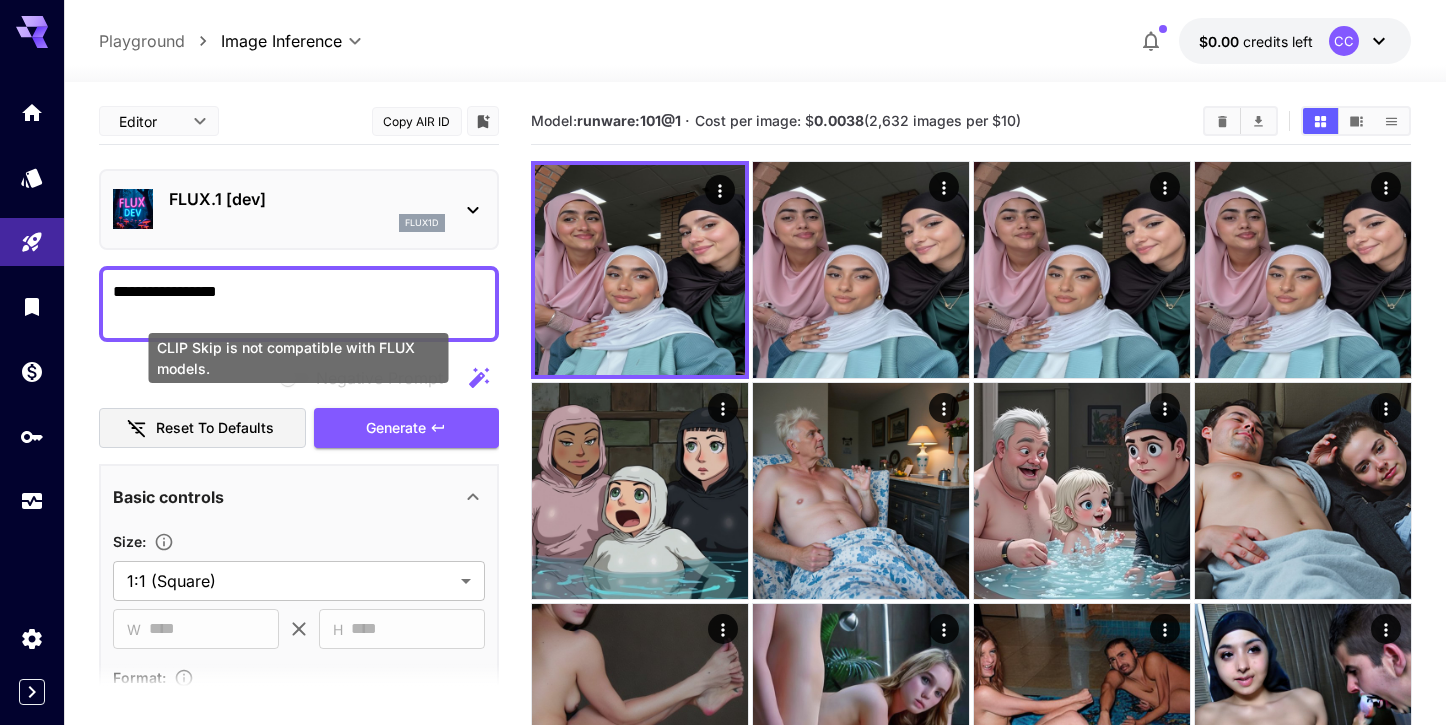 scroll, scrollTop: 0, scrollLeft: 0, axis: both 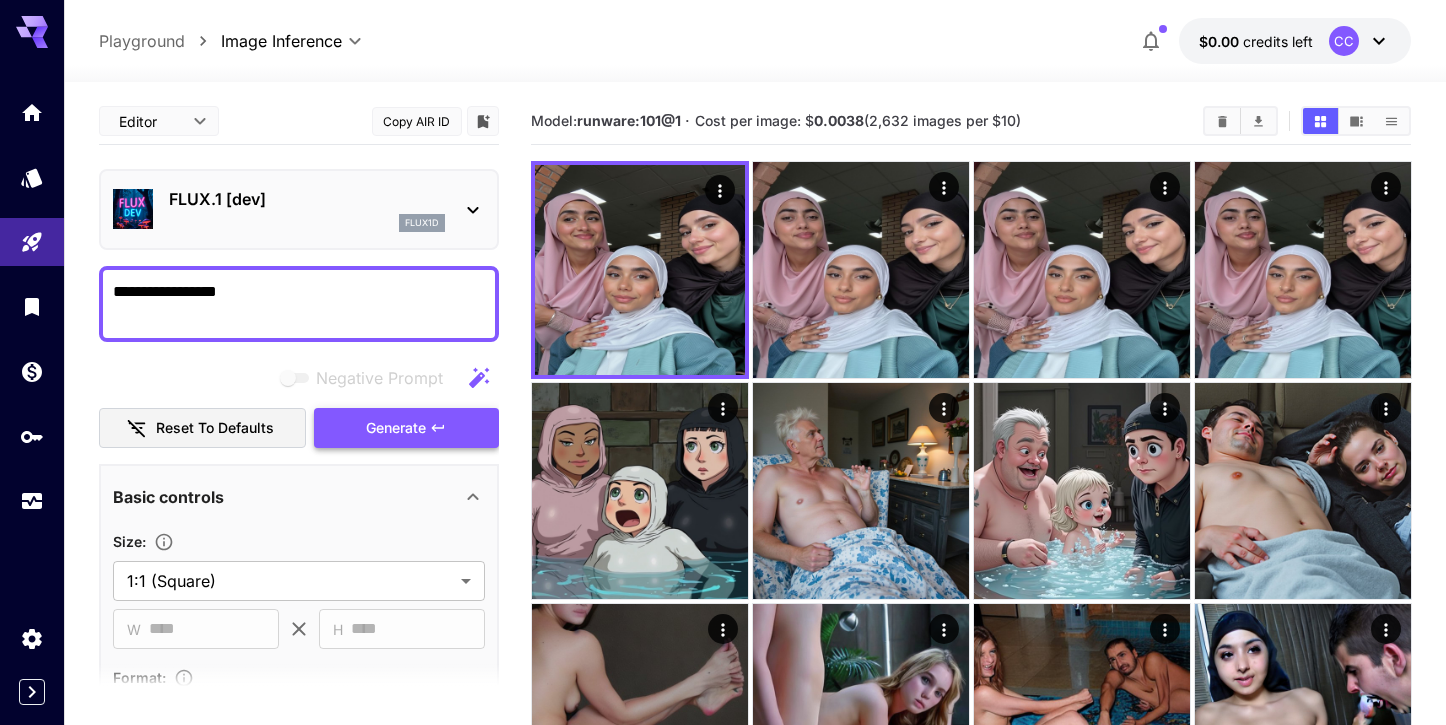 click on "Generate" at bounding box center [396, 428] 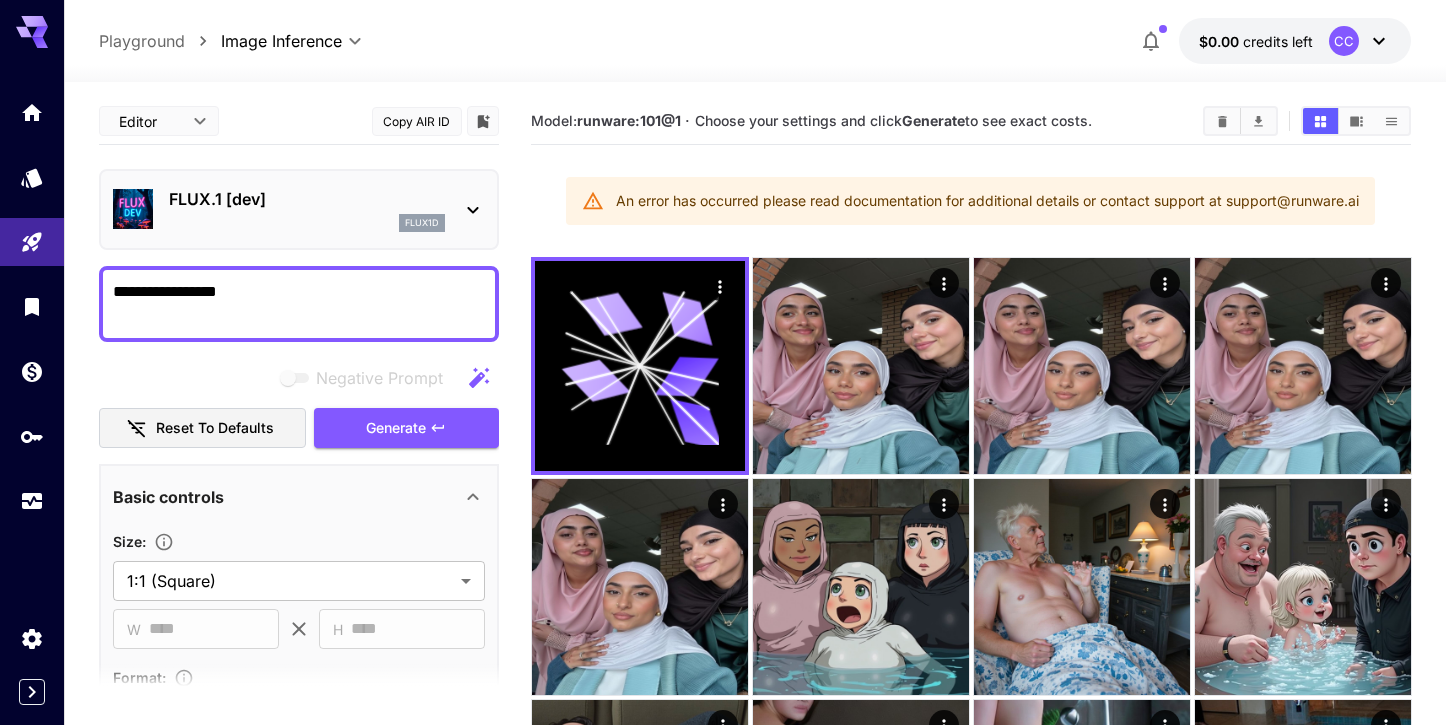 click on "Generate" at bounding box center [396, 428] 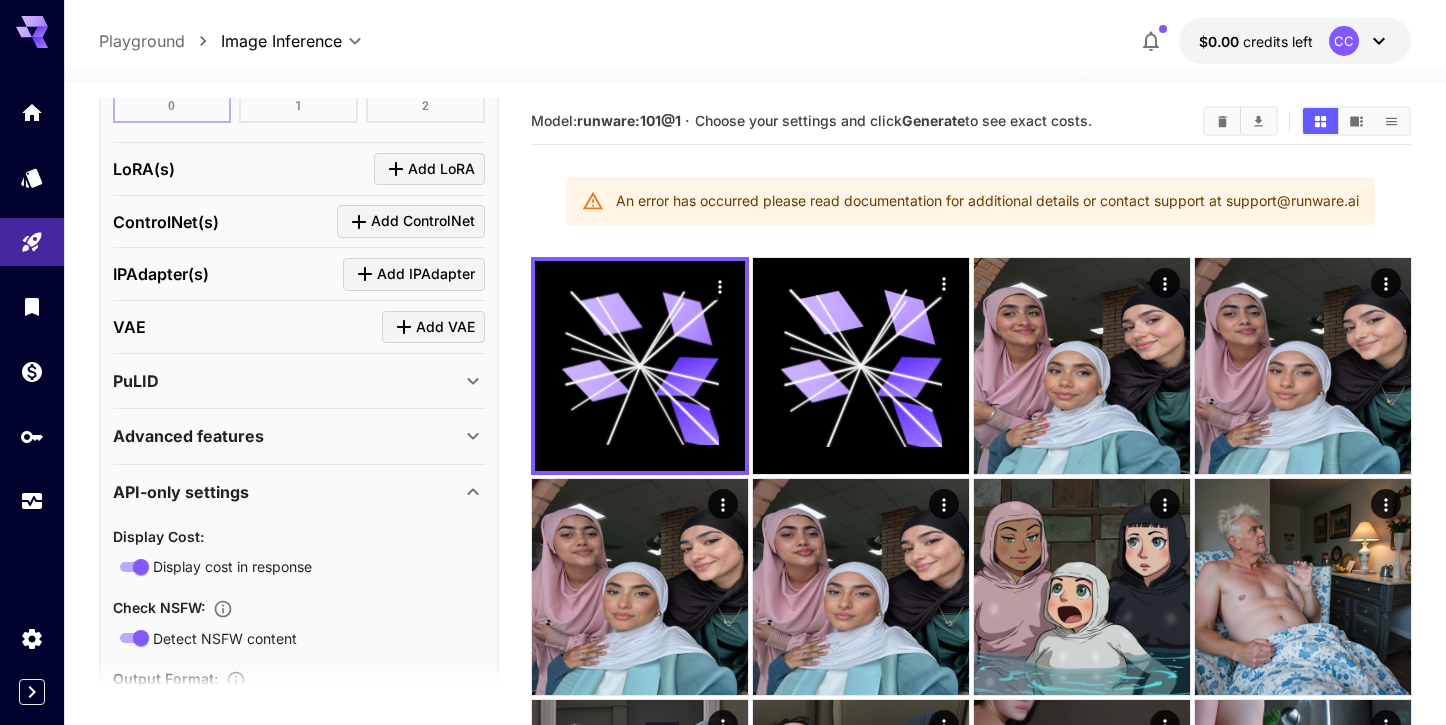 scroll, scrollTop: 2180, scrollLeft: 0, axis: vertical 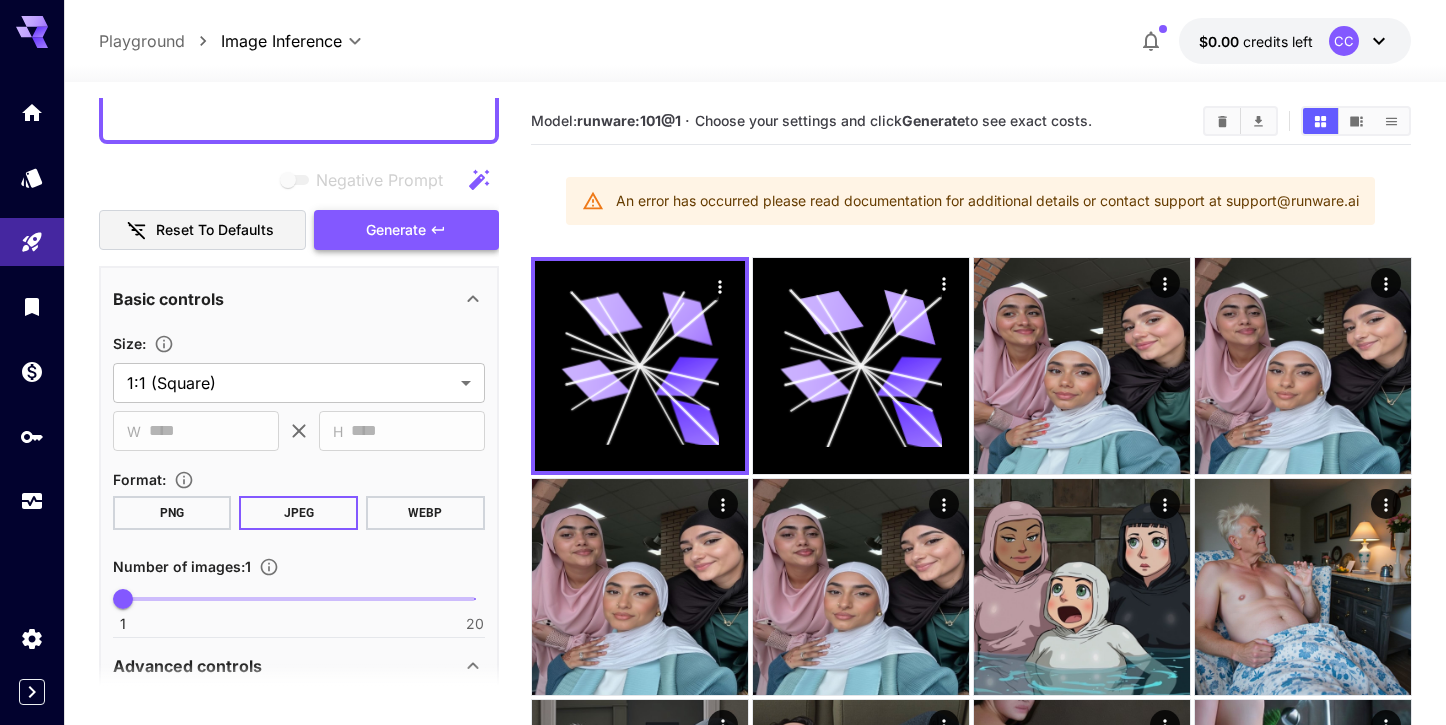 click on "Generate" at bounding box center [396, 230] 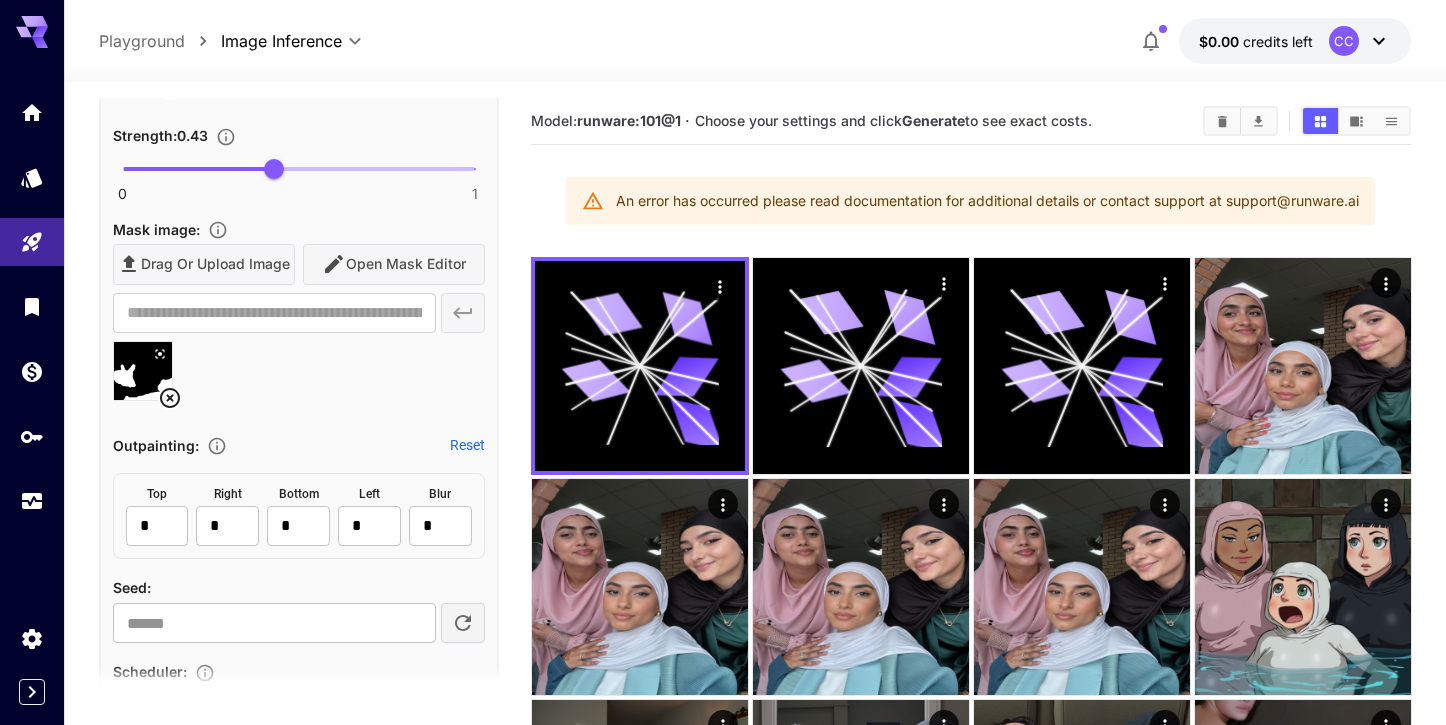 scroll, scrollTop: 843, scrollLeft: 0, axis: vertical 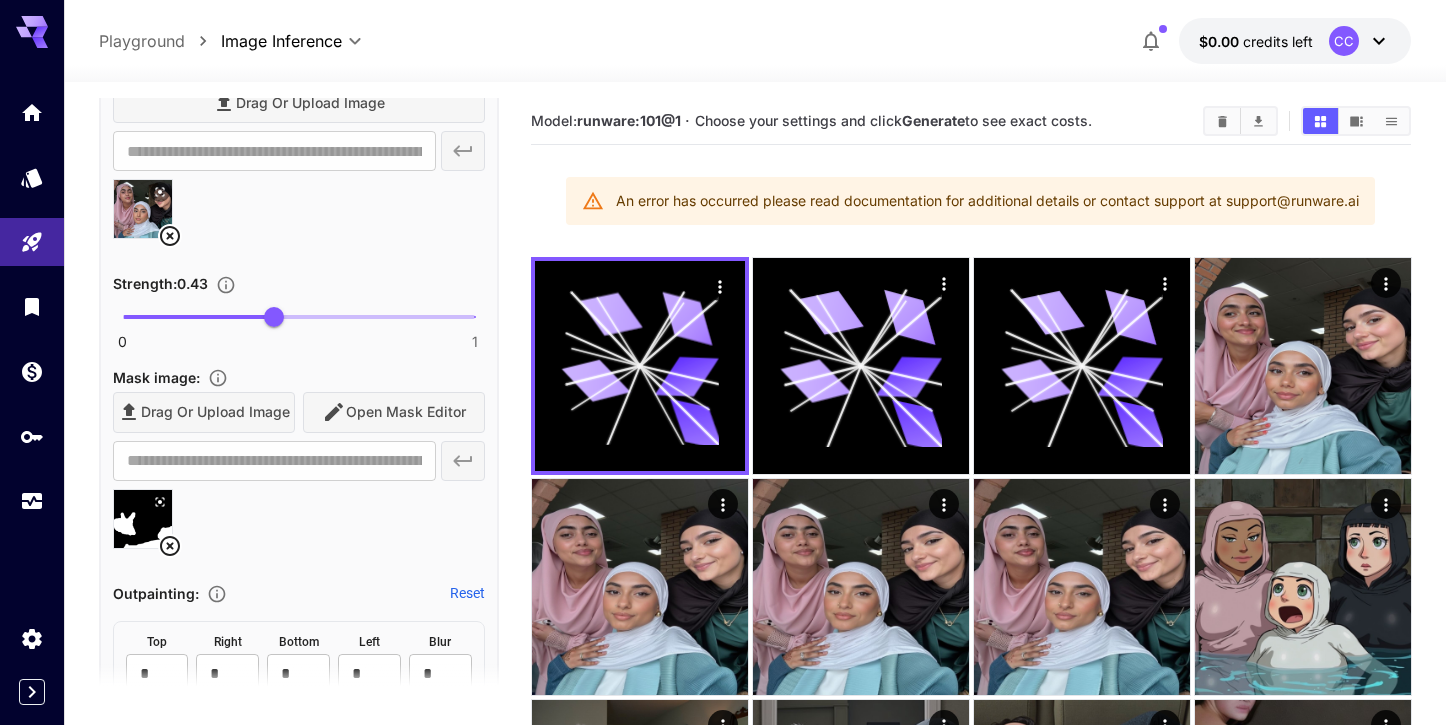 click on "Drag or upload image Open Mask Editor" at bounding box center [299, 412] 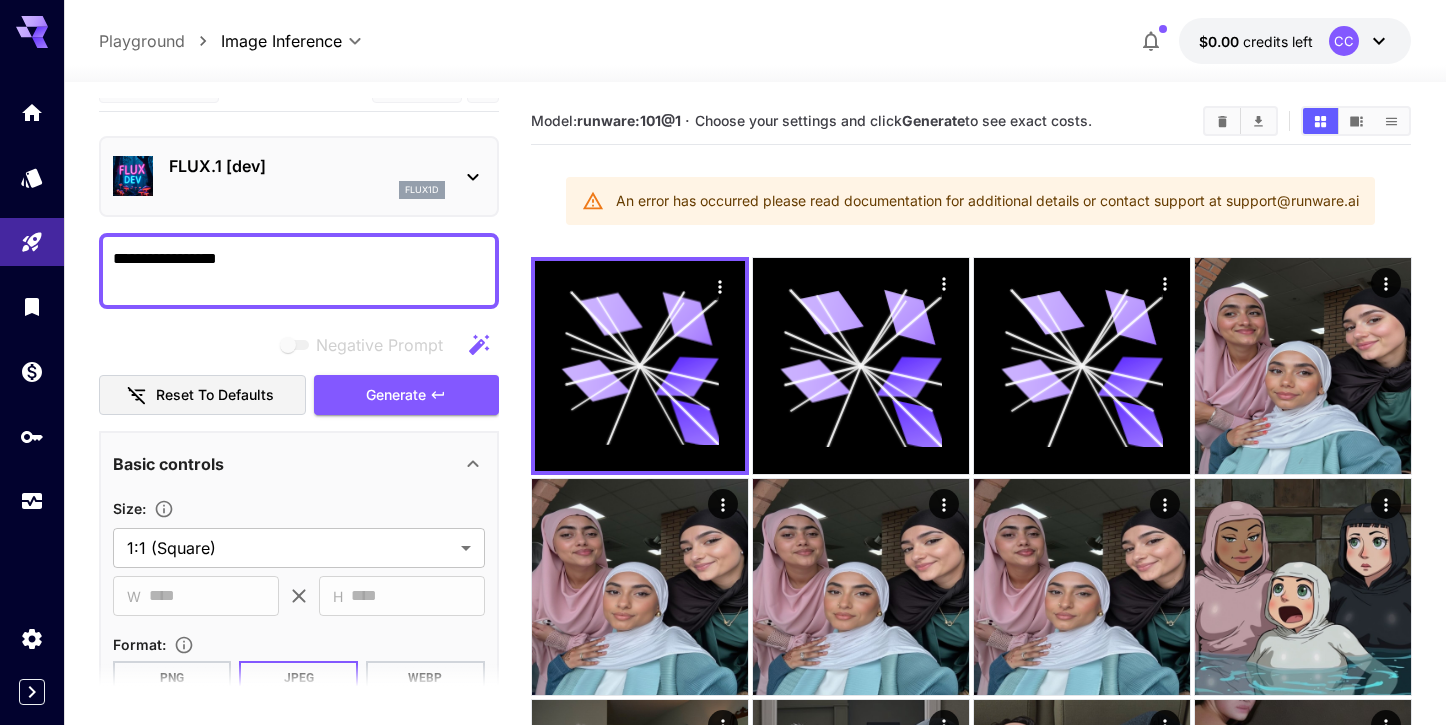 scroll, scrollTop: 0, scrollLeft: 0, axis: both 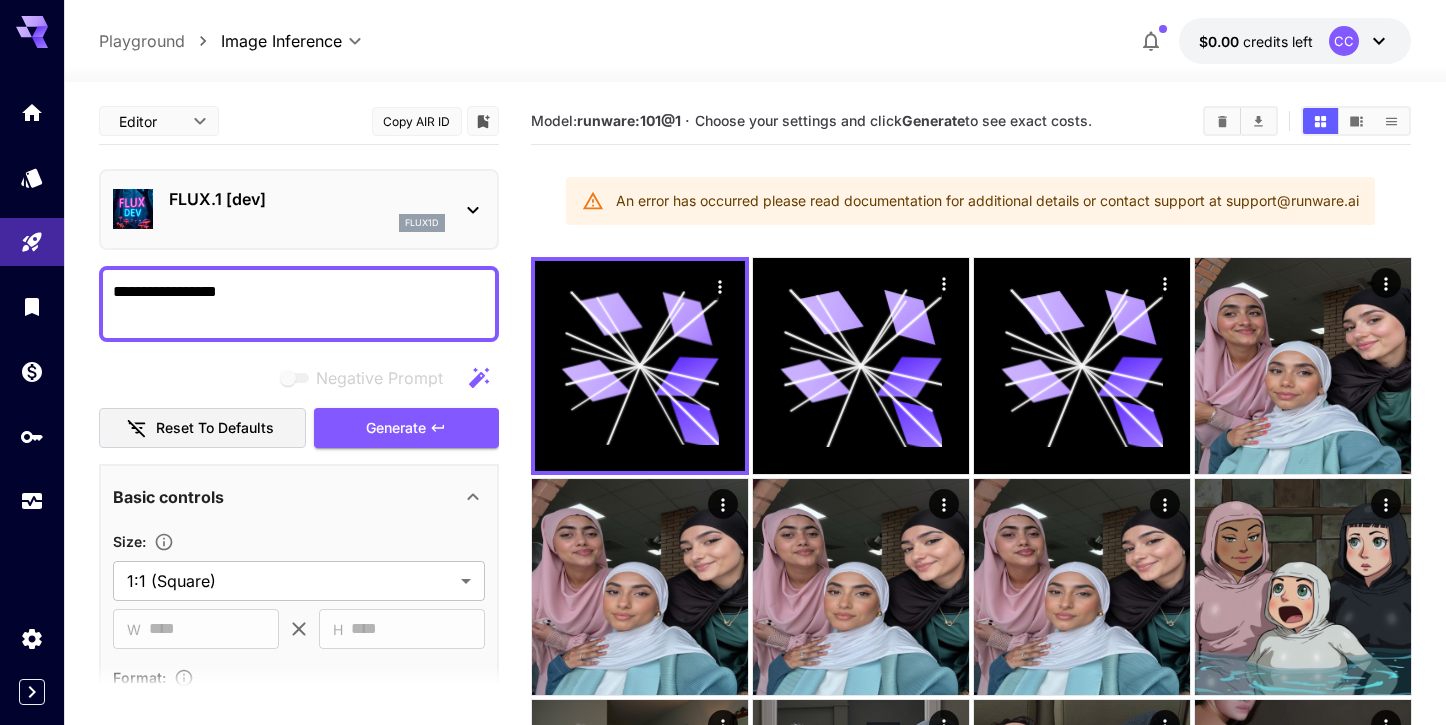 click on "flux1d" at bounding box center [307, 223] 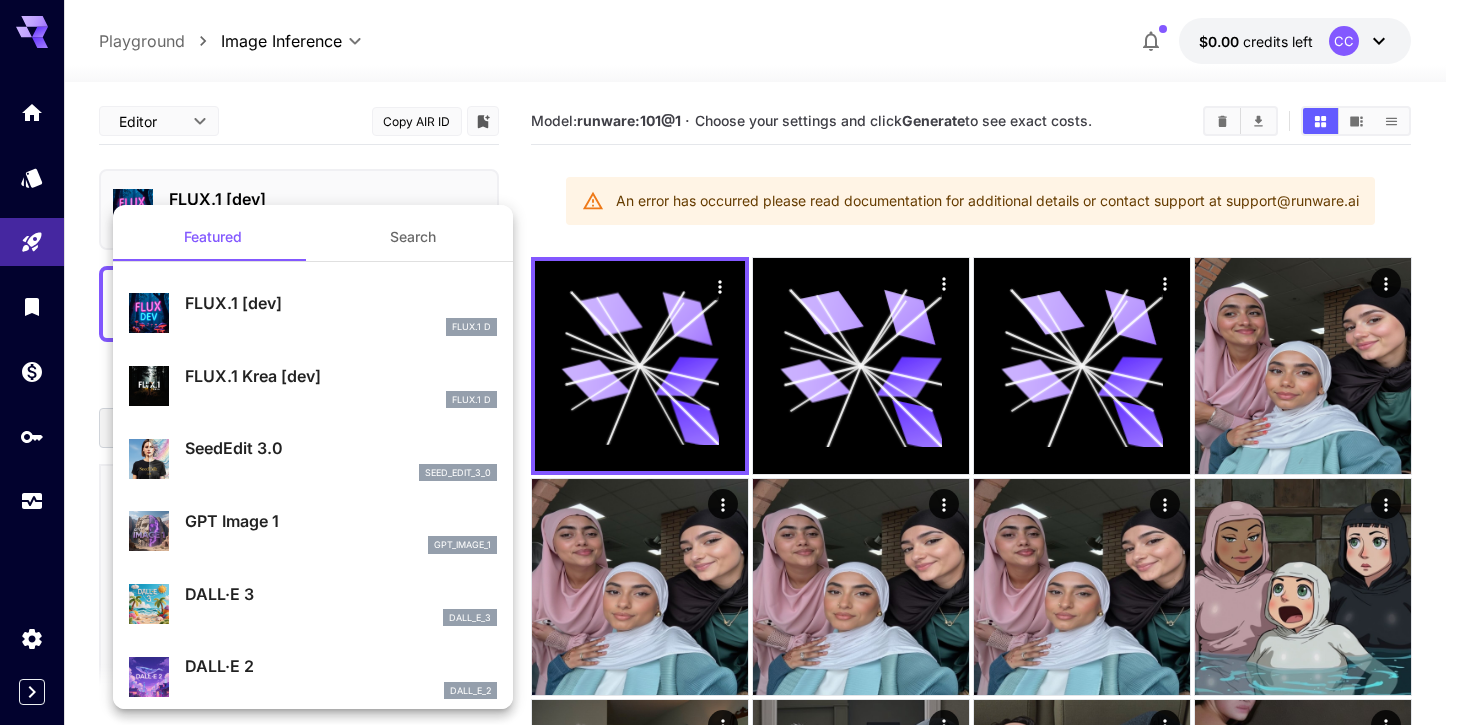 click on "FLUX.1 Krea [dev]" at bounding box center (341, 376) 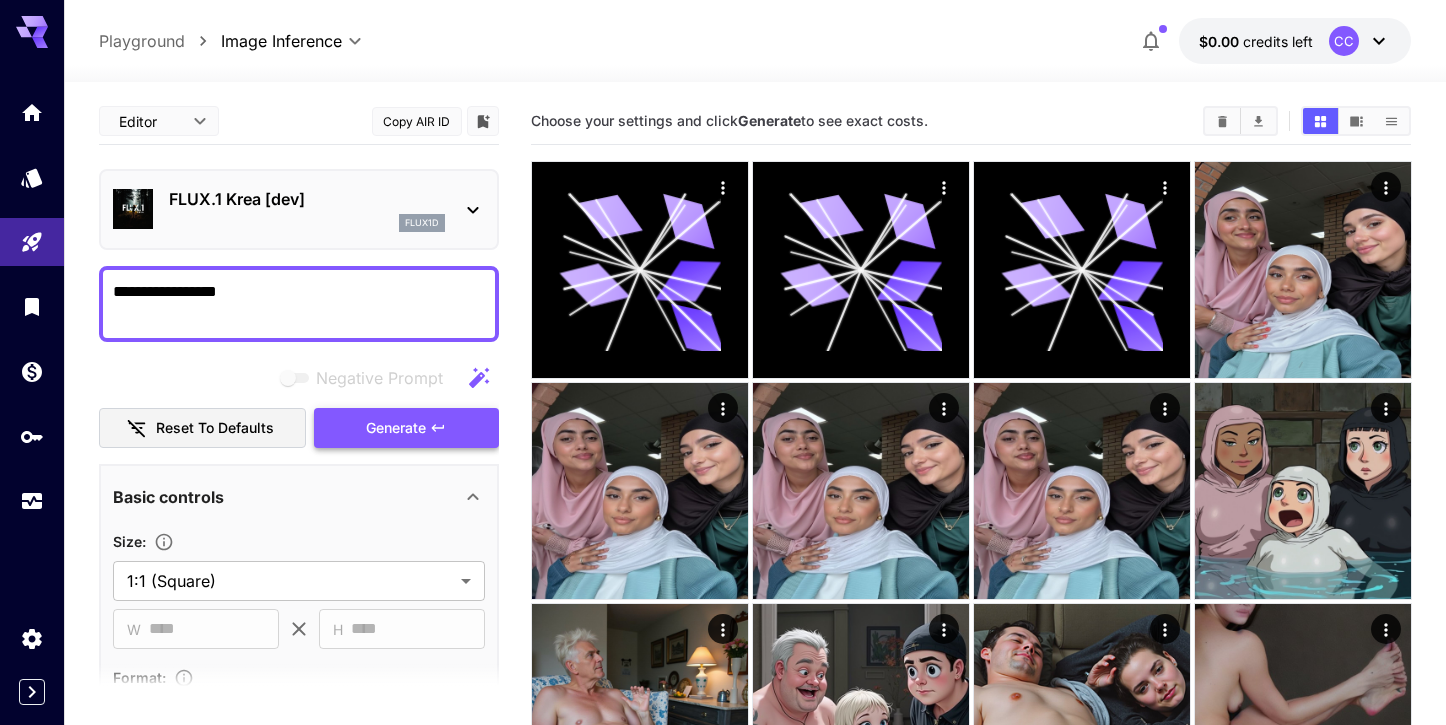 click on "Generate" at bounding box center [396, 428] 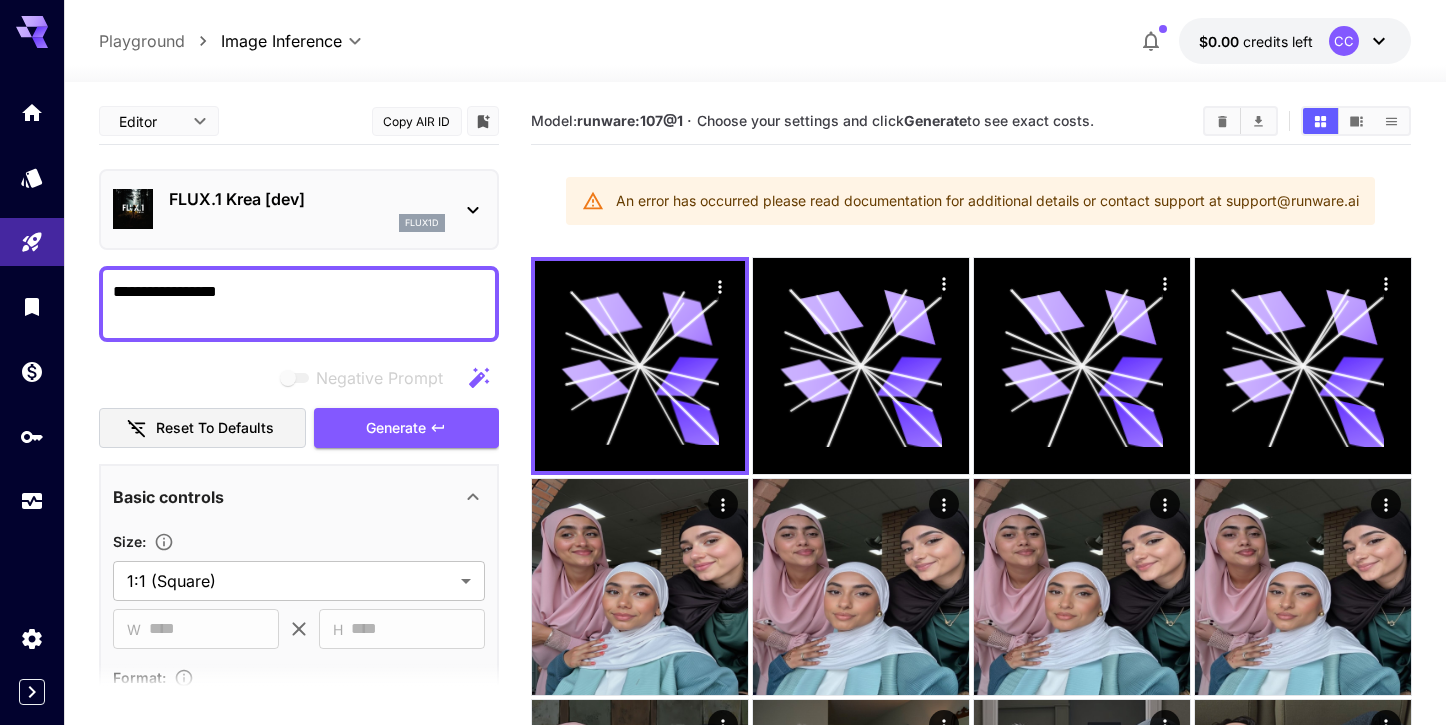 click on "FLUX.1 Krea [dev]" at bounding box center (307, 199) 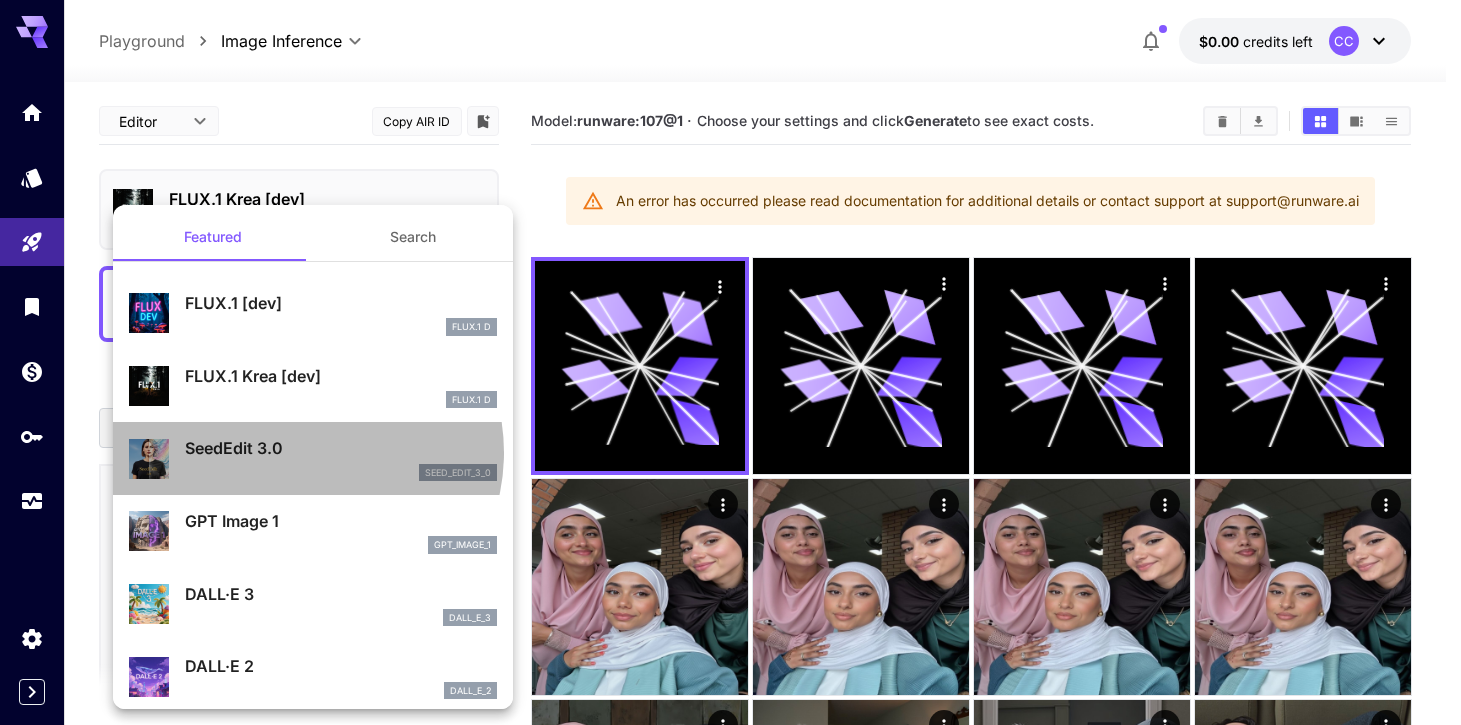 click on "SeedEdit 3.0" at bounding box center (341, 448) 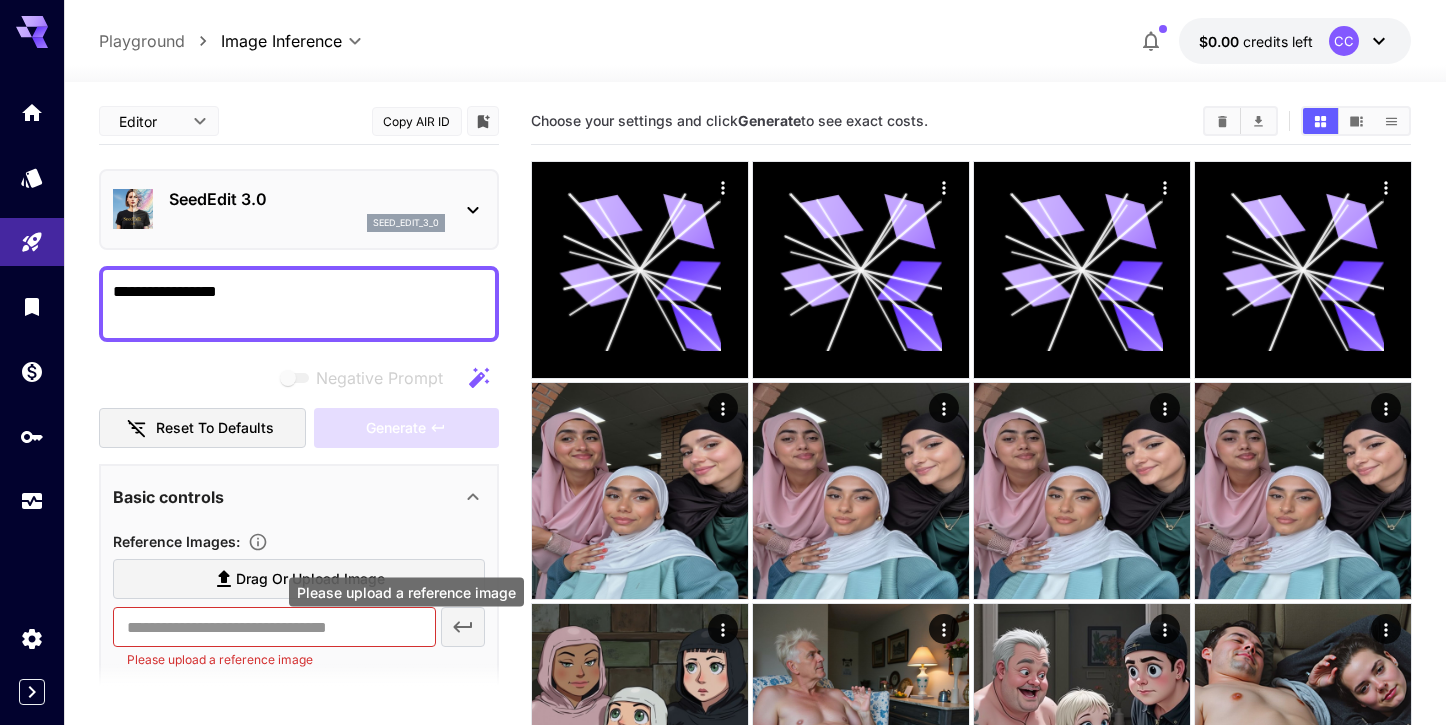 scroll, scrollTop: 164, scrollLeft: 0, axis: vertical 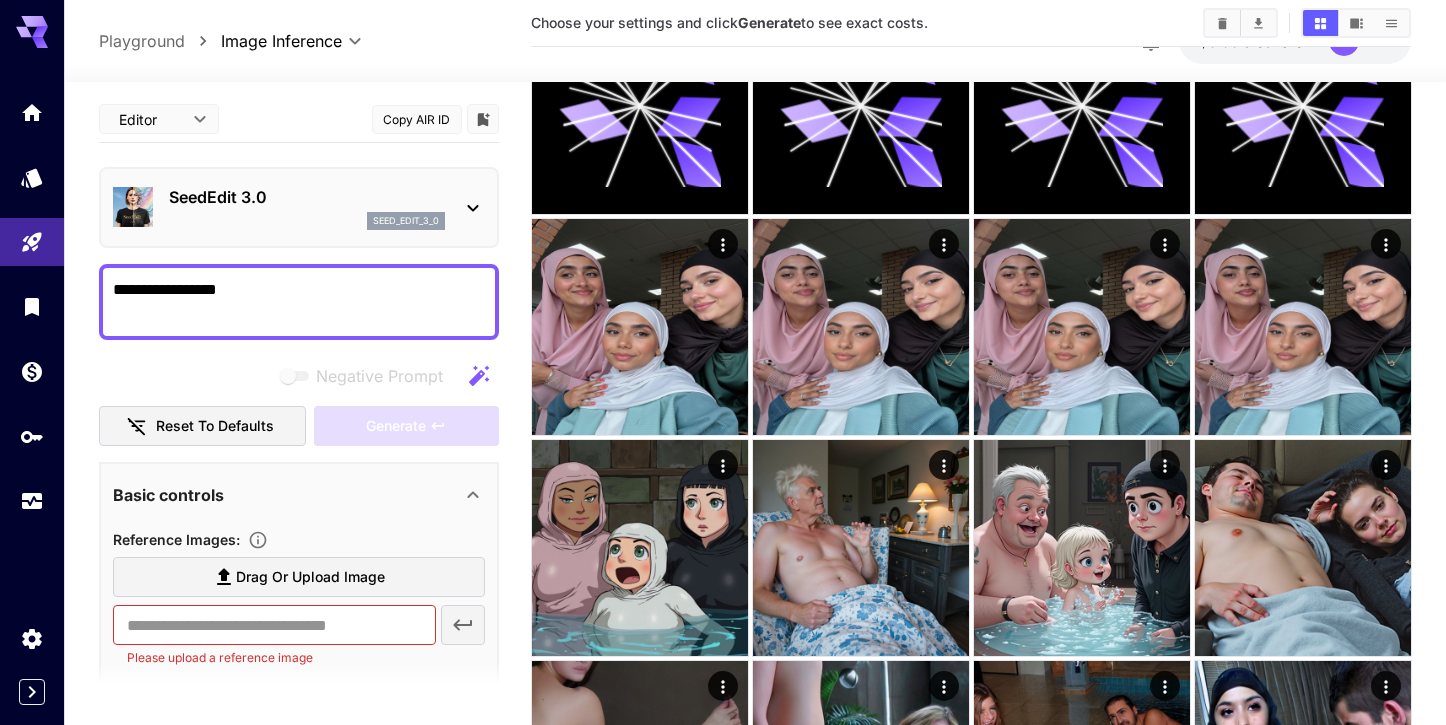 click on "Drag or upload image" at bounding box center (310, 577) 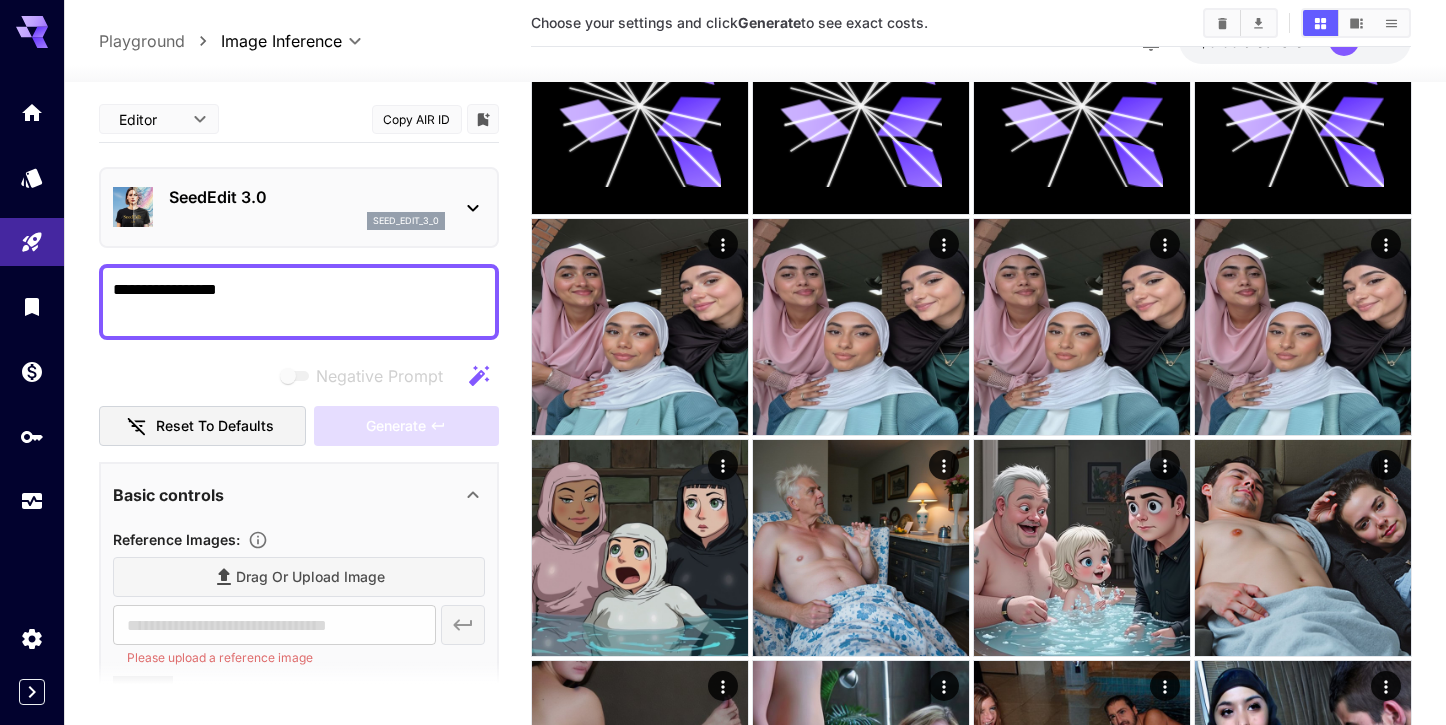type on "**********" 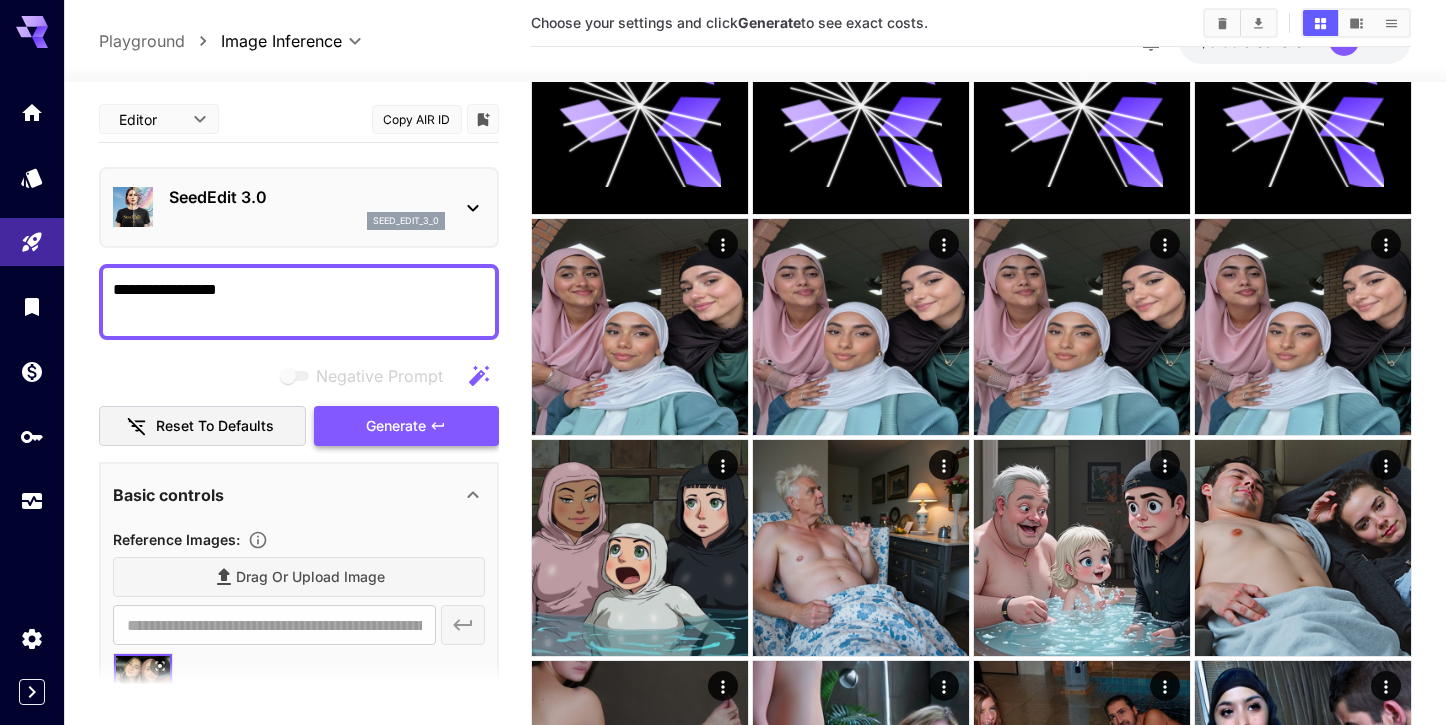 click on "Generate" at bounding box center (396, 426) 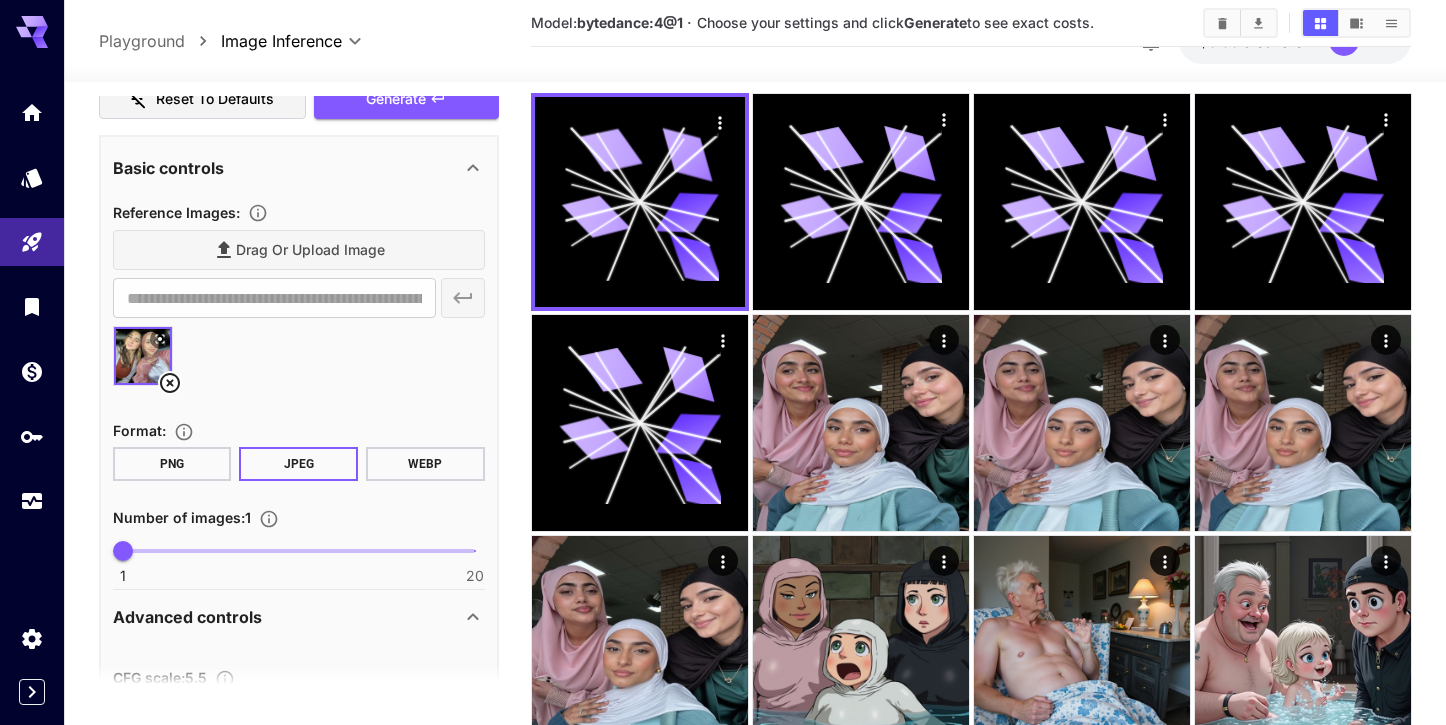 scroll, scrollTop: 0, scrollLeft: 0, axis: both 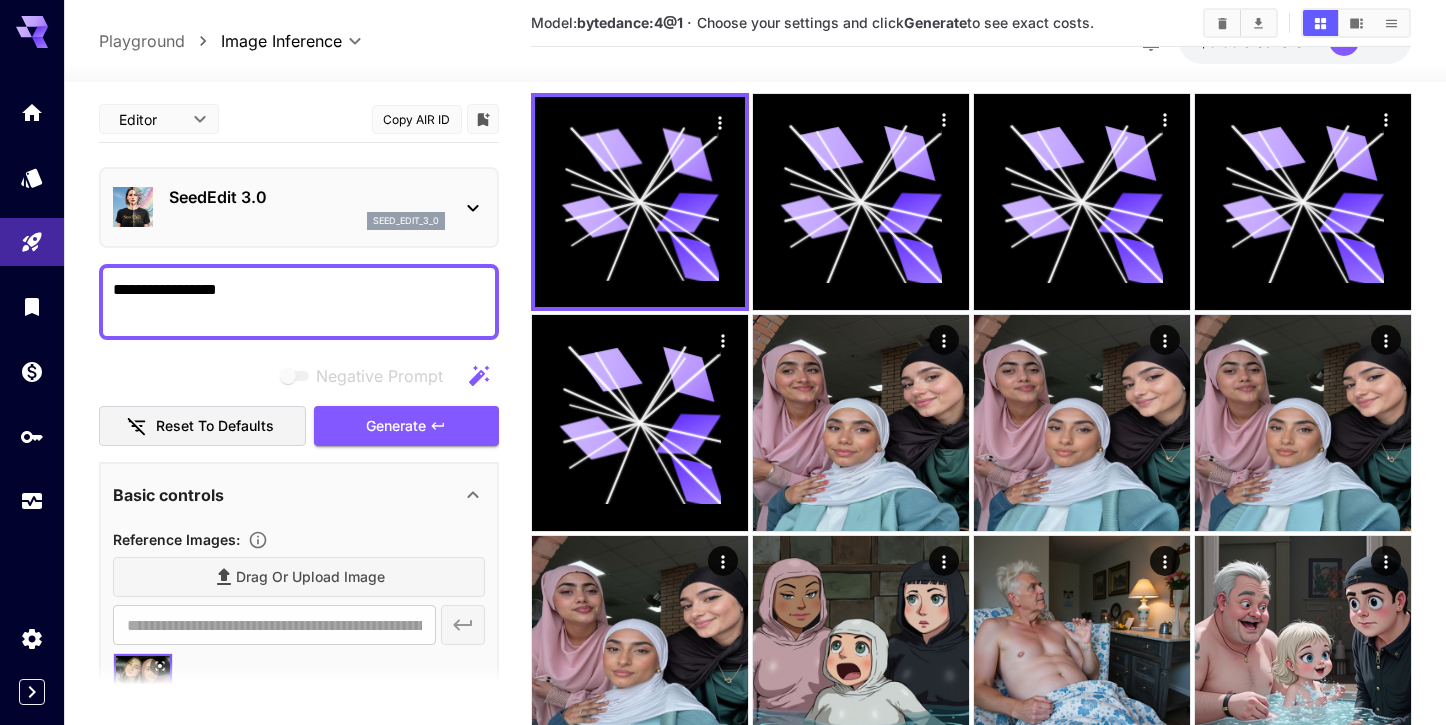 click on "seed_edit_3_0" at bounding box center (307, 221) 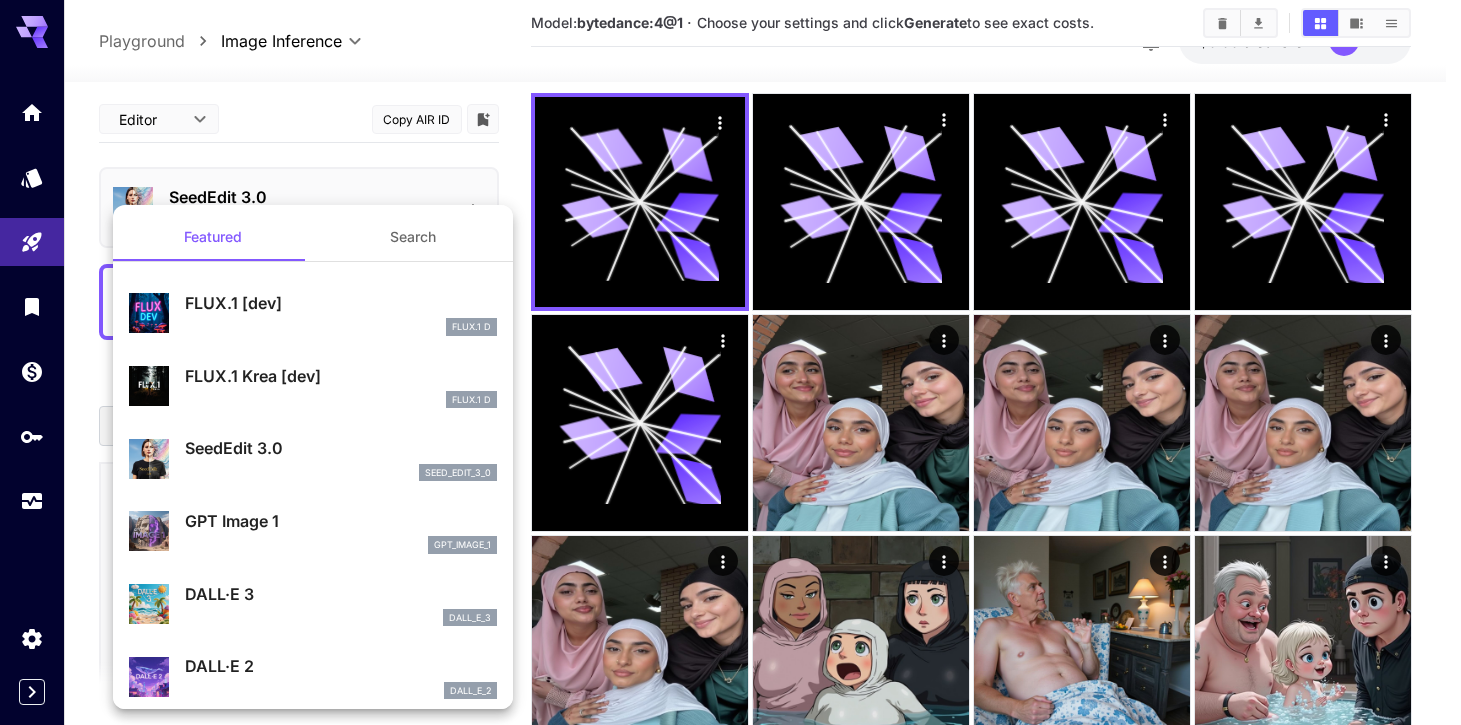 click on "FLUX.1 [dev]" at bounding box center [341, 303] 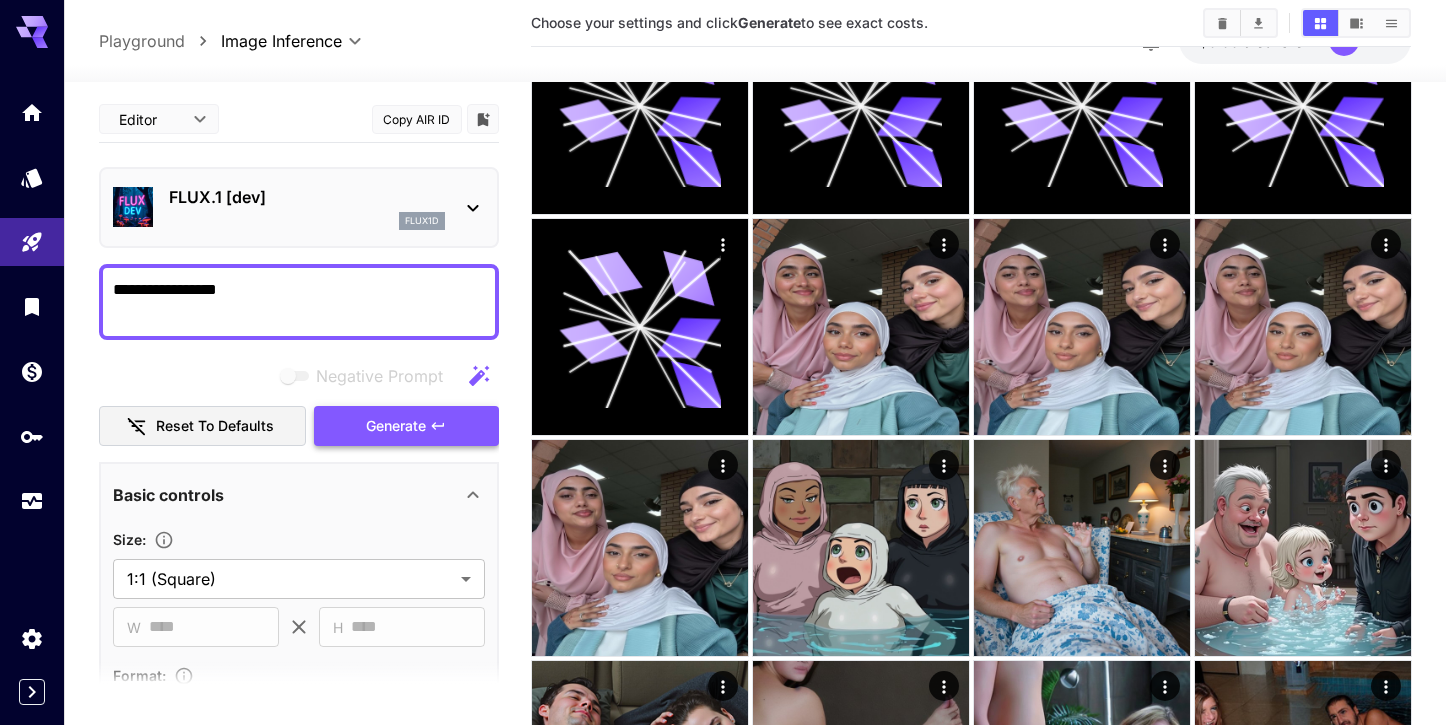 click on "Generate" at bounding box center (396, 426) 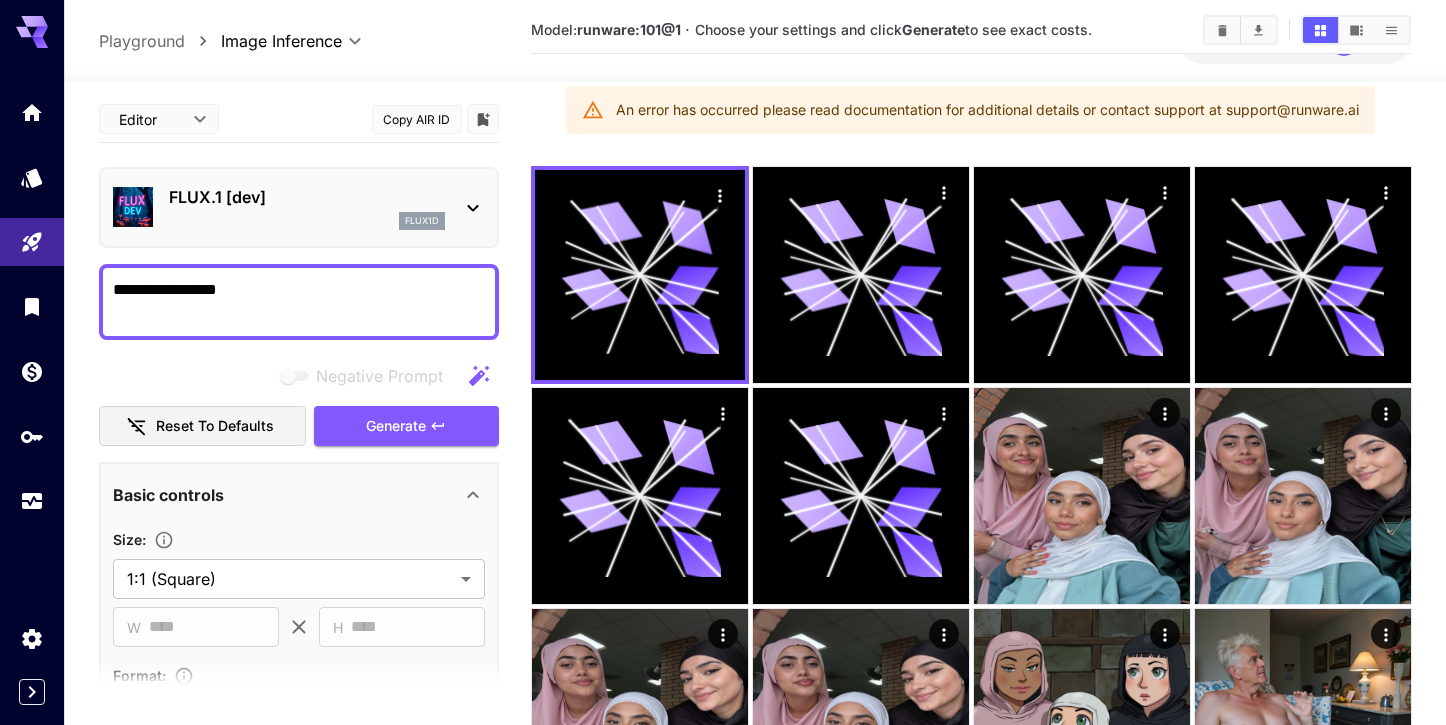 scroll, scrollTop: 0, scrollLeft: 0, axis: both 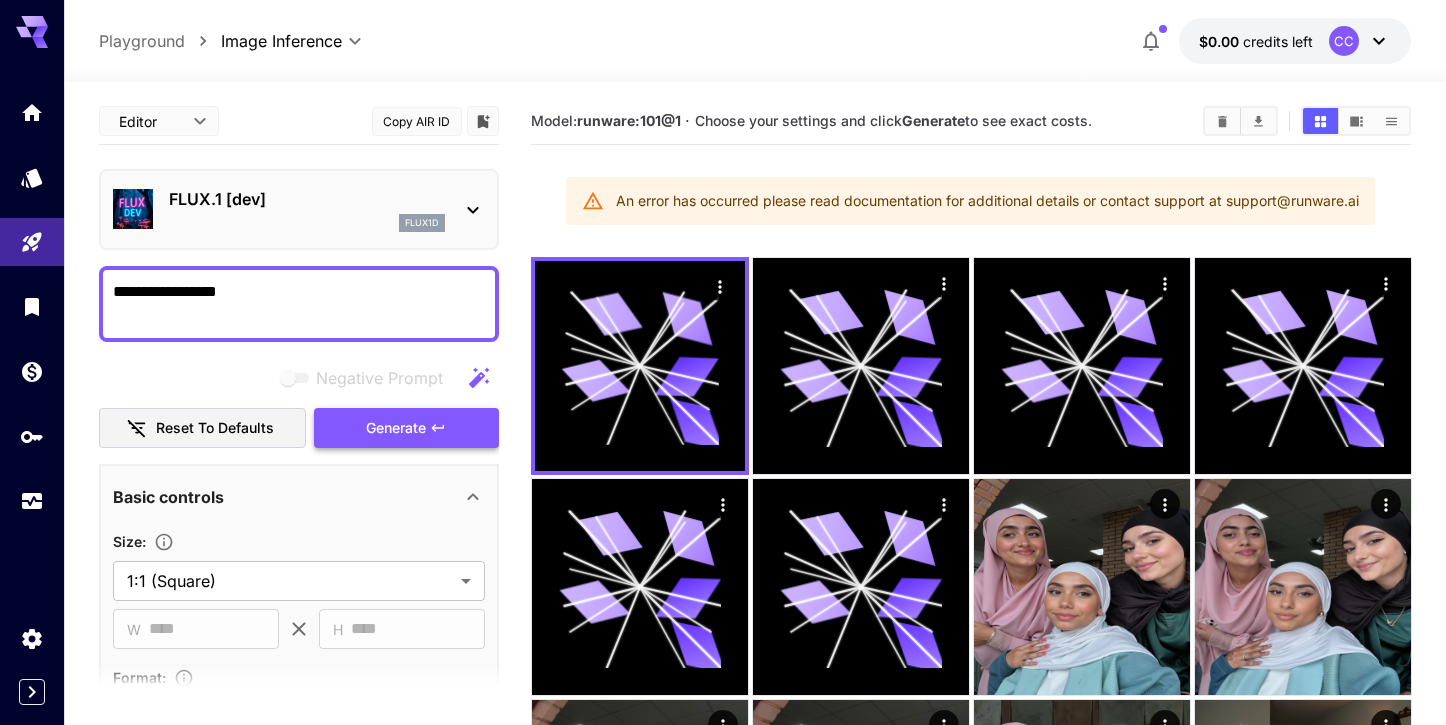 click on "Generate" at bounding box center [396, 428] 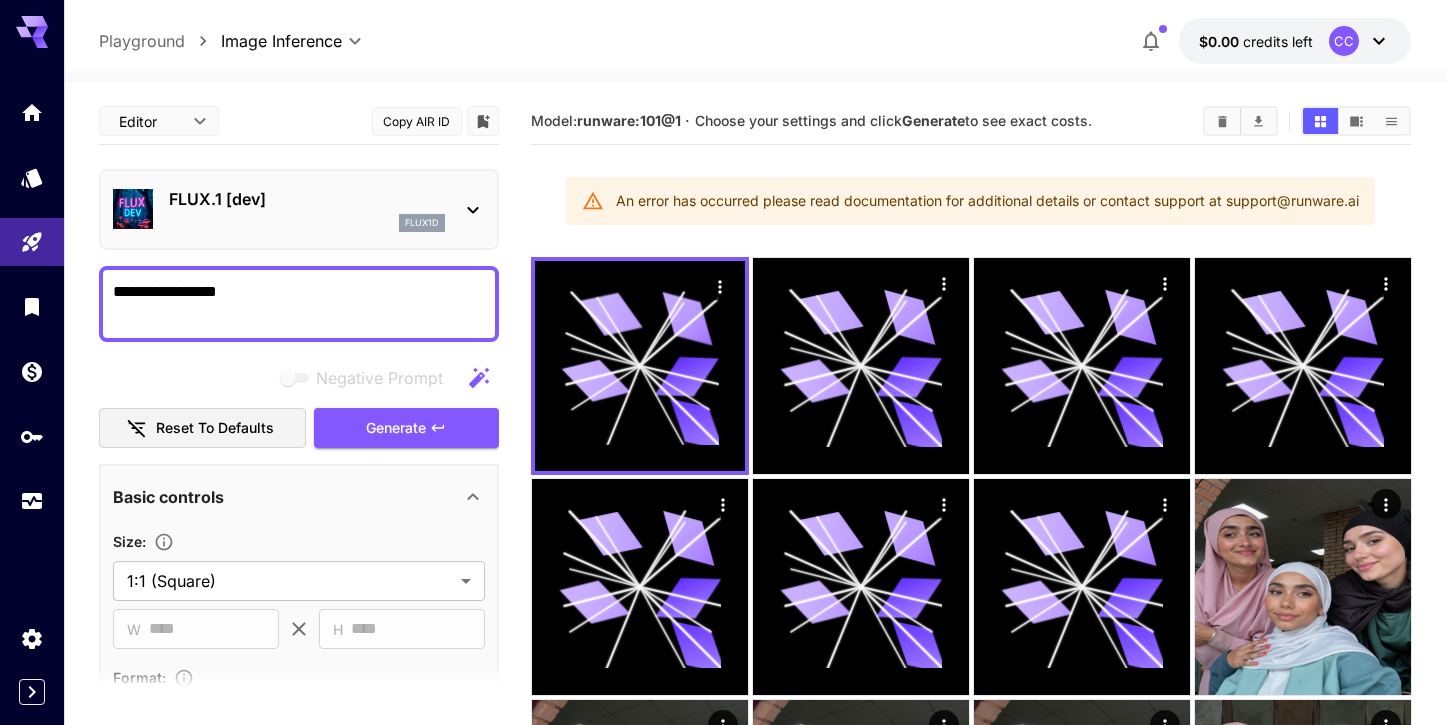 click on "FLUX.1 [dev]" at bounding box center (307, 199) 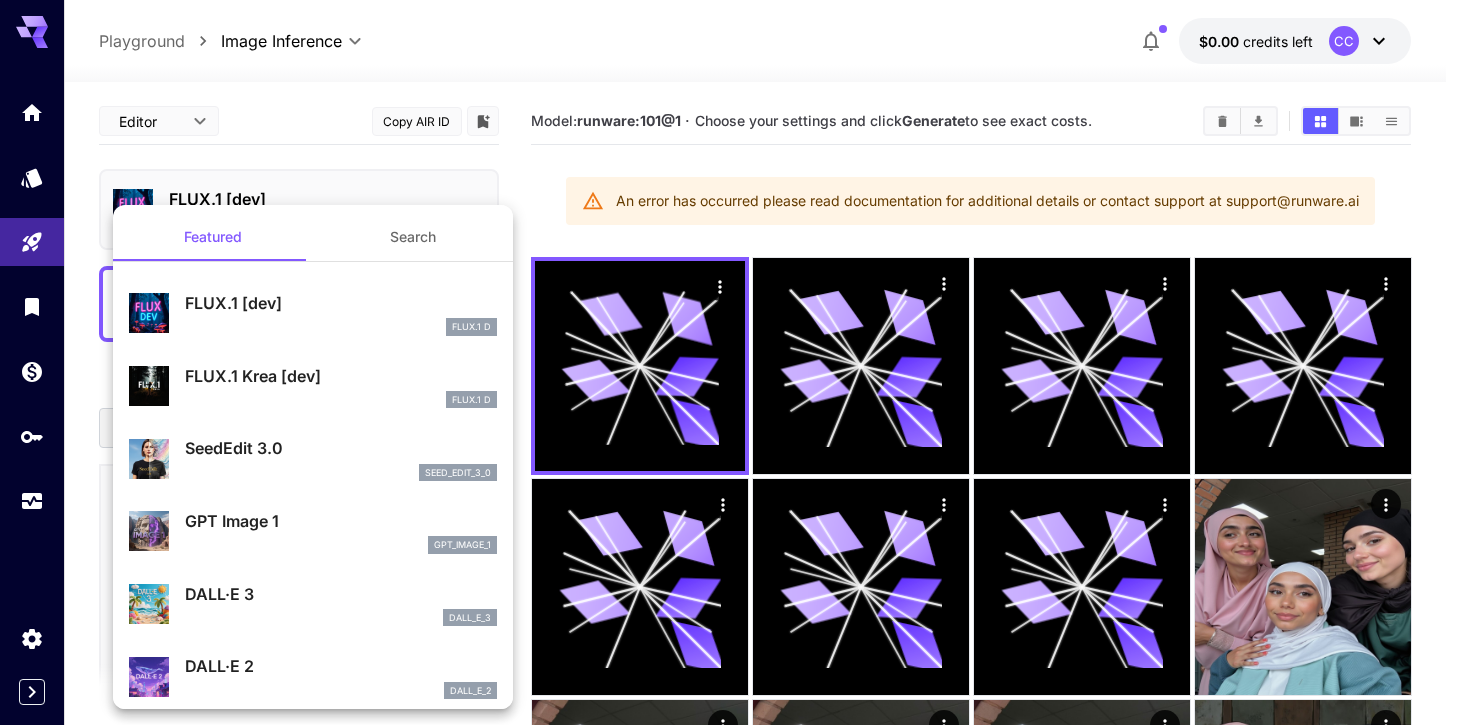 drag, startPoint x: 291, startPoint y: 572, endPoint x: 295, endPoint y: 553, distance: 19.416489 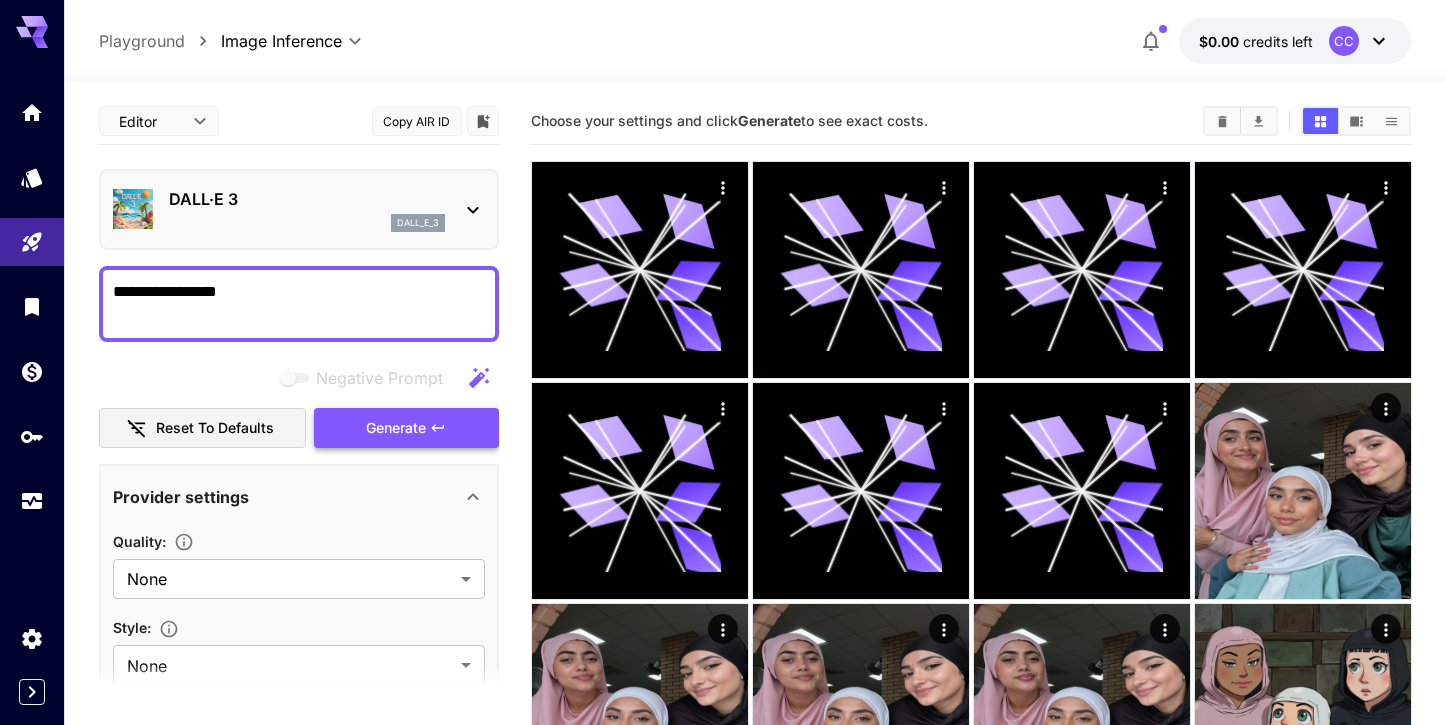 click on "Generate" at bounding box center (396, 428) 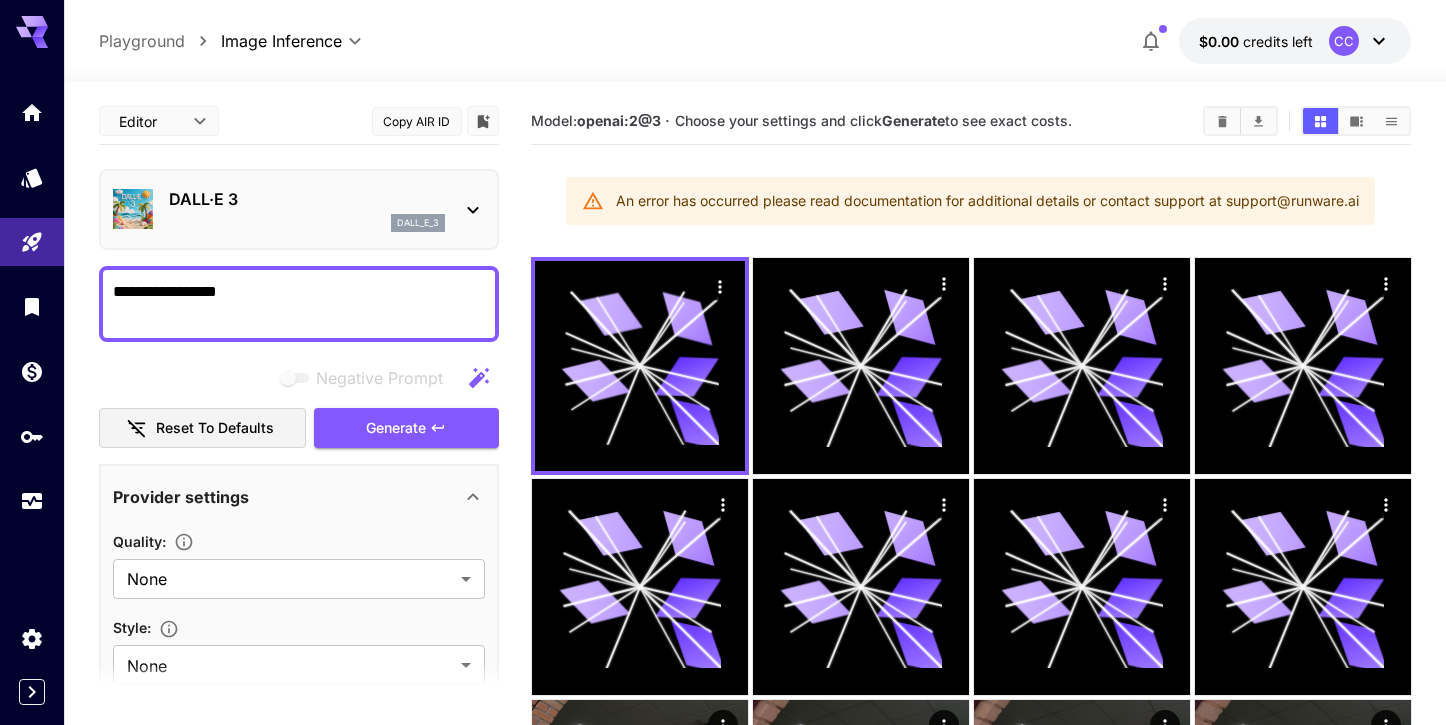 click on "dall_e_3" at bounding box center (418, 223) 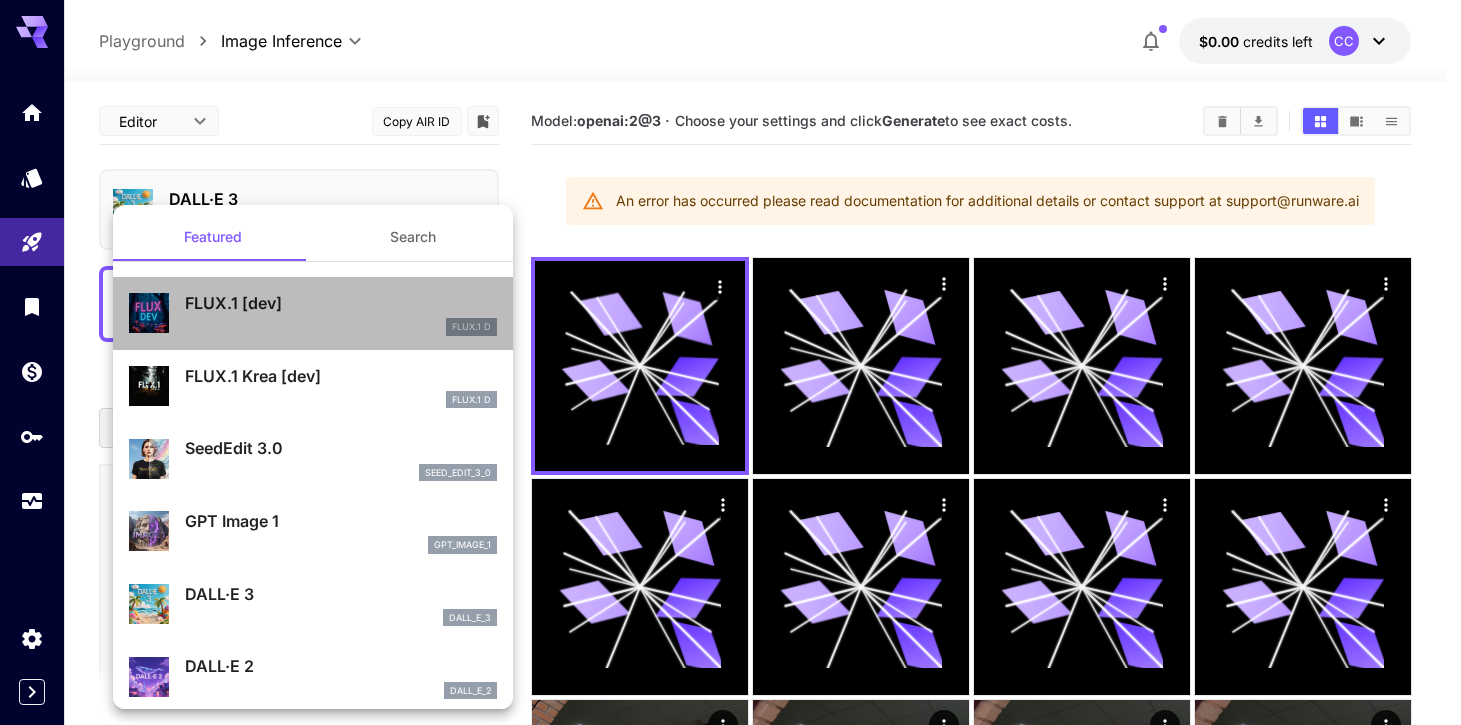 click on "FLUX.1 [dev]" at bounding box center (341, 303) 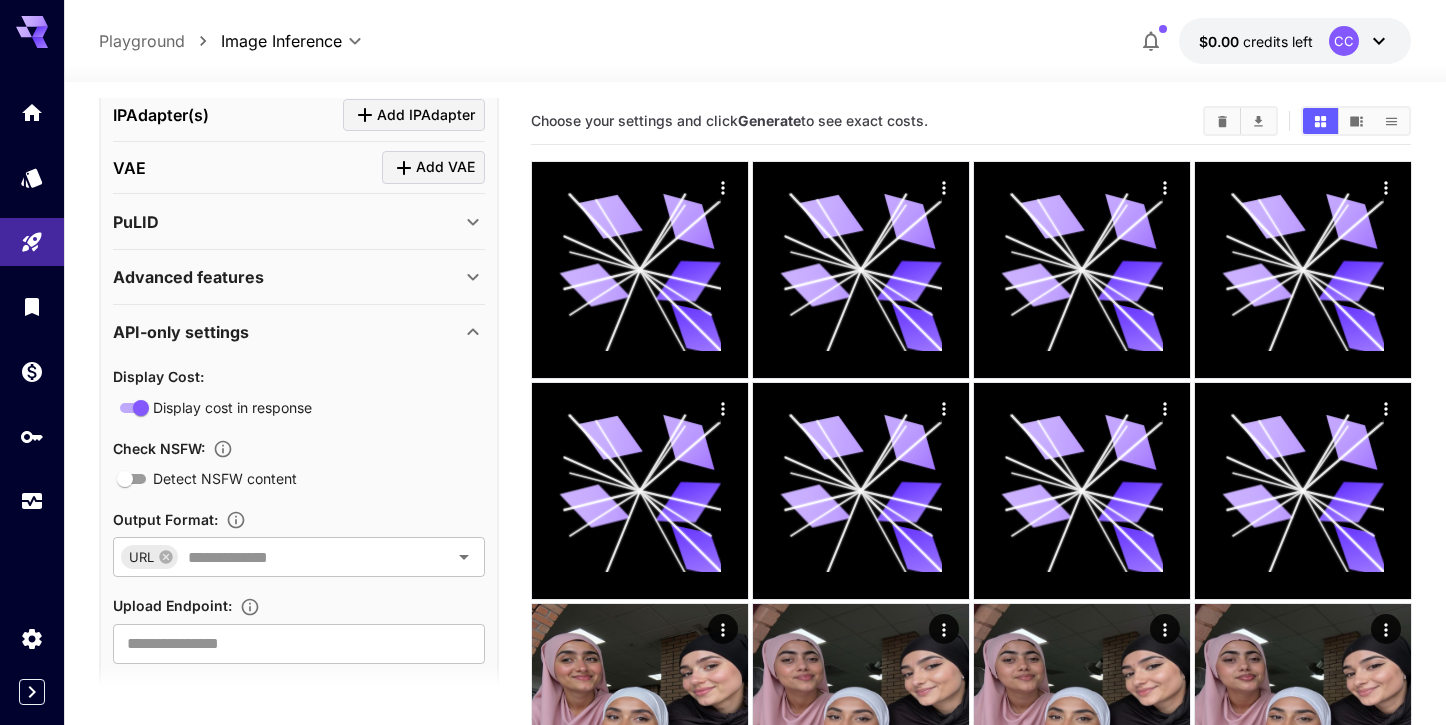 scroll, scrollTop: 945, scrollLeft: 0, axis: vertical 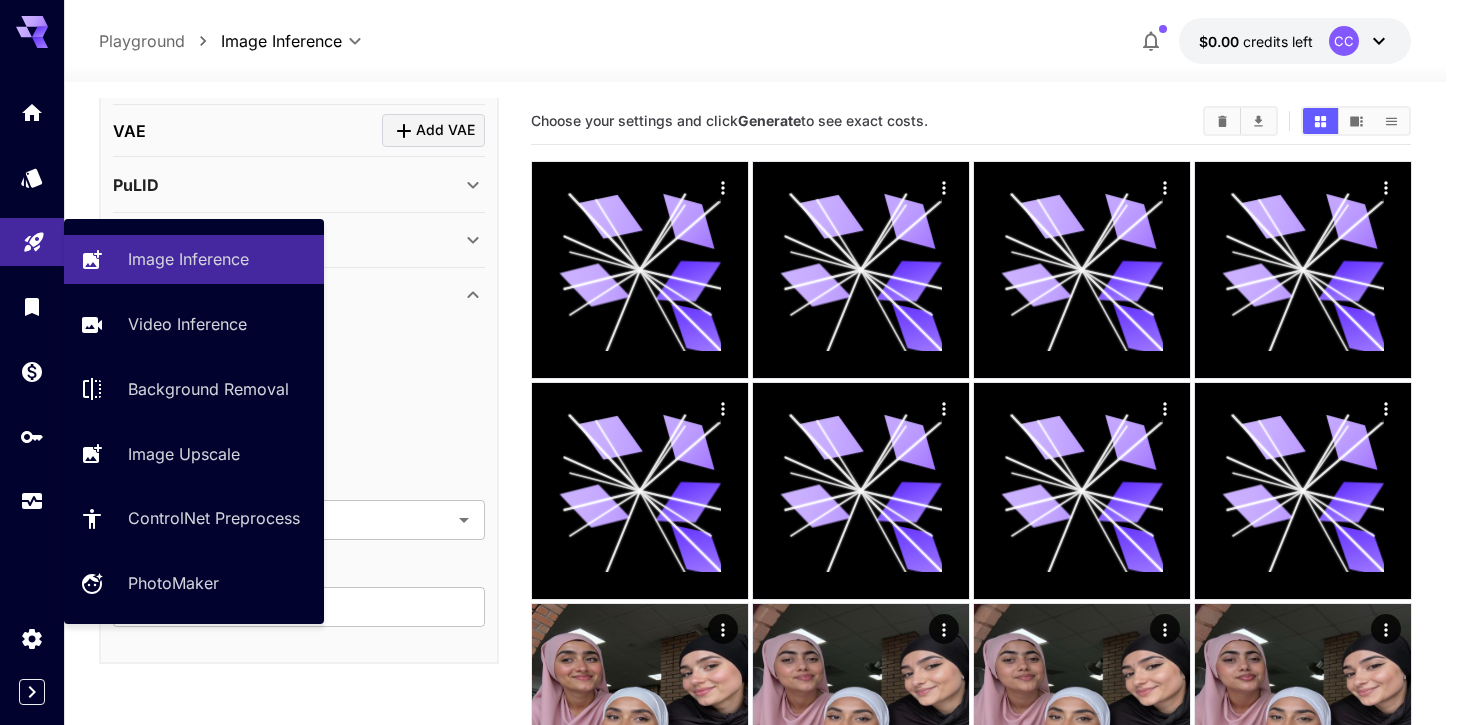 click 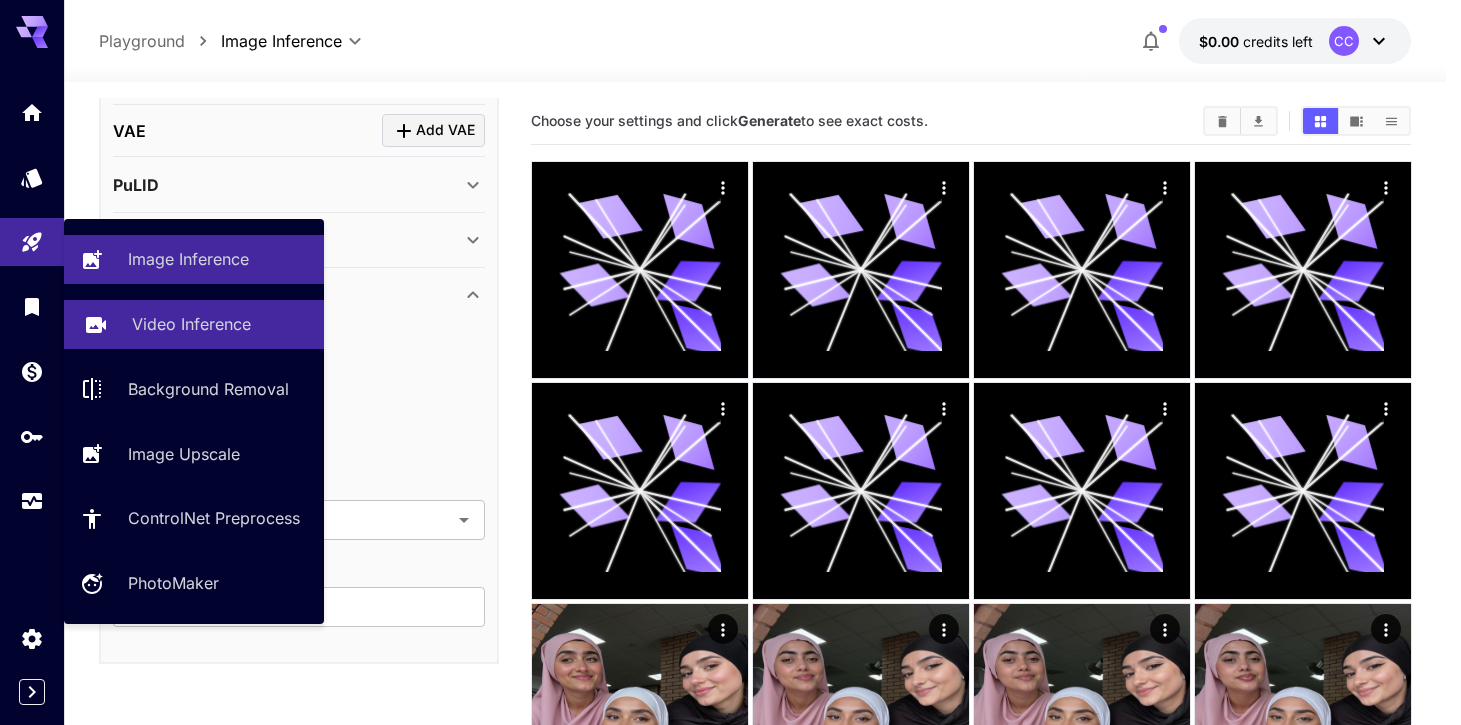 click on "Video Inference" at bounding box center (191, 324) 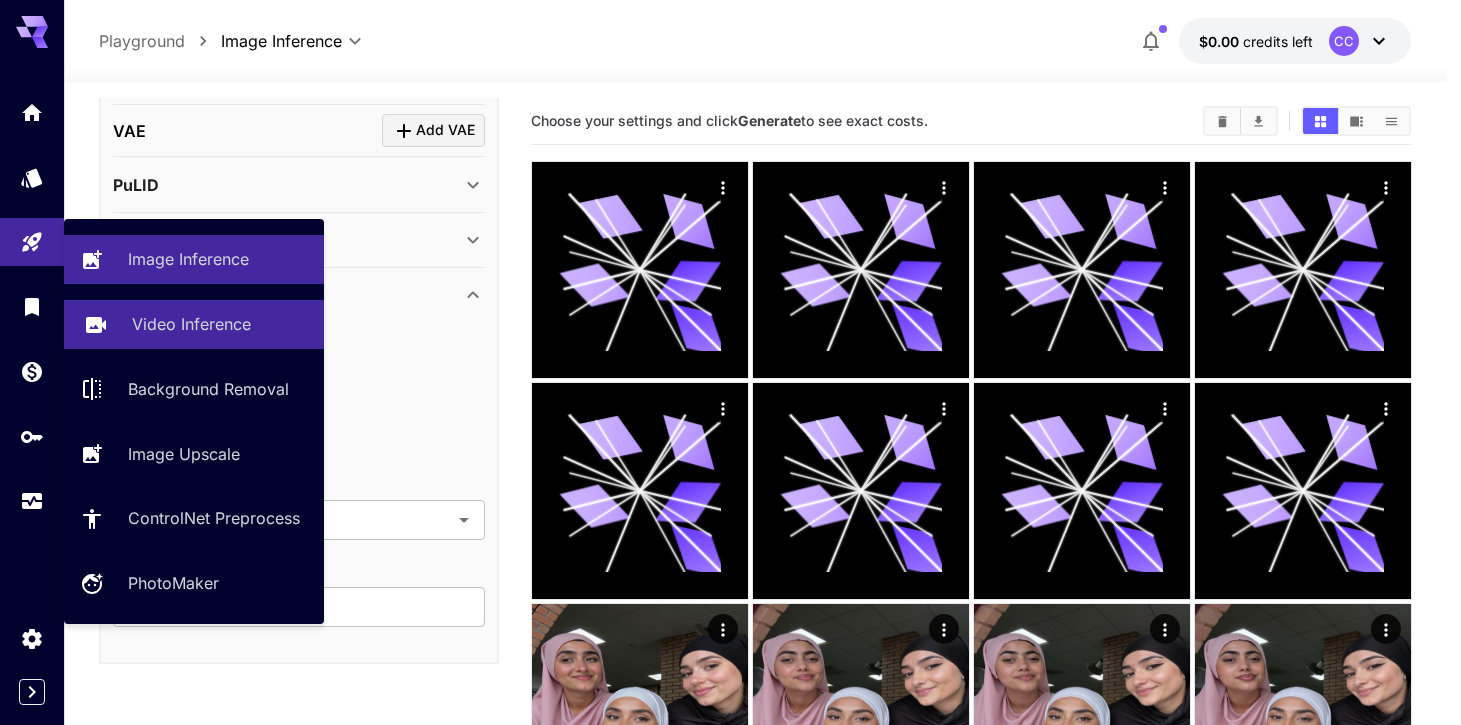 type on "**********" 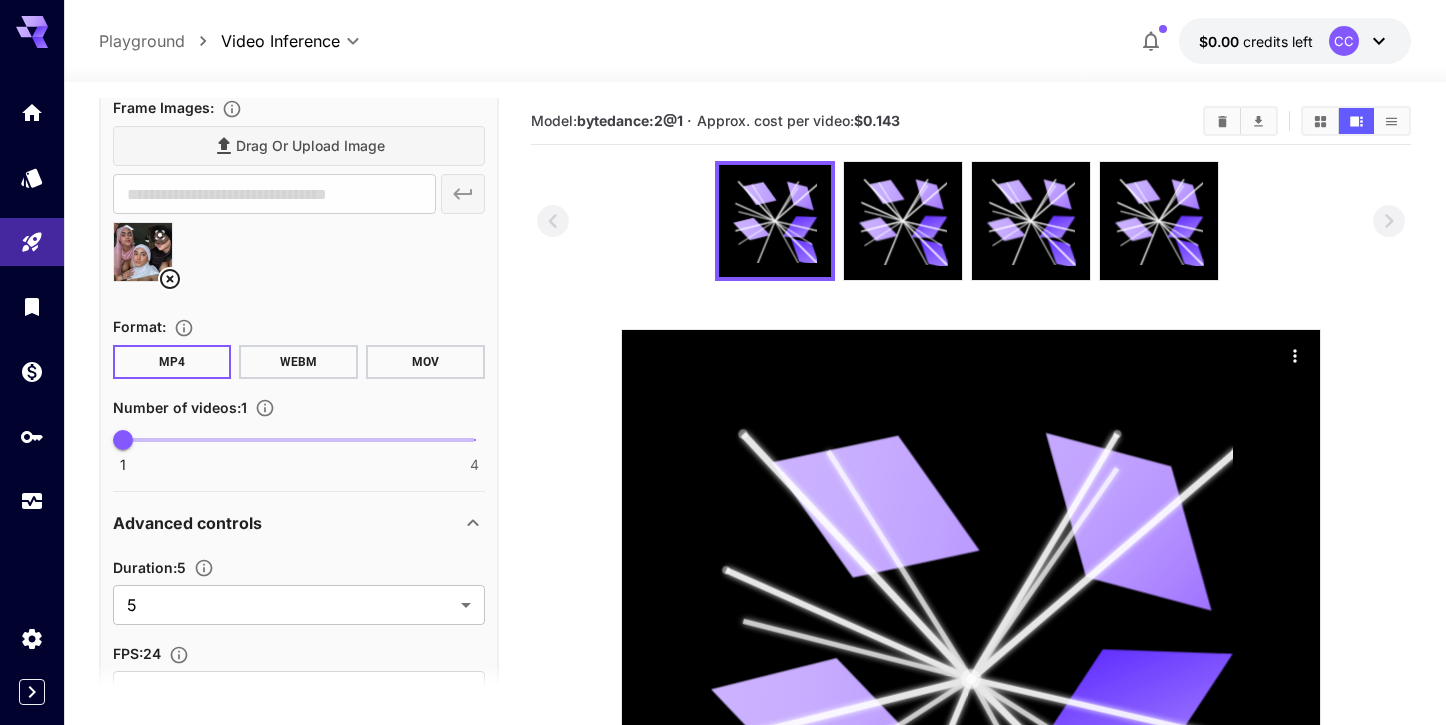 scroll, scrollTop: 789, scrollLeft: 0, axis: vertical 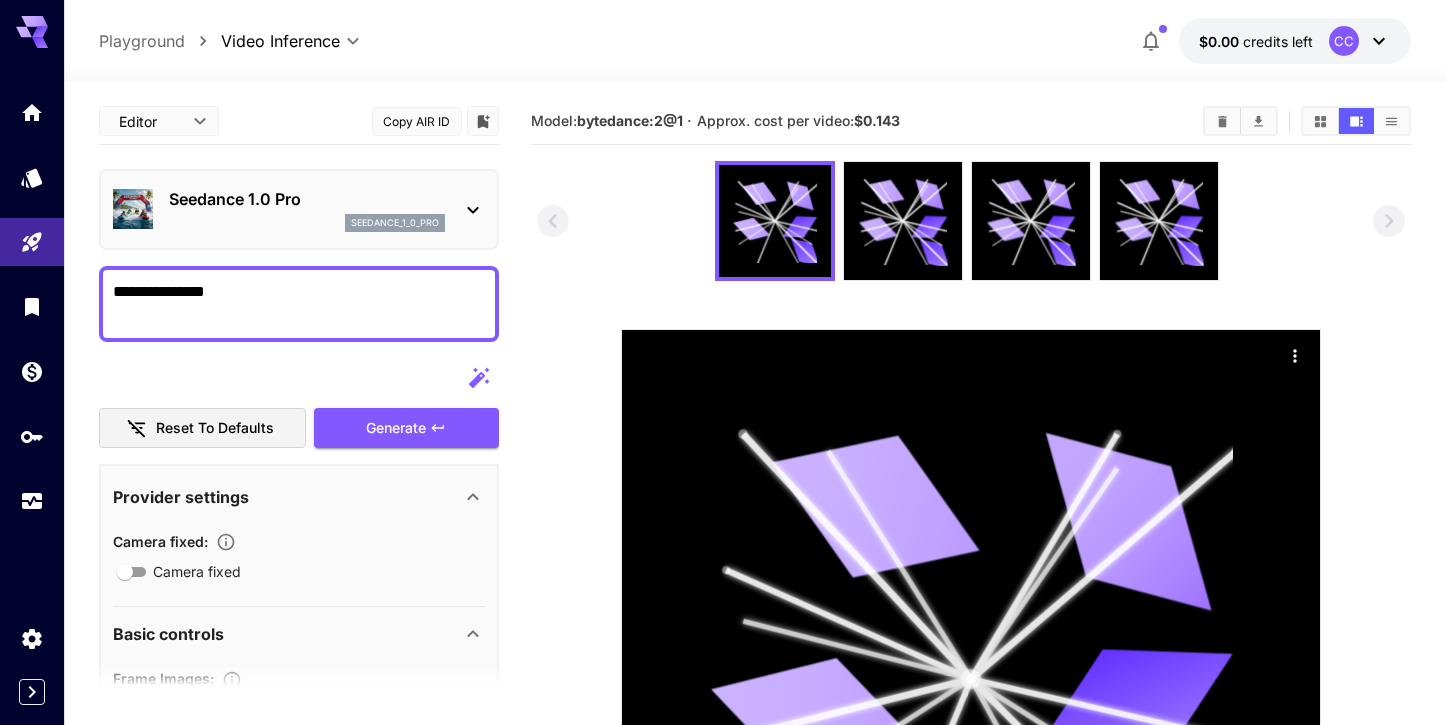 click on "Generate" at bounding box center (406, 428) 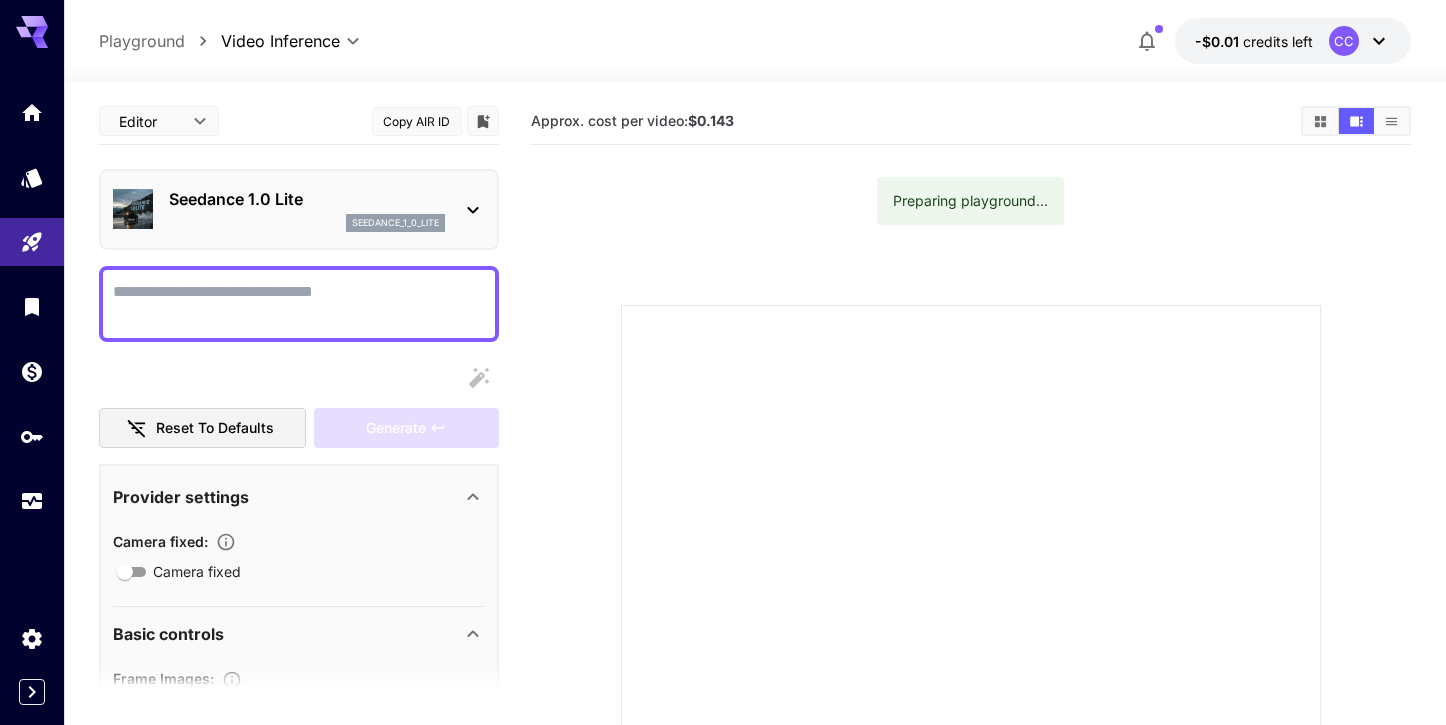 scroll, scrollTop: 0, scrollLeft: 0, axis: both 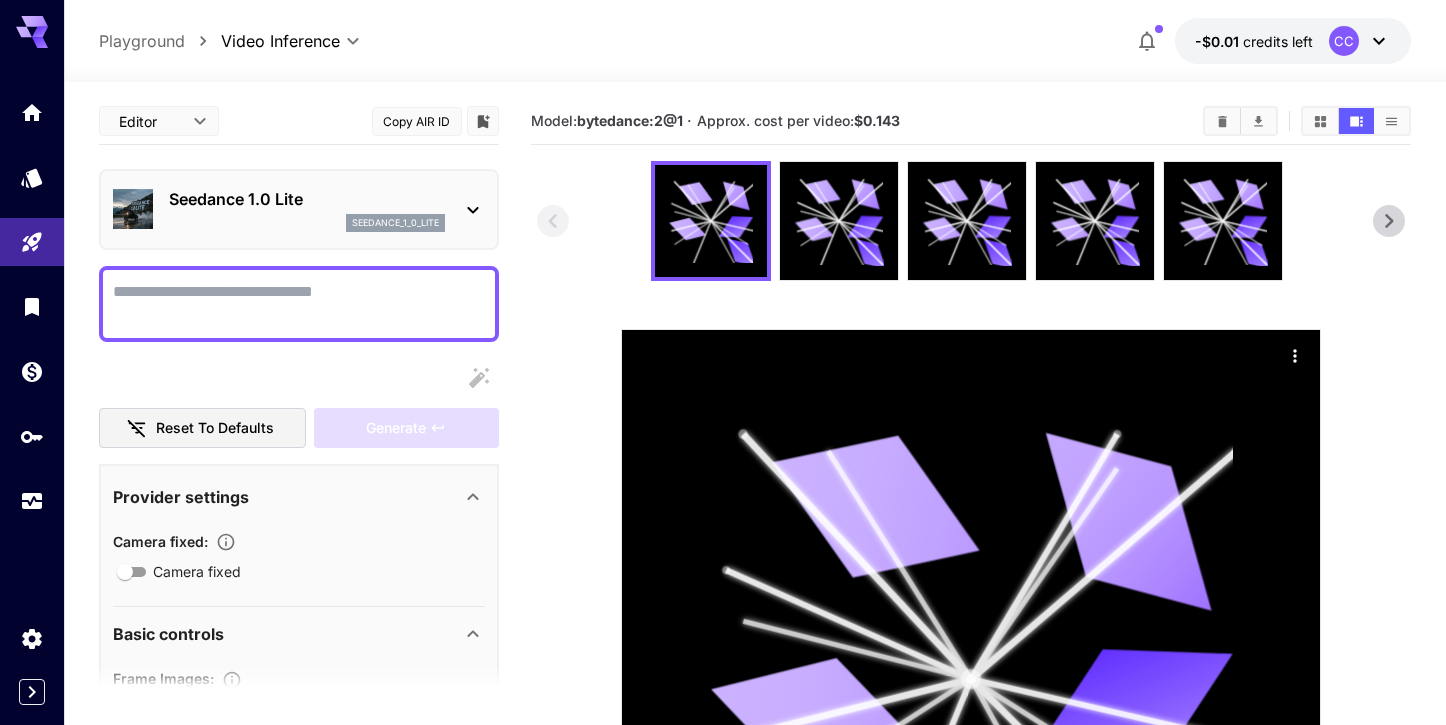 click on "**********" at bounding box center (723, 544) 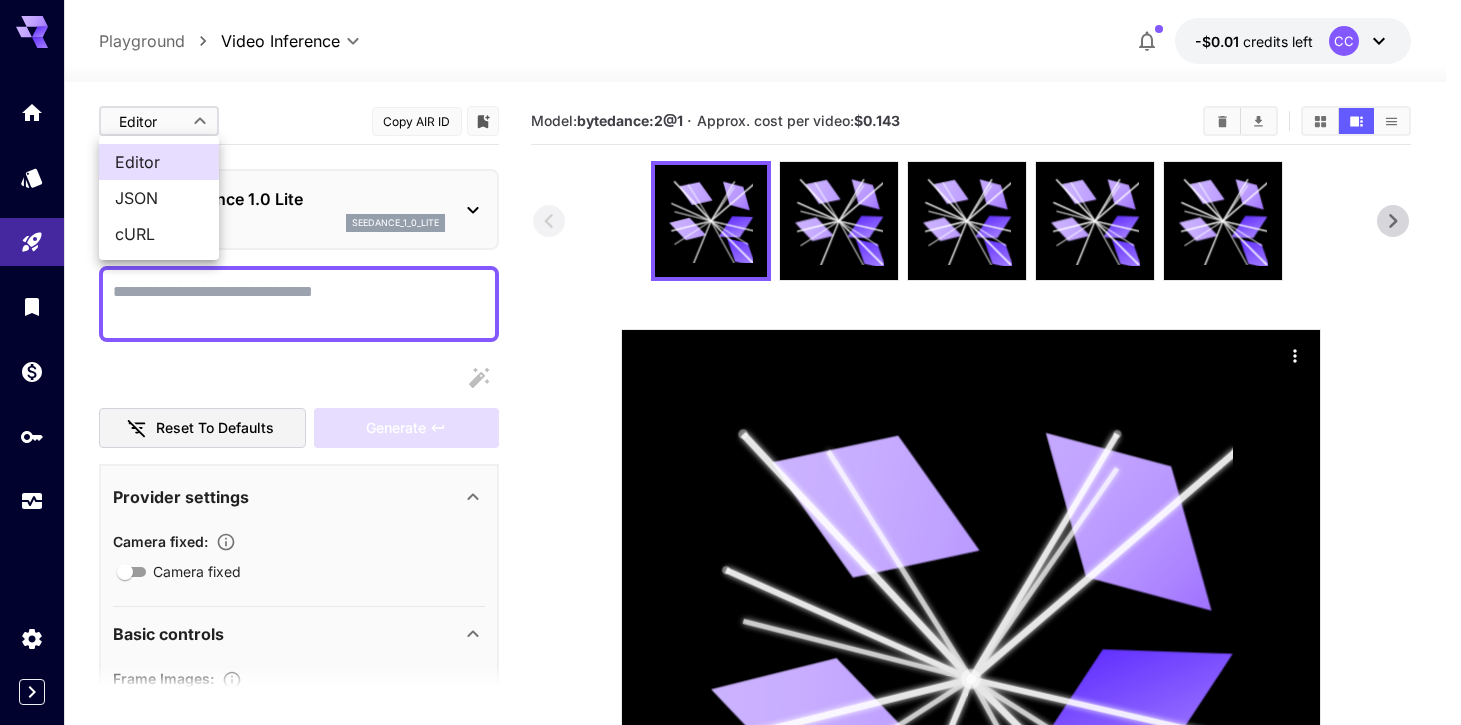 click at bounding box center [730, 362] 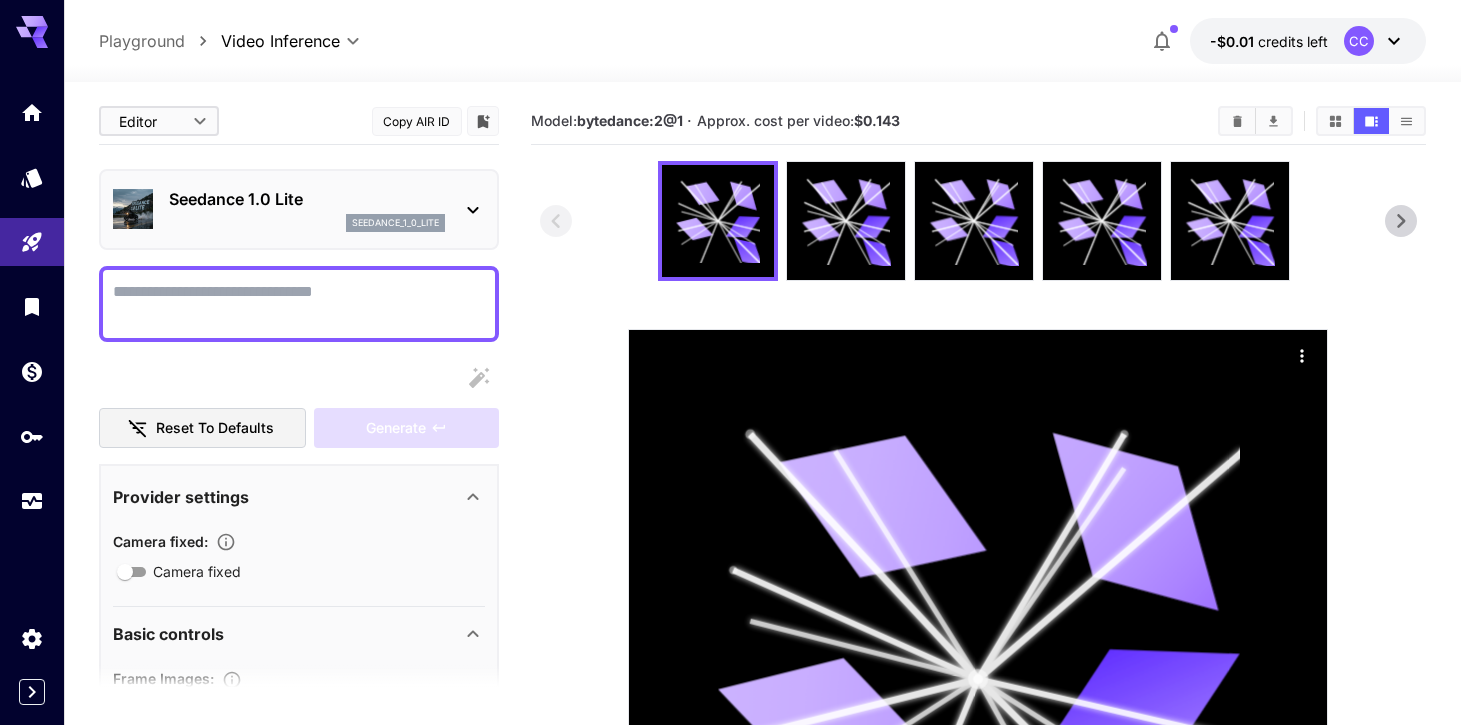 click on "**********" at bounding box center (730, 544) 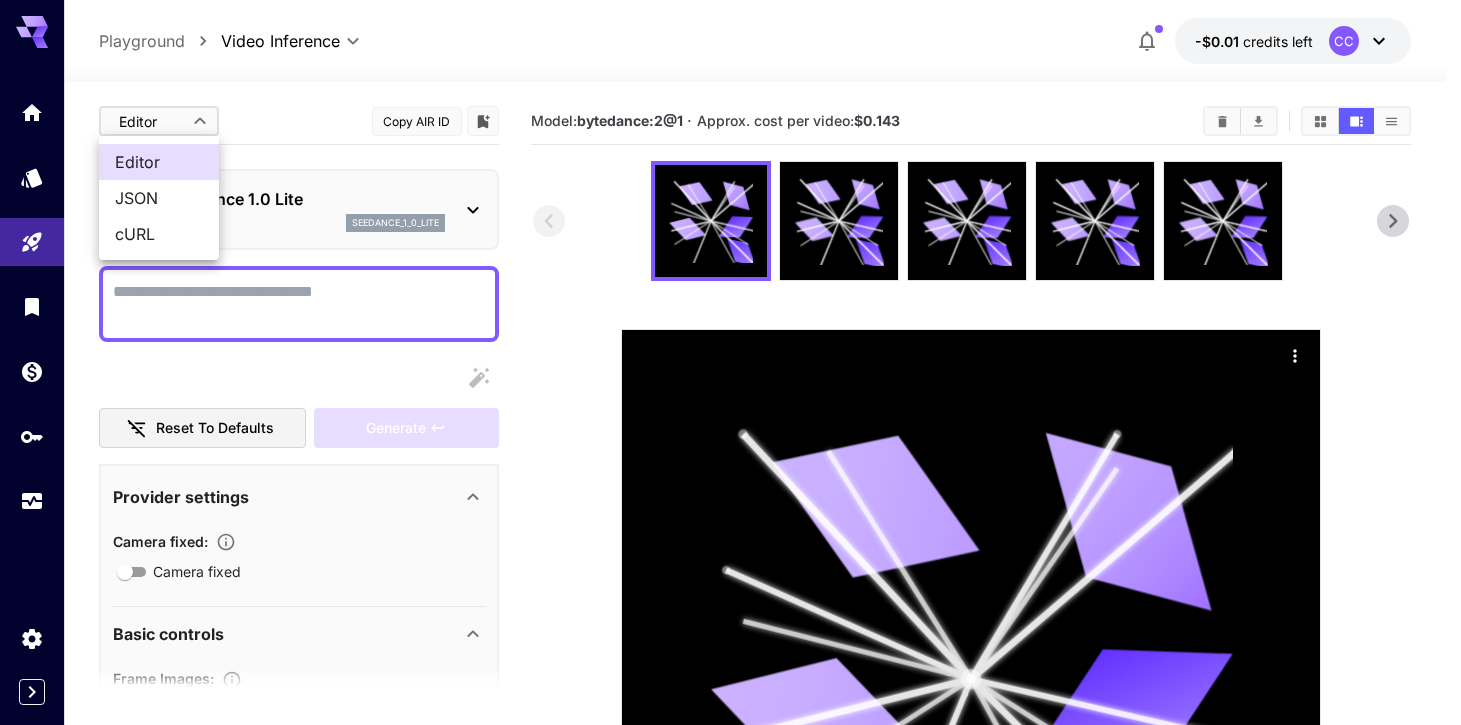 click on "JSON" at bounding box center (159, 198) 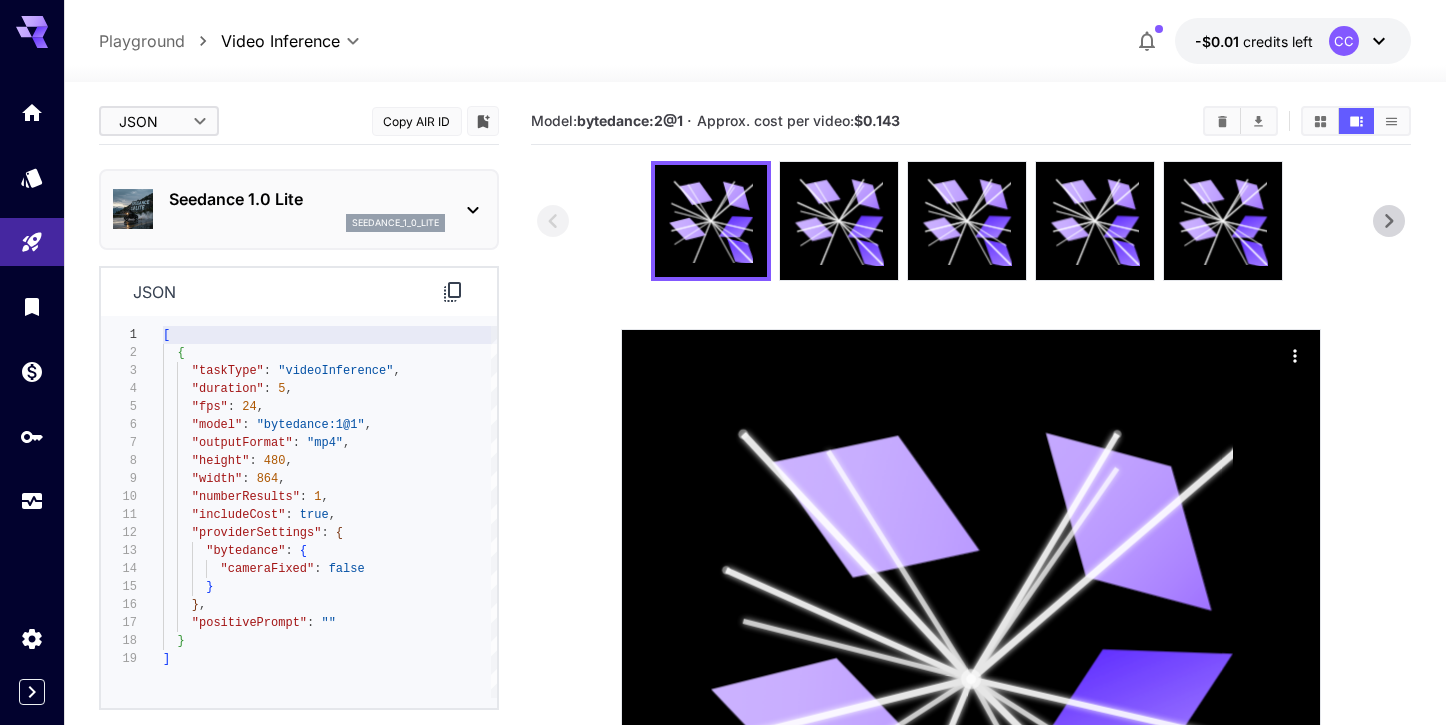click on "**********" at bounding box center [723, 544] 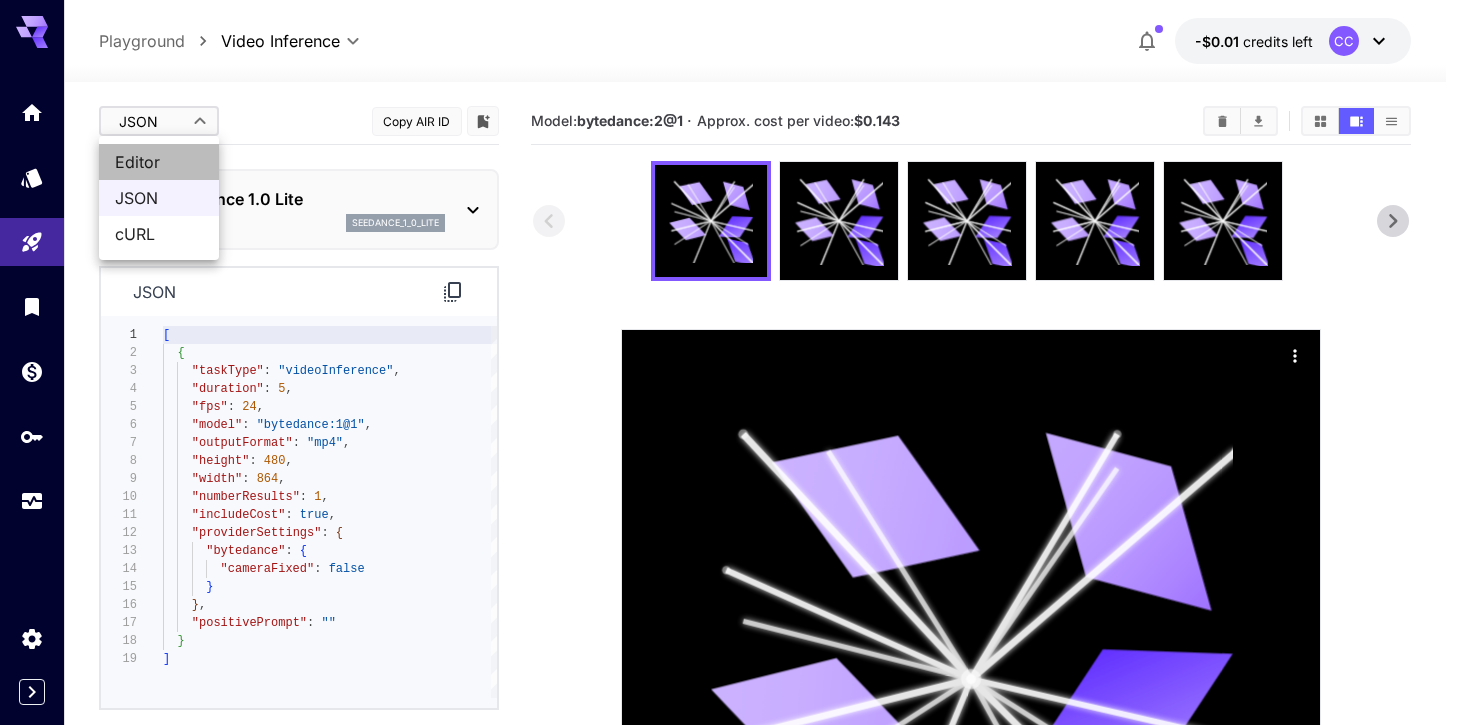 click on "Editor" at bounding box center (159, 162) 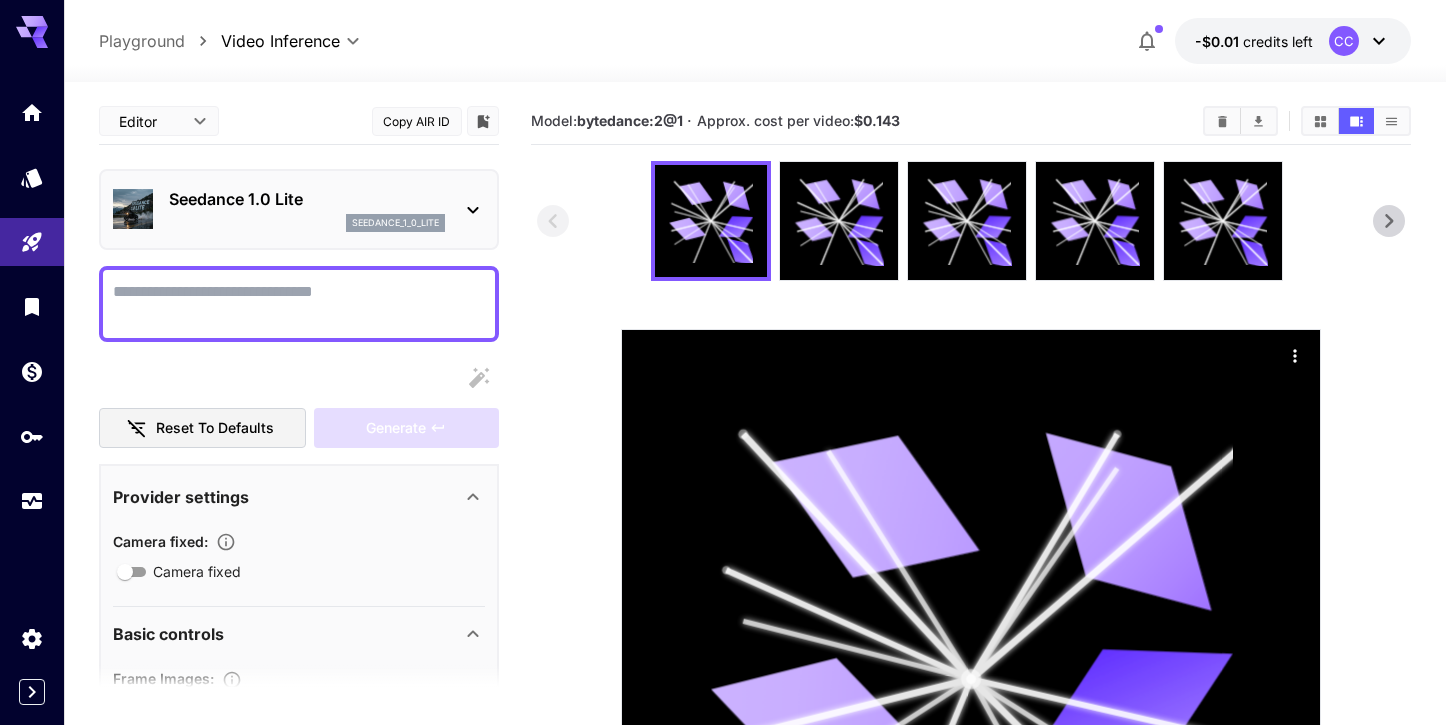 click on "Camera fixed" at bounding box center [299, 304] 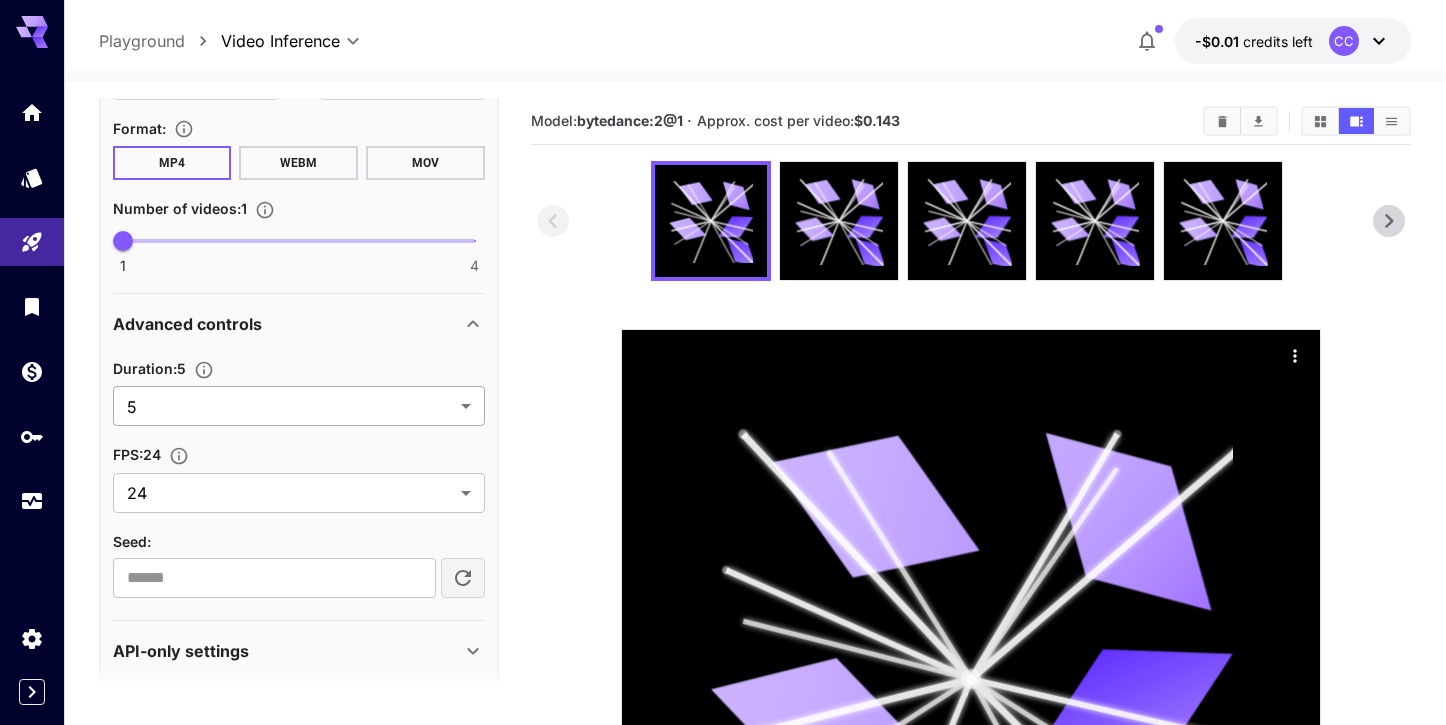 scroll, scrollTop: 855, scrollLeft: 0, axis: vertical 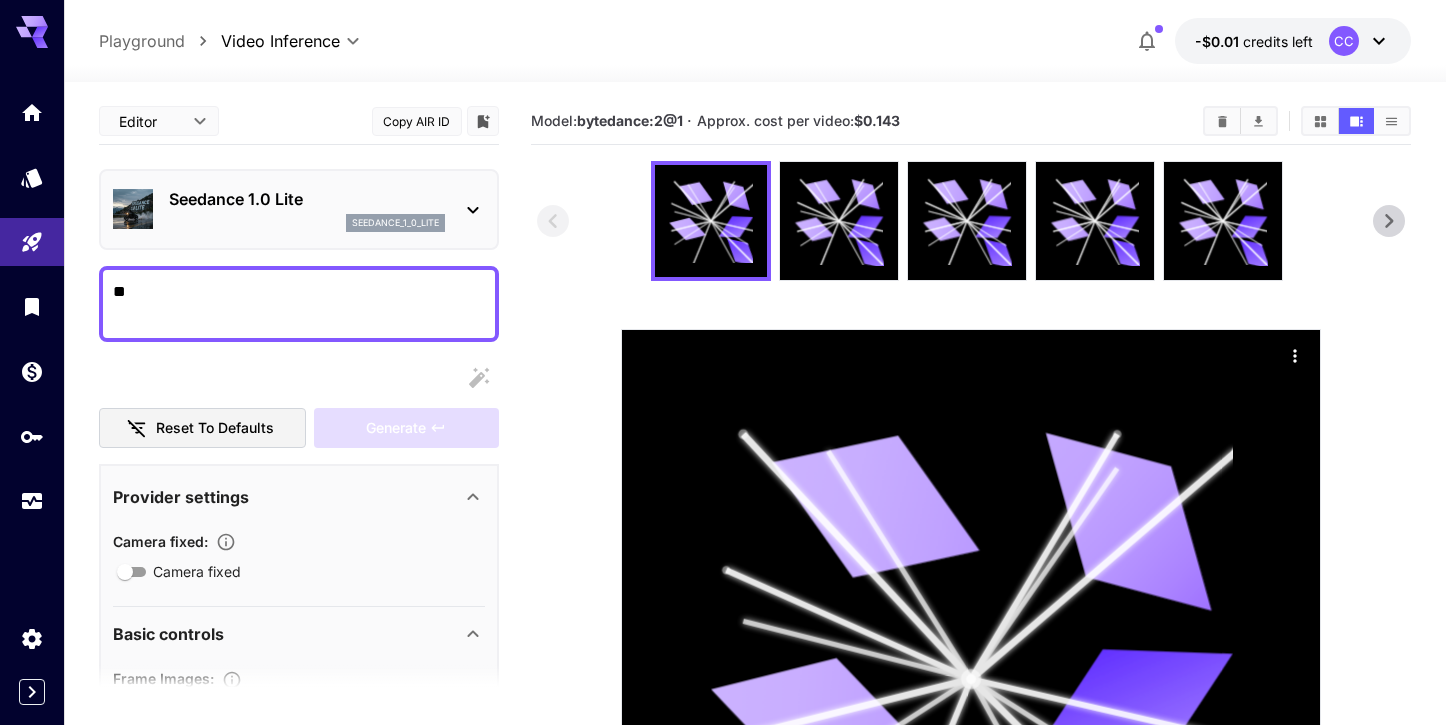 click on "**" at bounding box center (299, 304) 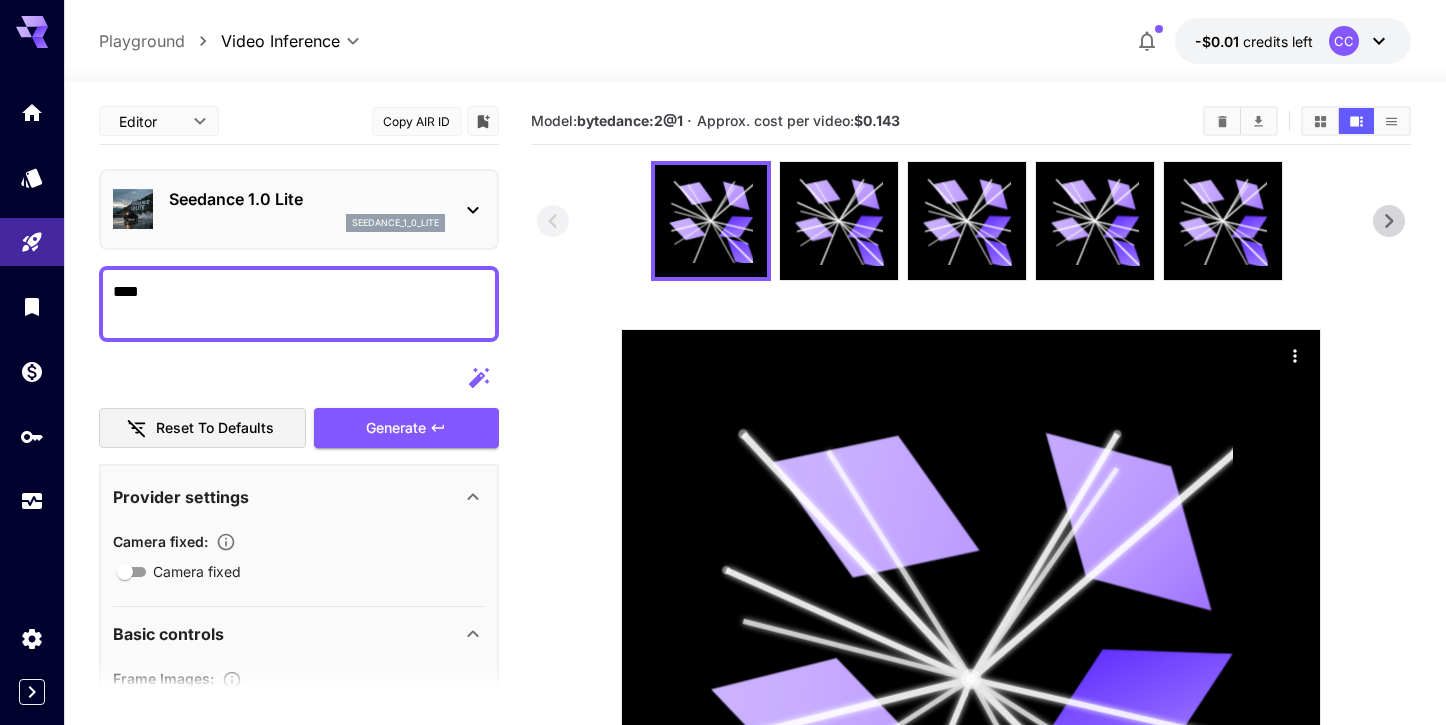 drag, startPoint x: 224, startPoint y: 279, endPoint x: 84, endPoint y: 278, distance: 140.00357 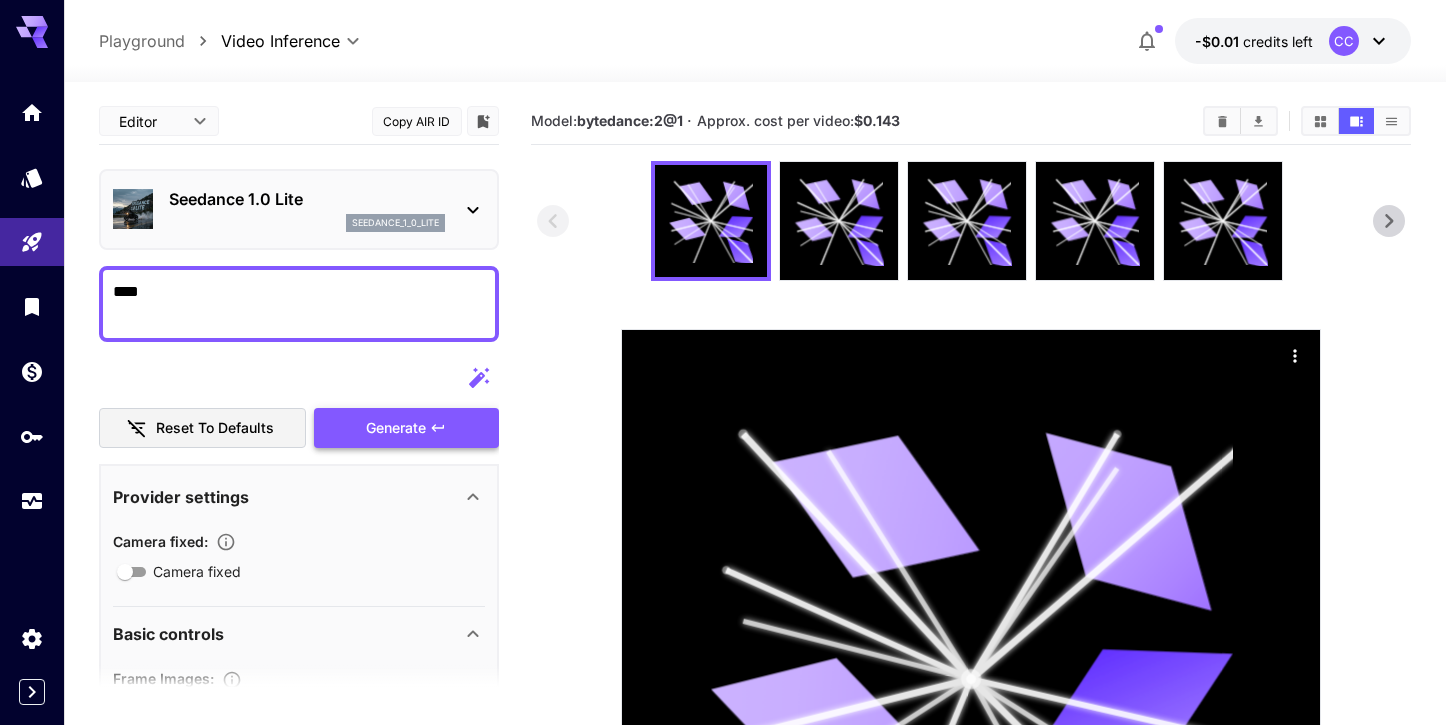 type on "****" 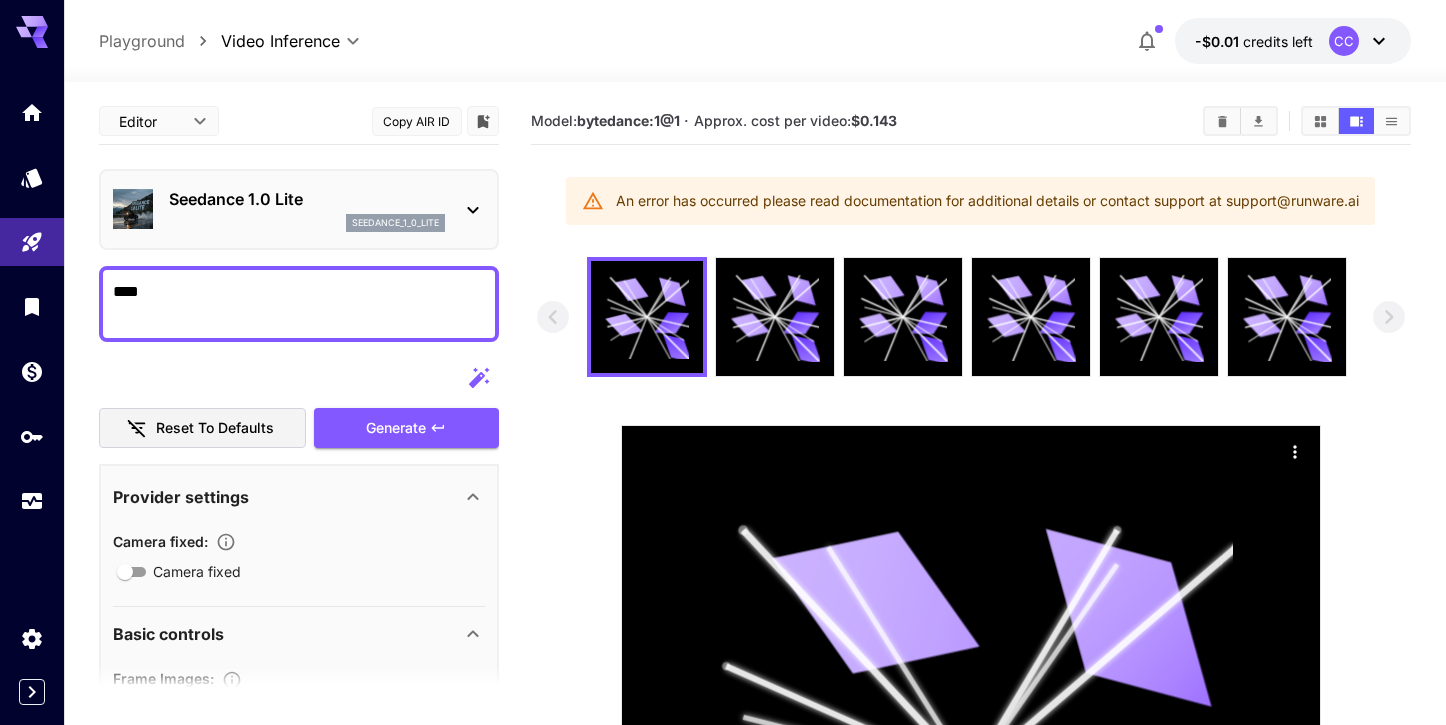 click on "****" at bounding box center [299, 304] 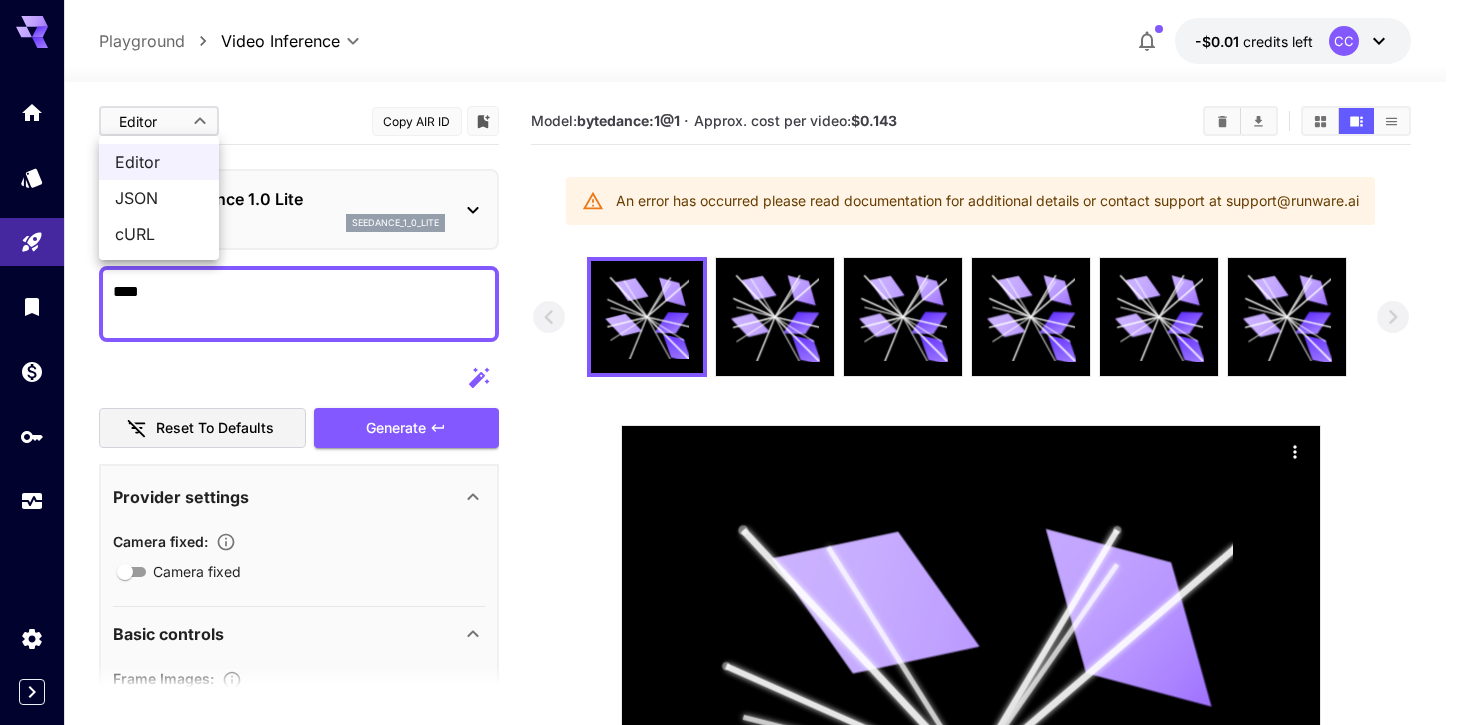 click on "**********" at bounding box center [730, 592] 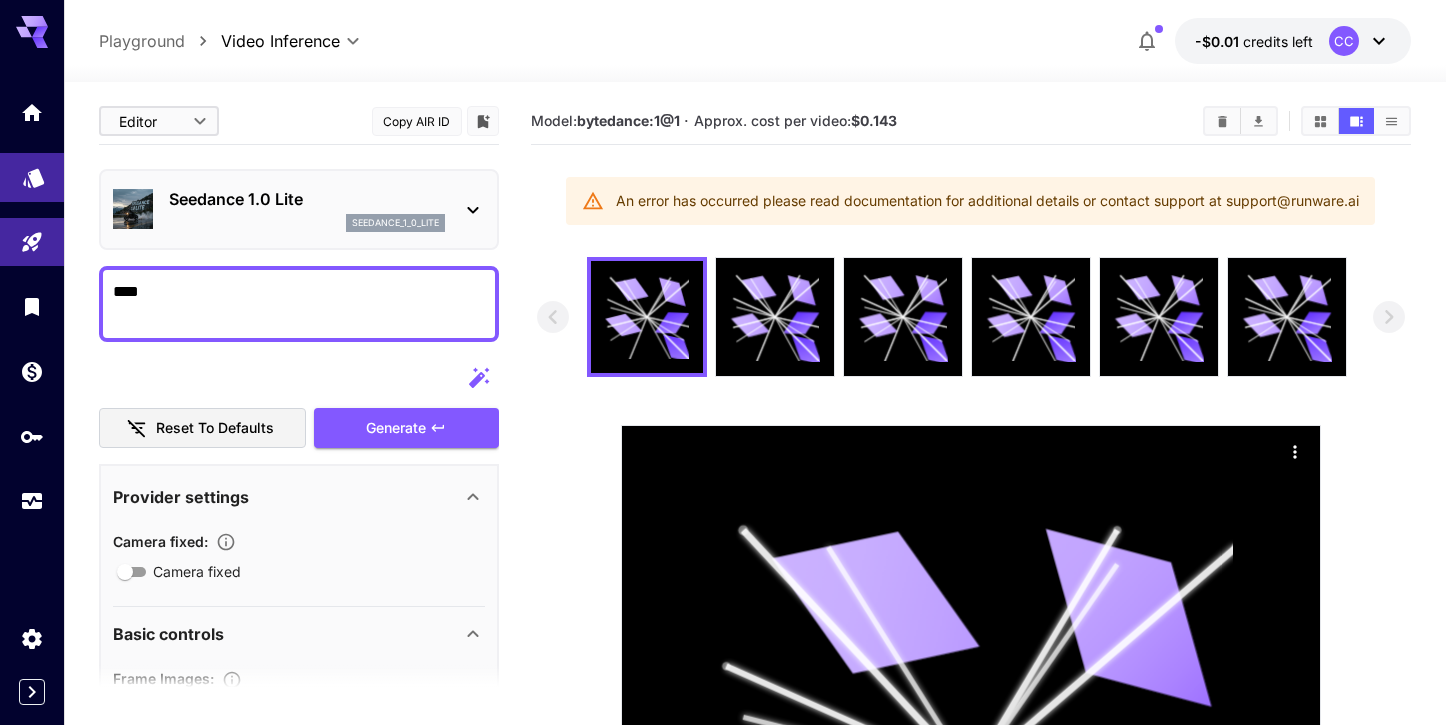 click at bounding box center (32, 177) 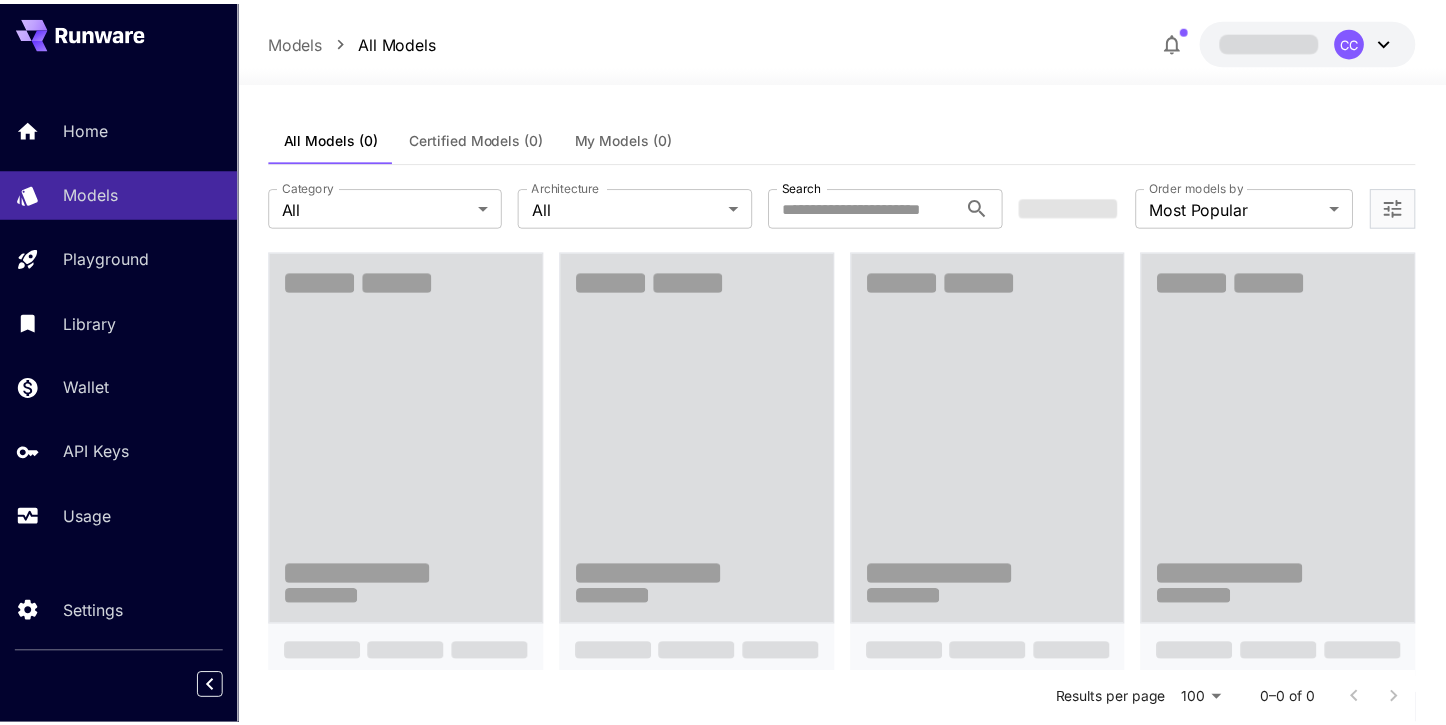 scroll, scrollTop: 0, scrollLeft: 0, axis: both 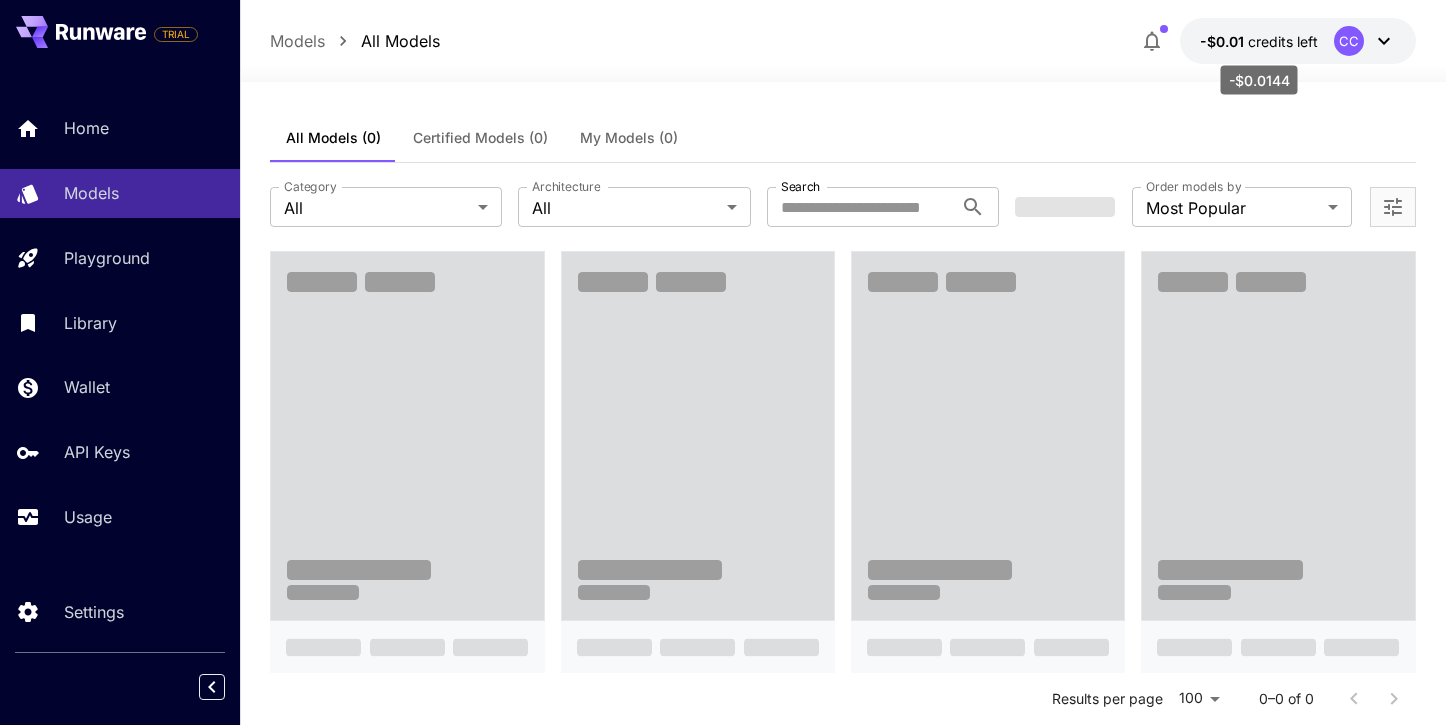 click on "credits left" at bounding box center [1283, 41] 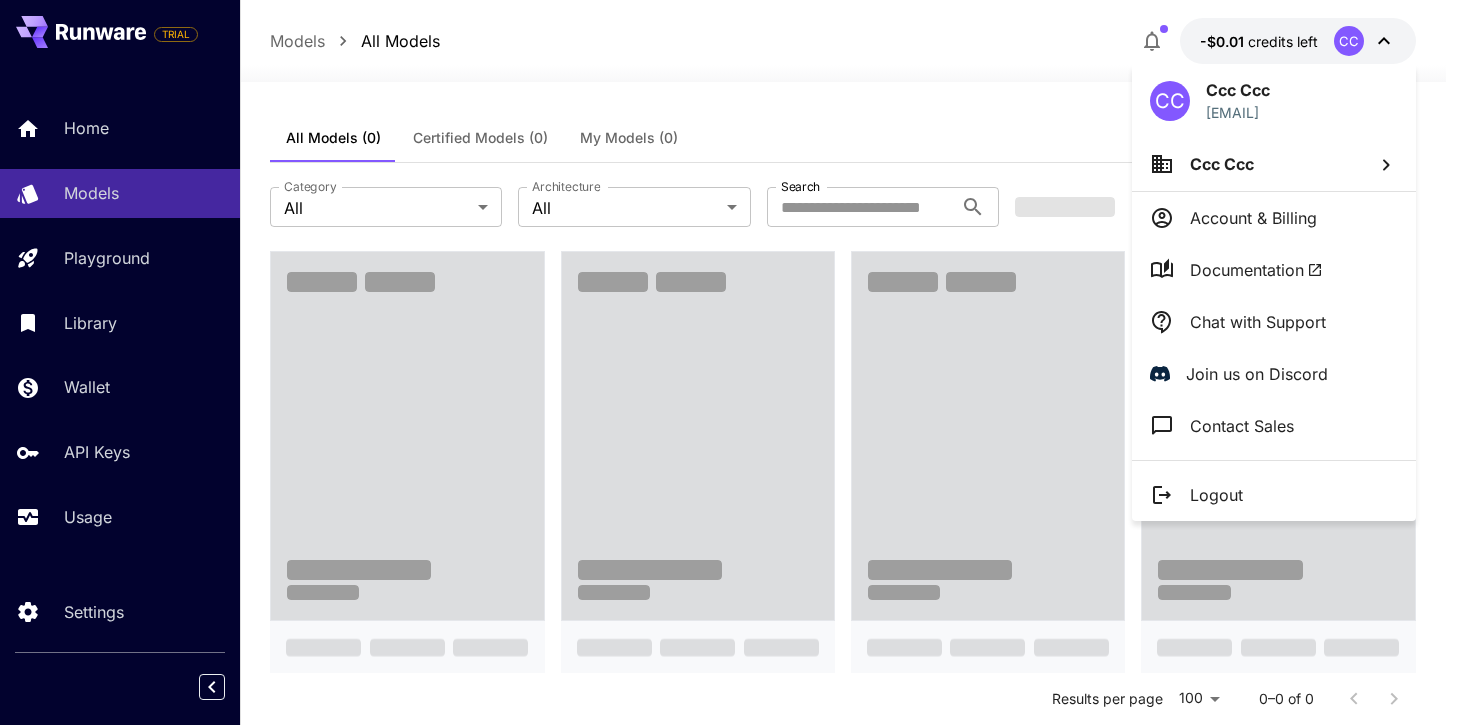 click at bounding box center [730, 362] 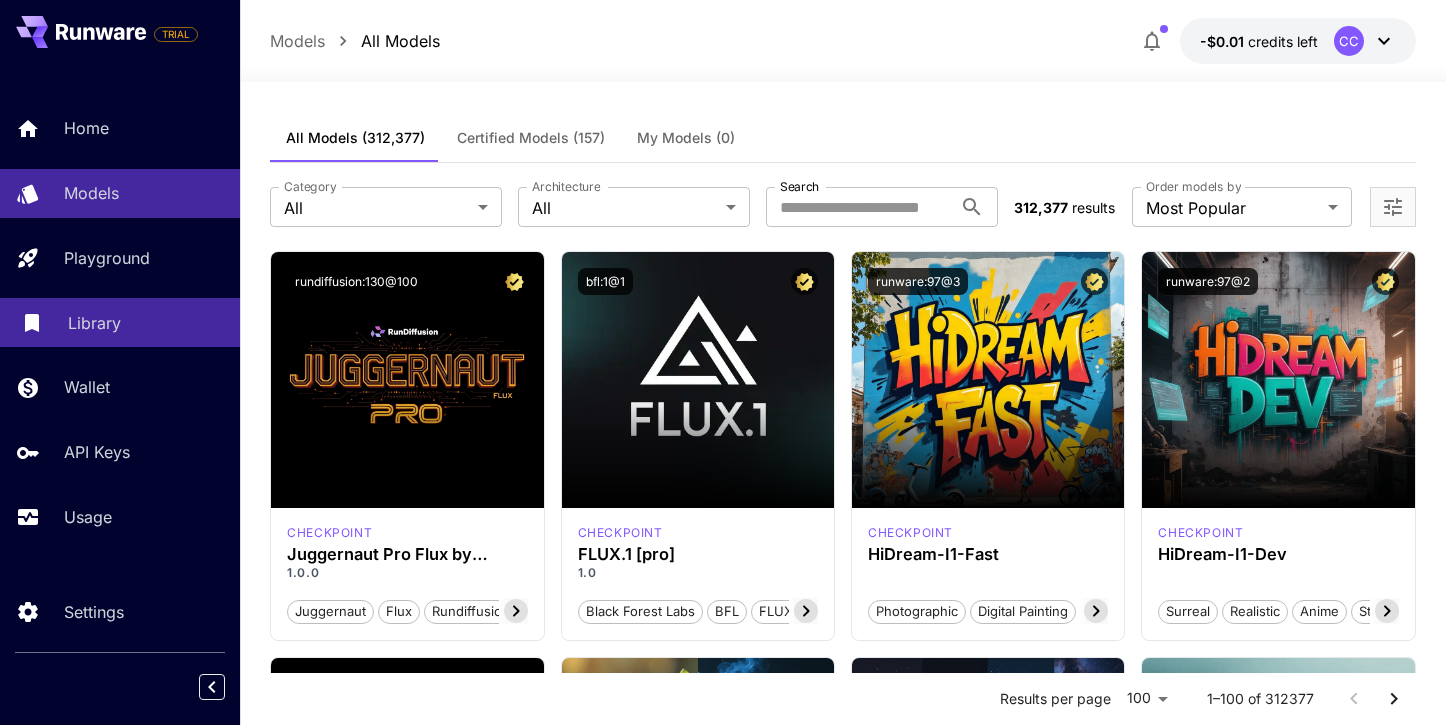 click on "Library" at bounding box center [120, 322] 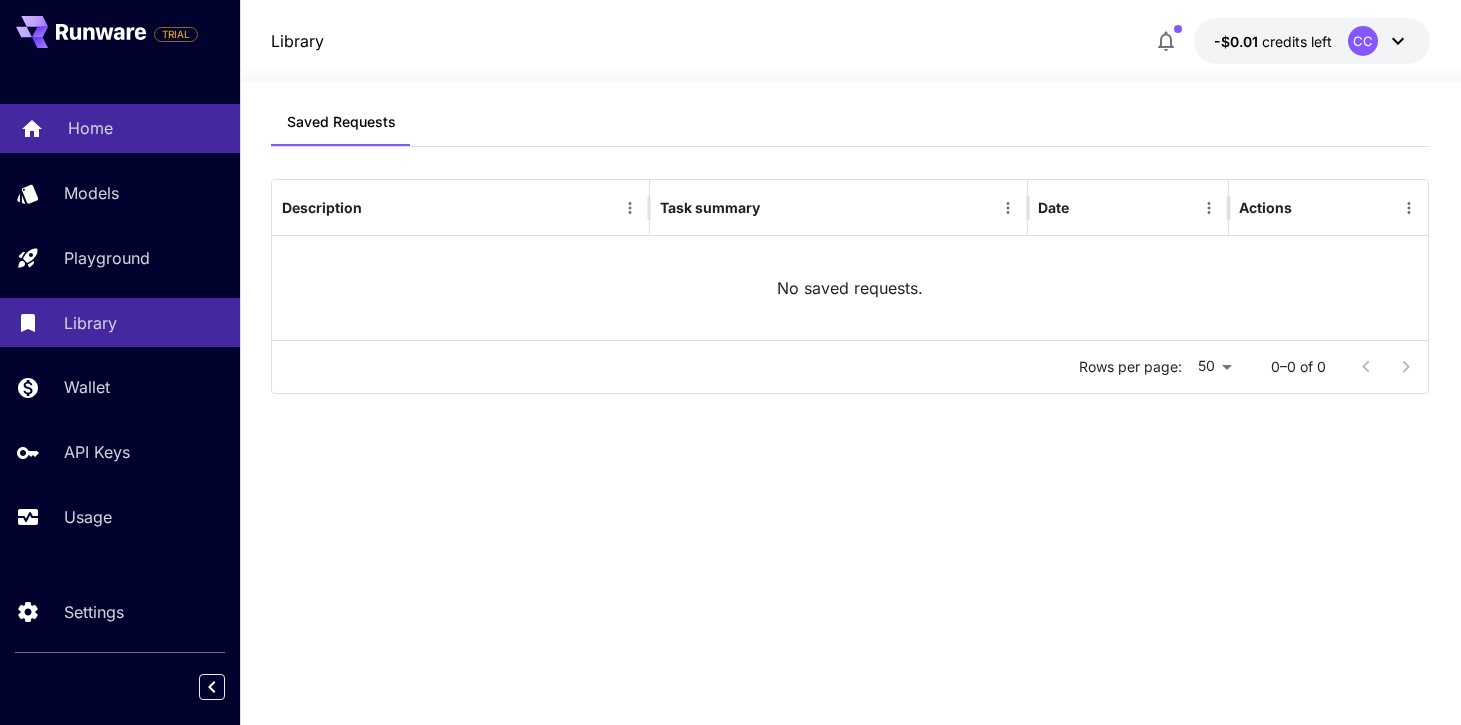 click on "Home" at bounding box center (120, 128) 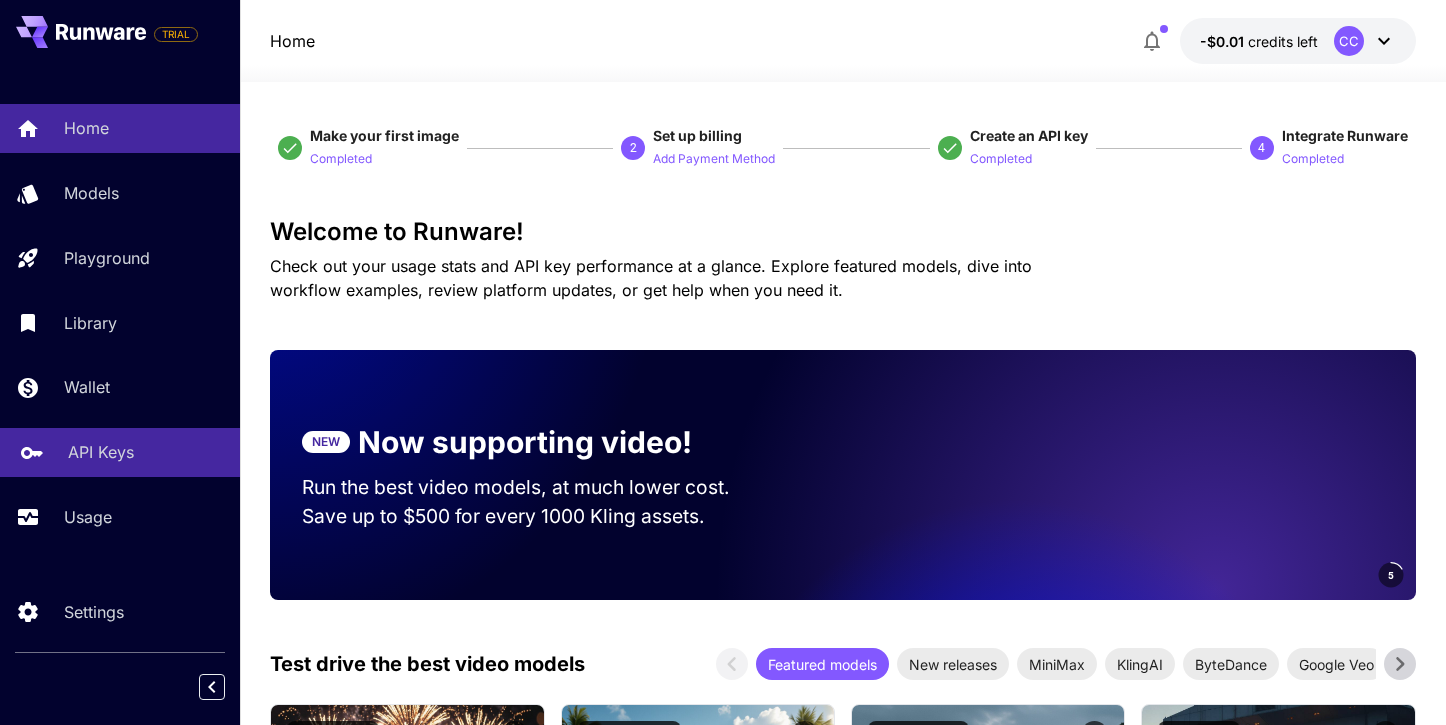 click on "API Keys" at bounding box center (101, 452) 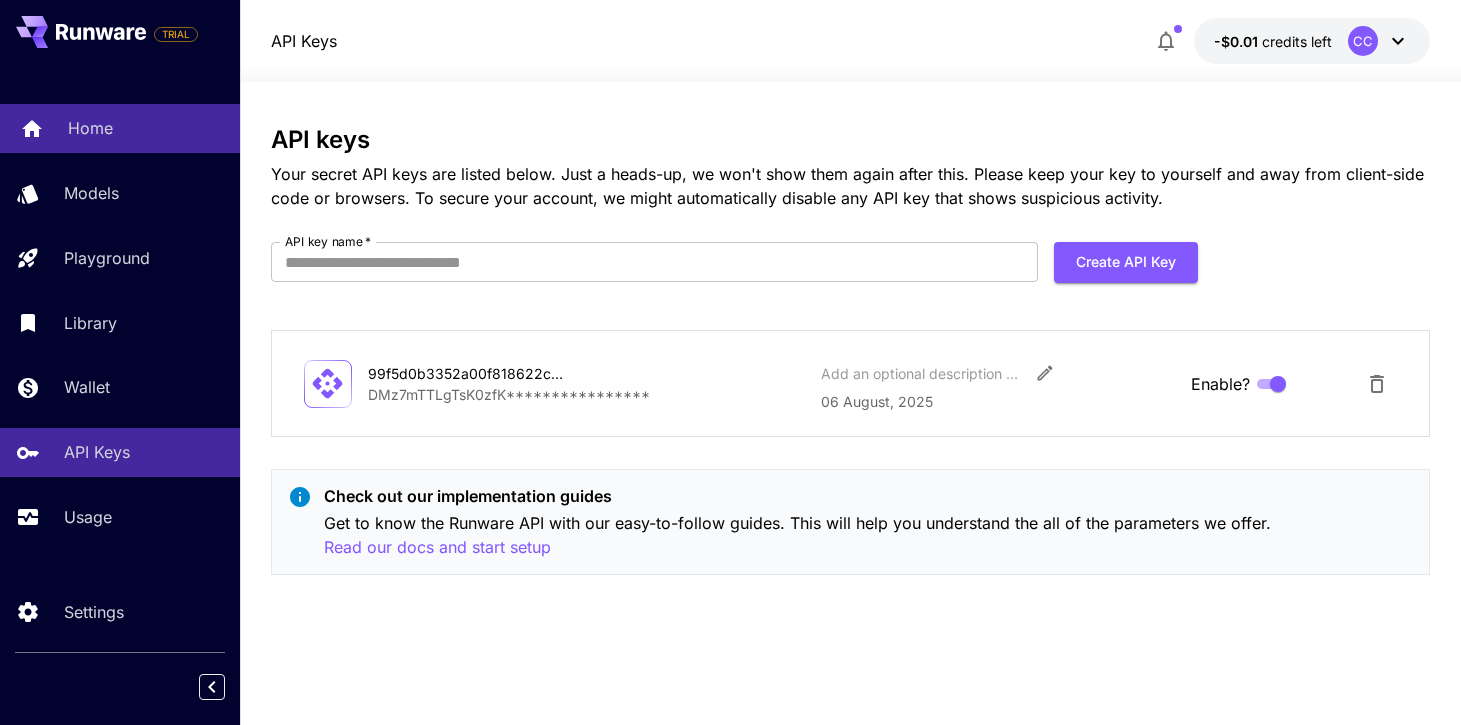 click on "Home" at bounding box center (146, 128) 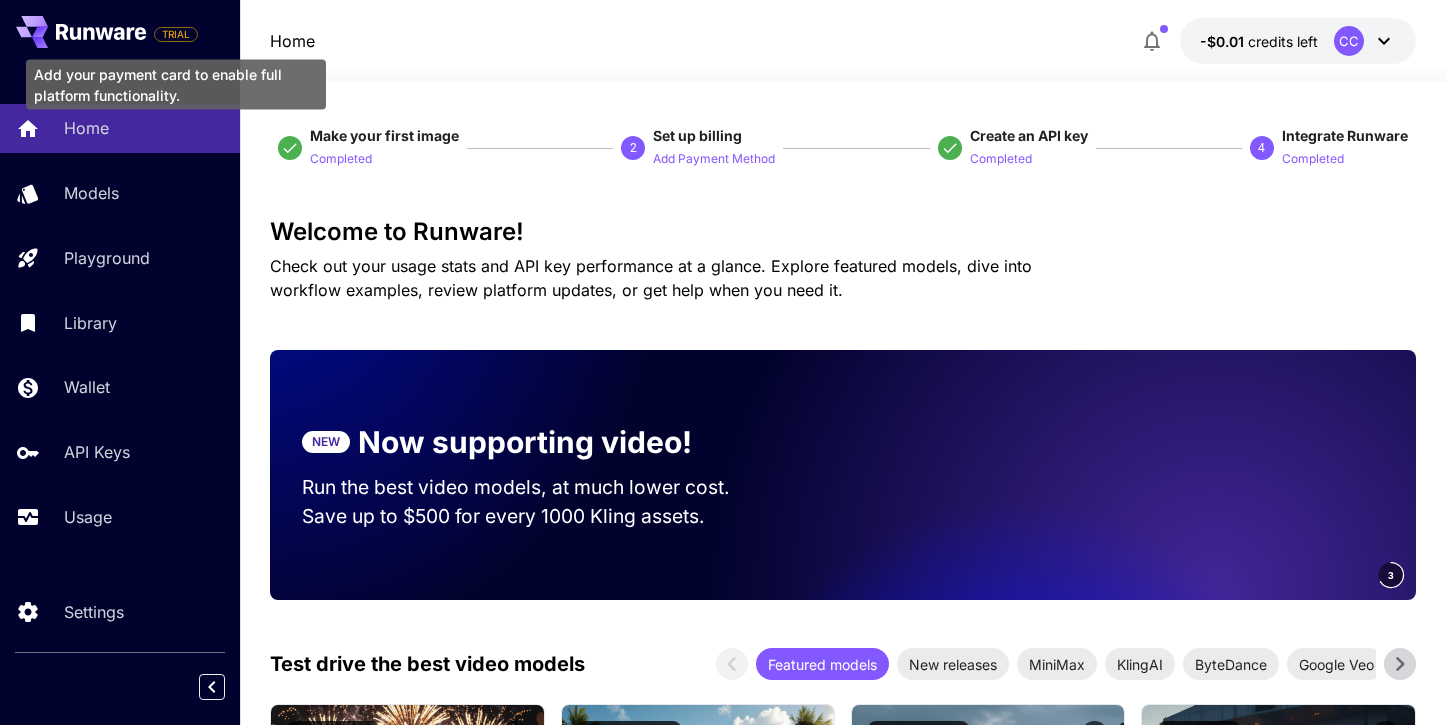 click on "TRIAL" at bounding box center (176, 34) 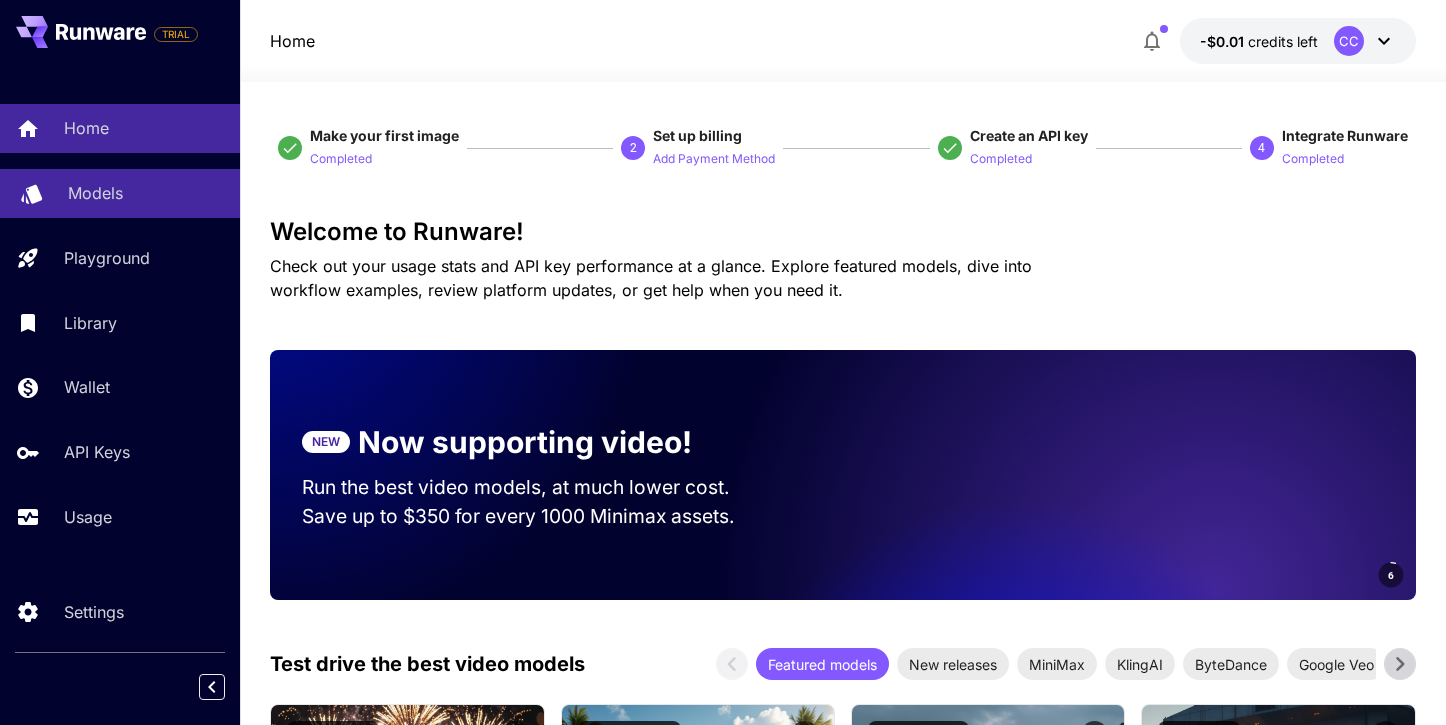 click on "Models" at bounding box center [146, 193] 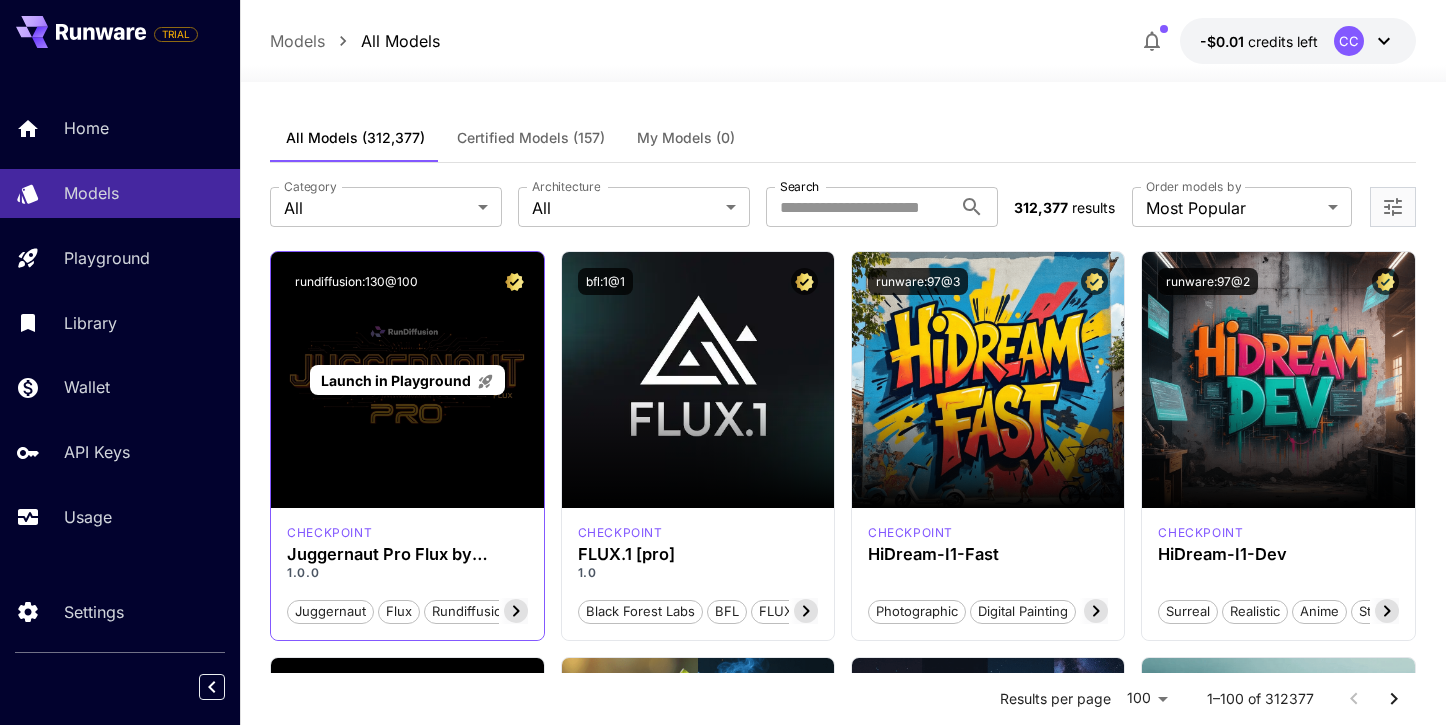 click on "Launch in Playground" at bounding box center (396, 380) 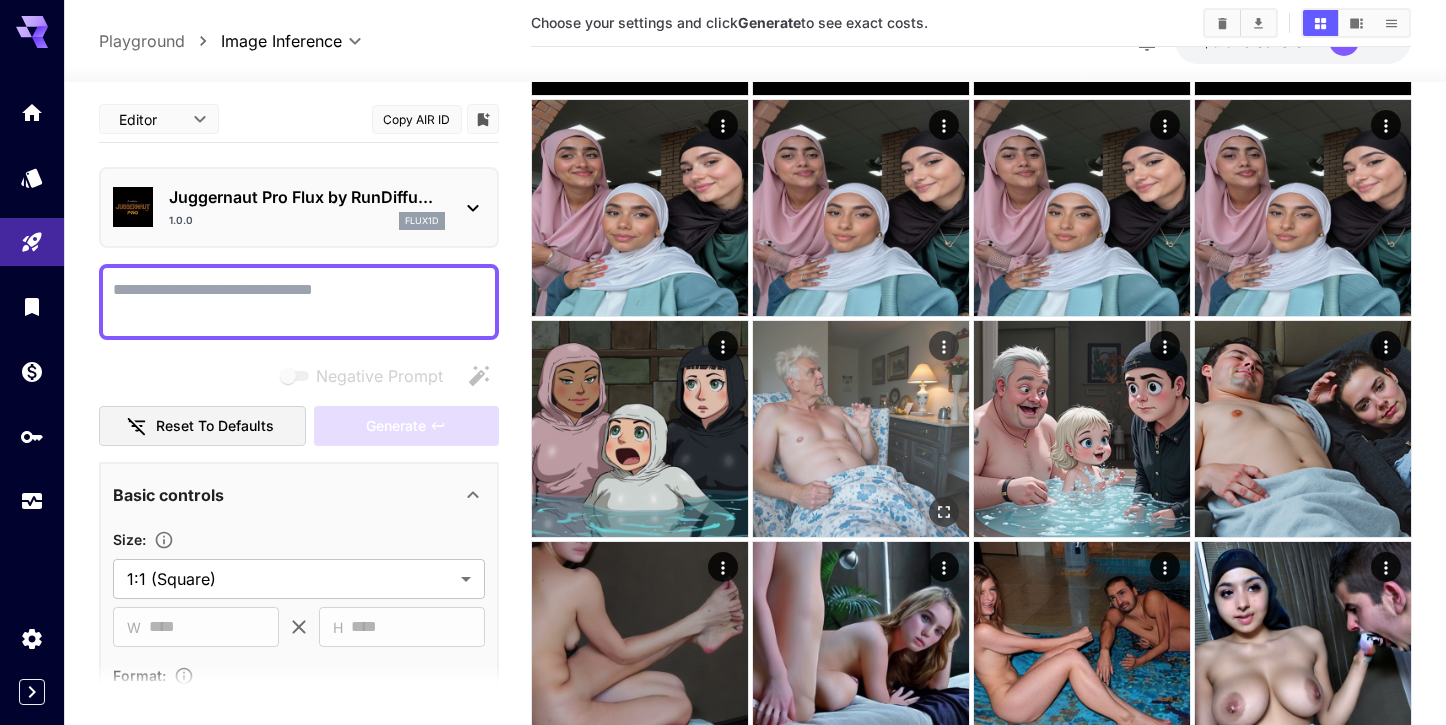 scroll, scrollTop: 505, scrollLeft: 0, axis: vertical 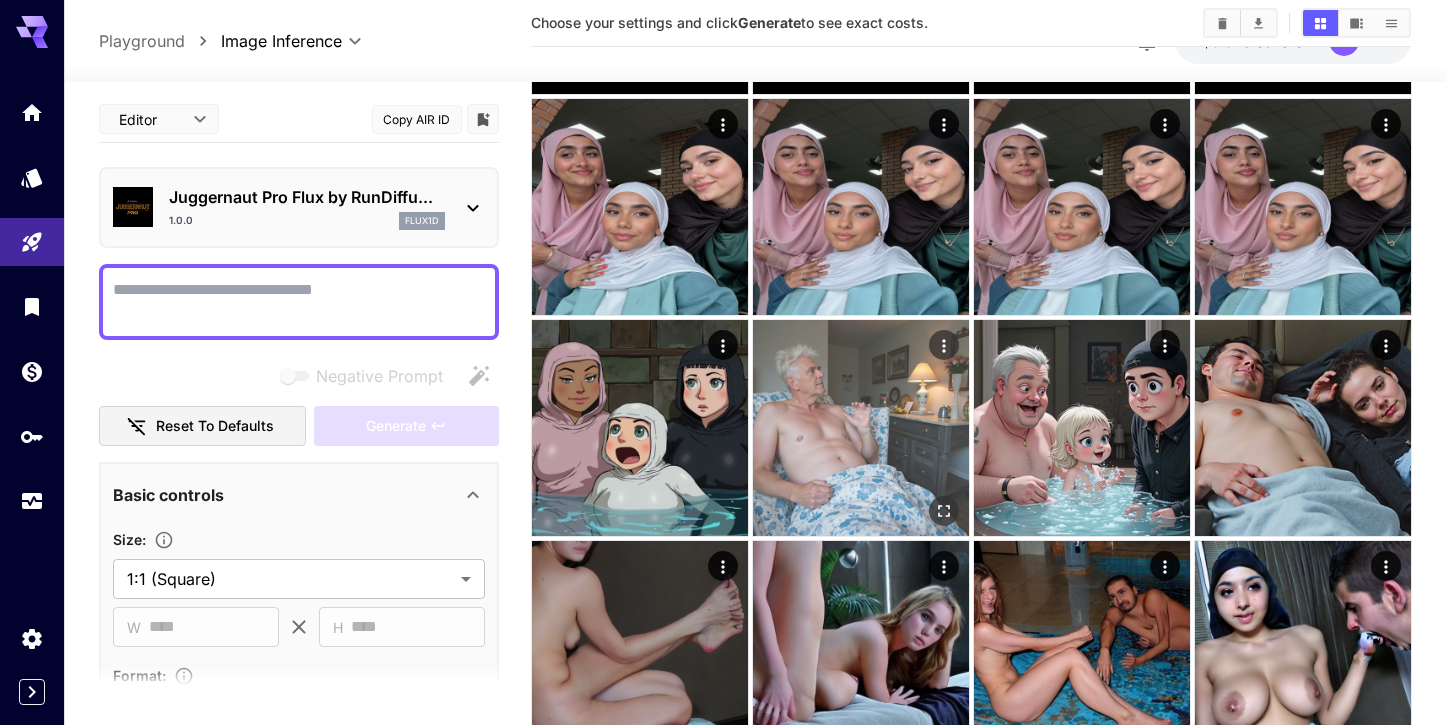 click at bounding box center [861, 428] 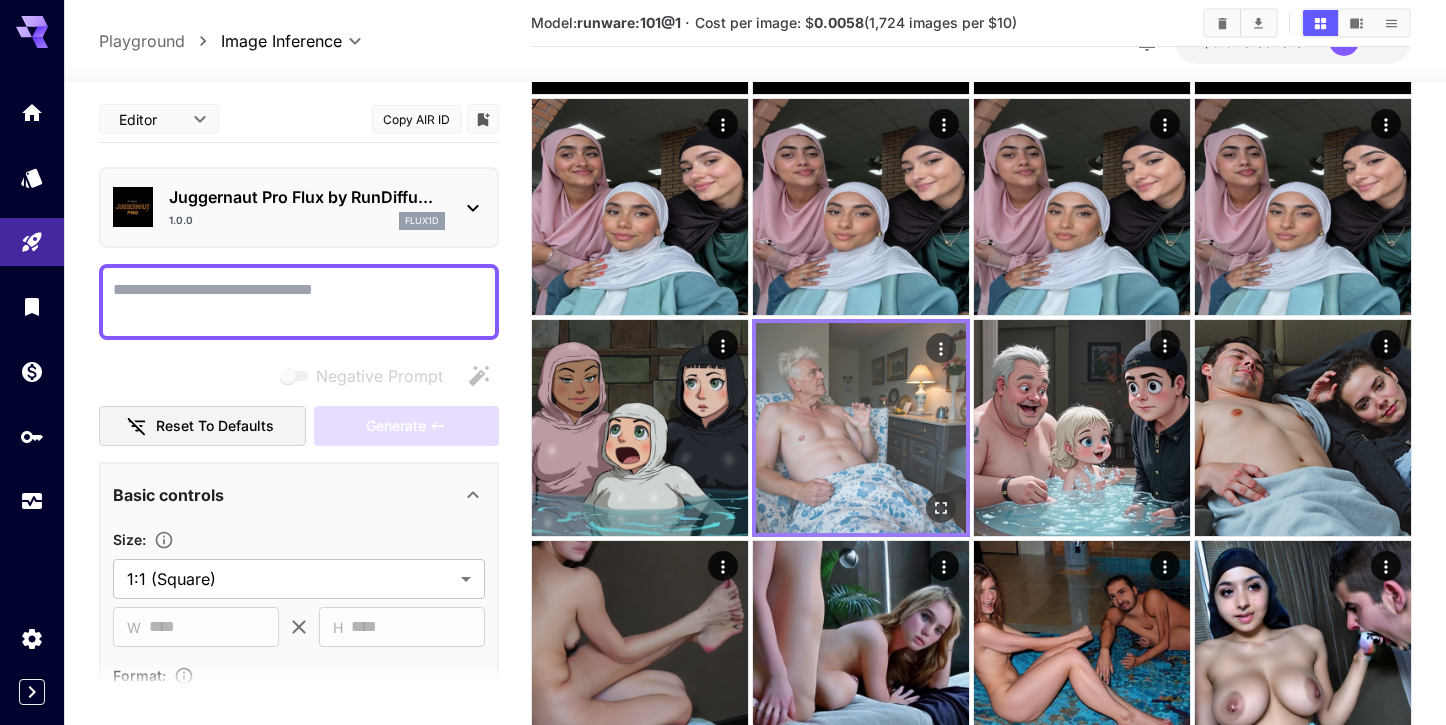 click at bounding box center (861, 428) 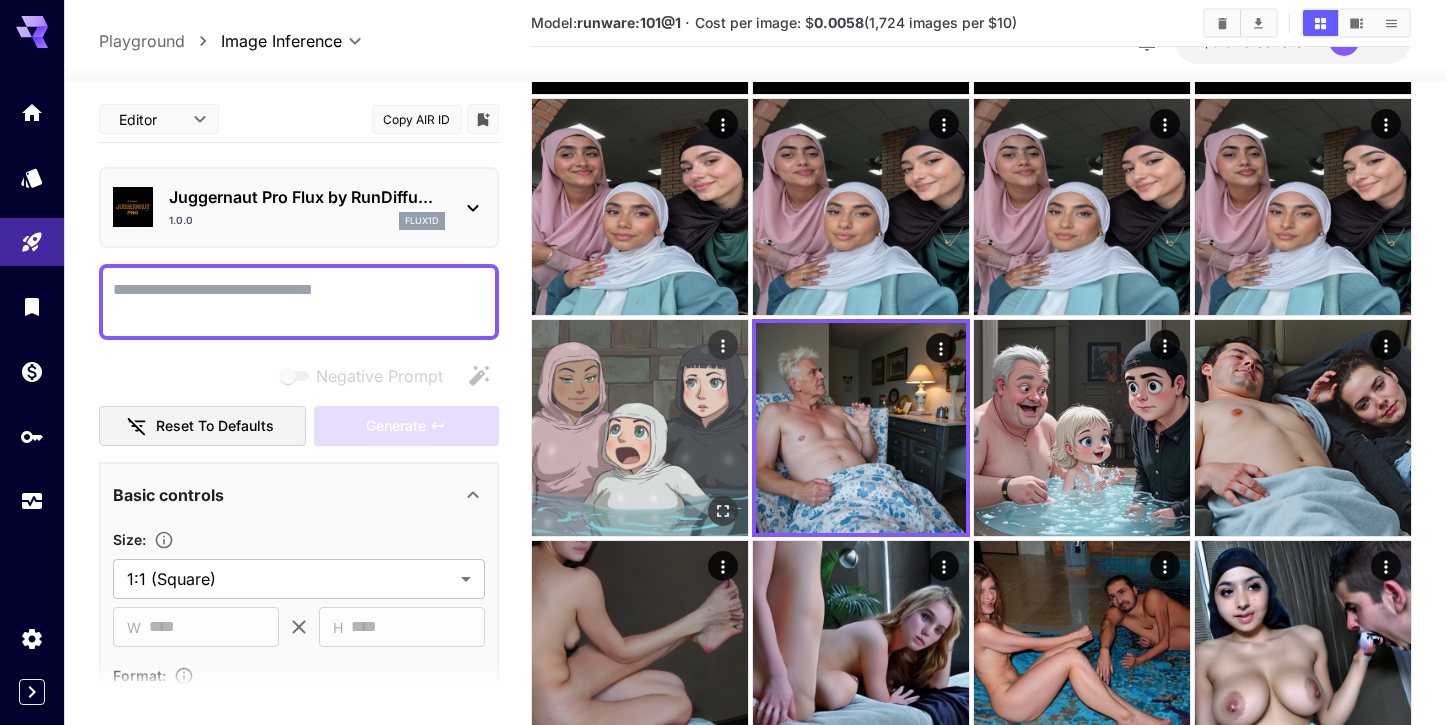 click at bounding box center [640, 428] 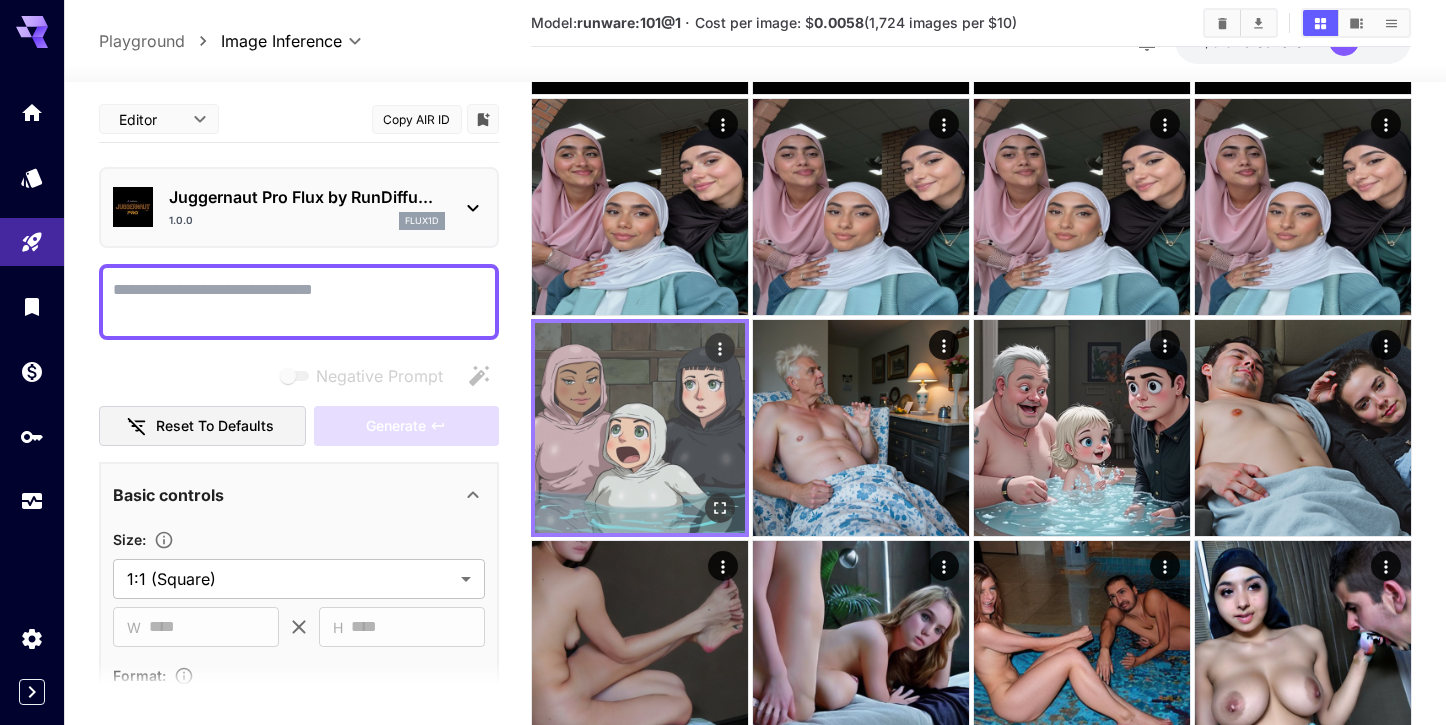 click at bounding box center [640, 428] 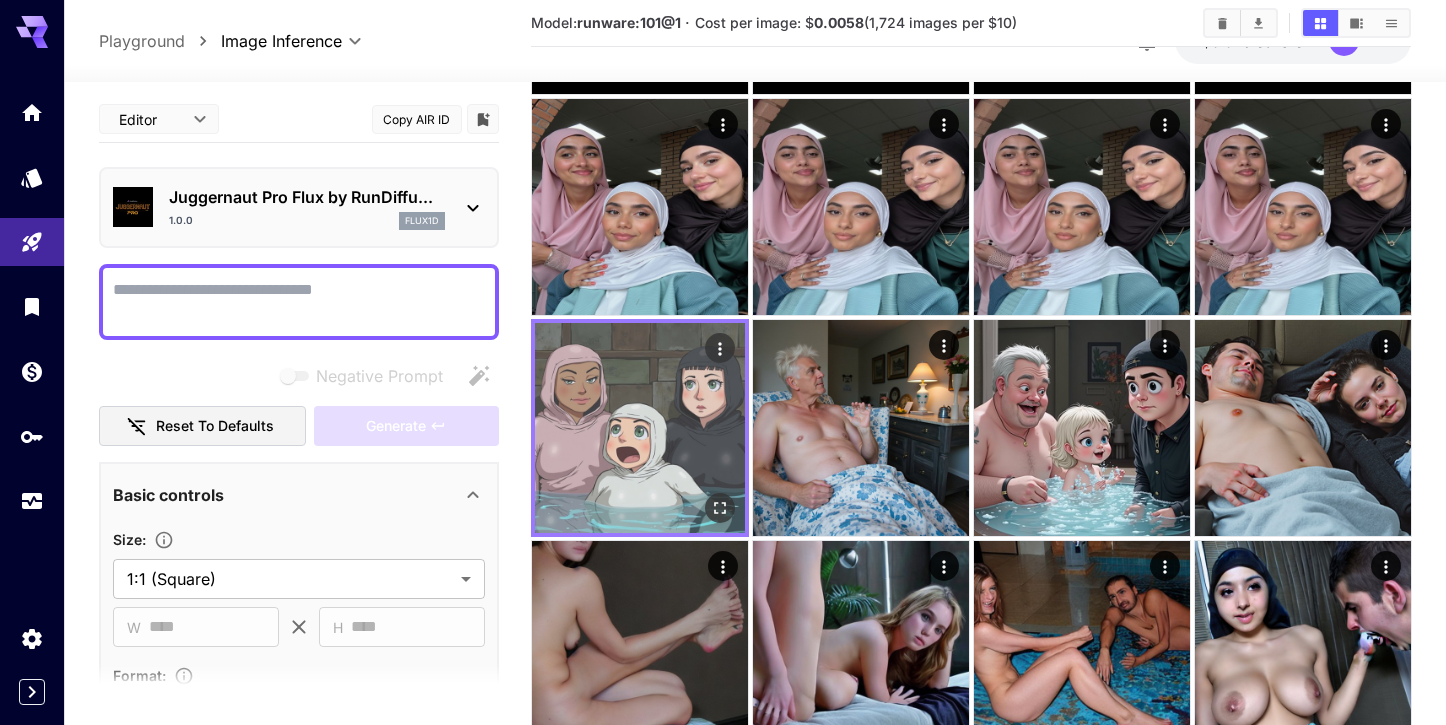 click 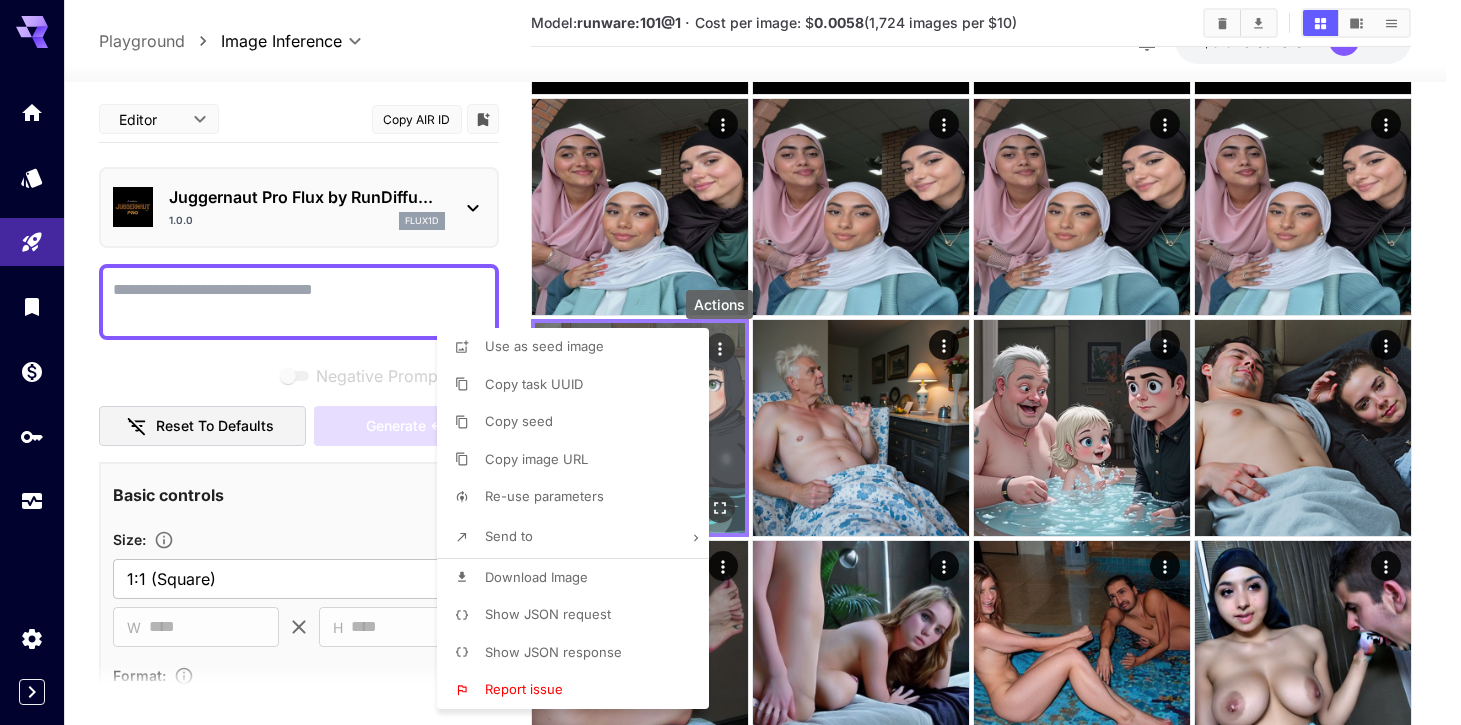 click at bounding box center [730, 362] 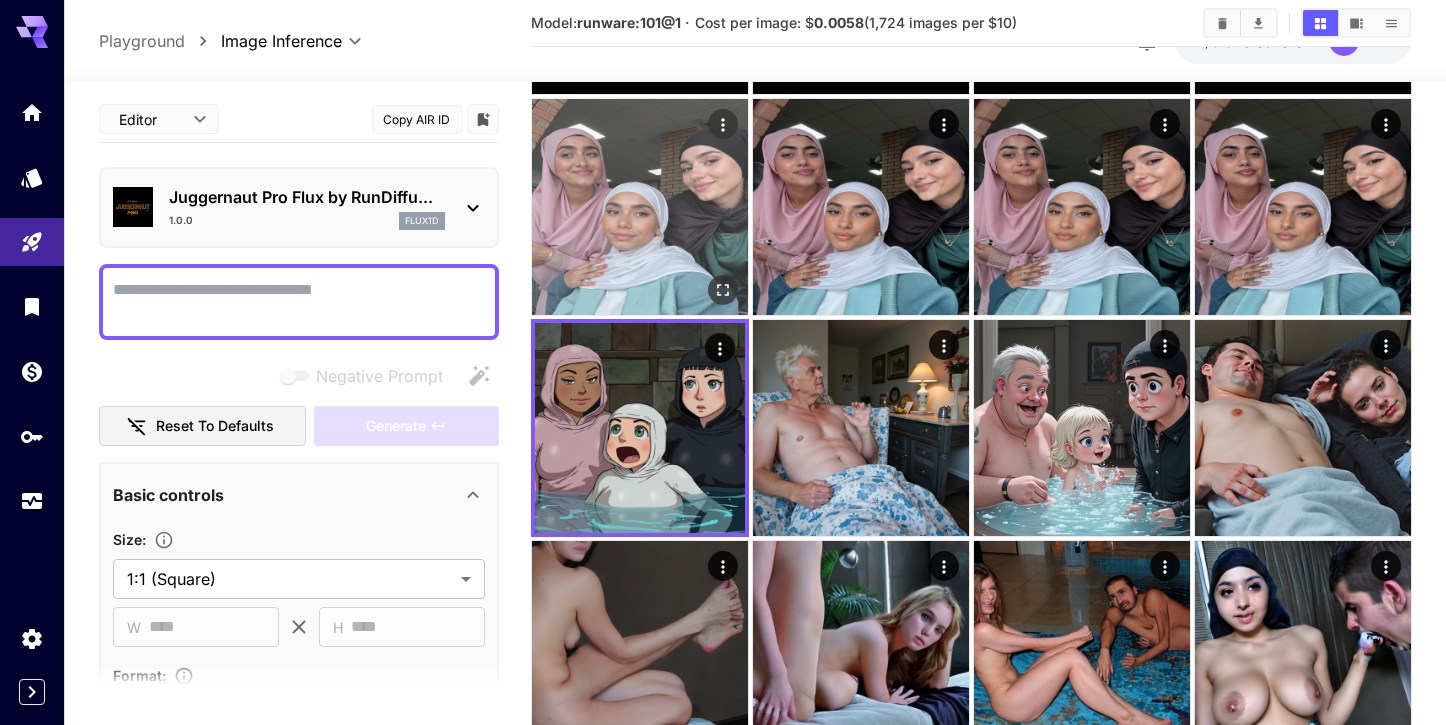 click at bounding box center [640, 207] 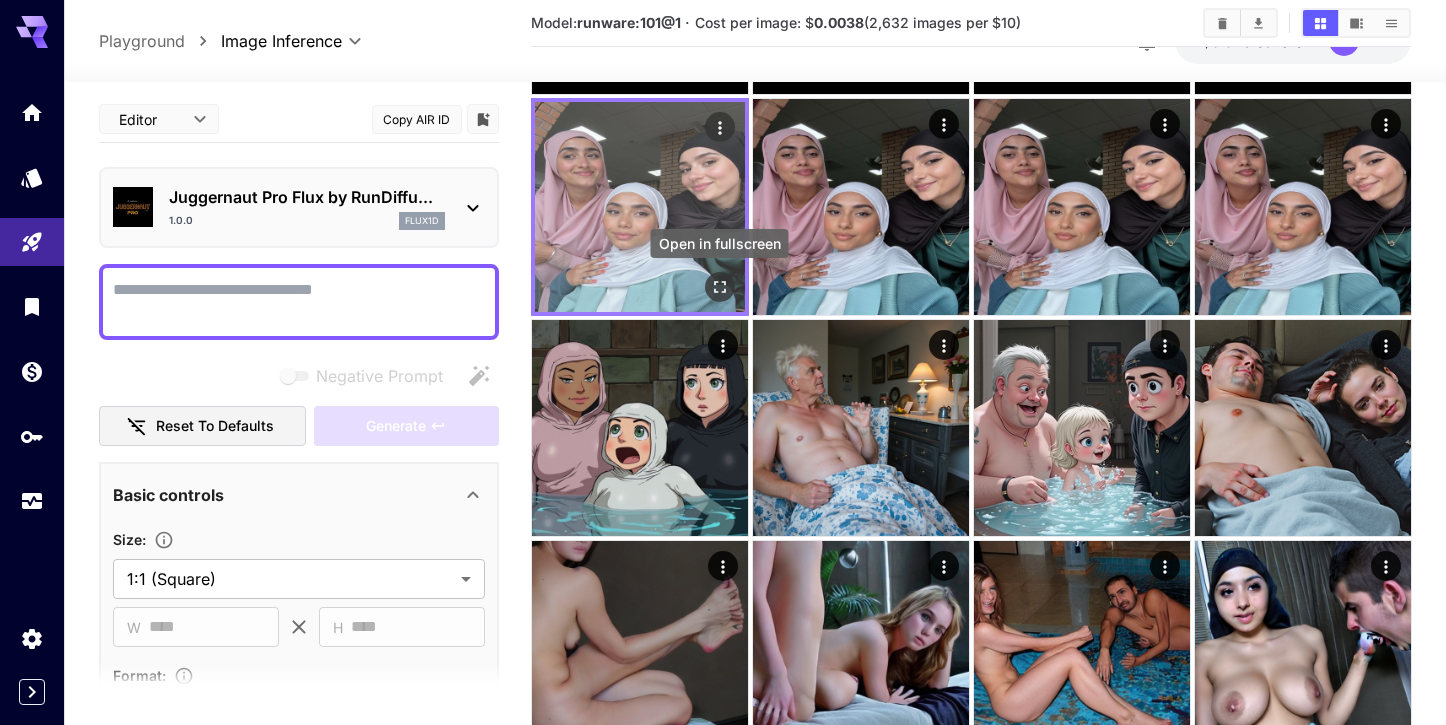 click 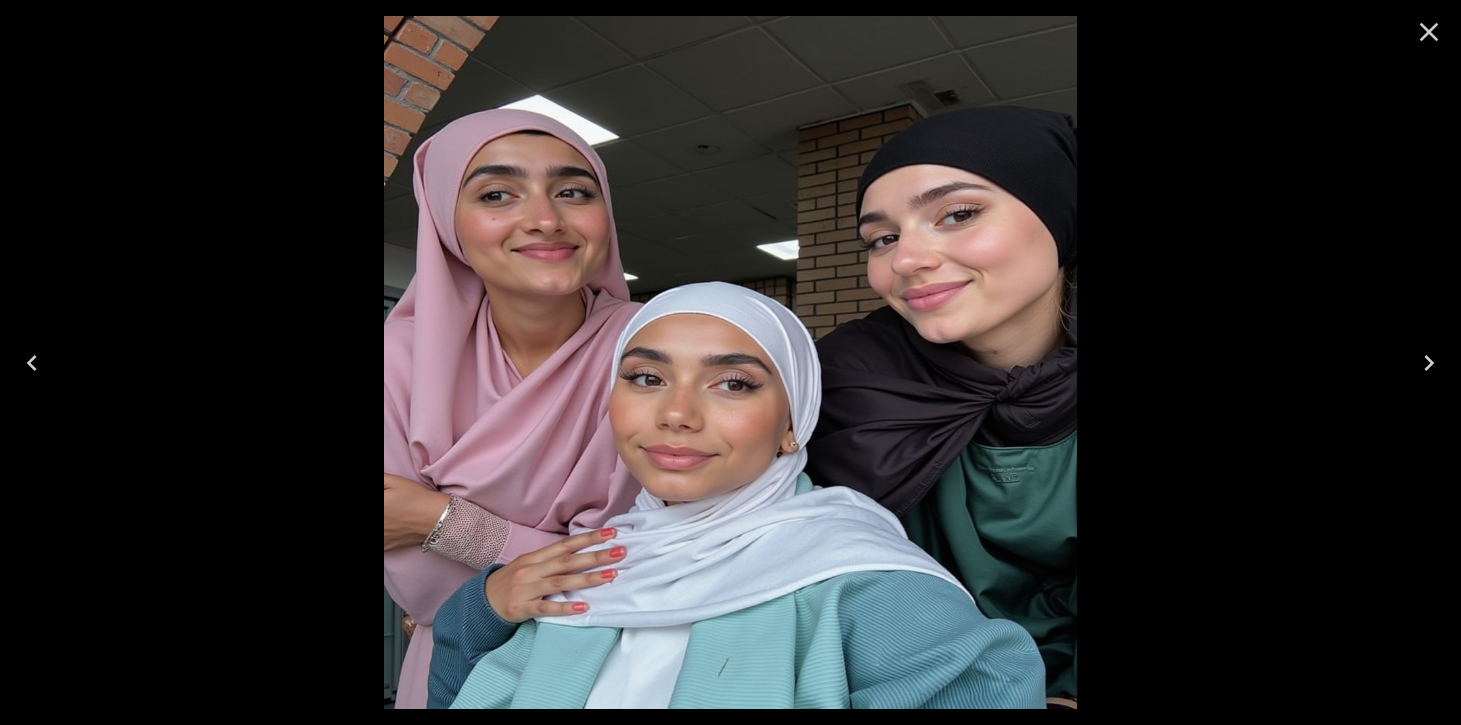 click 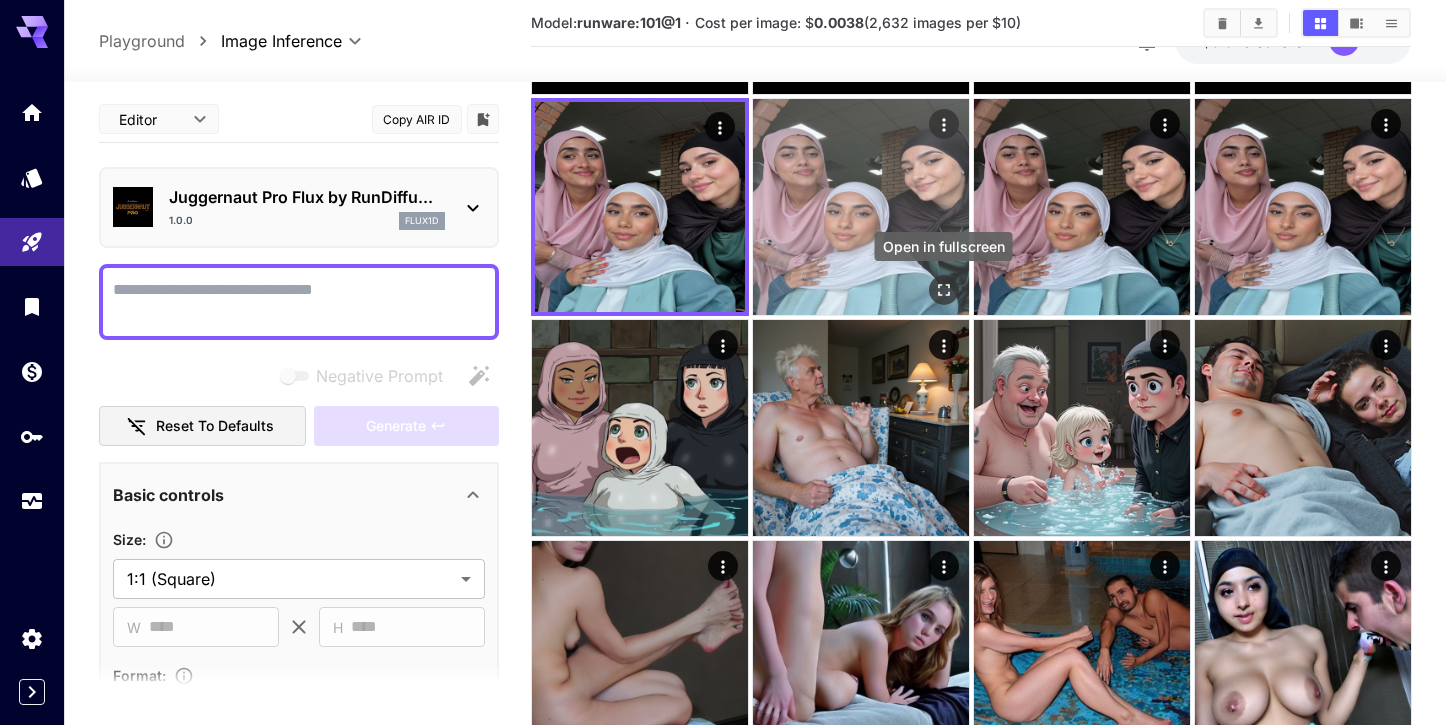 click 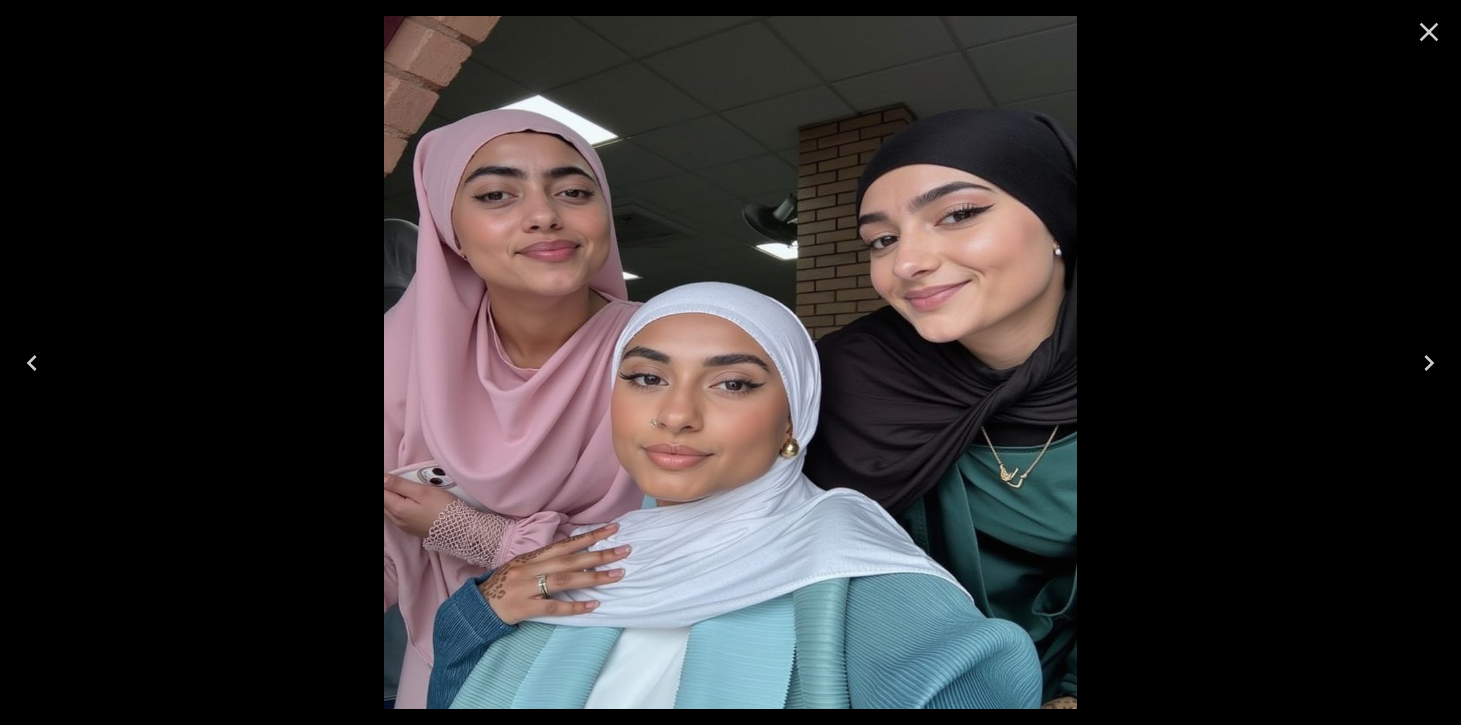 click 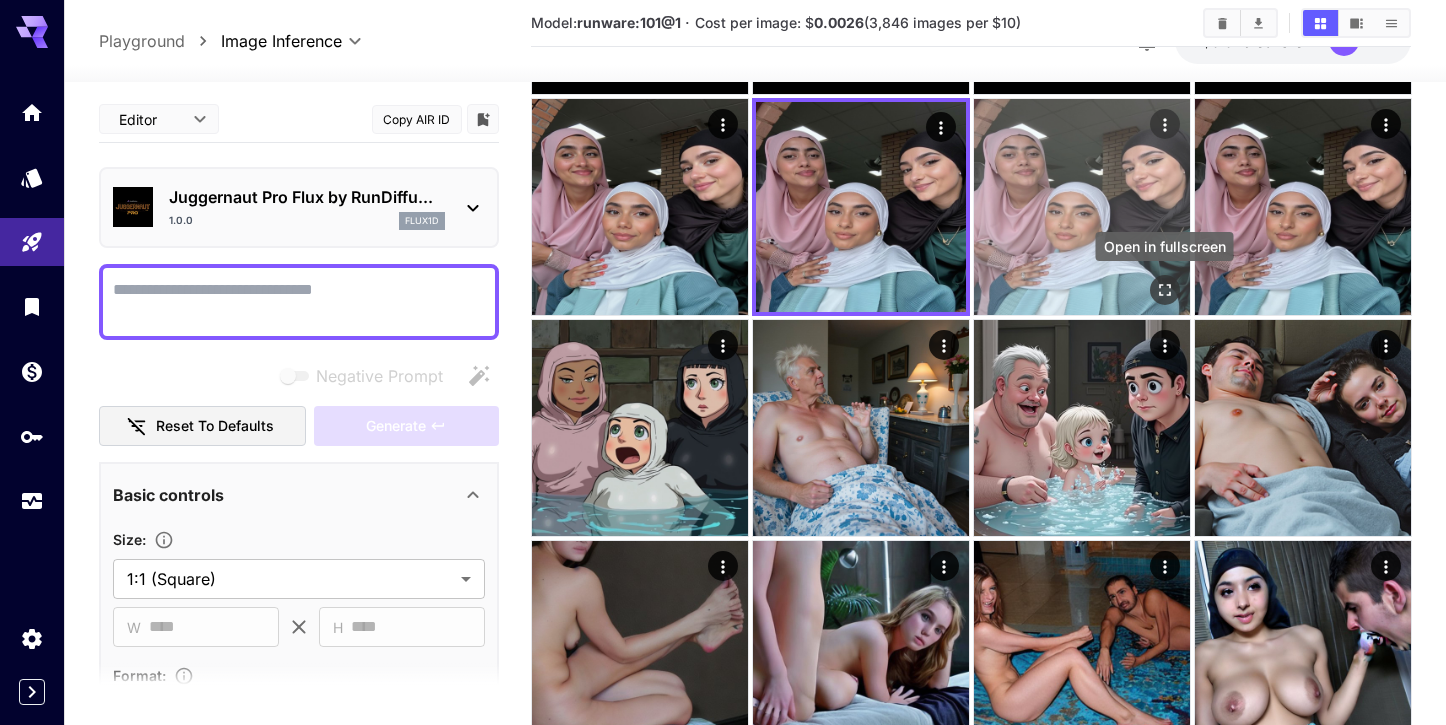 click 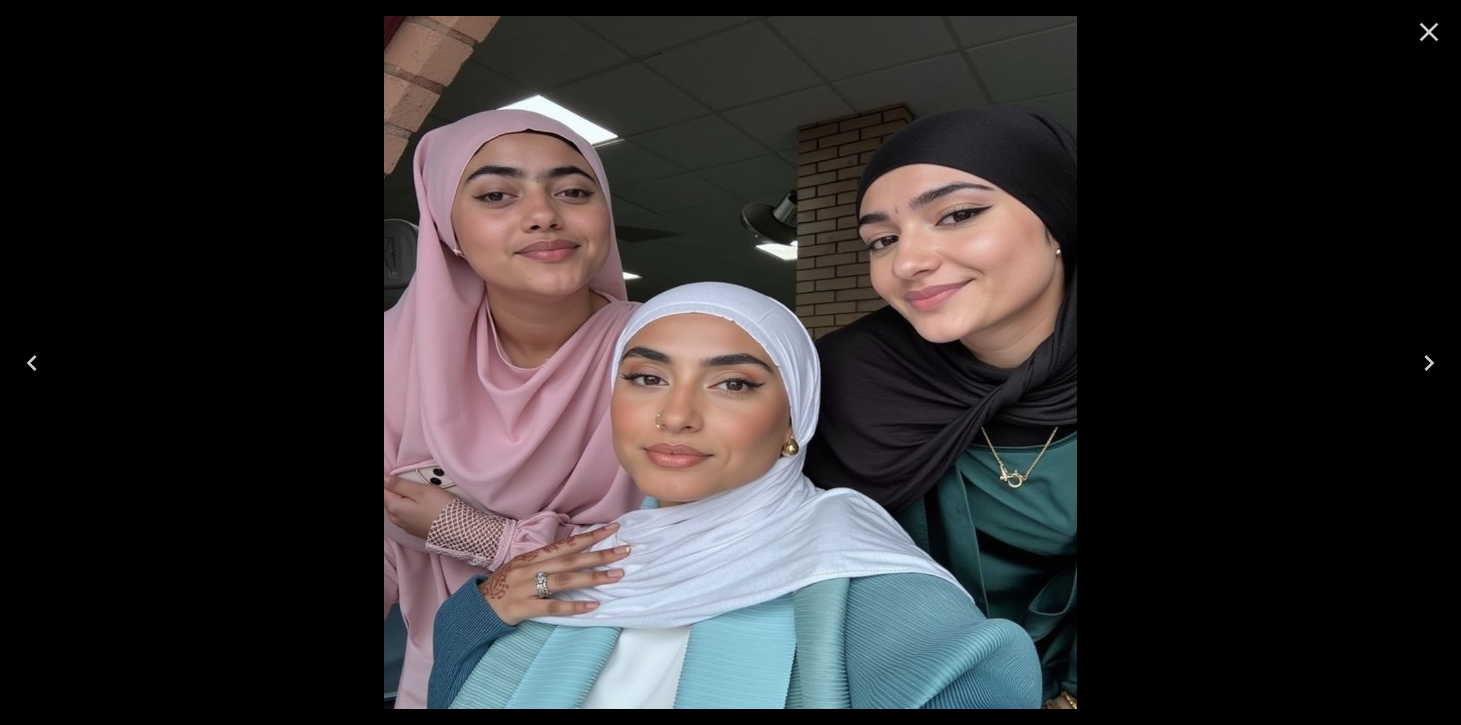 click 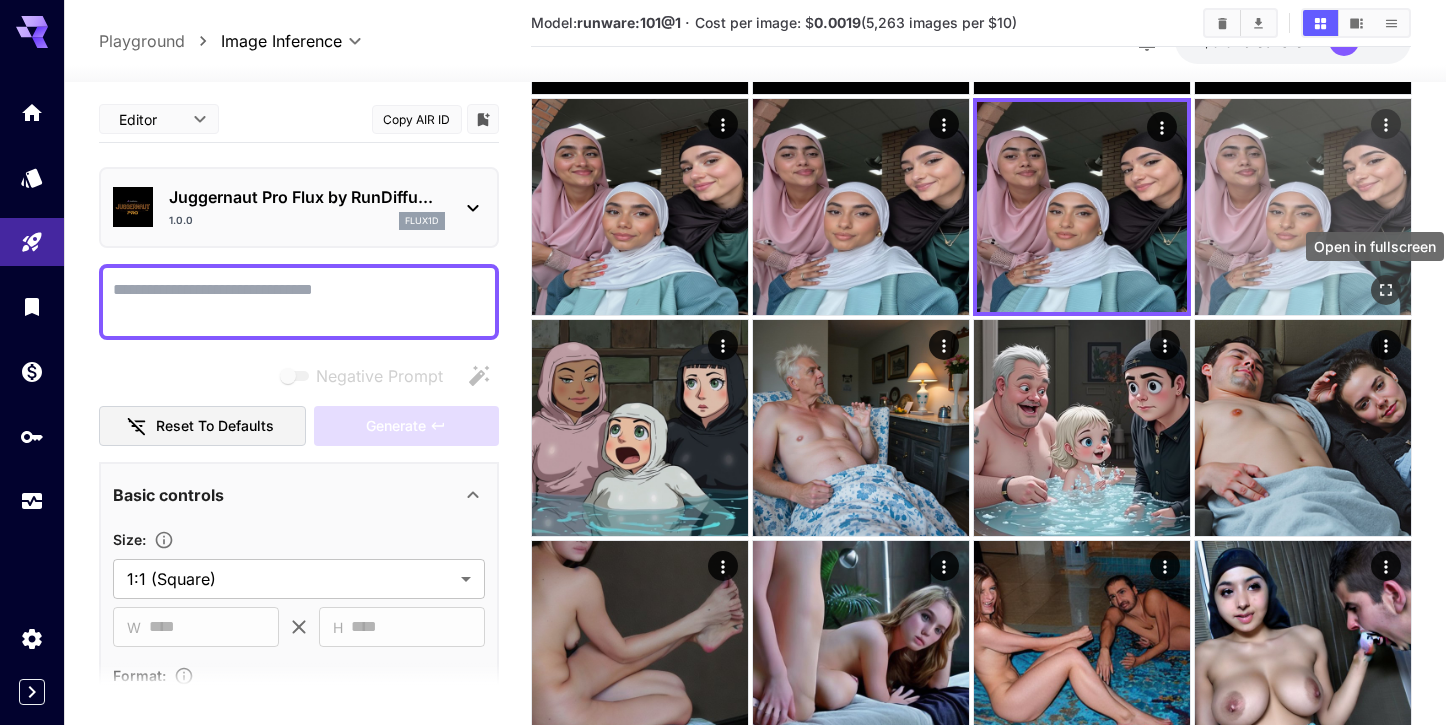 click 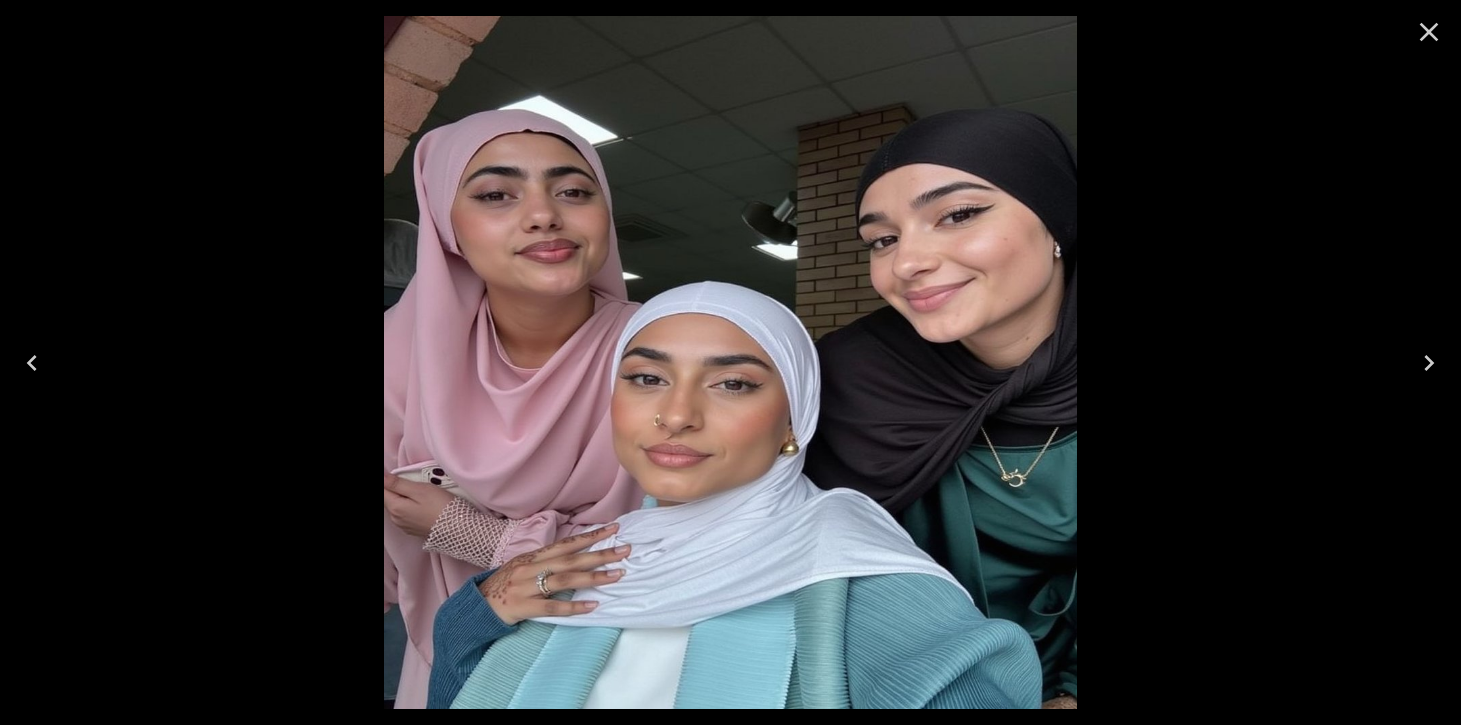 click 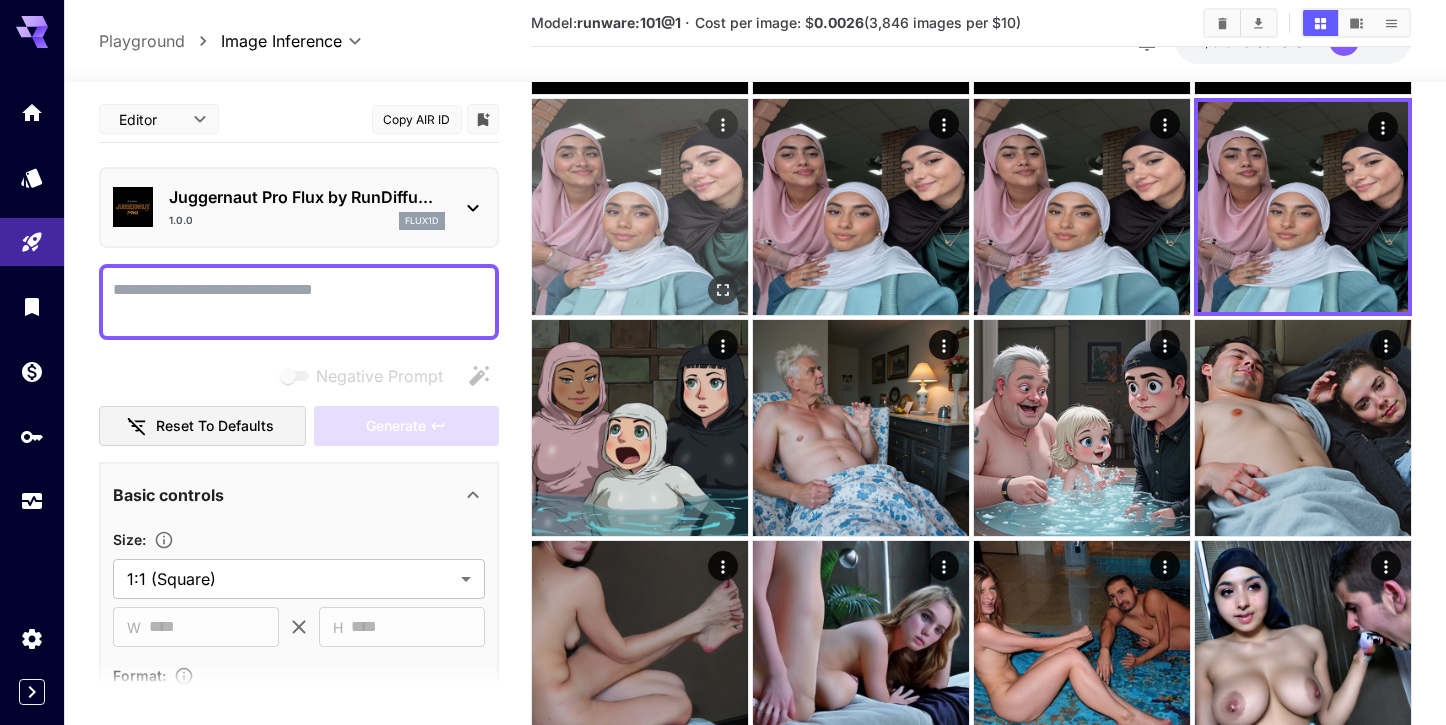 click 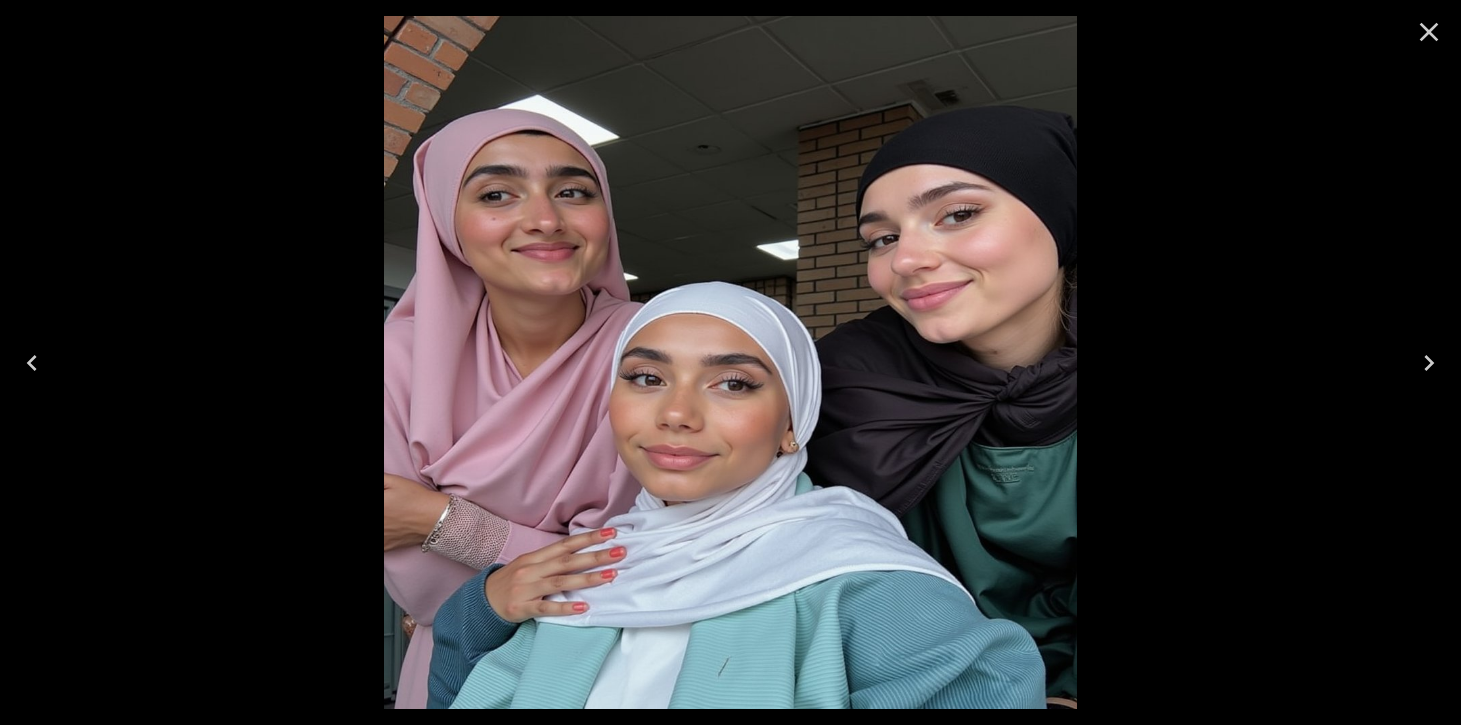 click 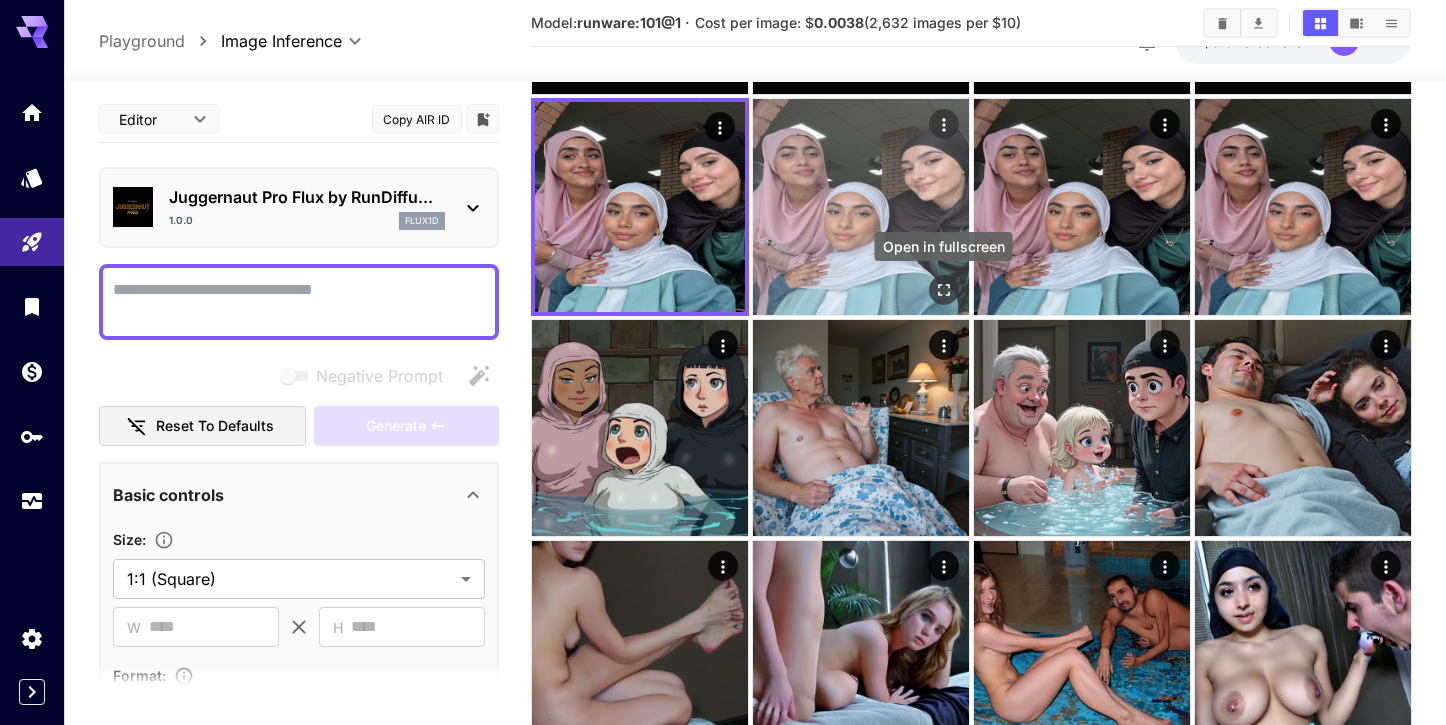 click 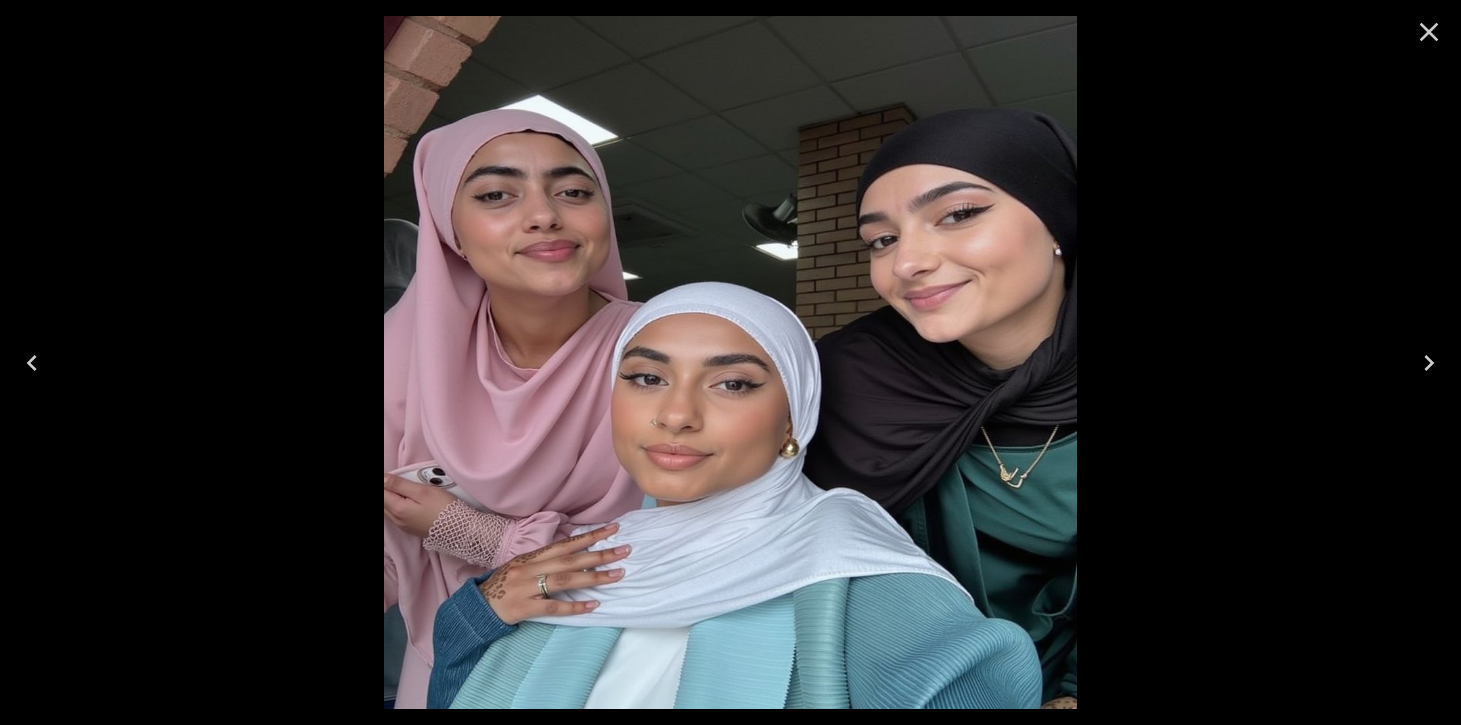 click 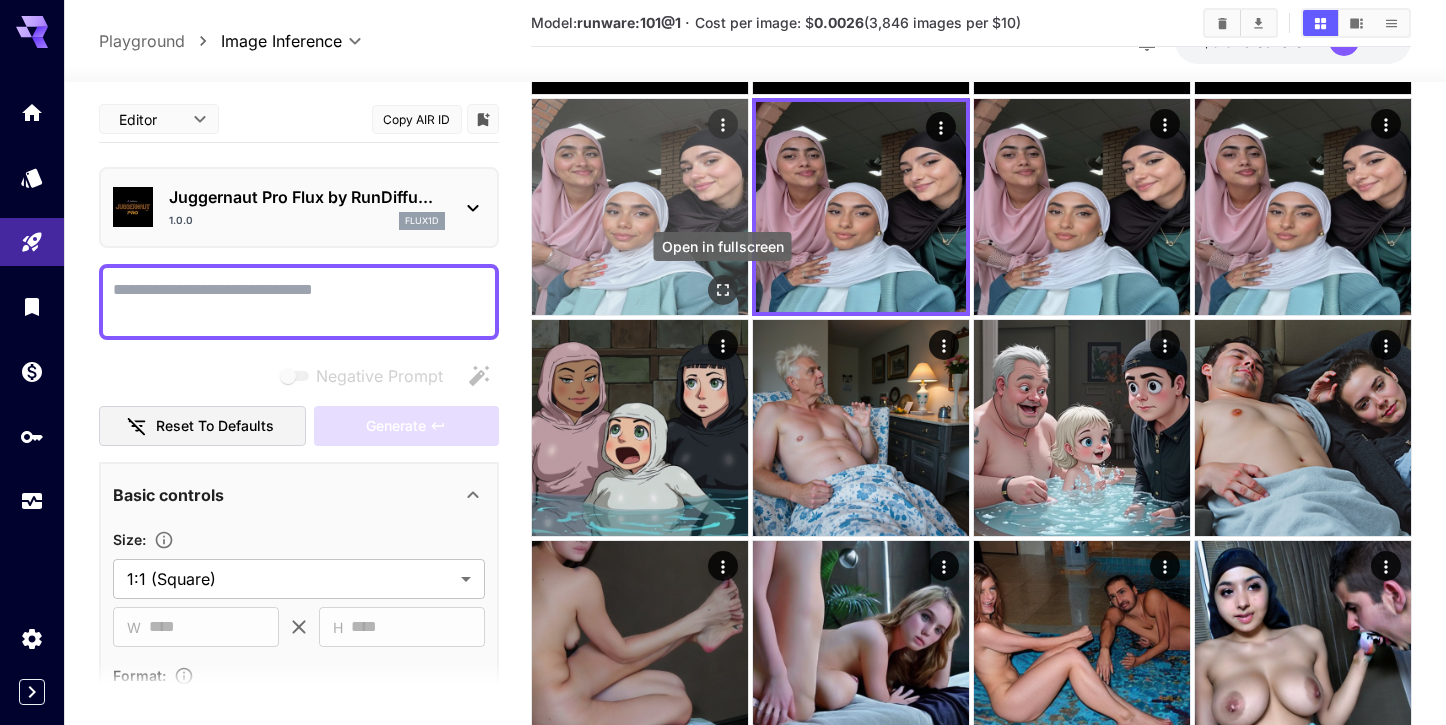 click 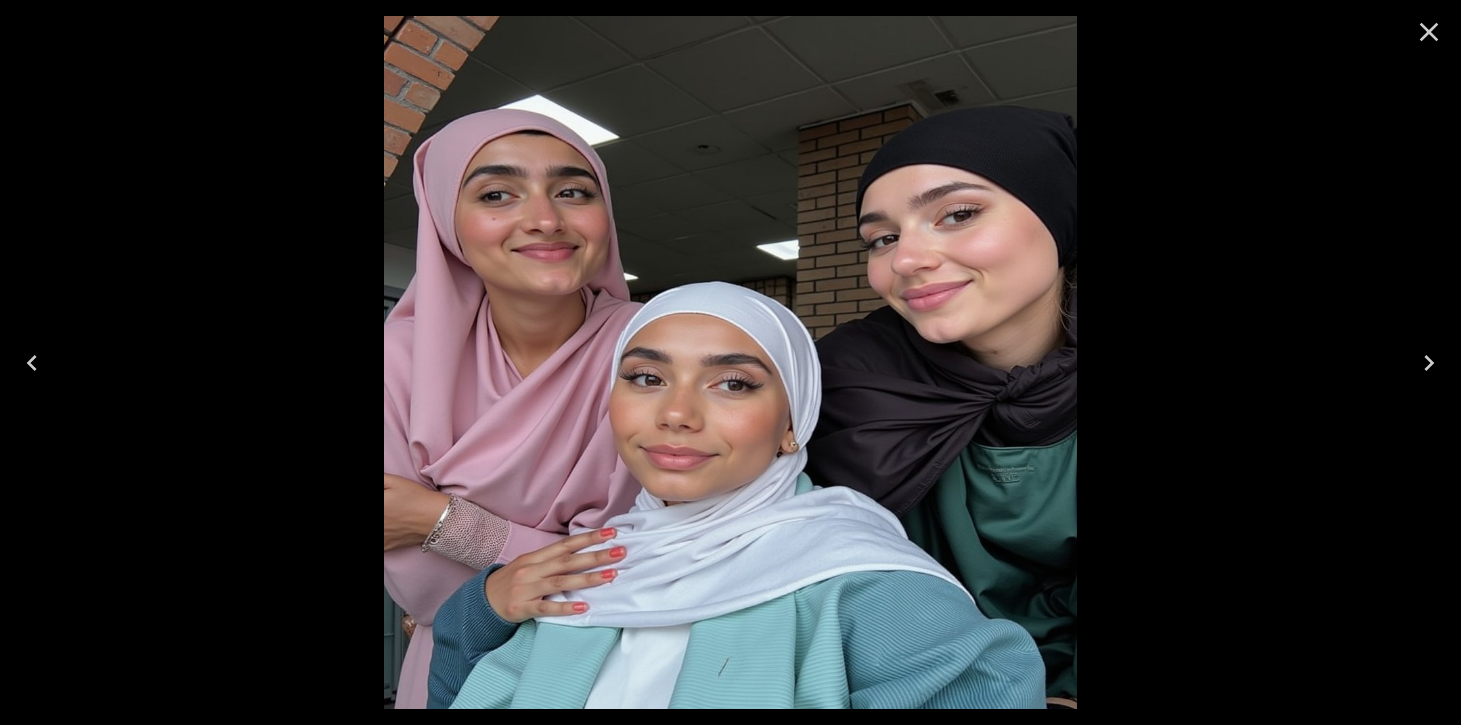 click 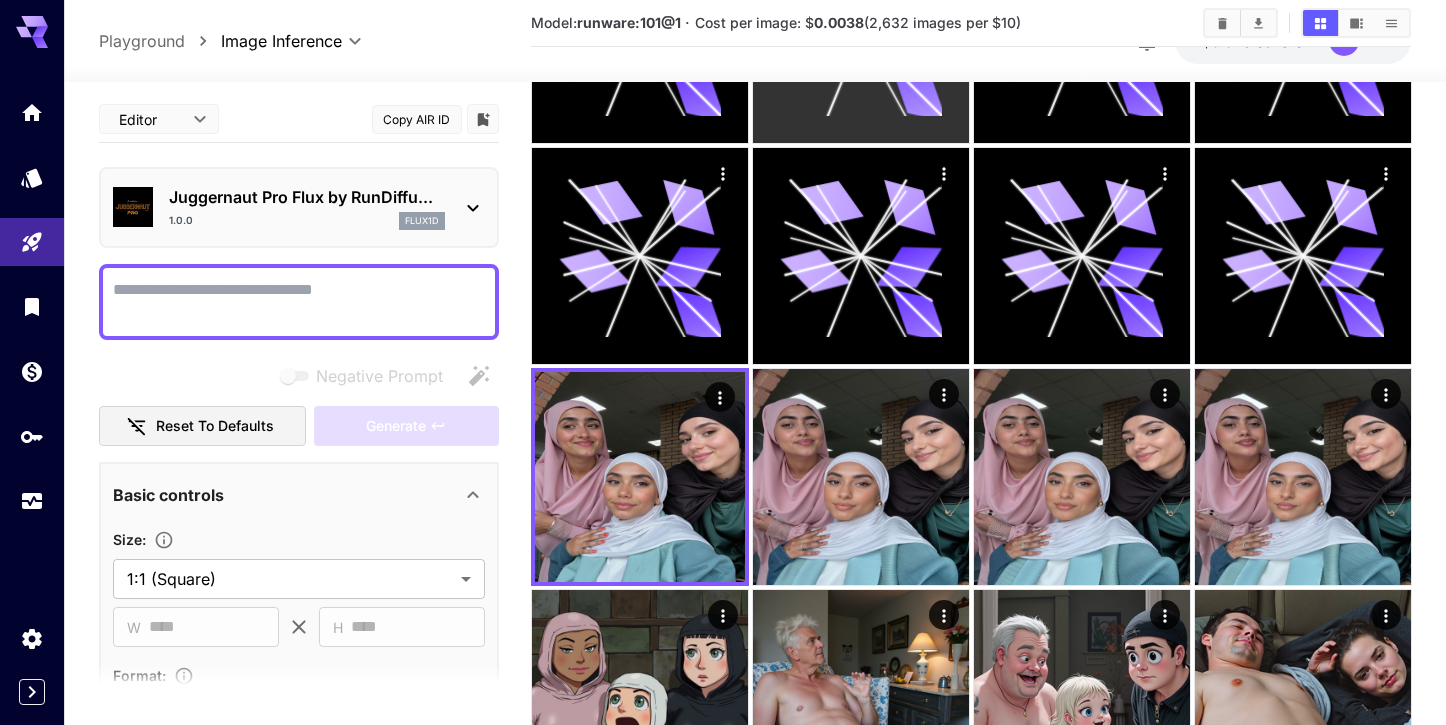 scroll, scrollTop: 0, scrollLeft: 0, axis: both 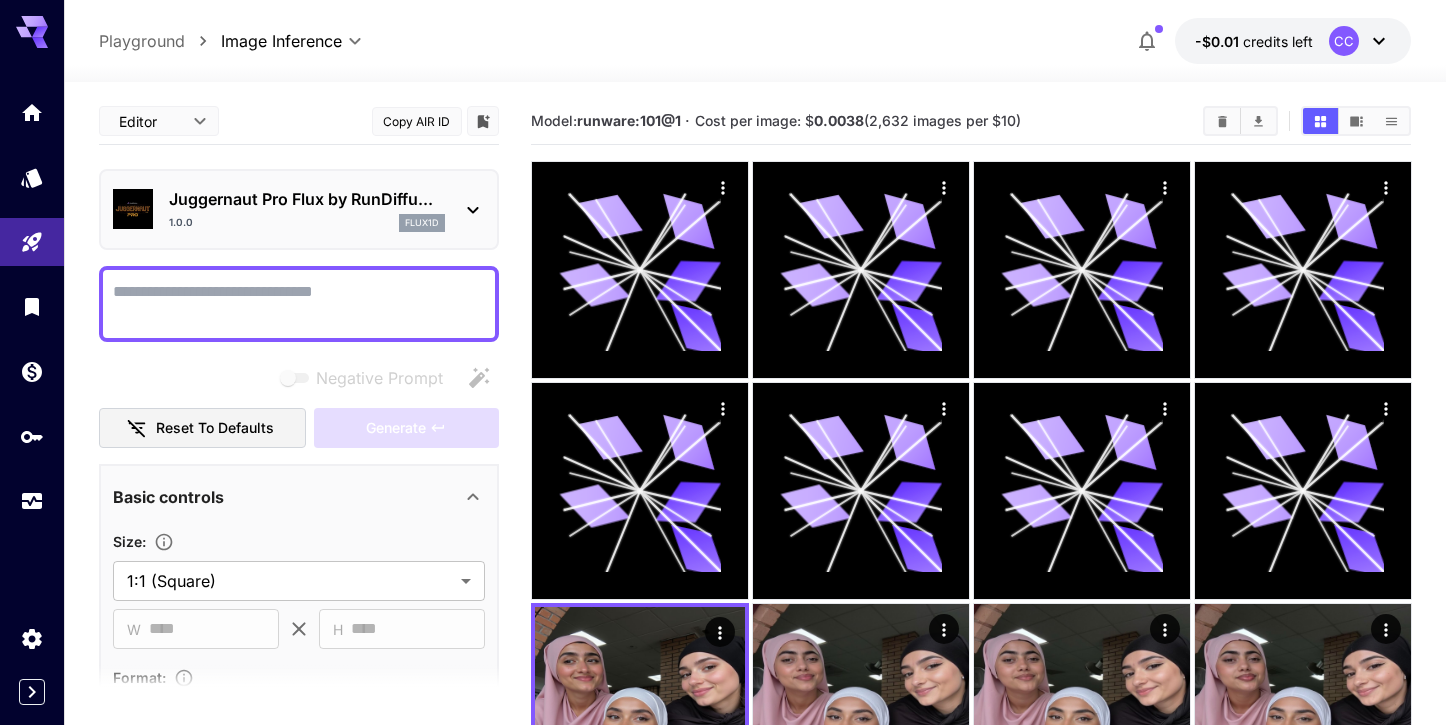 click on "Juggernaut Pro Flux by RunDiffu..." at bounding box center [307, 199] 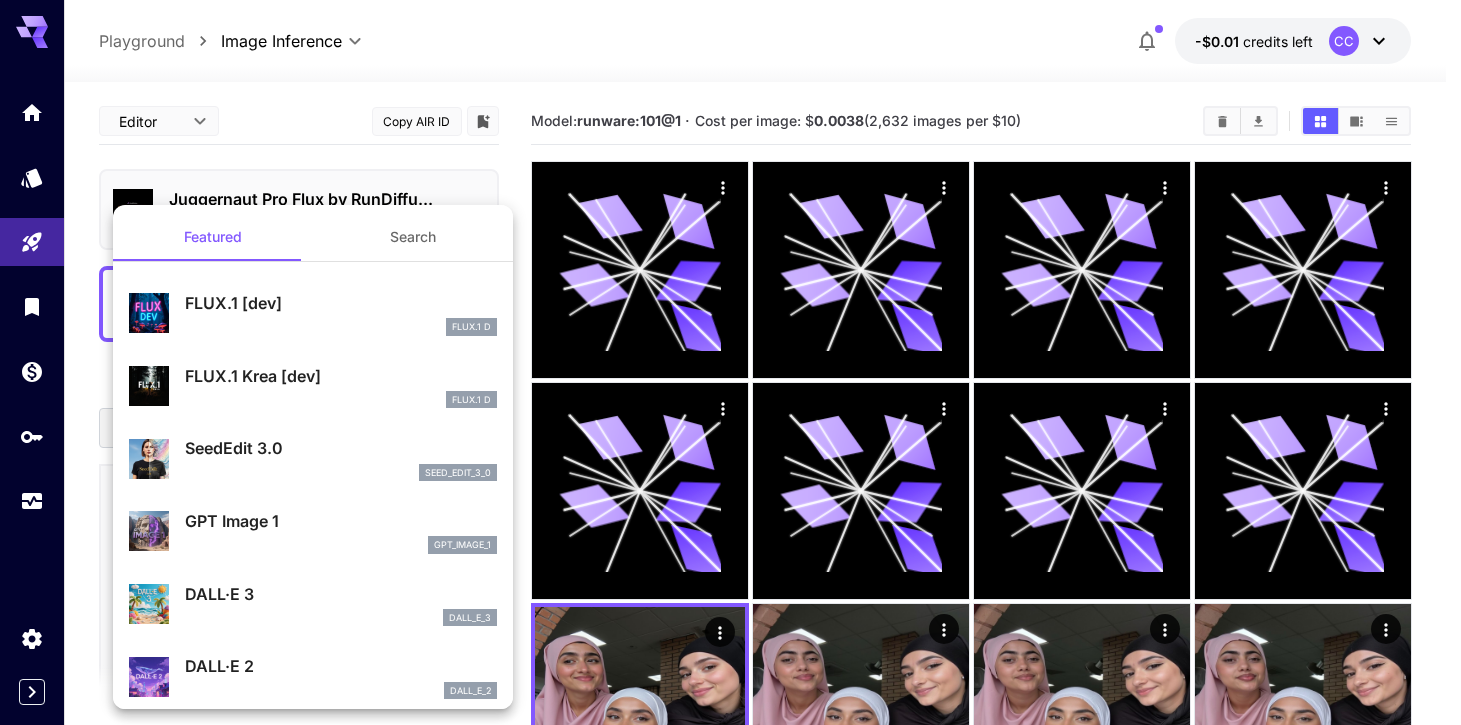 click on "FLUX.1 [dev]" at bounding box center [341, 303] 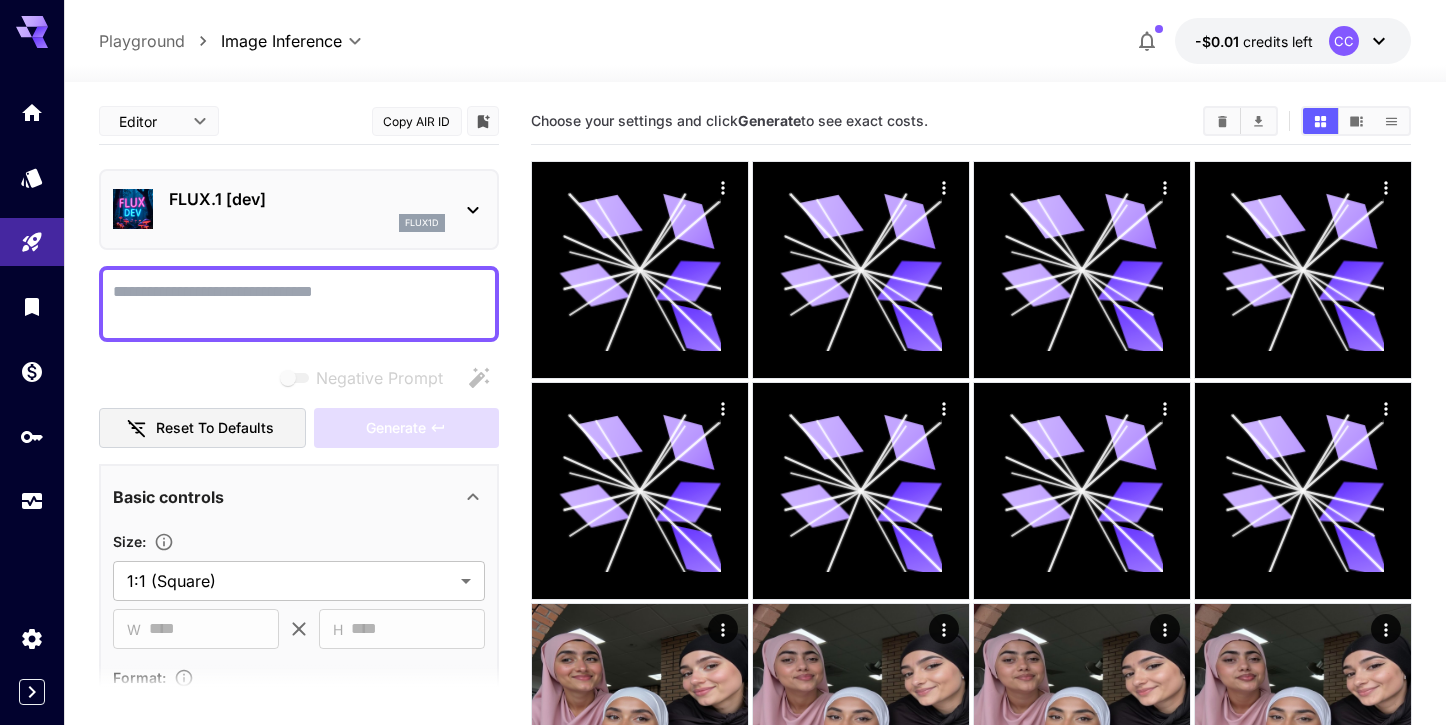 click on "Negative Prompt" at bounding box center (299, 304) 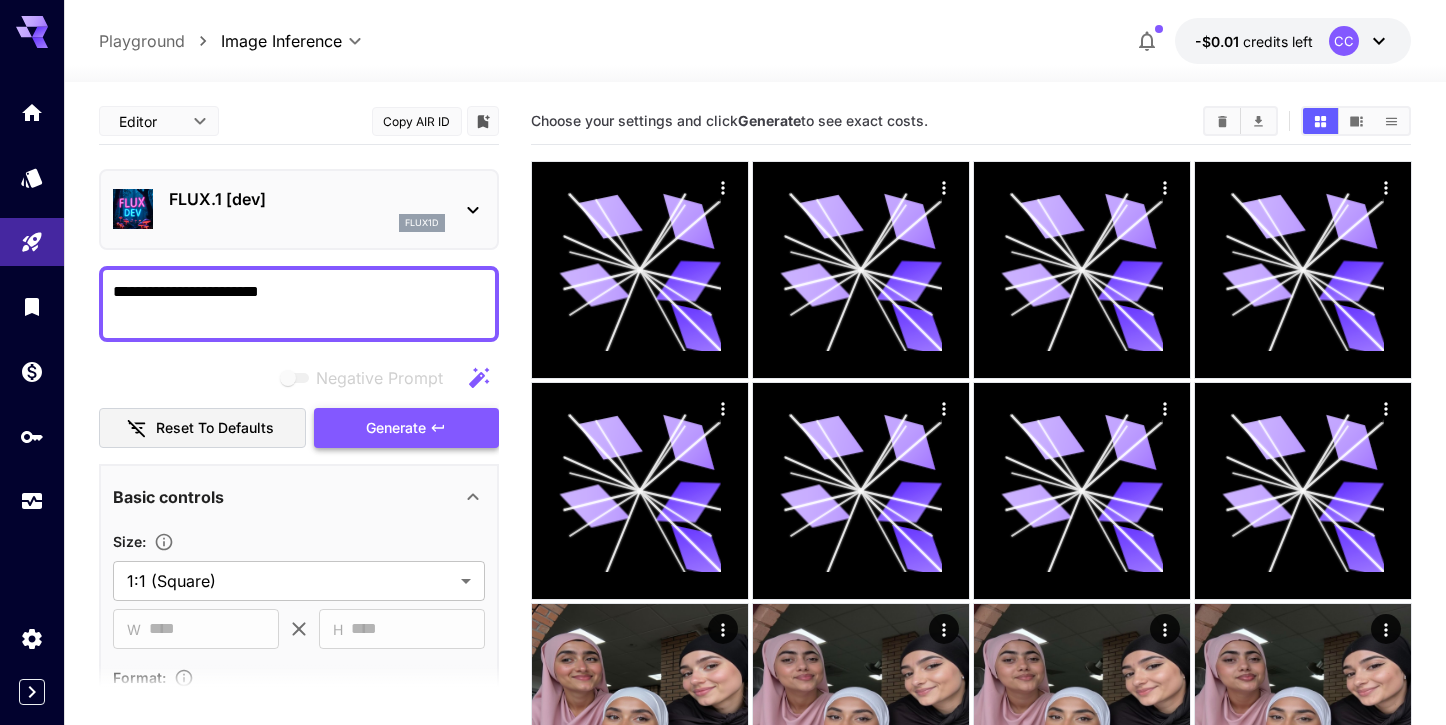 type on "**********" 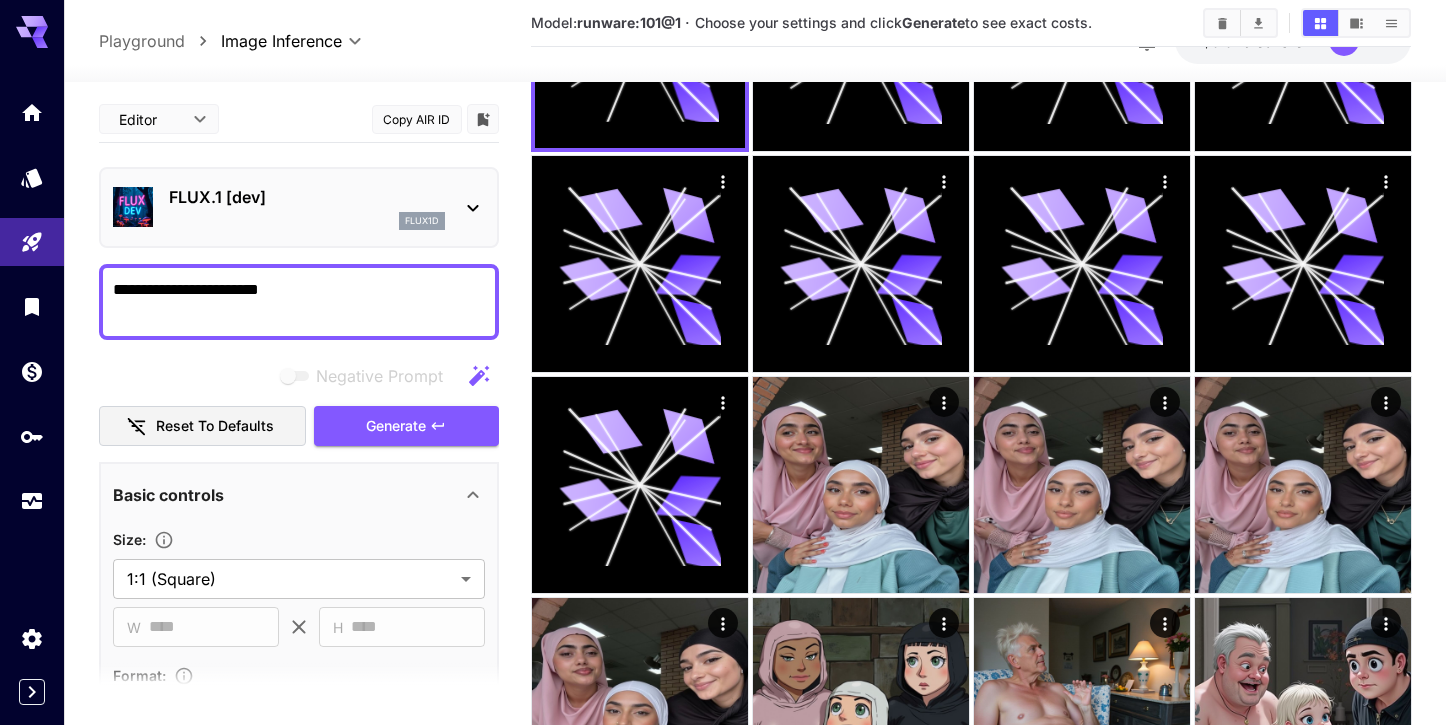 scroll, scrollTop: 332, scrollLeft: 0, axis: vertical 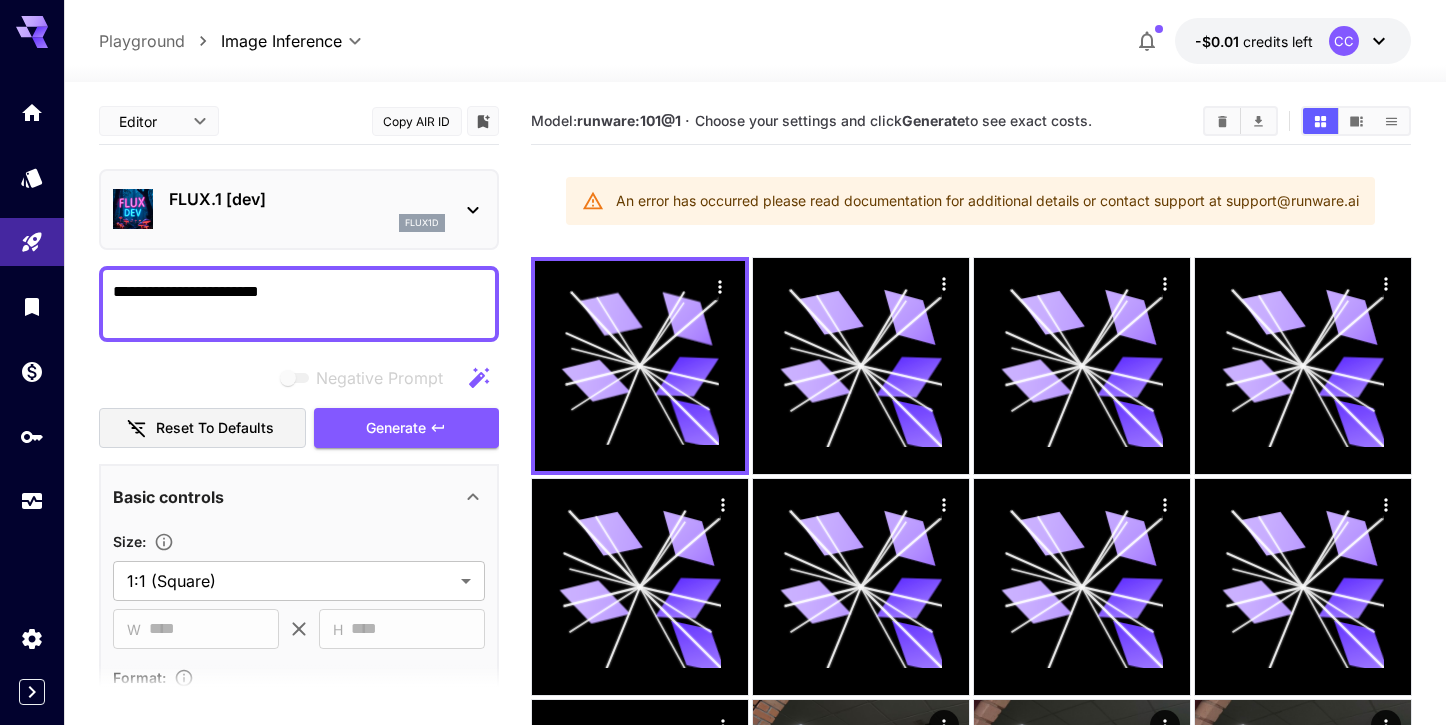 click on "CC" at bounding box center [1344, 41] 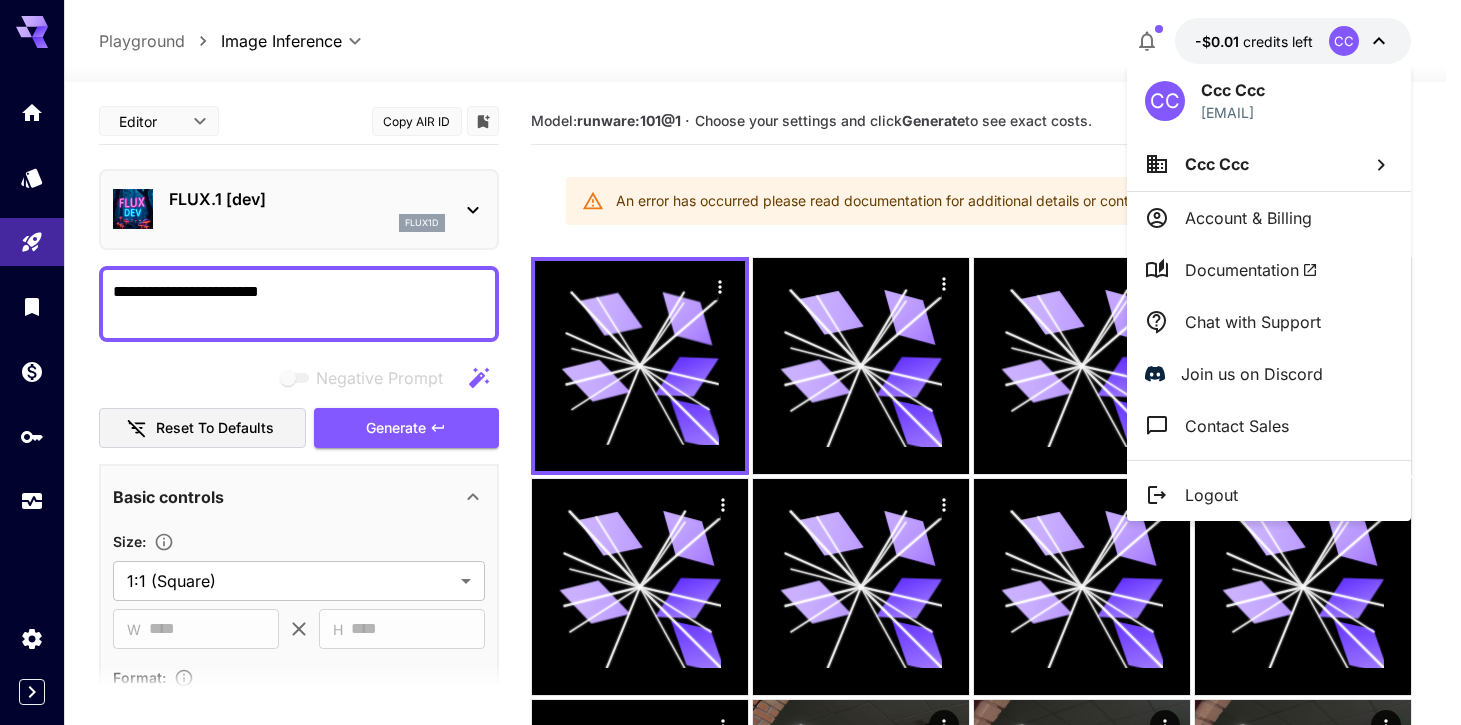 click on "Ccc Ccc" at bounding box center [1269, 164] 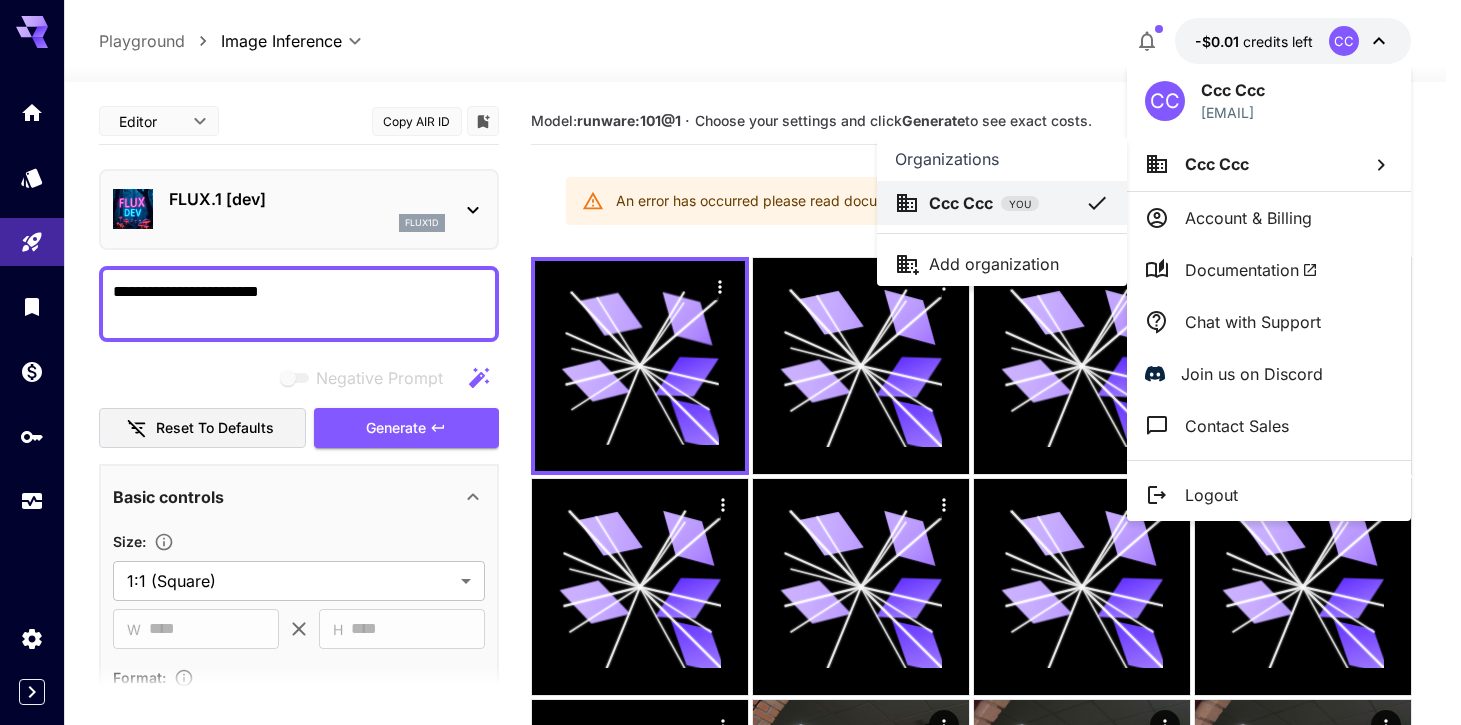 click on "Ccc Ccc YOU" at bounding box center (984, 203) 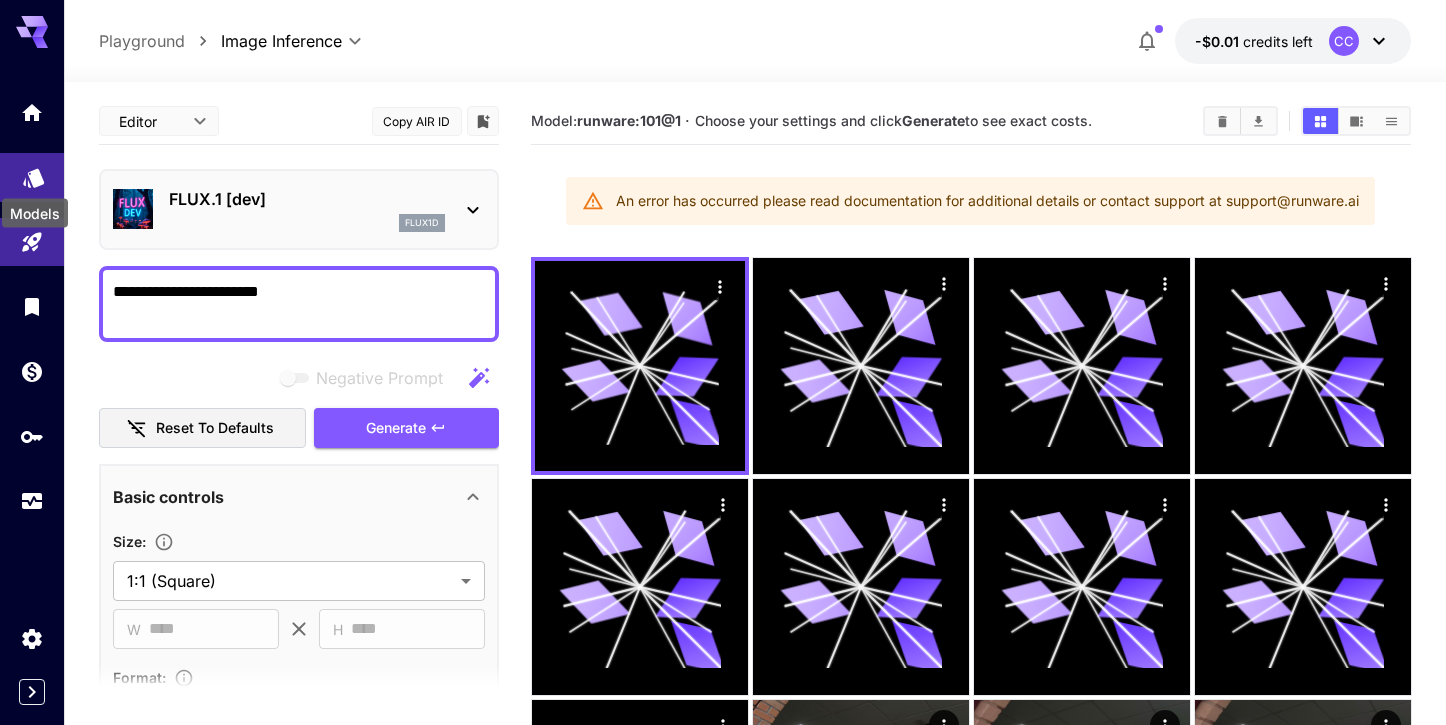 click at bounding box center (32, 177) 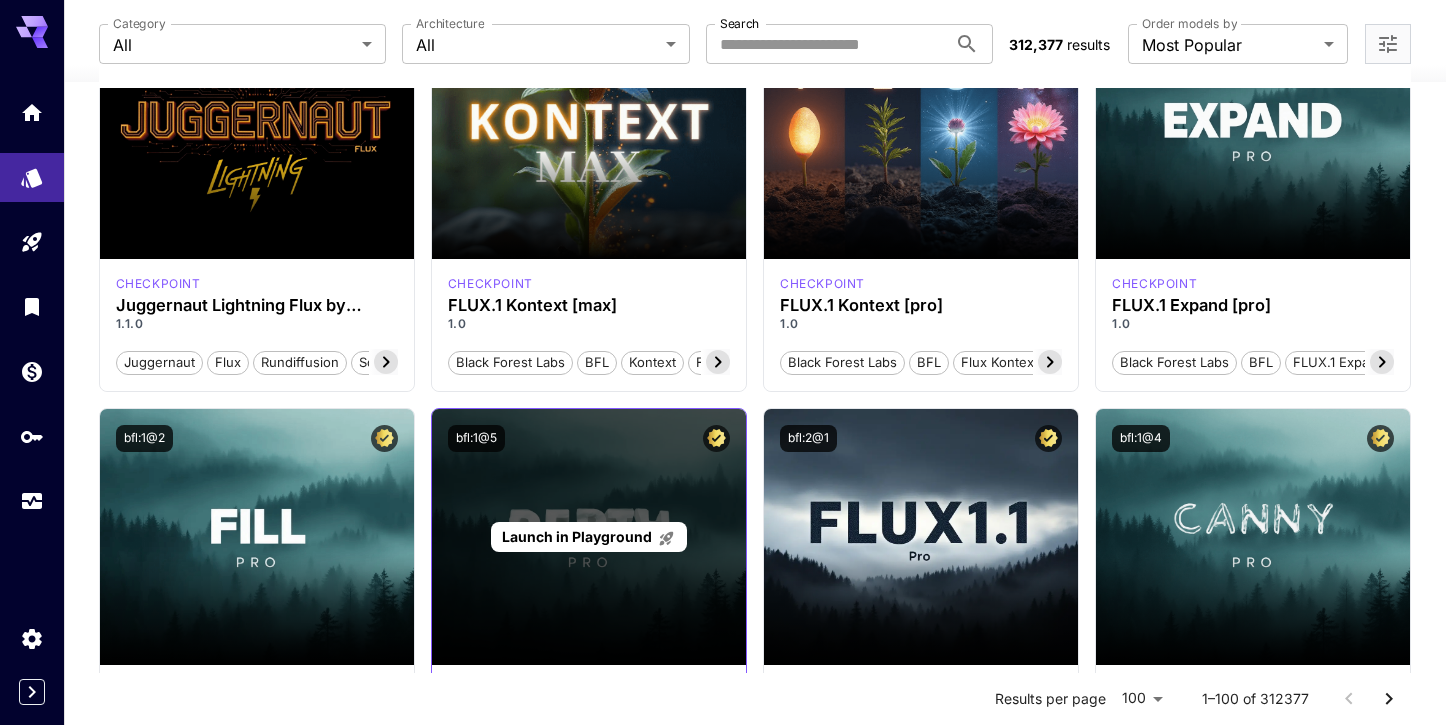 scroll, scrollTop: 986, scrollLeft: 0, axis: vertical 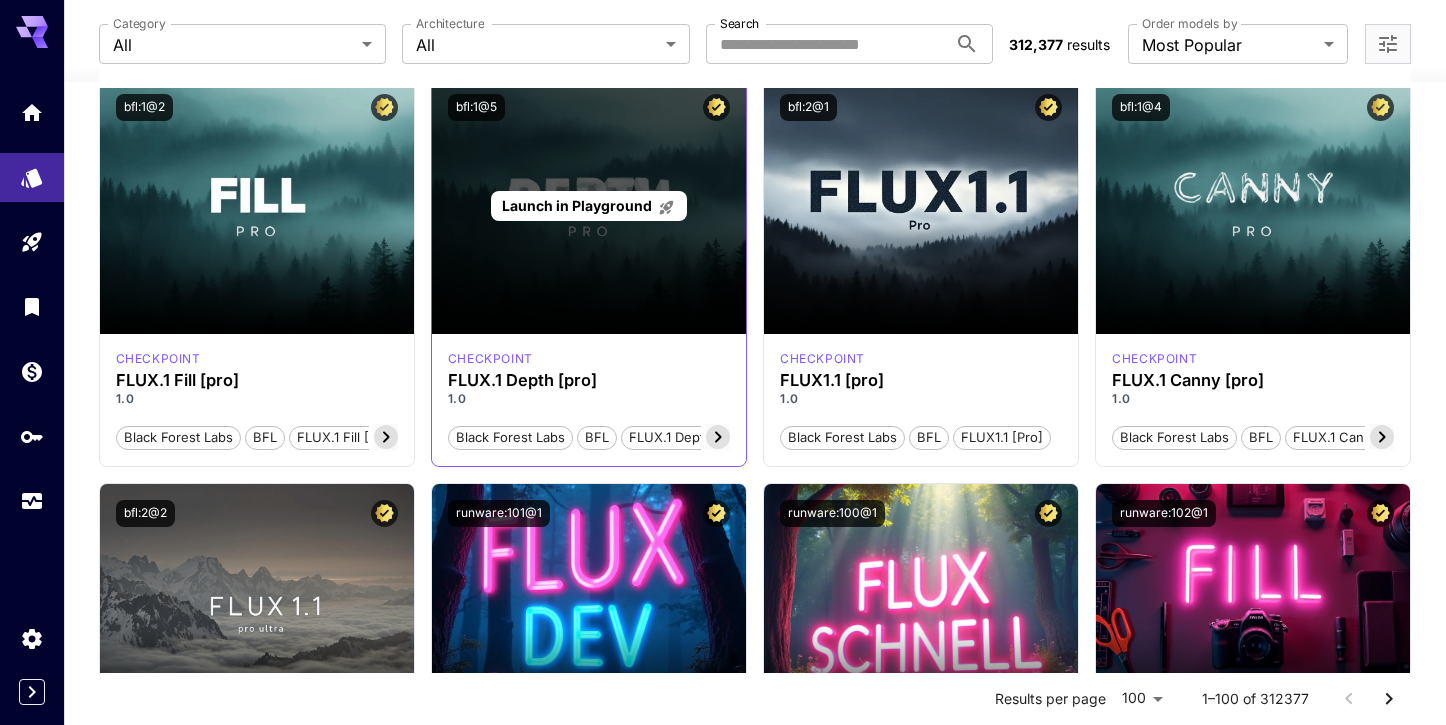 click on "Launch in Playground" at bounding box center [588, 205] 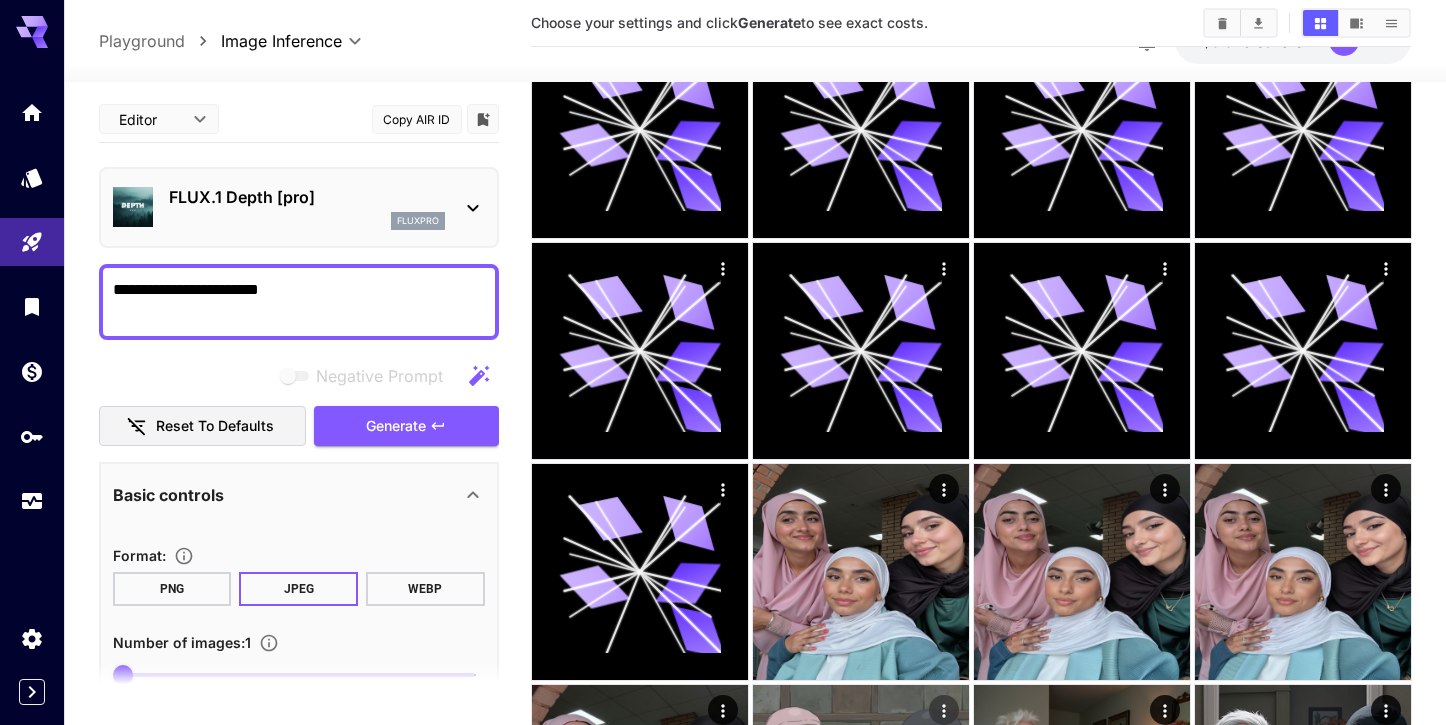 scroll, scrollTop: 0, scrollLeft: 0, axis: both 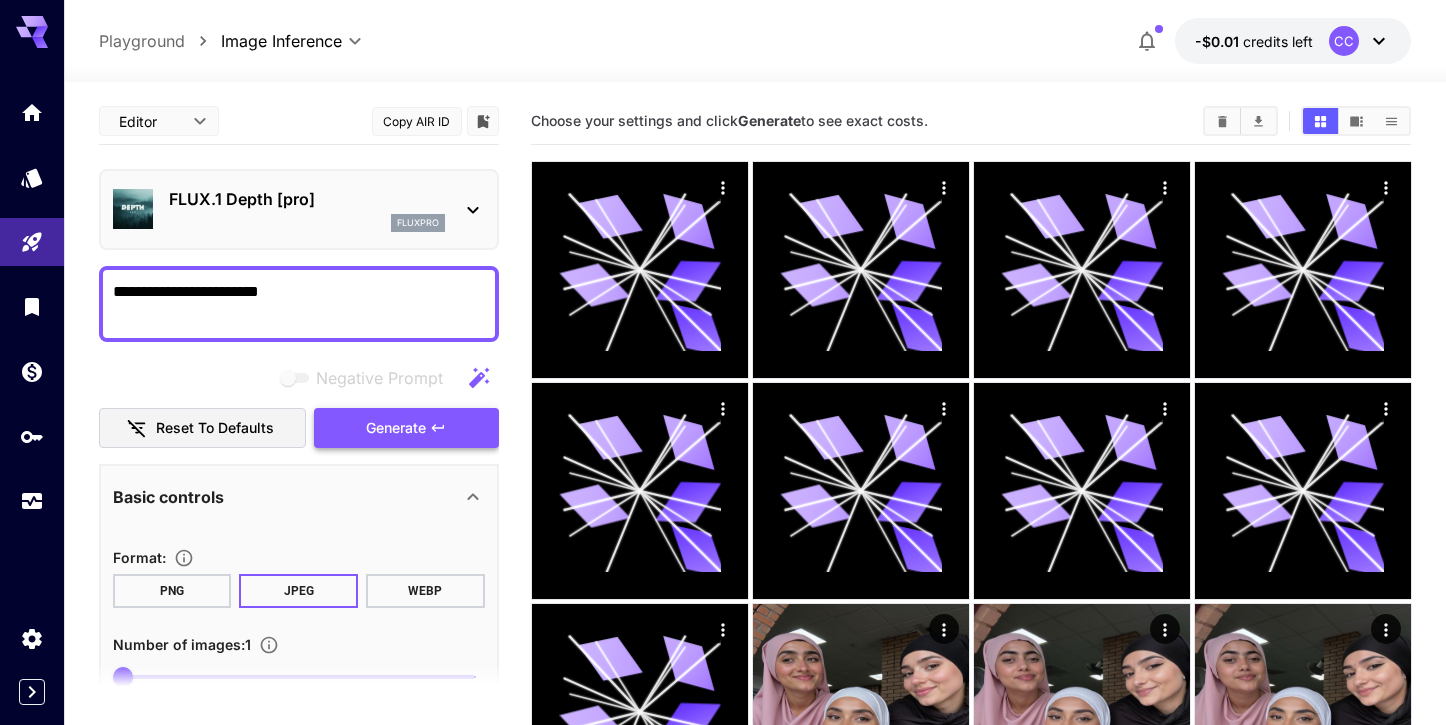 click on "Generate" at bounding box center (396, 428) 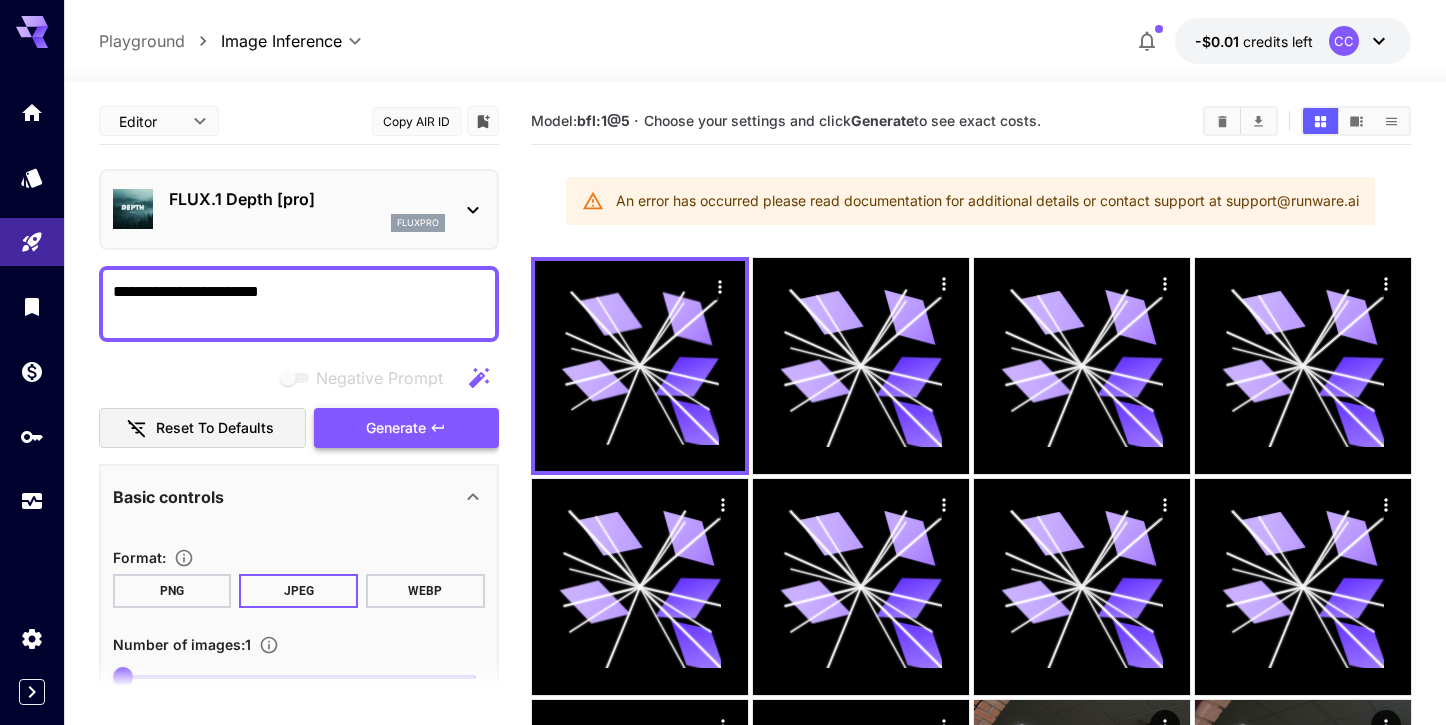 click on "Generate" at bounding box center (396, 428) 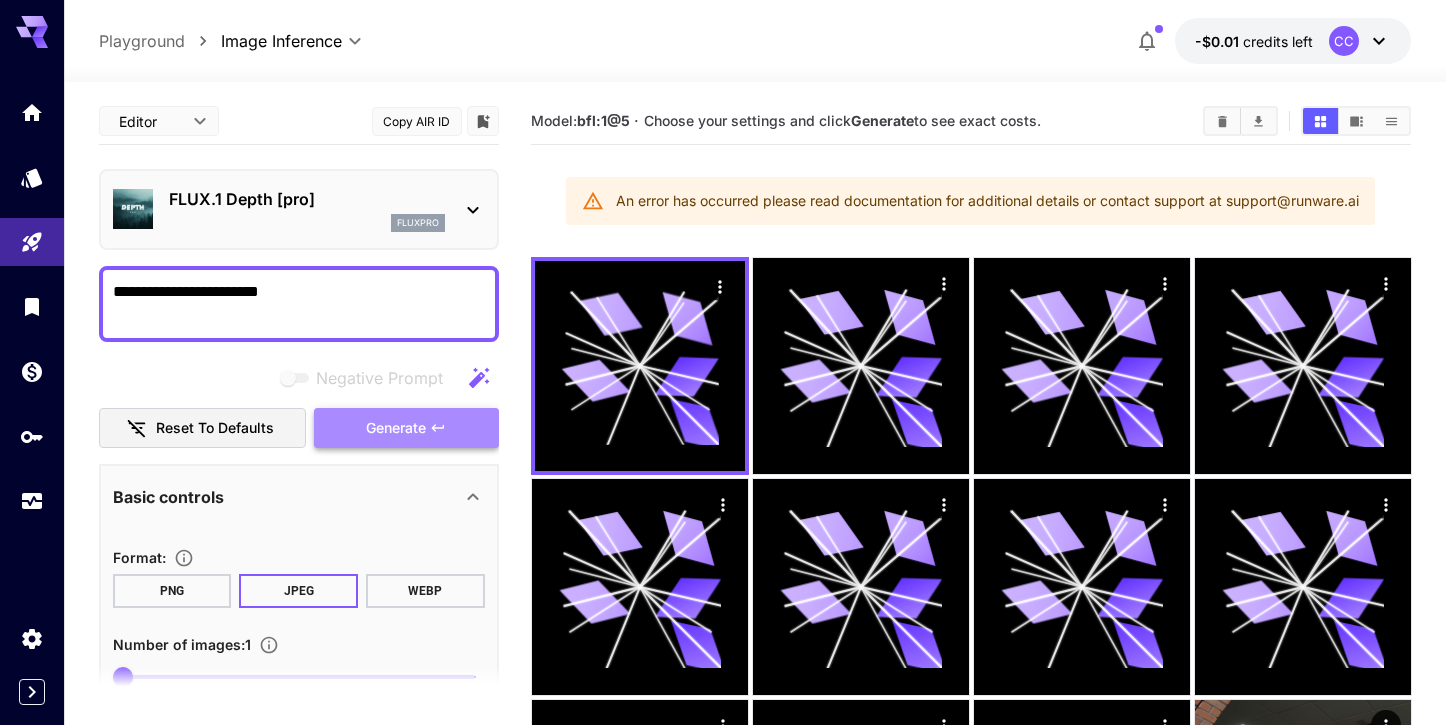 click on "Generate" at bounding box center (396, 428) 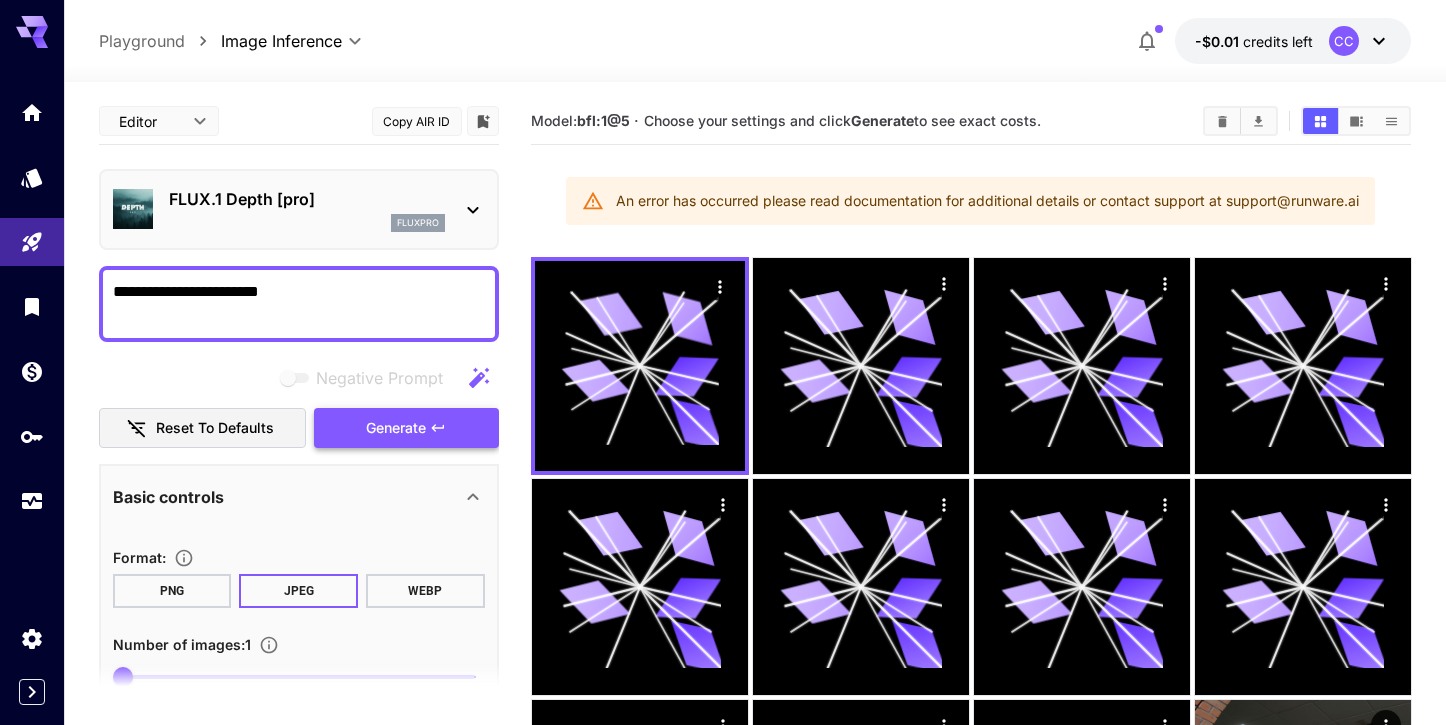 click on "Generate" at bounding box center [396, 428] 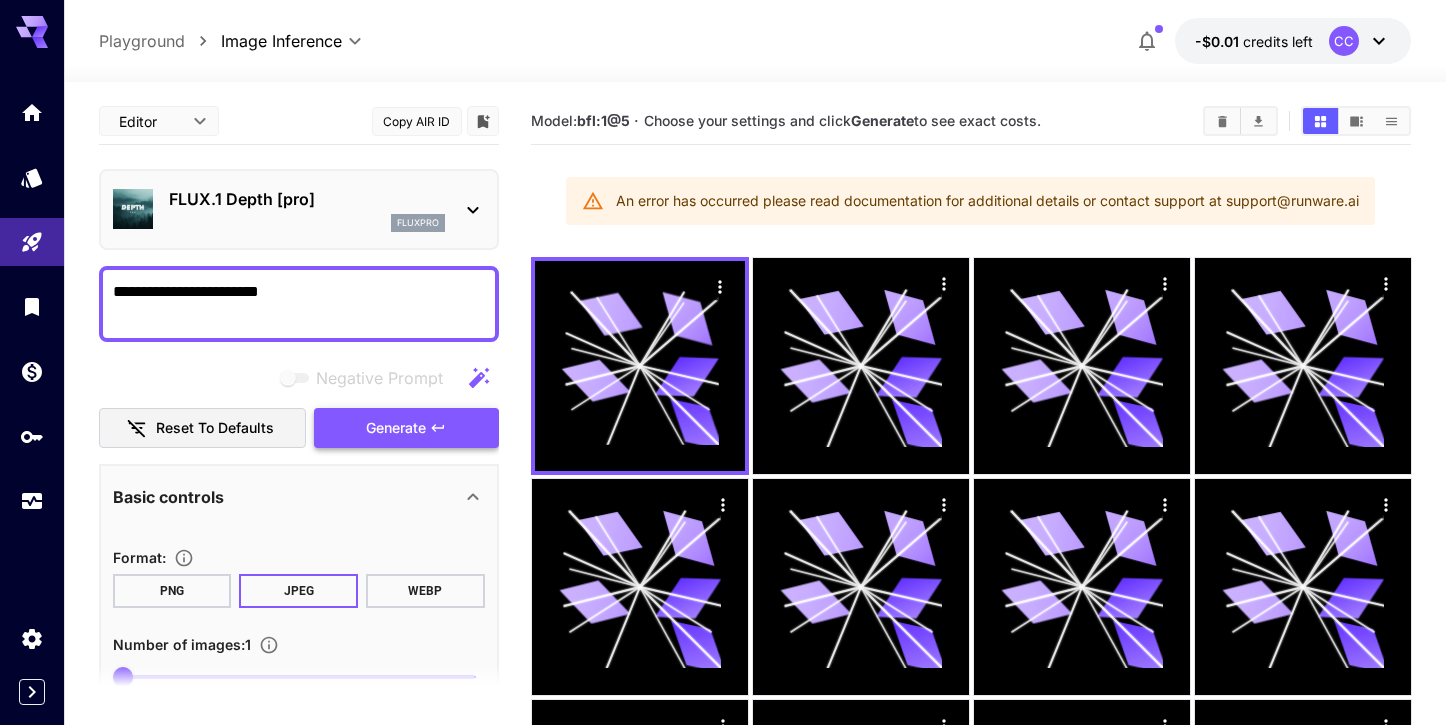 click on "Generate" at bounding box center (396, 428) 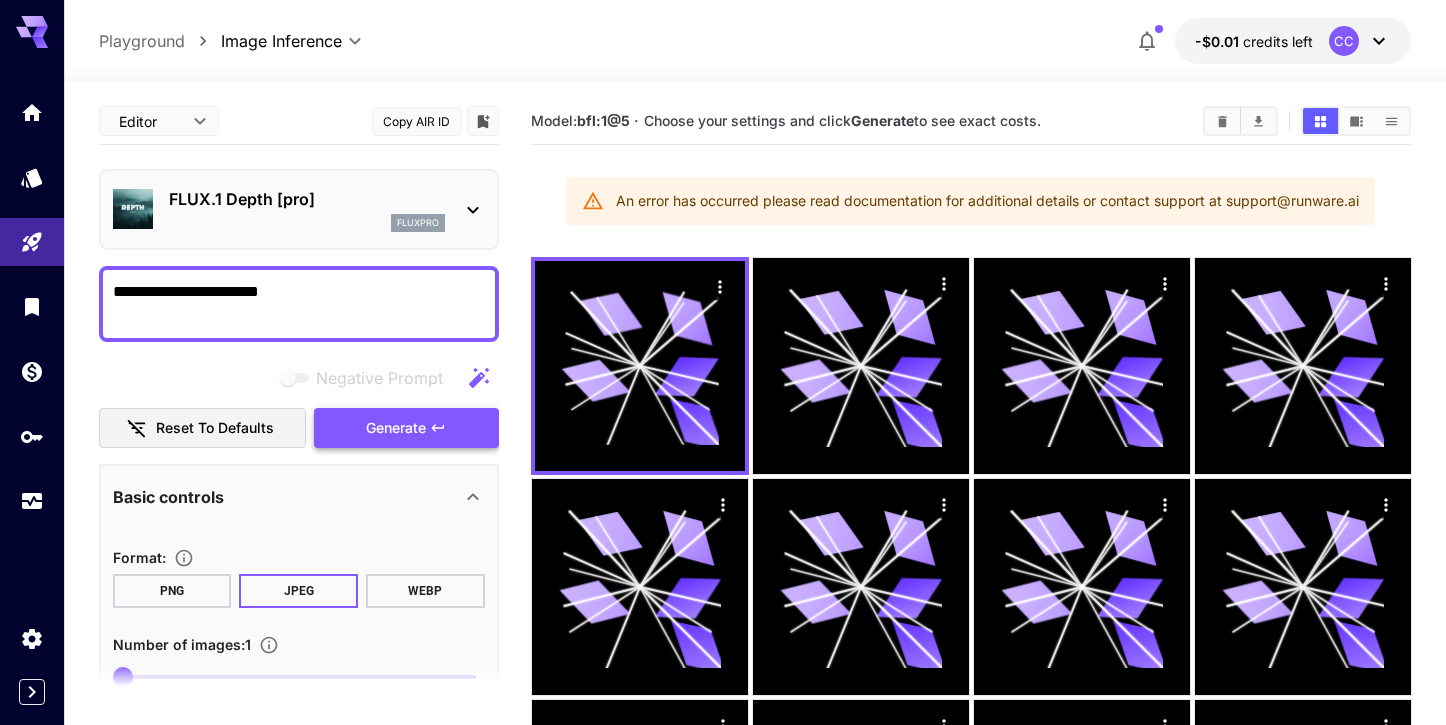 click on "Generate" at bounding box center (396, 428) 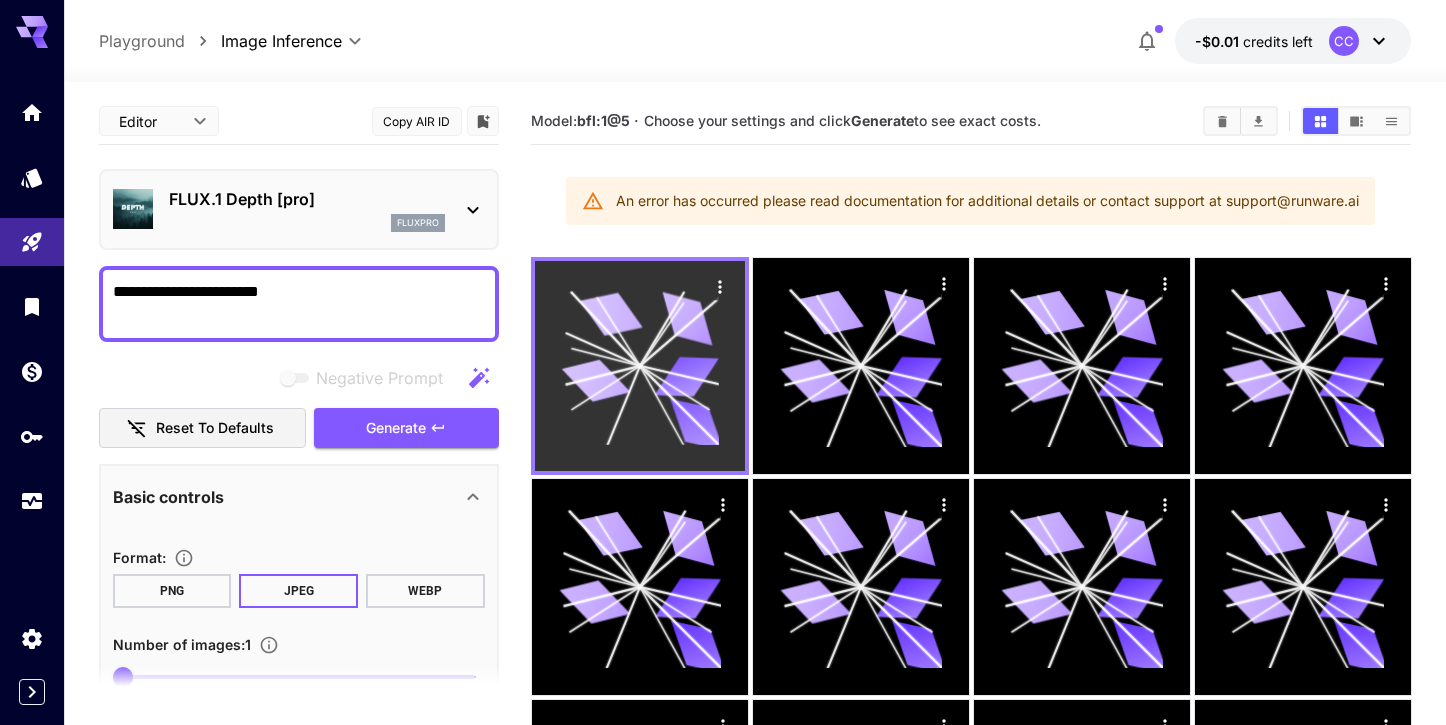 scroll, scrollTop: 420, scrollLeft: 0, axis: vertical 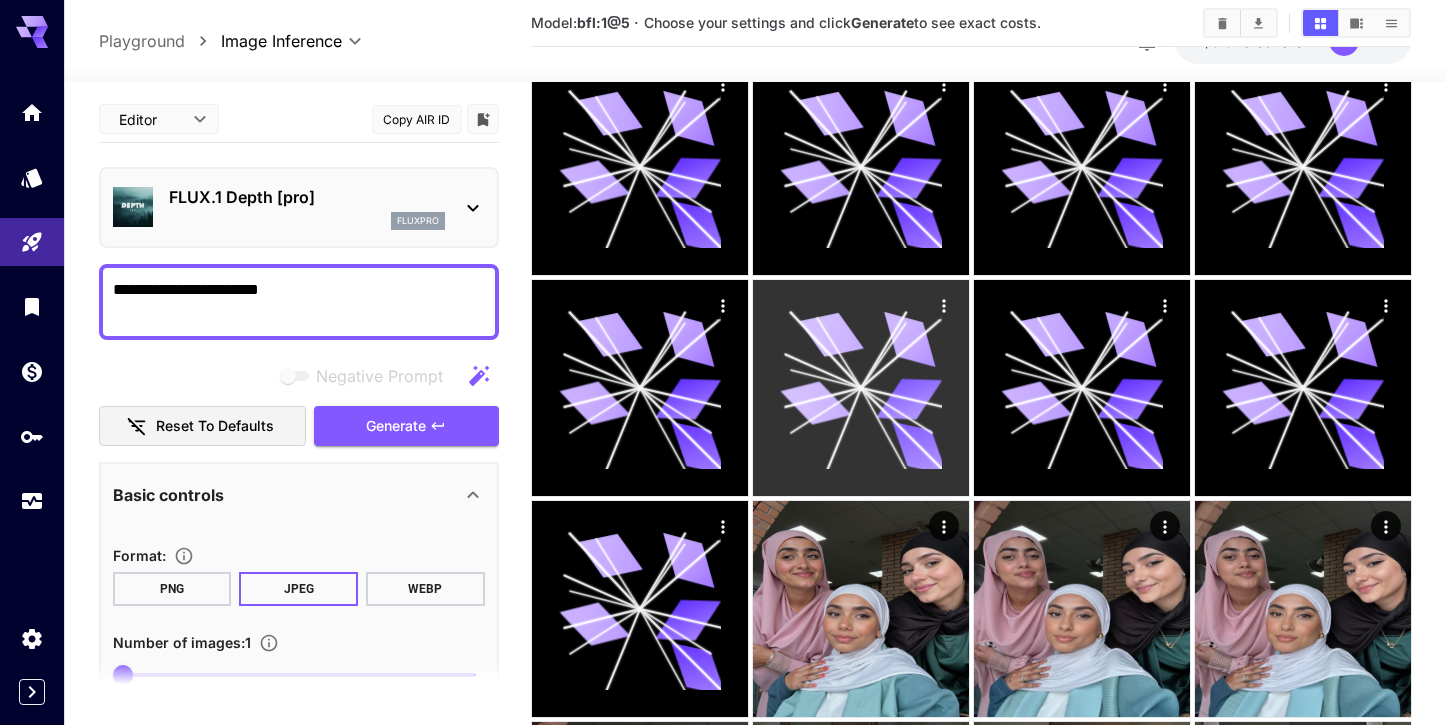 click at bounding box center [943, 305] 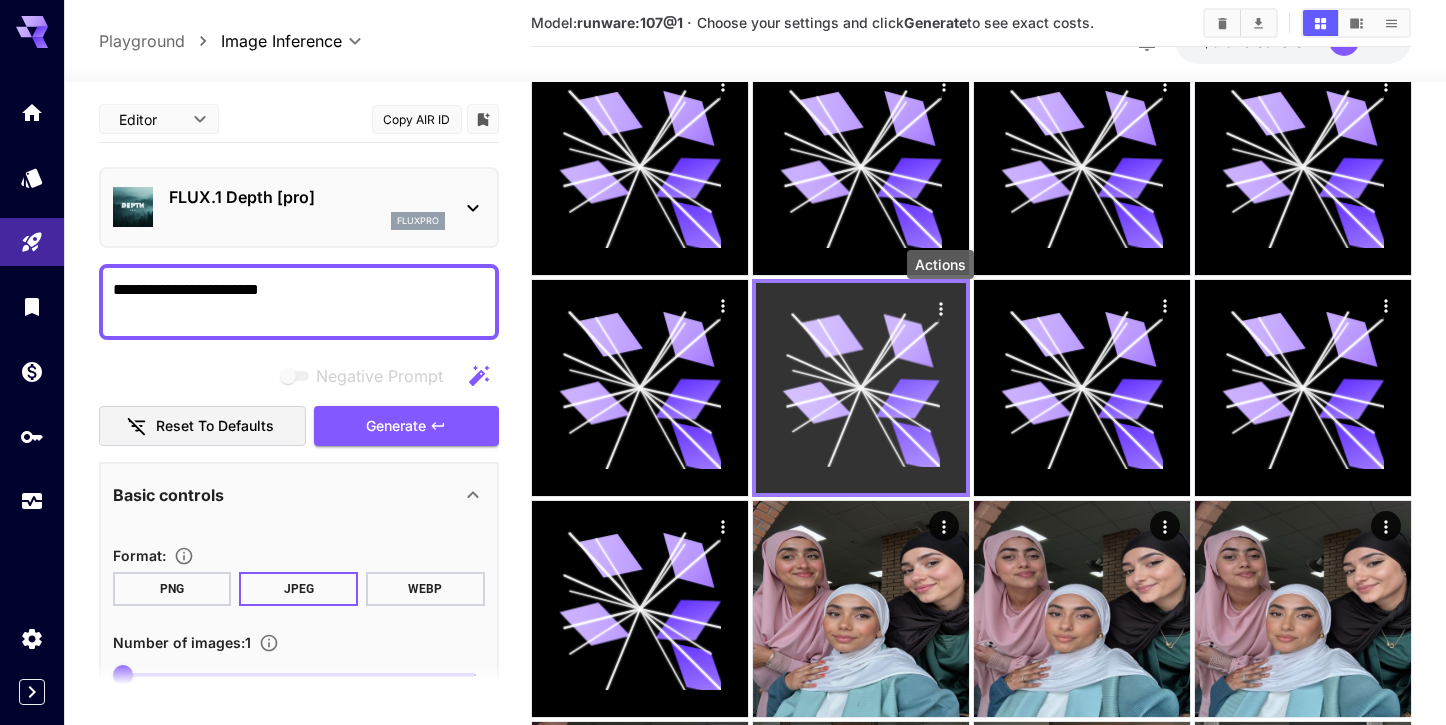 click 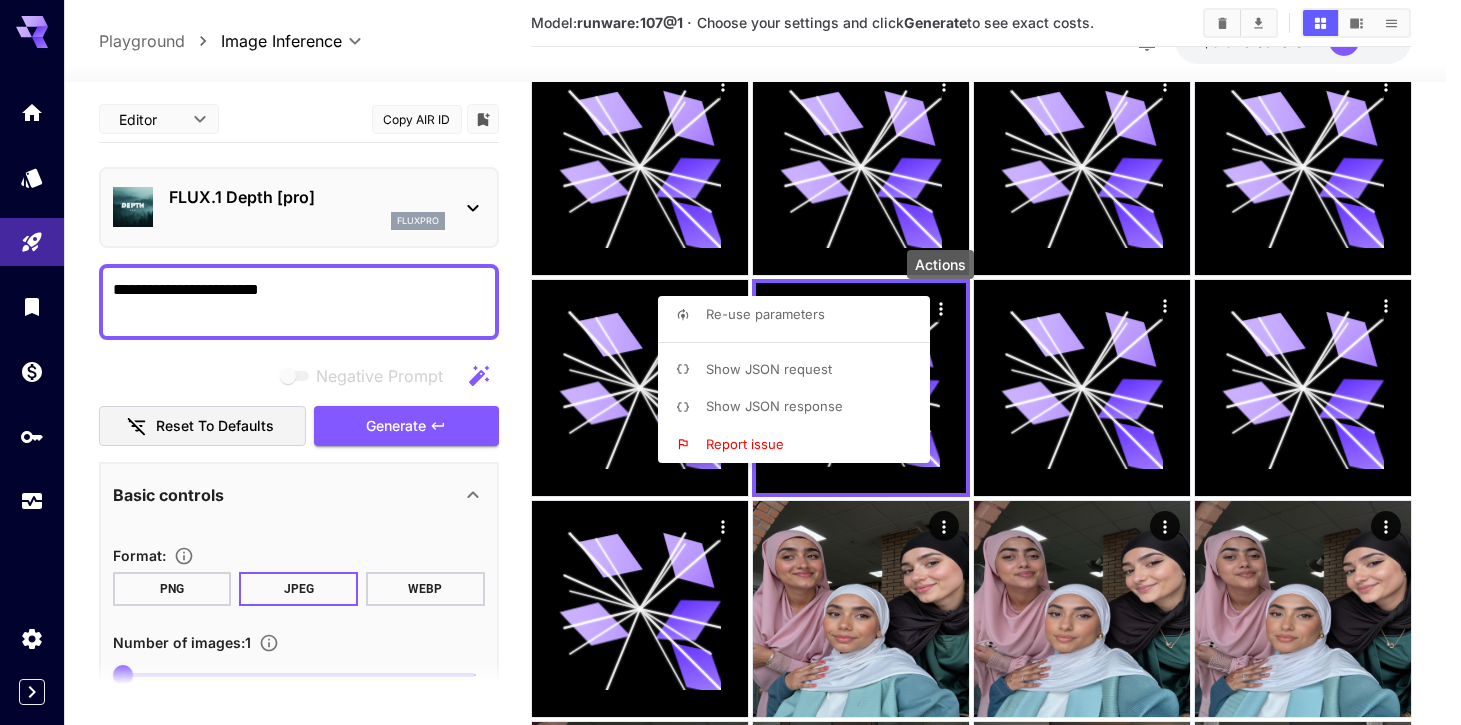 click on "Re-use parameters" at bounding box center (765, 315) 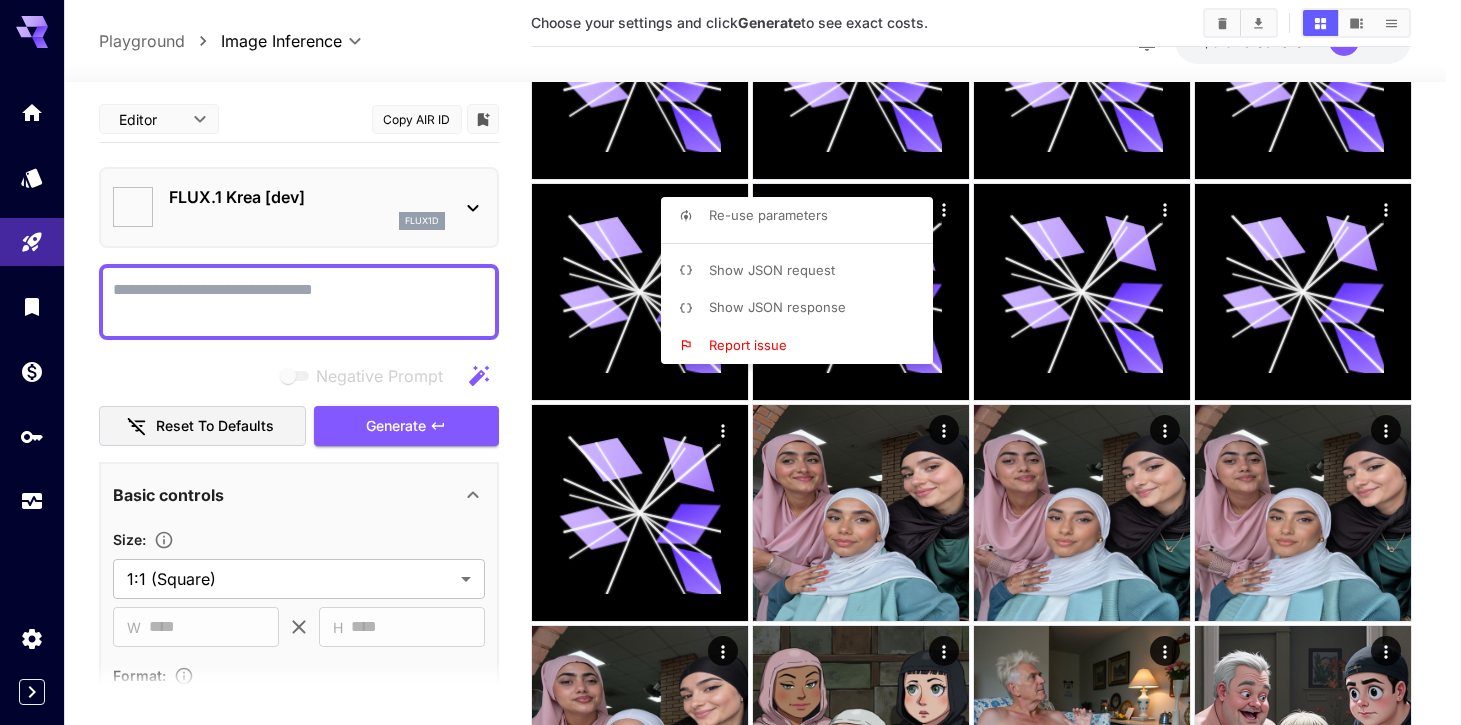 type on "**********" 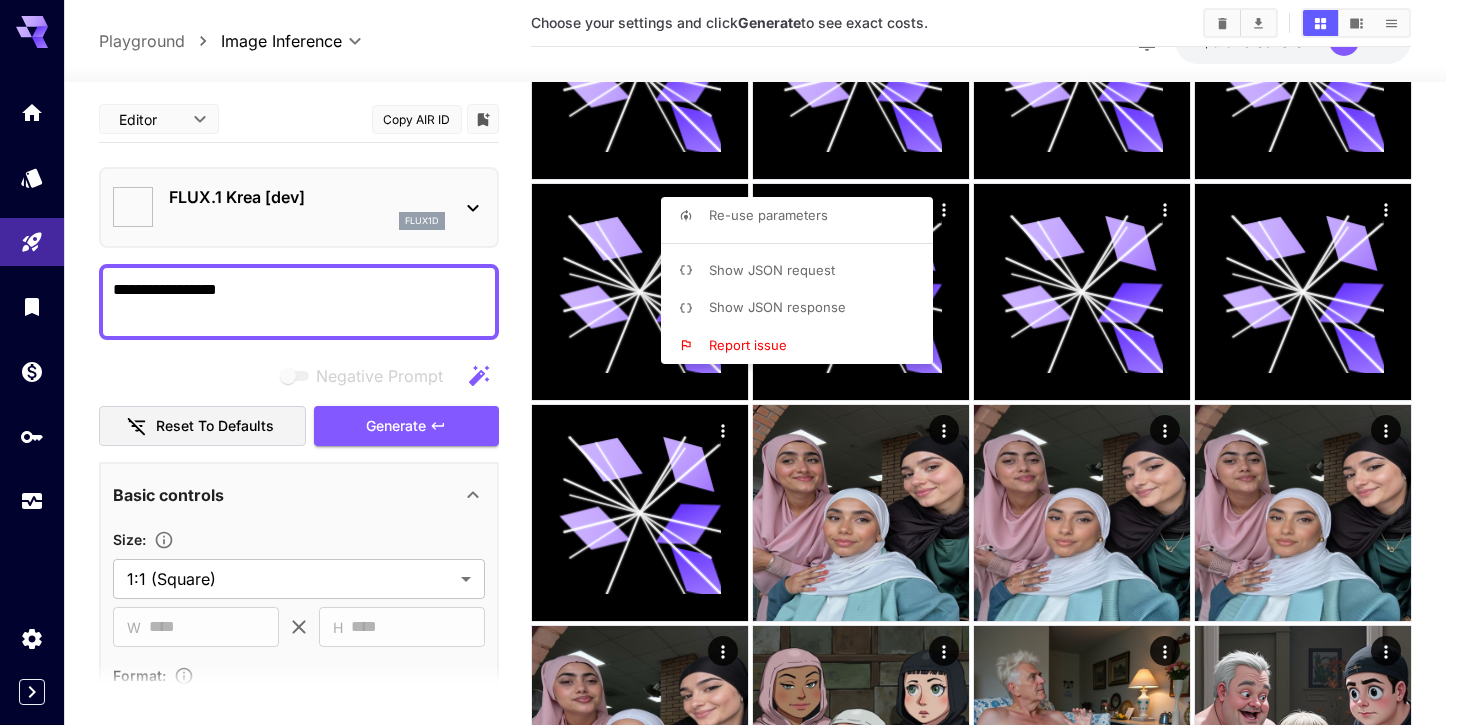 type on "**********" 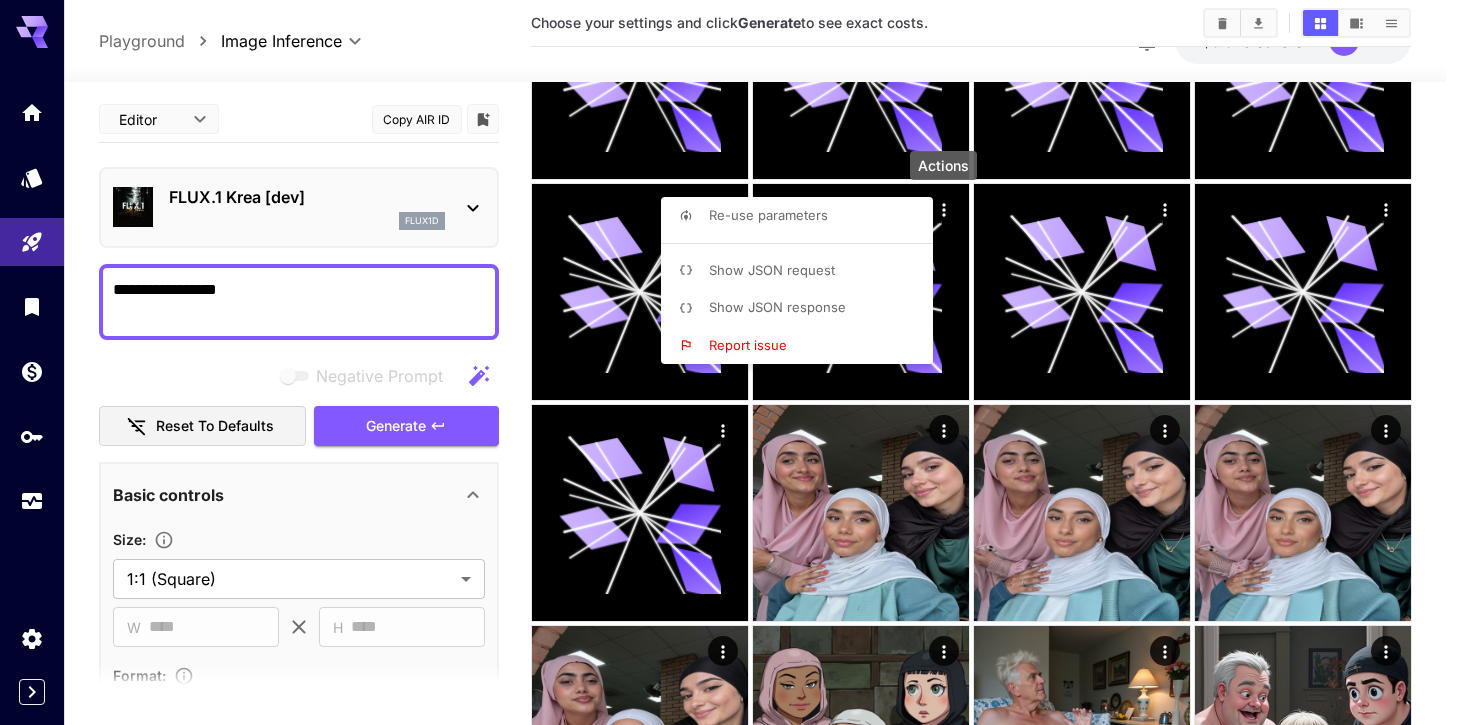 click on "Show JSON response" at bounding box center (803, 308) 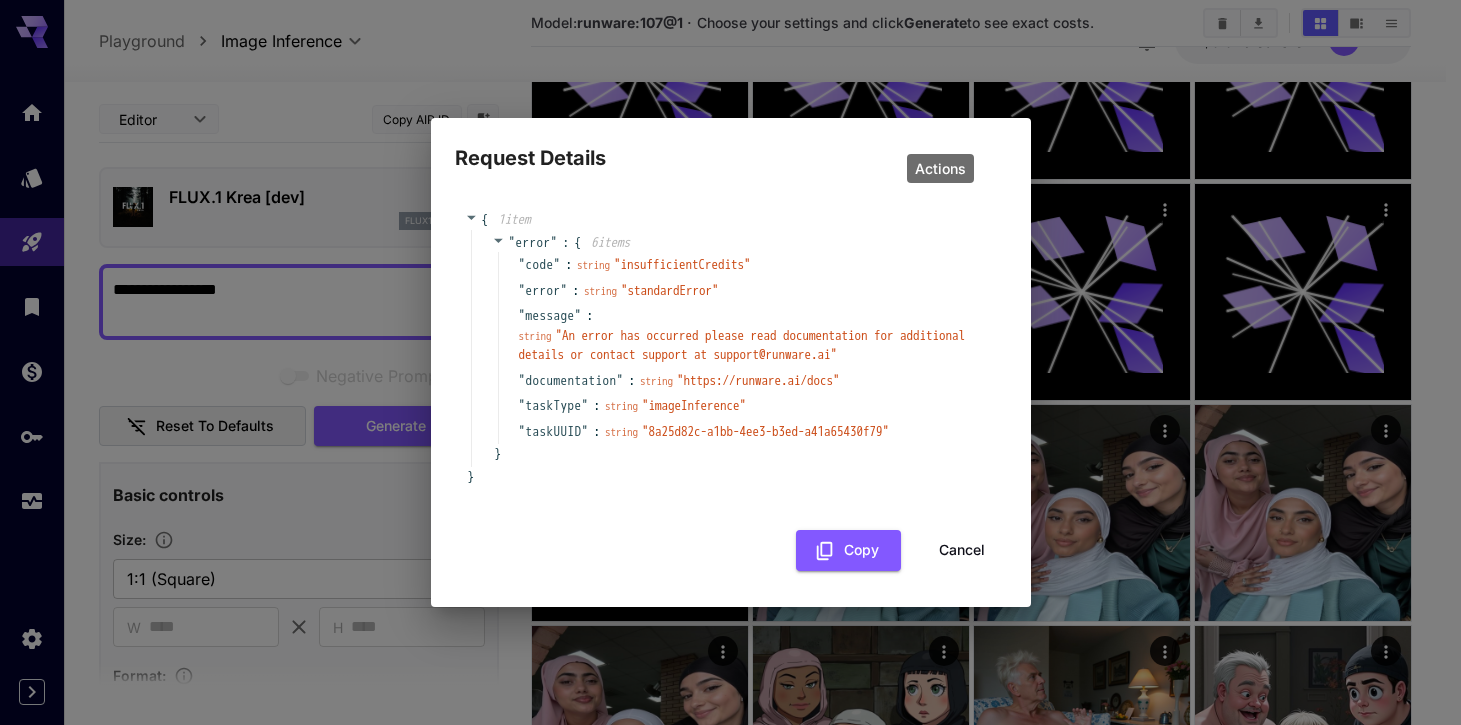 click on "Cancel" at bounding box center (962, 550) 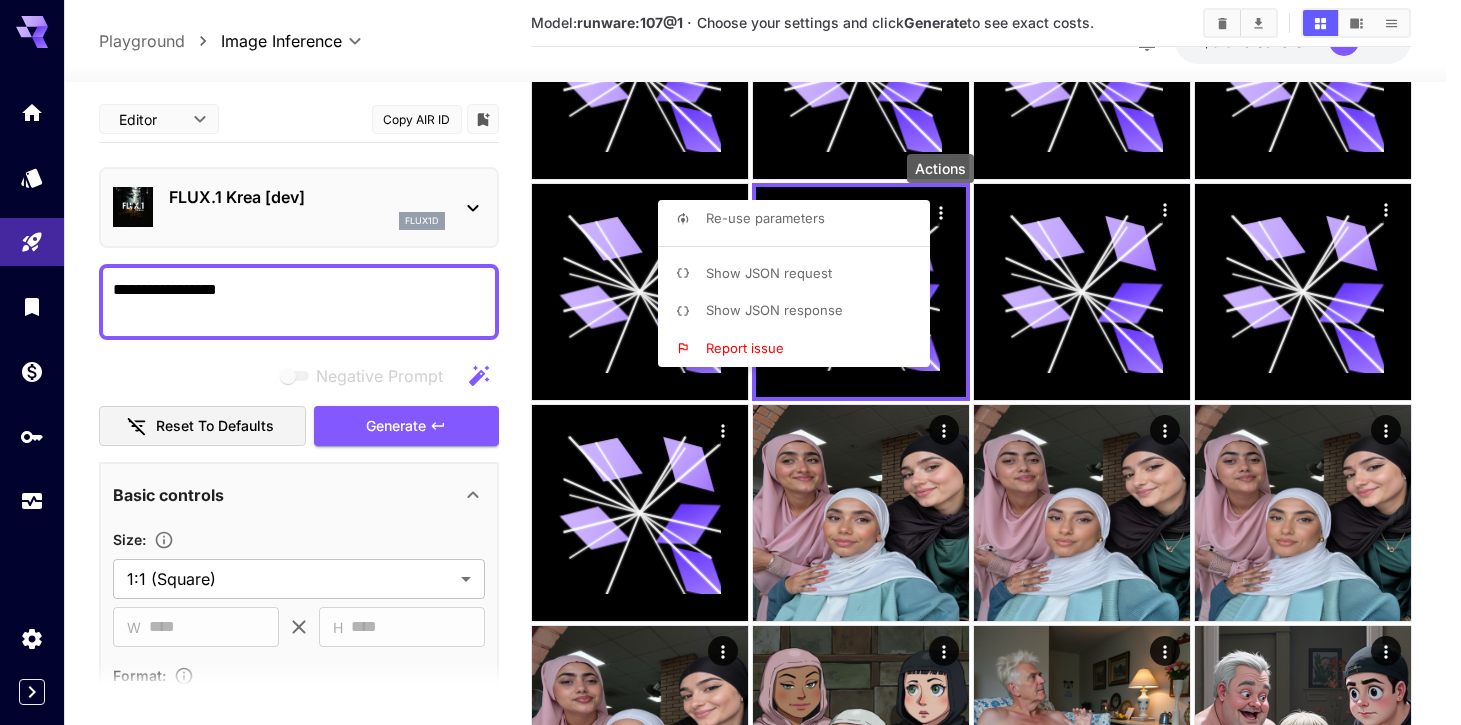 click on "Show JSON response" at bounding box center (800, 311) 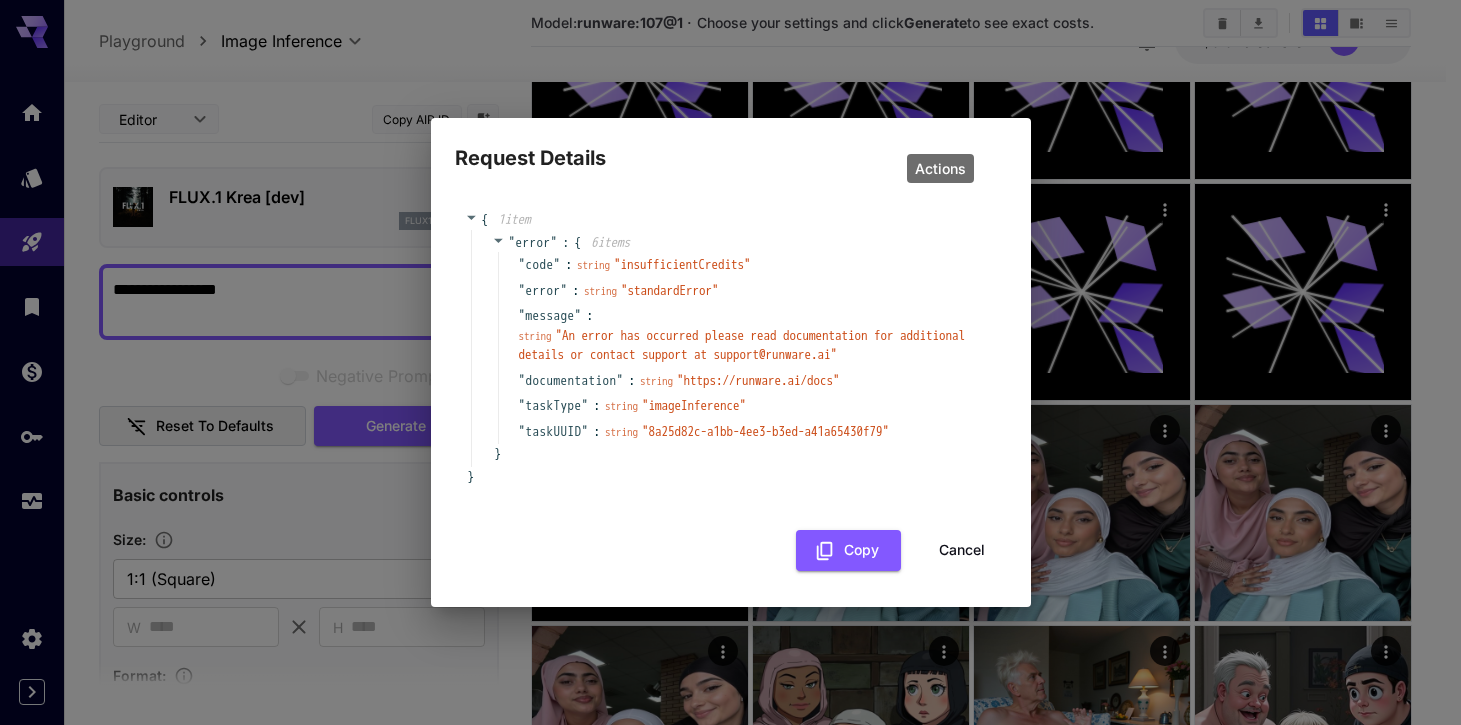 click on "Cancel" at bounding box center (962, 550) 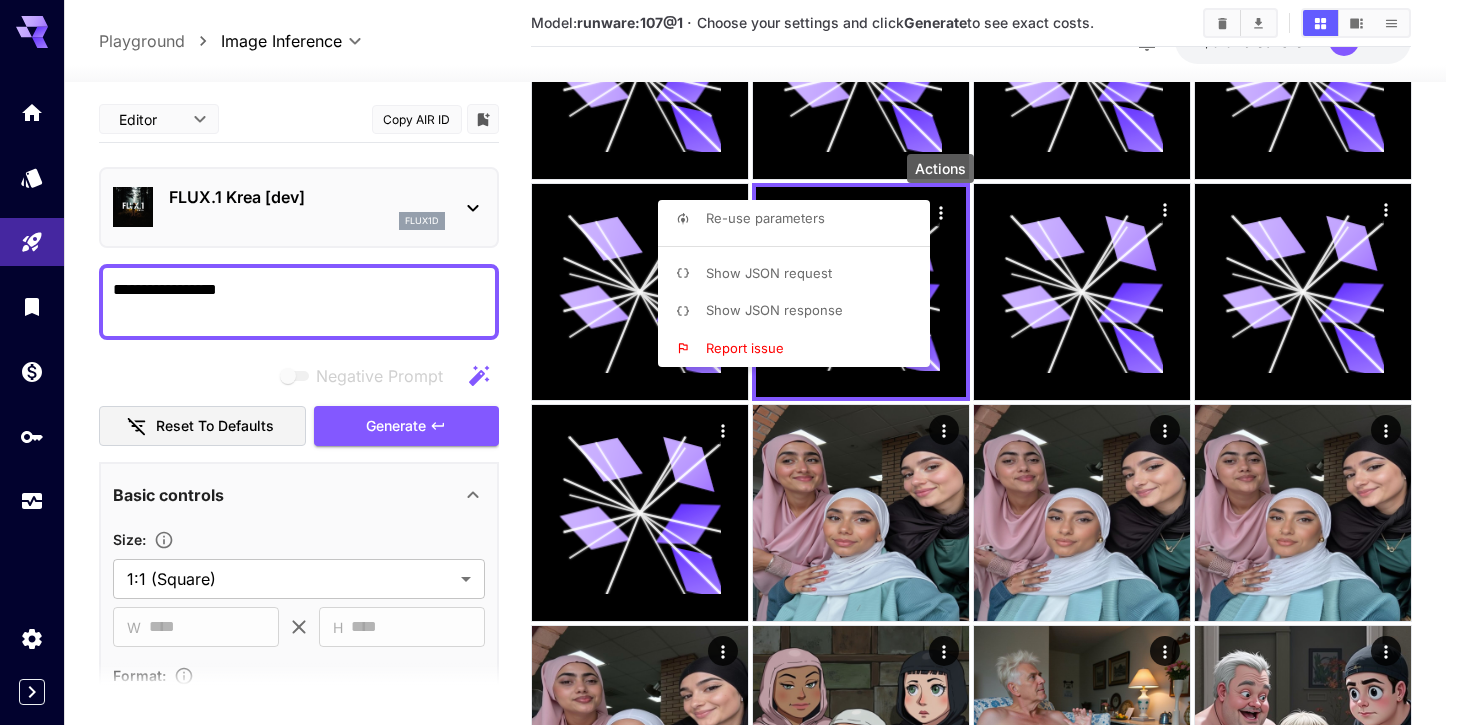 click at bounding box center [730, 362] 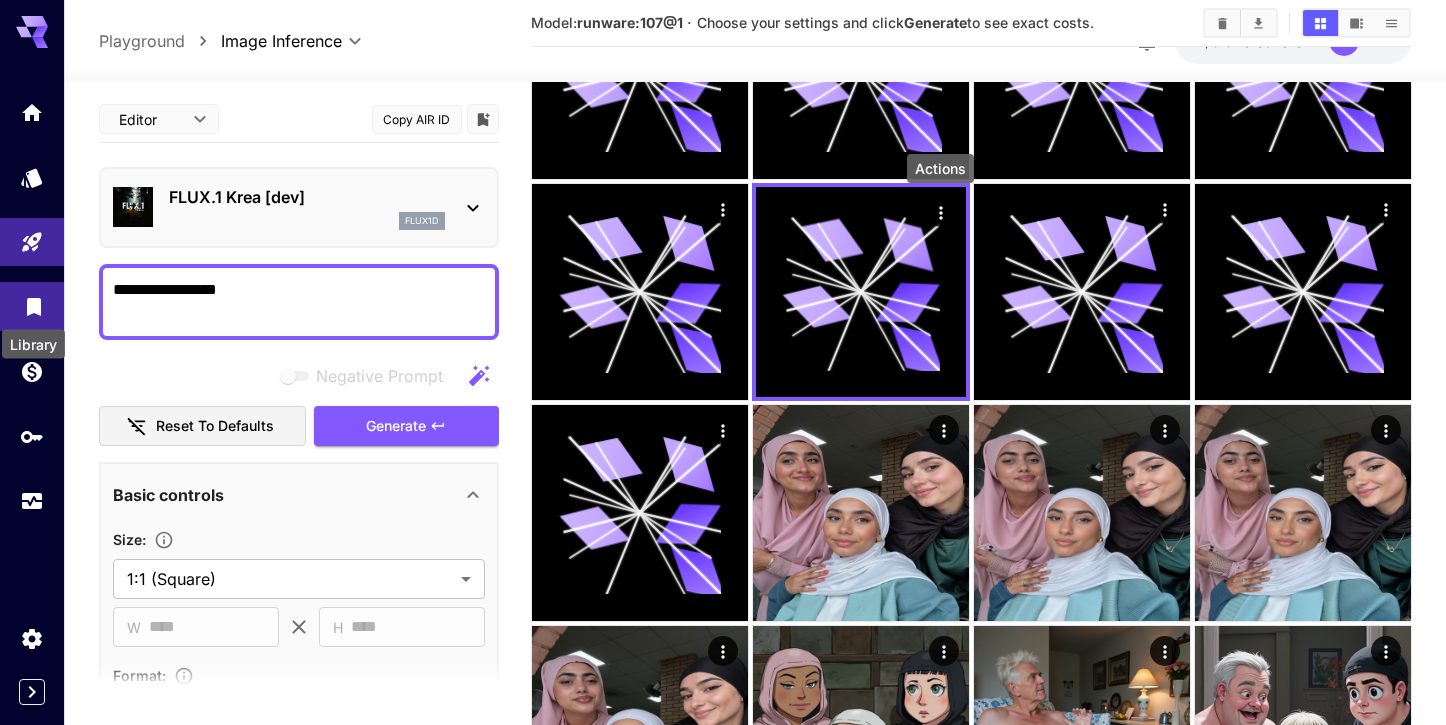 click 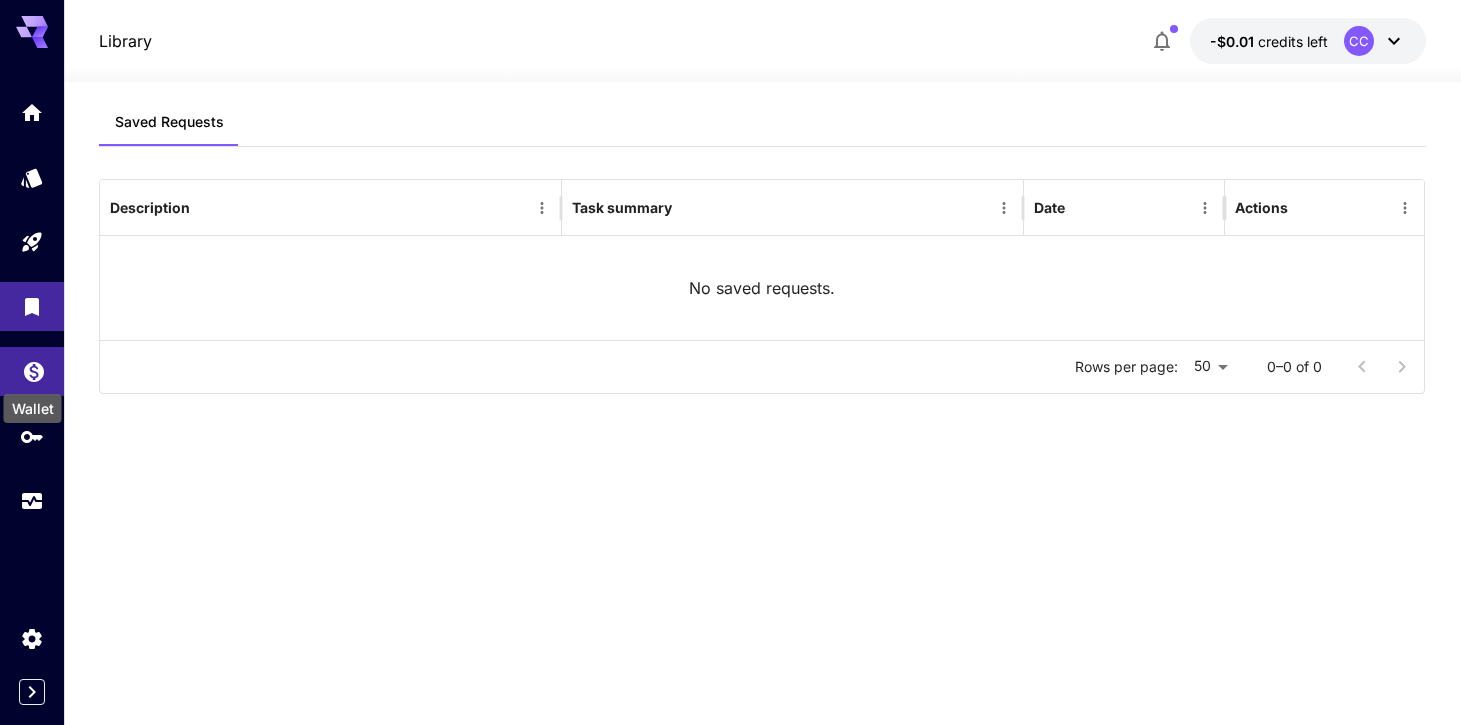 click 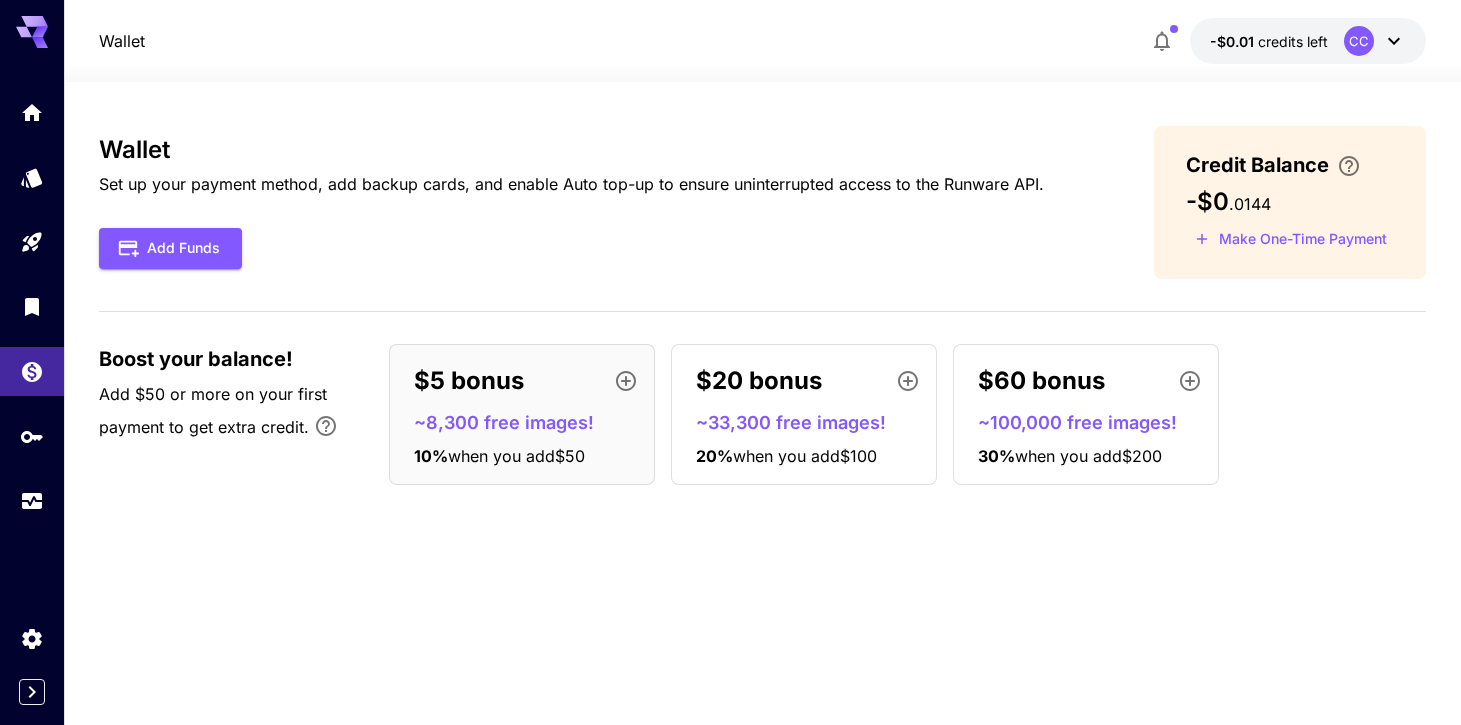 click 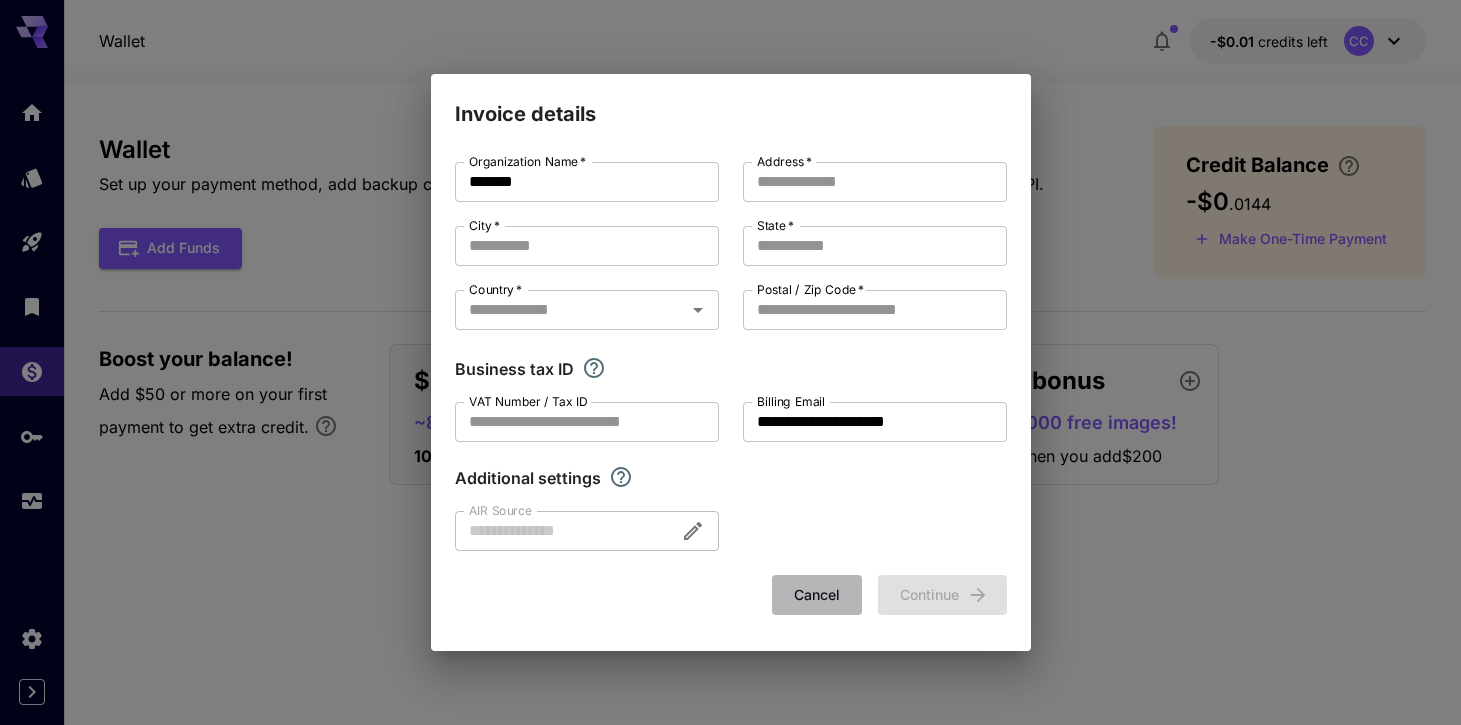 click on "Cancel" at bounding box center [817, 595] 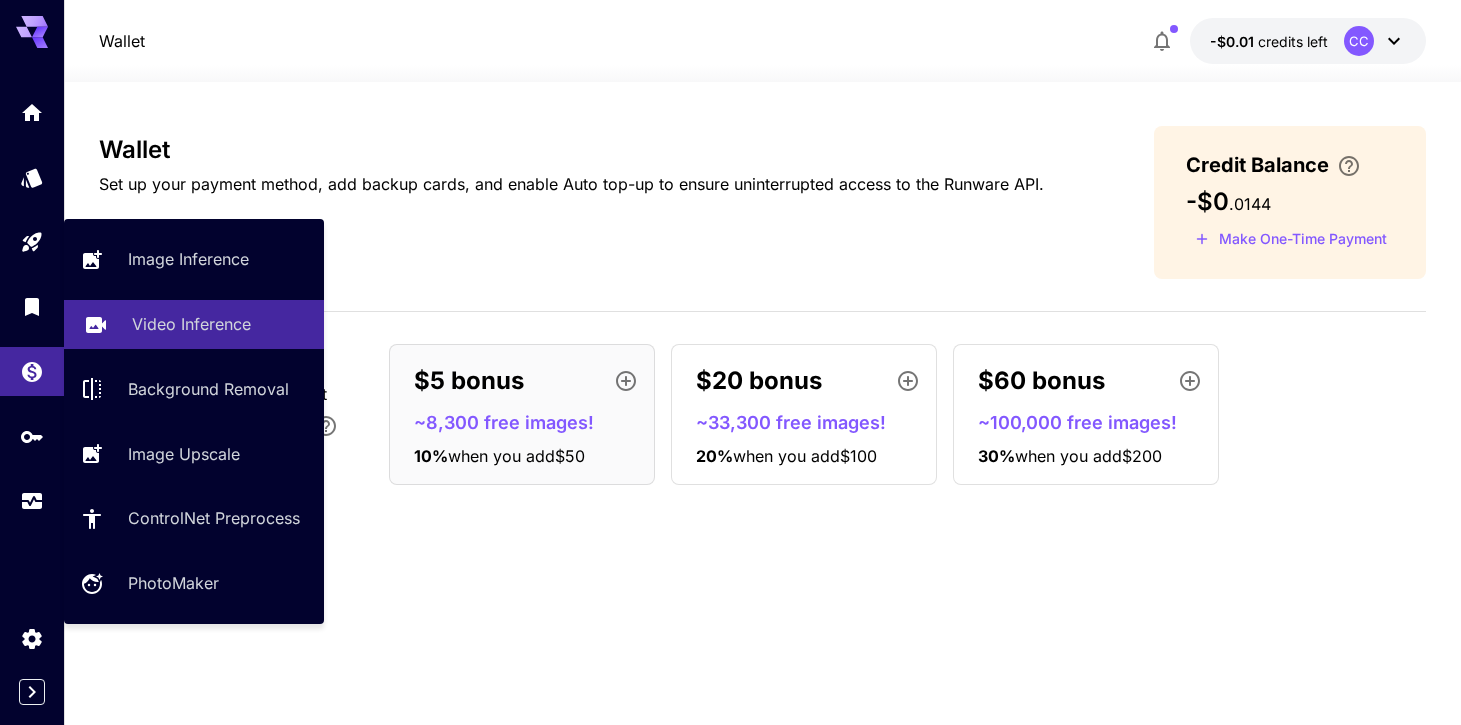click on "Video Inference" at bounding box center [191, 324] 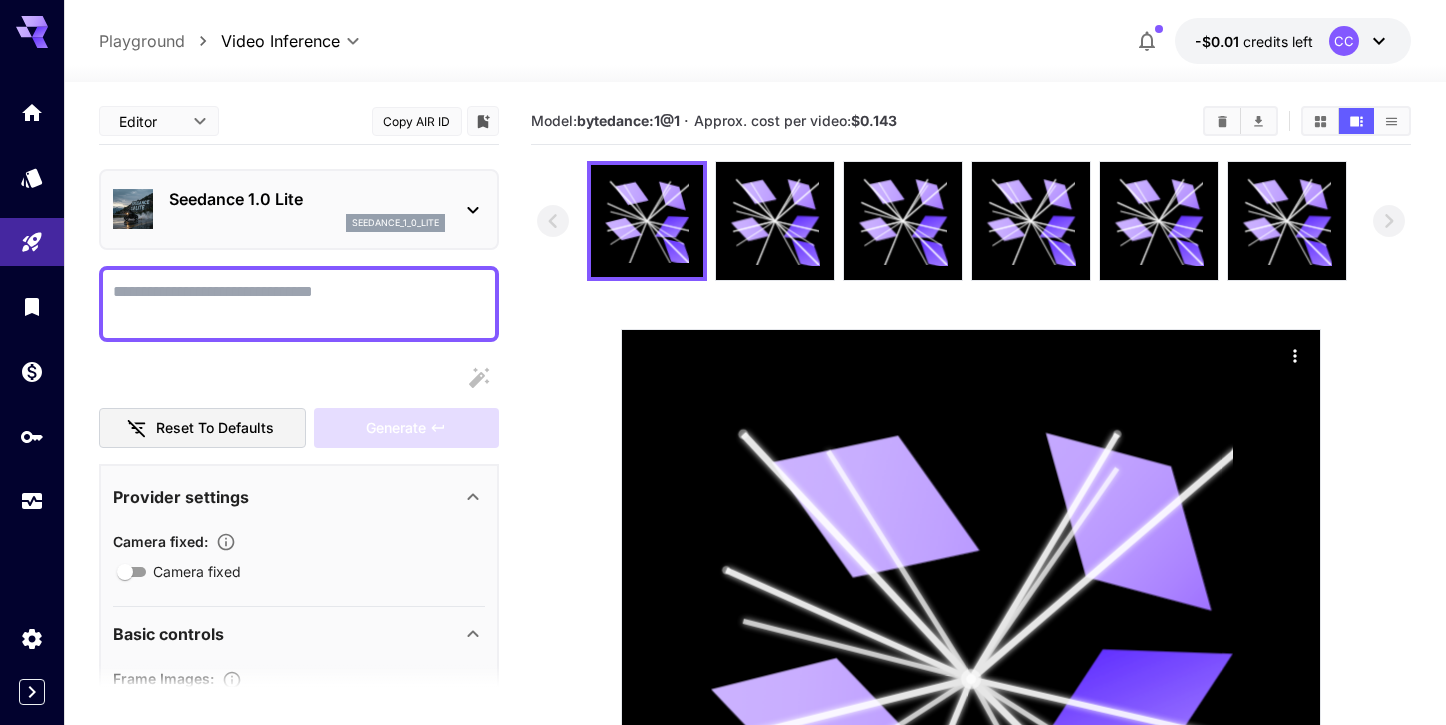 click on "seedance_1_0_lite" at bounding box center (307, 223) 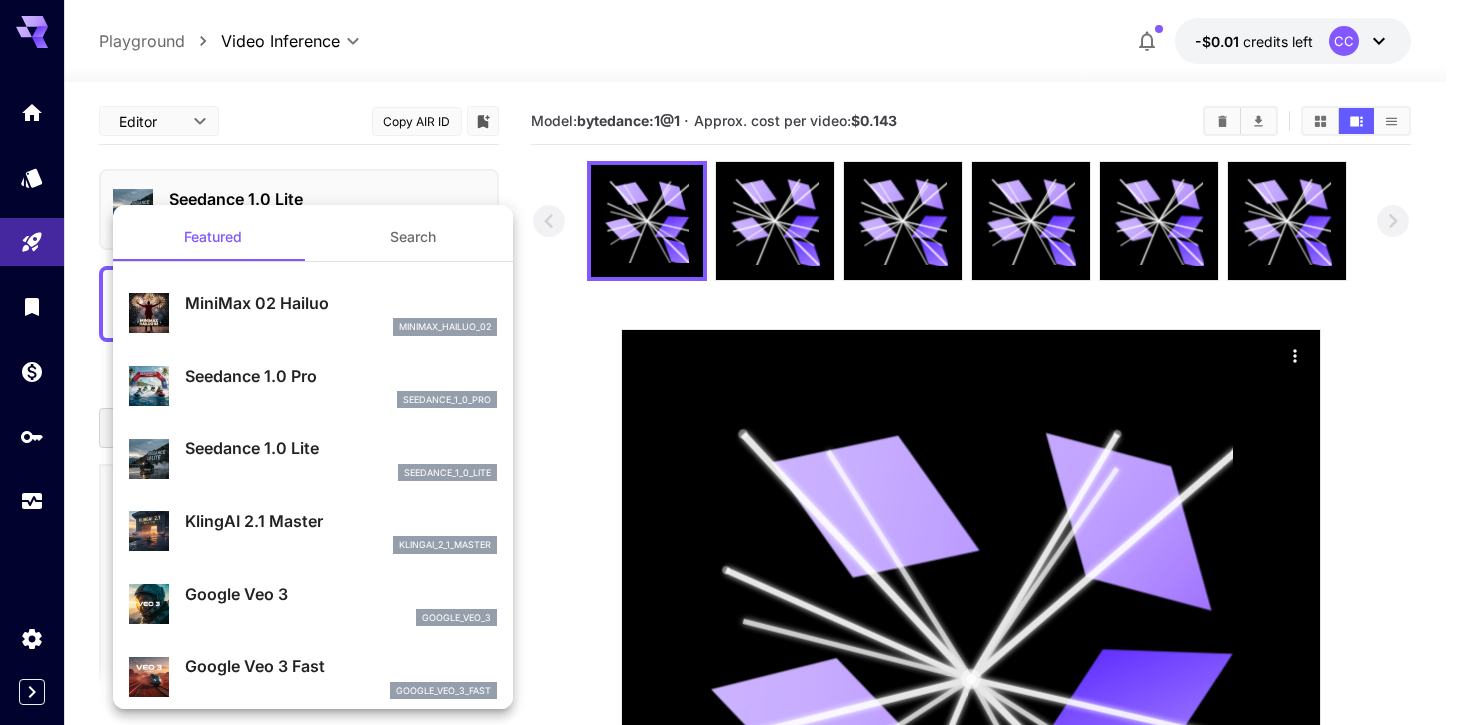 click at bounding box center (730, 362) 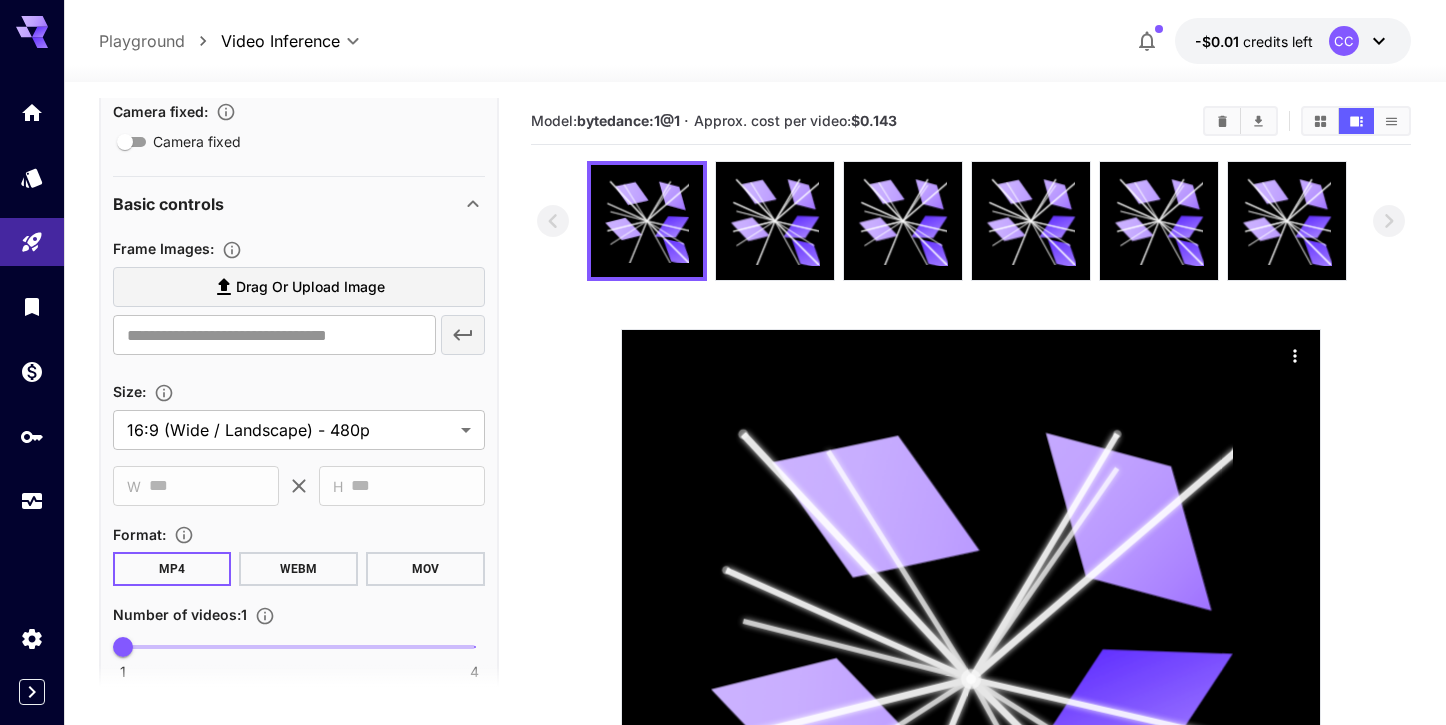 scroll, scrollTop: 855, scrollLeft: 0, axis: vertical 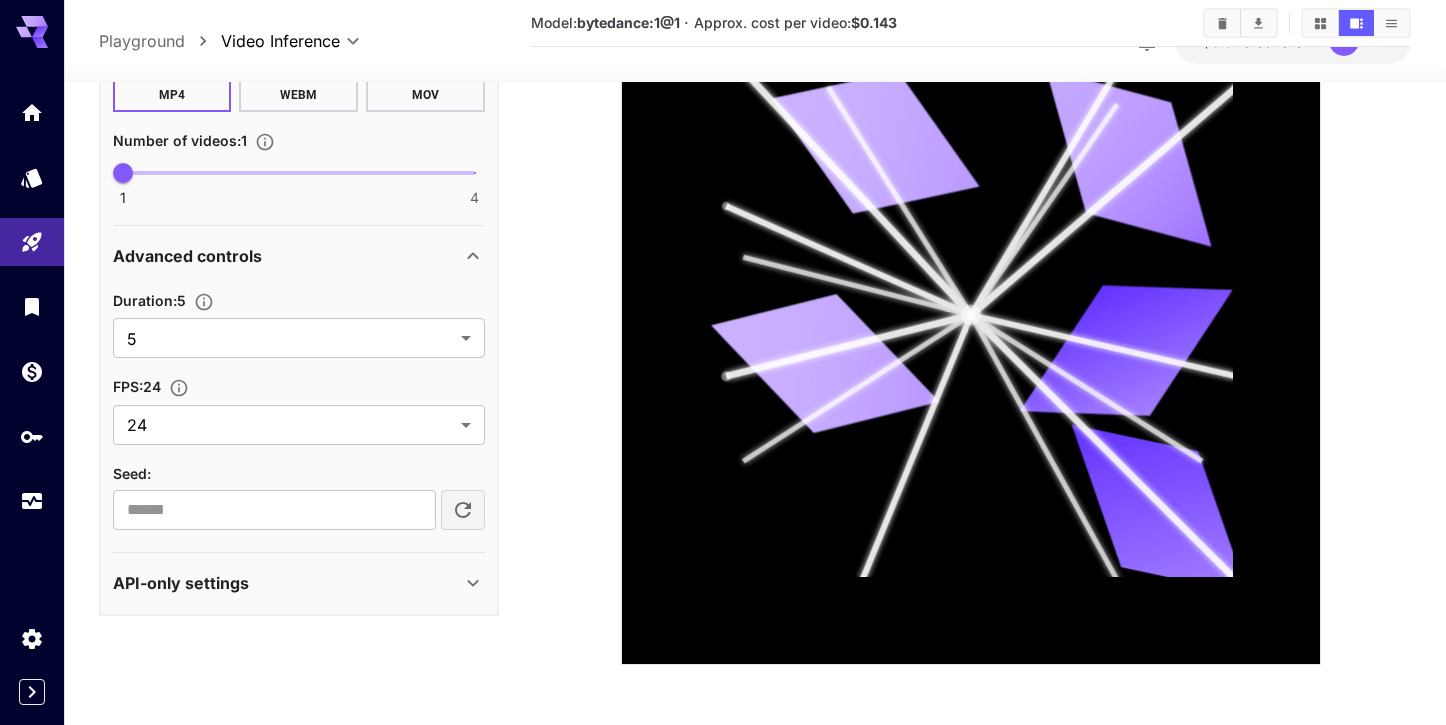 click on "API-only settings" at bounding box center (287, 583) 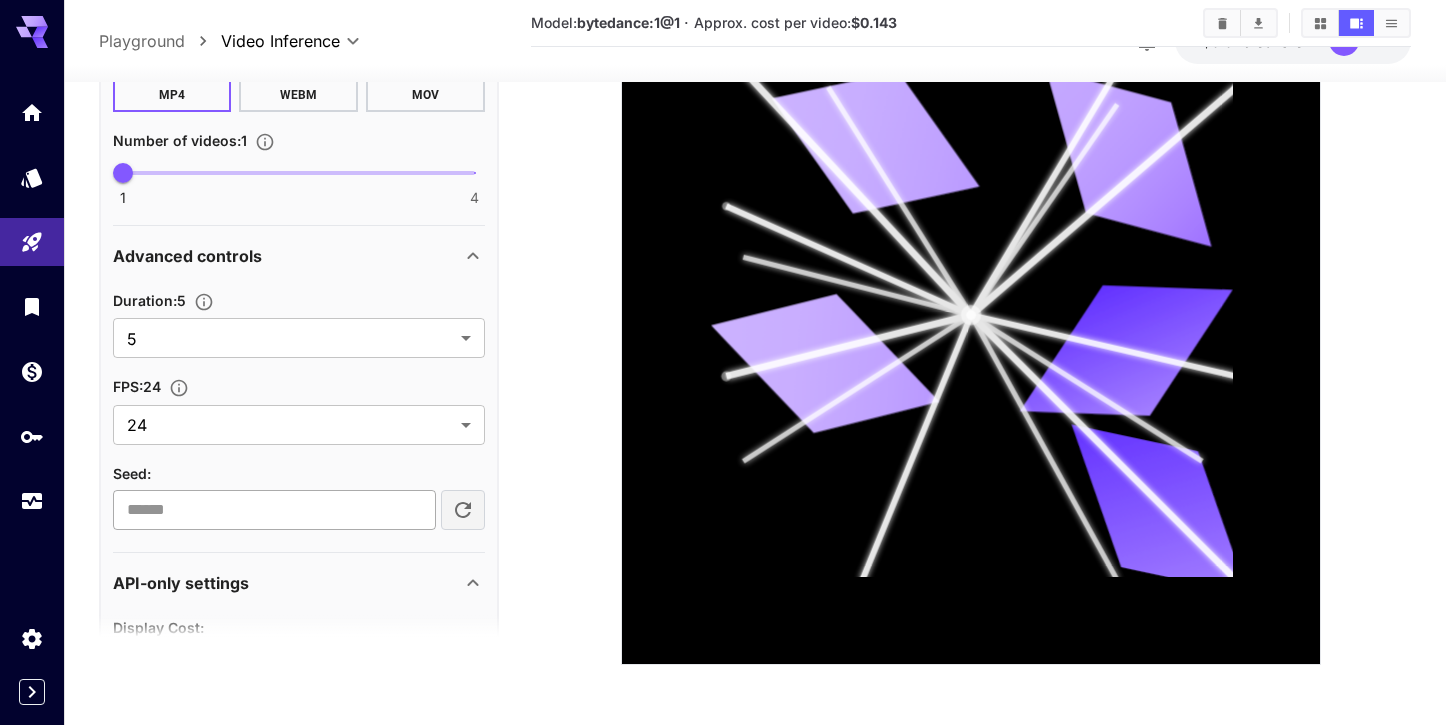 scroll, scrollTop: 1037, scrollLeft: 0, axis: vertical 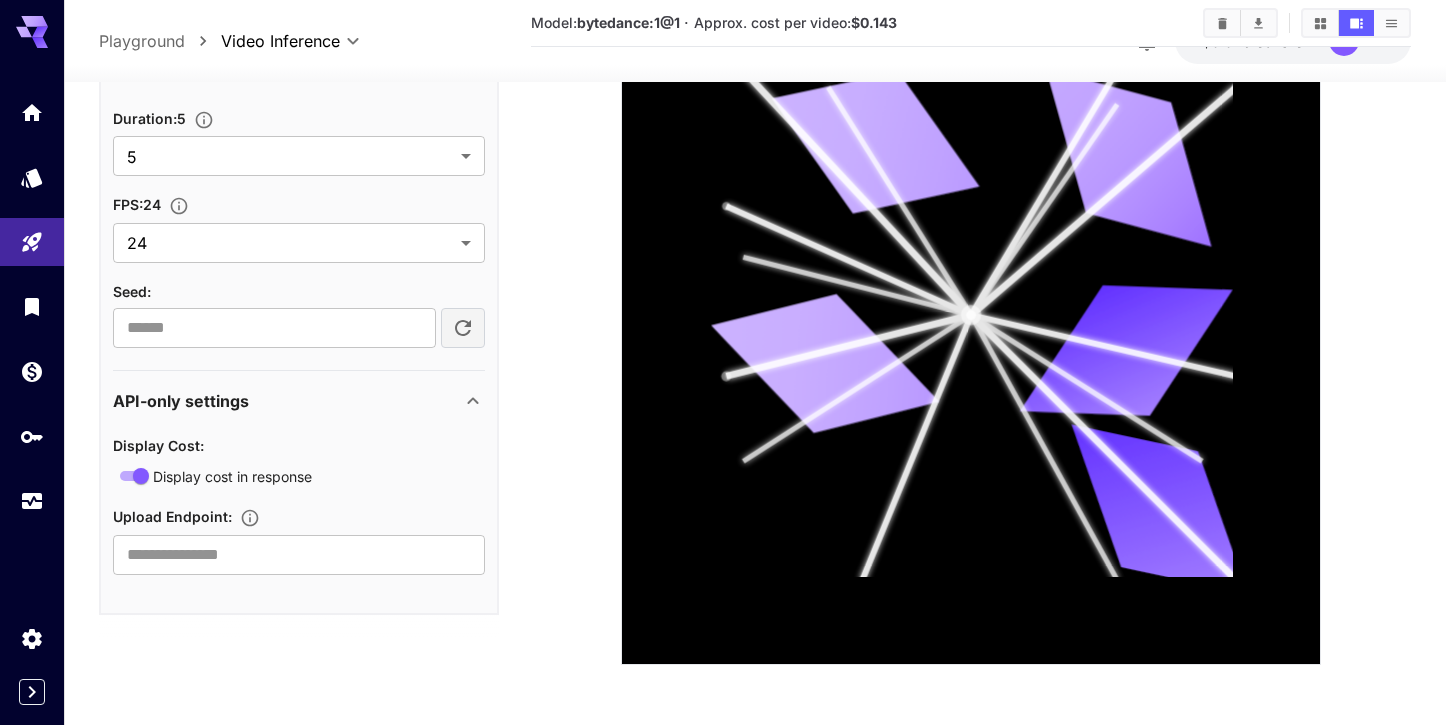 click on "API-only settings" at bounding box center [287, 401] 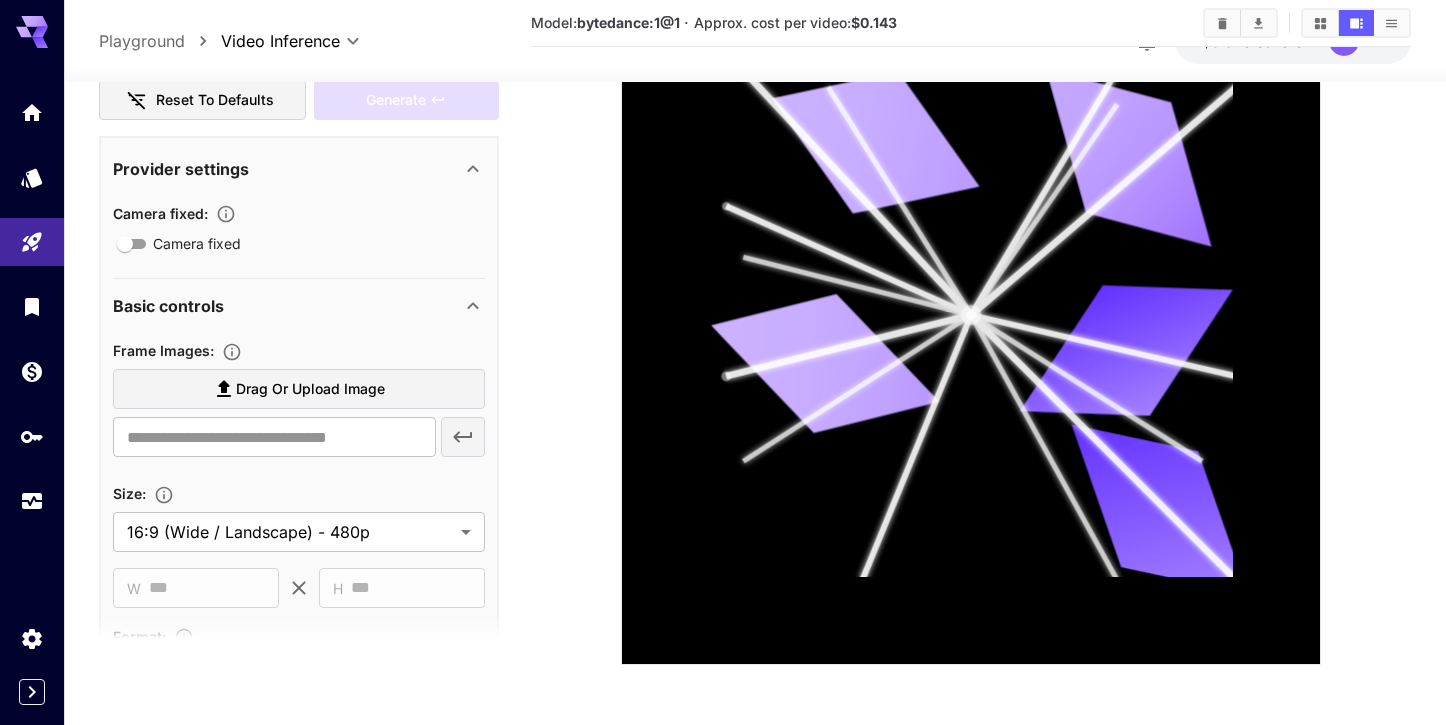 scroll, scrollTop: 0, scrollLeft: 0, axis: both 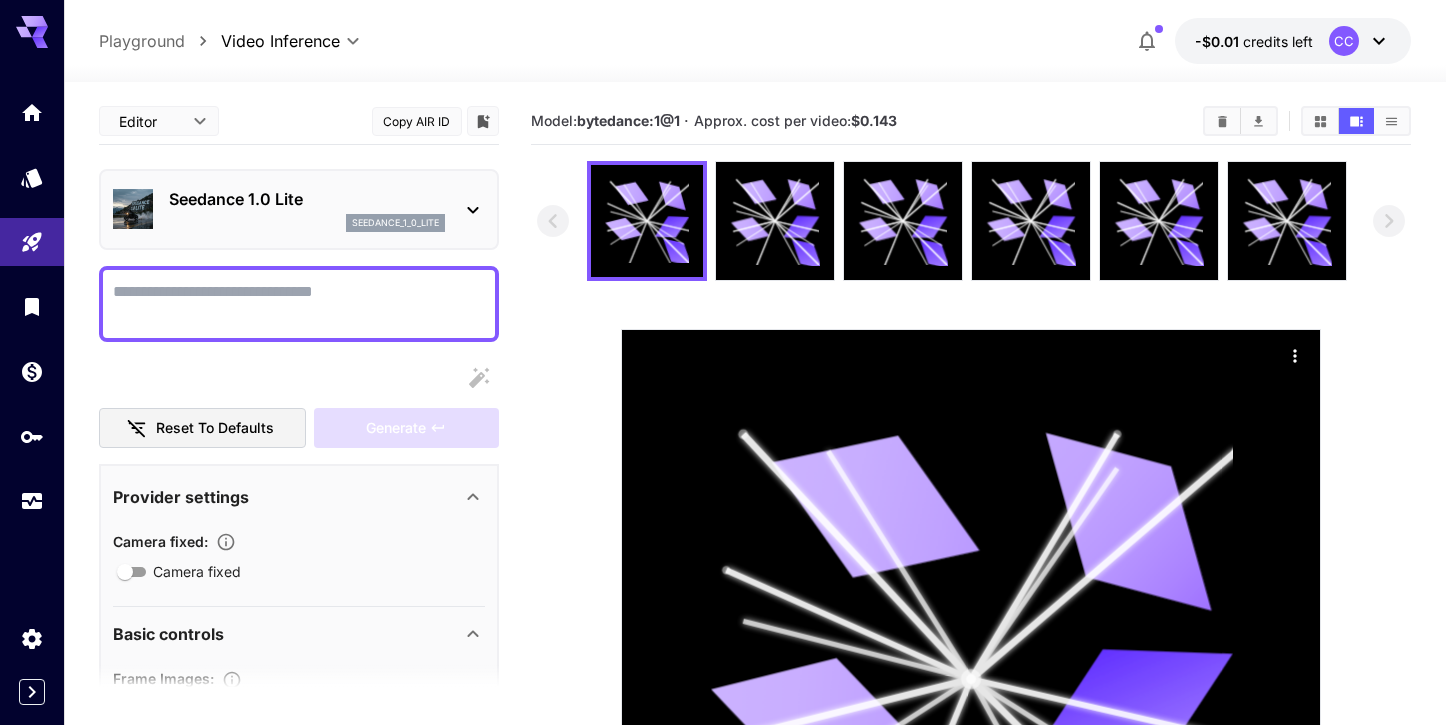 click on "Seedance 1.0 Lite" at bounding box center [307, 199] 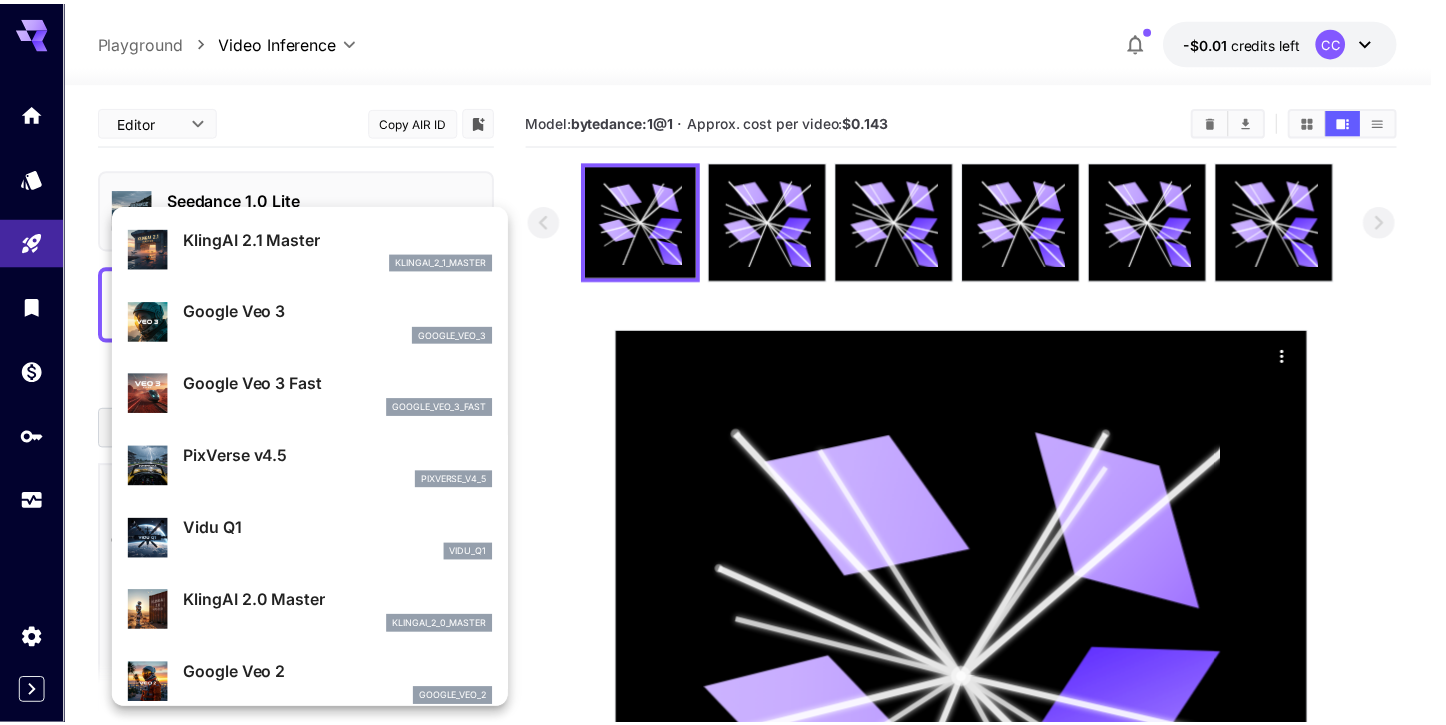 scroll, scrollTop: 285, scrollLeft: 0, axis: vertical 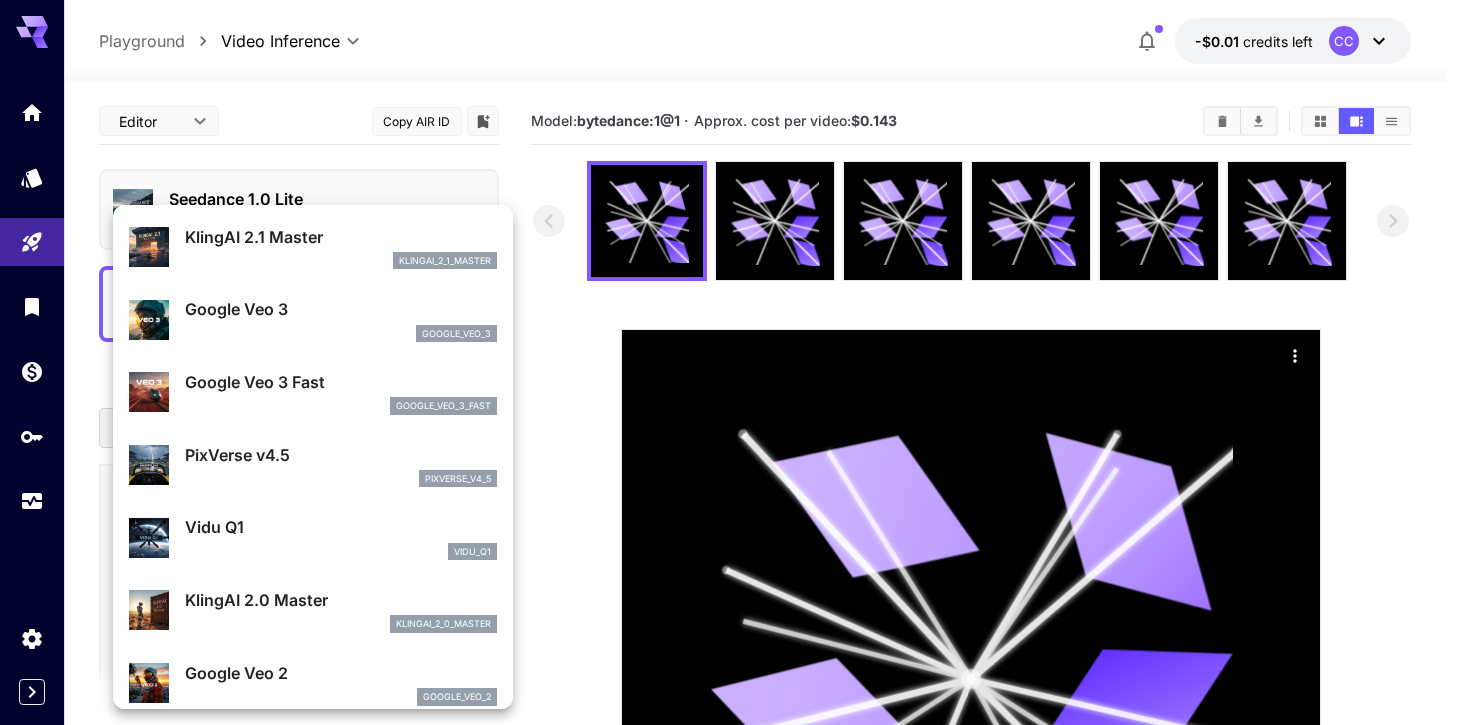 click on "Google Veo 3" at bounding box center (341, 309) 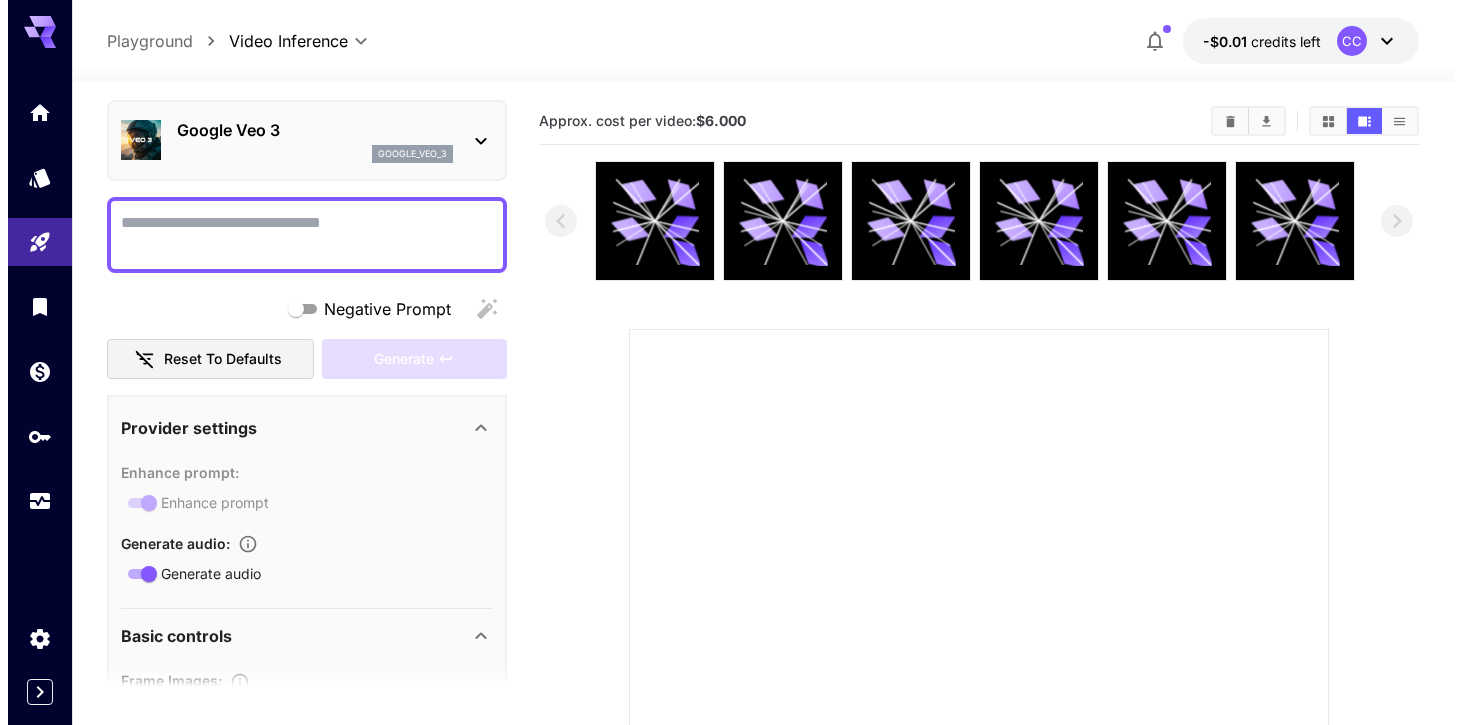 scroll, scrollTop: 0, scrollLeft: 0, axis: both 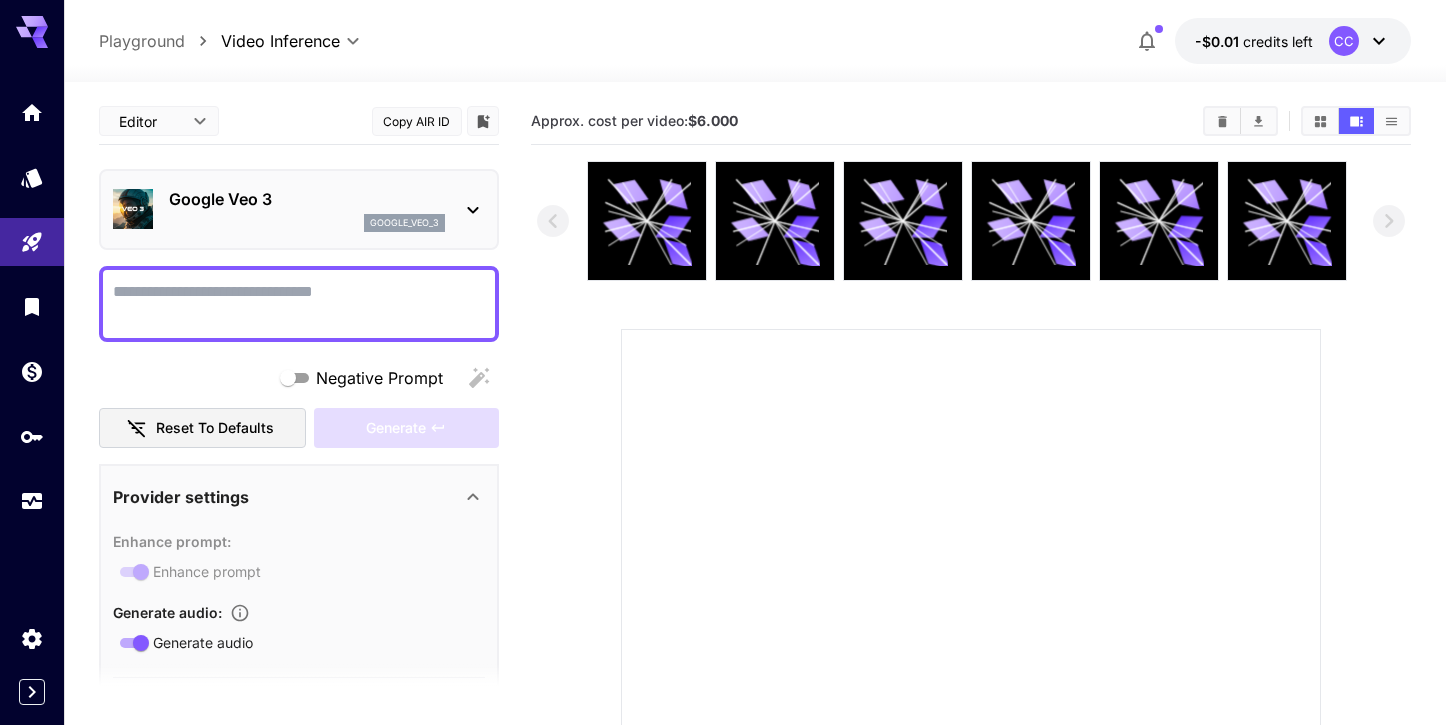click on "Google Veo 3" at bounding box center [307, 199] 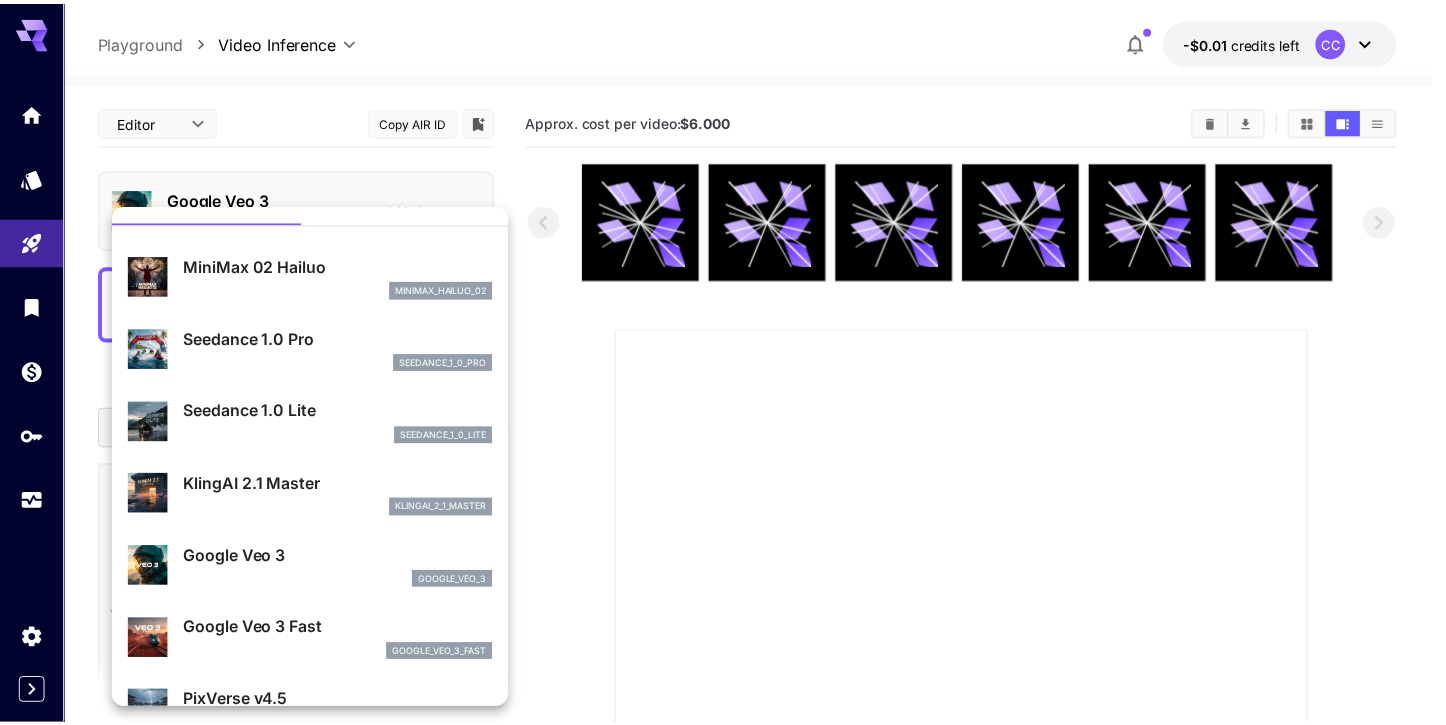 scroll, scrollTop: 53, scrollLeft: 0, axis: vertical 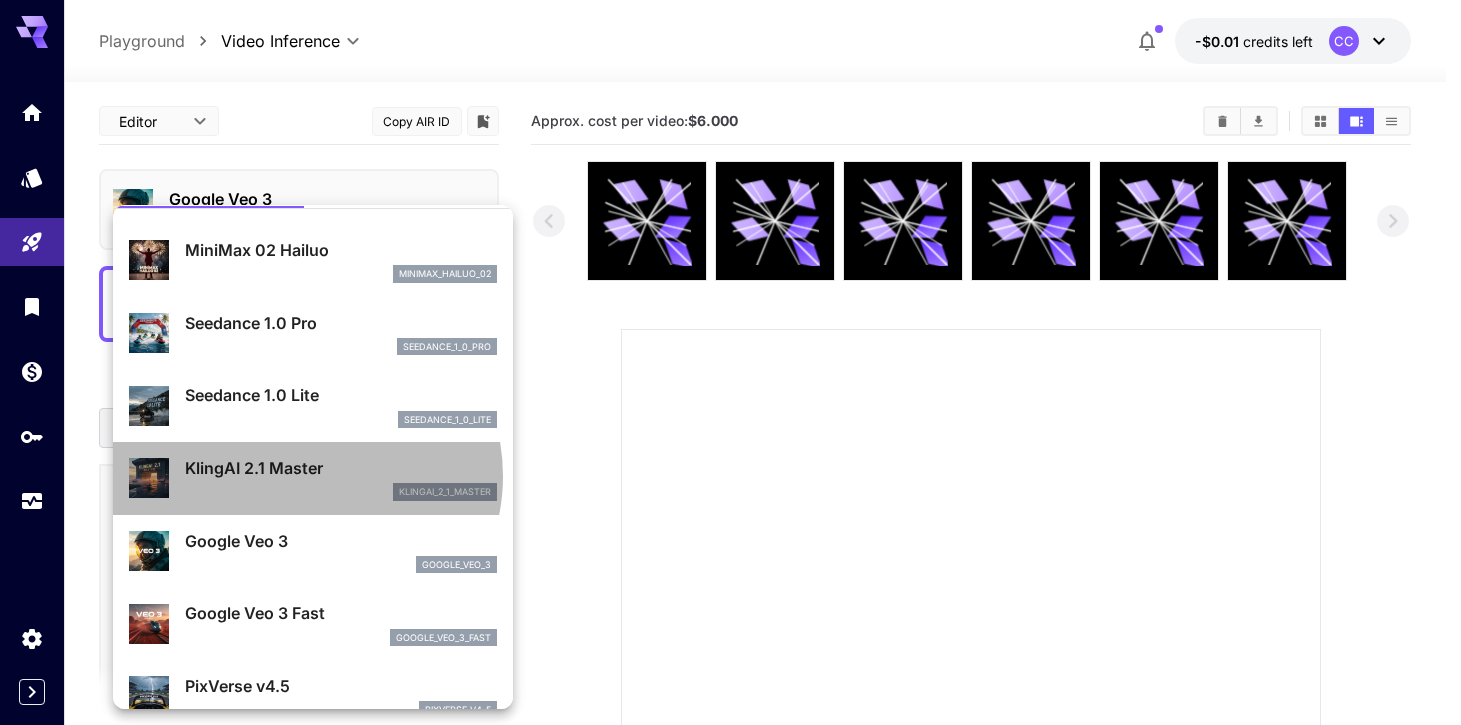 click on "KlingAI 2.1 Master" at bounding box center (341, 468) 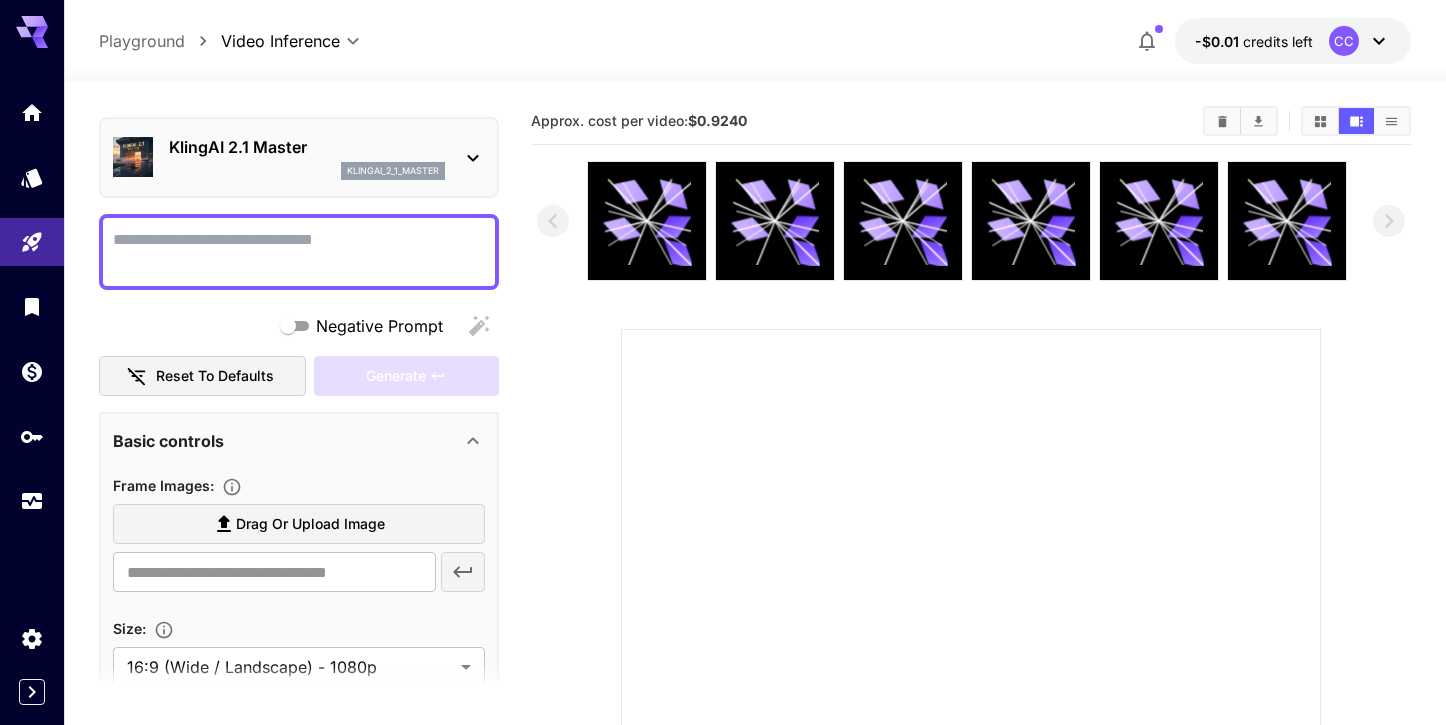 scroll, scrollTop: 0, scrollLeft: 0, axis: both 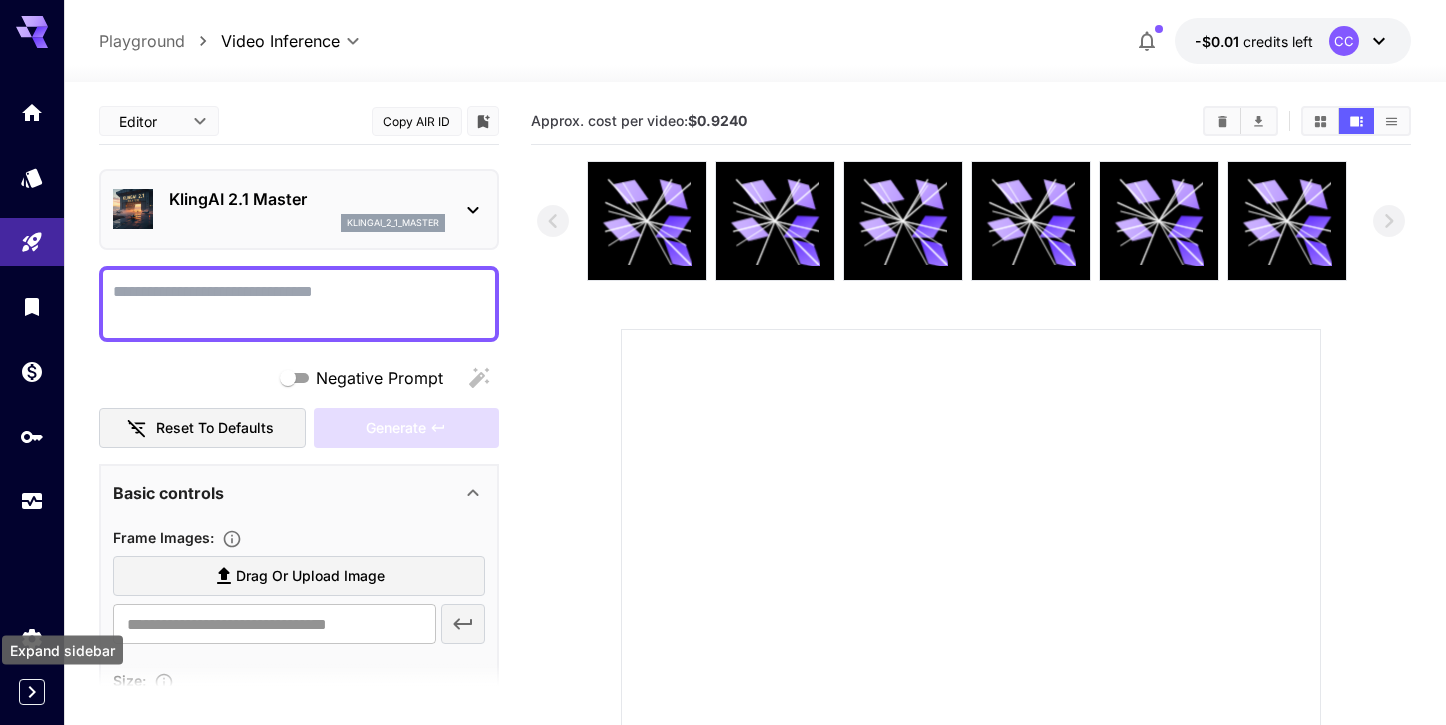 click at bounding box center [32, 692] 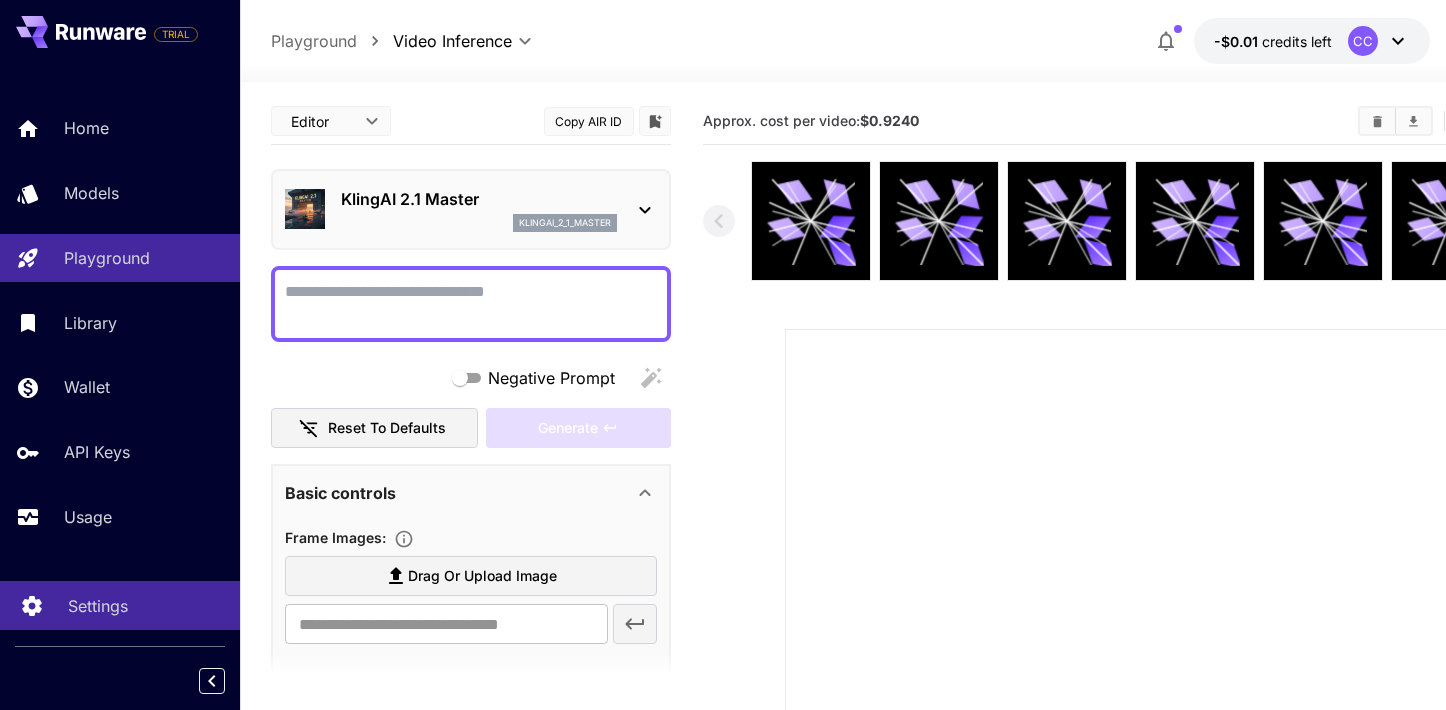 click on "Settings" at bounding box center [98, 606] 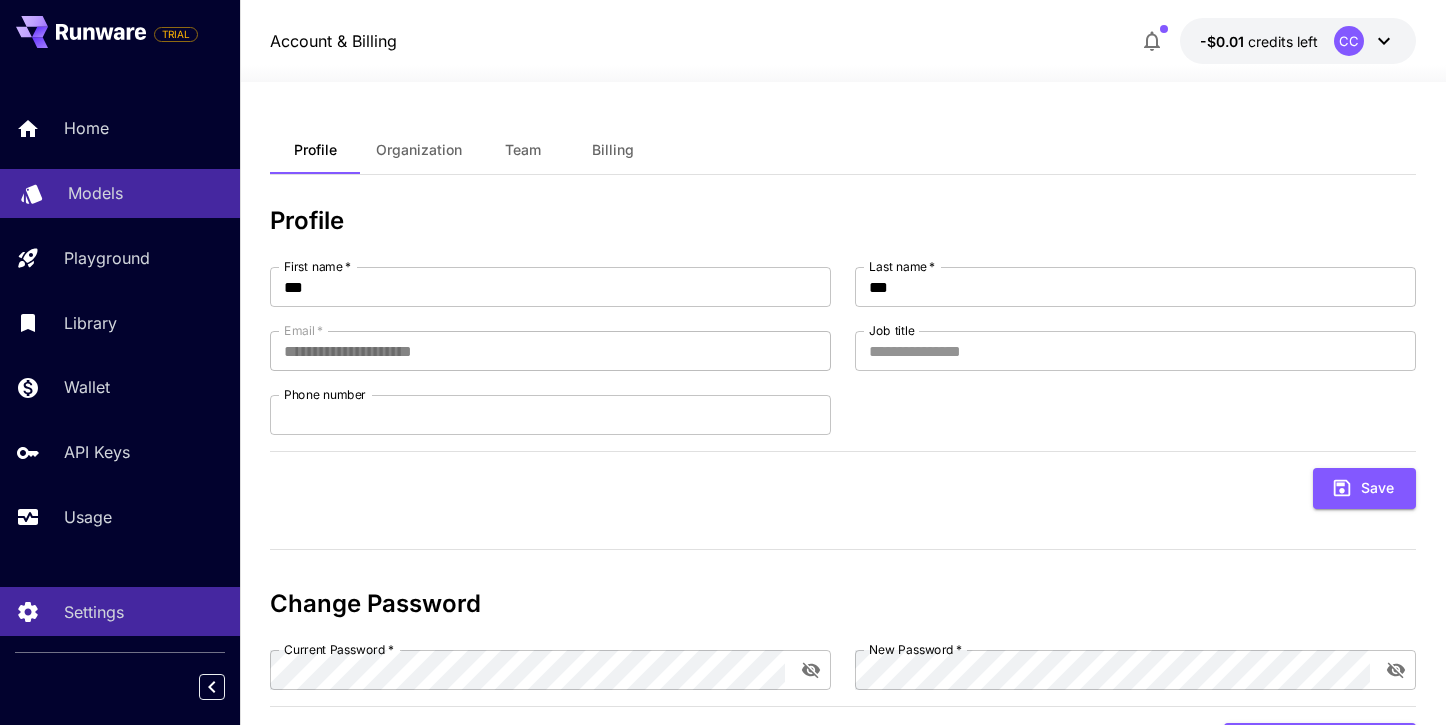 click on "Models" at bounding box center [146, 193] 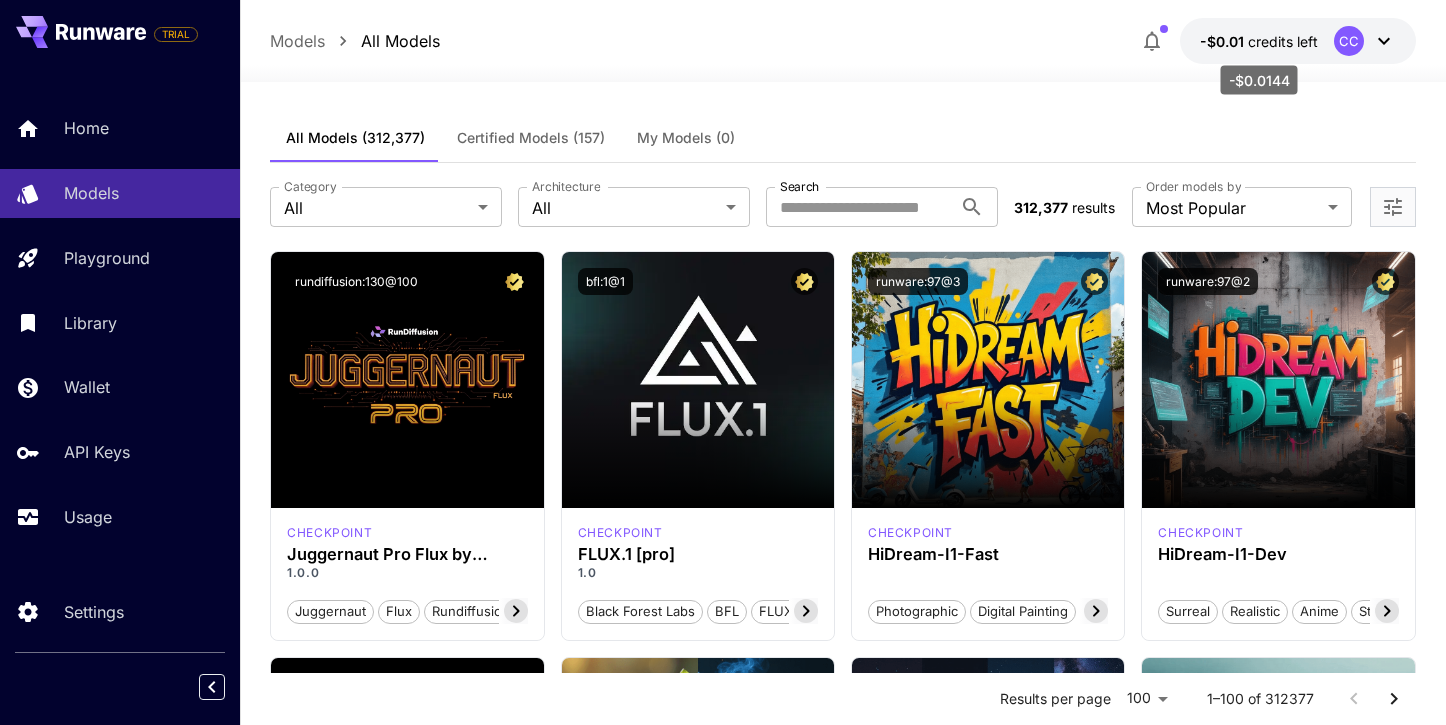 click on "-$0.01" at bounding box center (1224, 41) 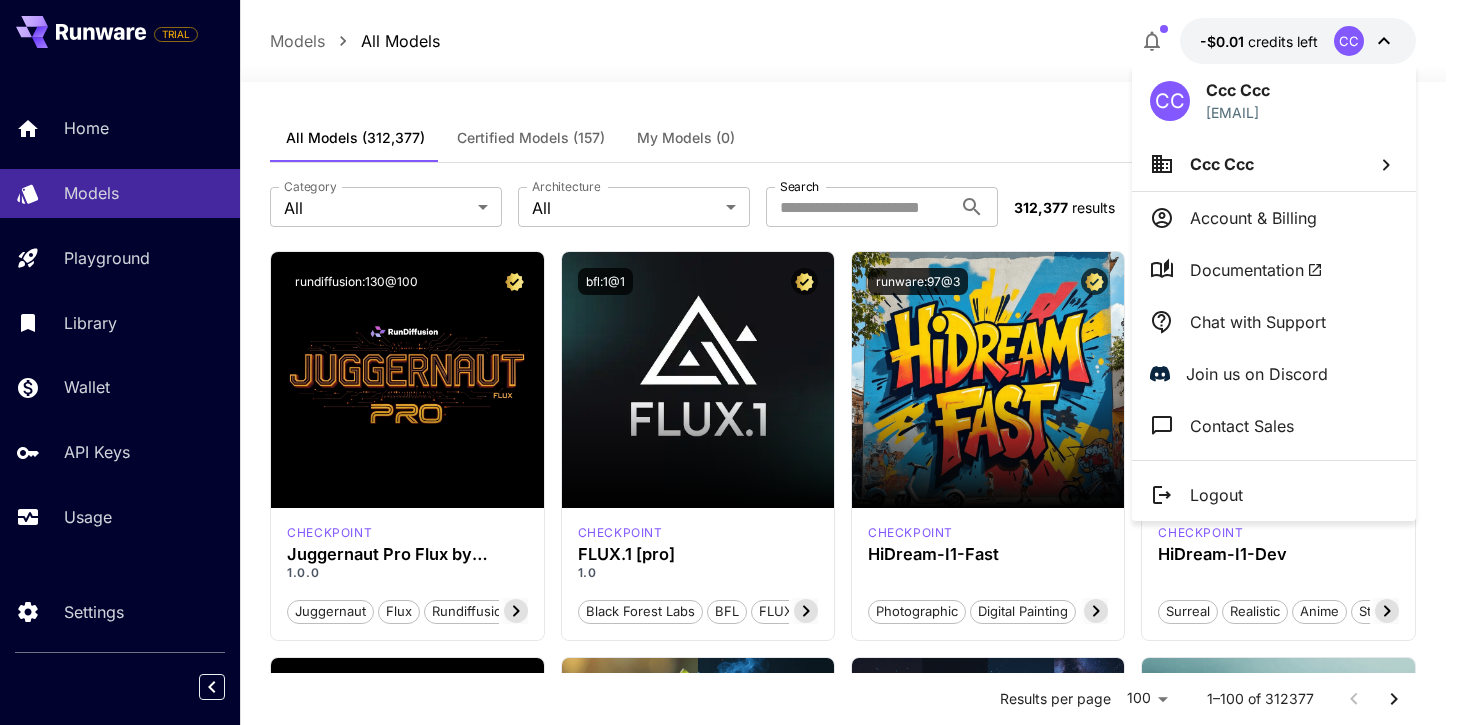 click on "Account & Billing" at bounding box center (1253, 218) 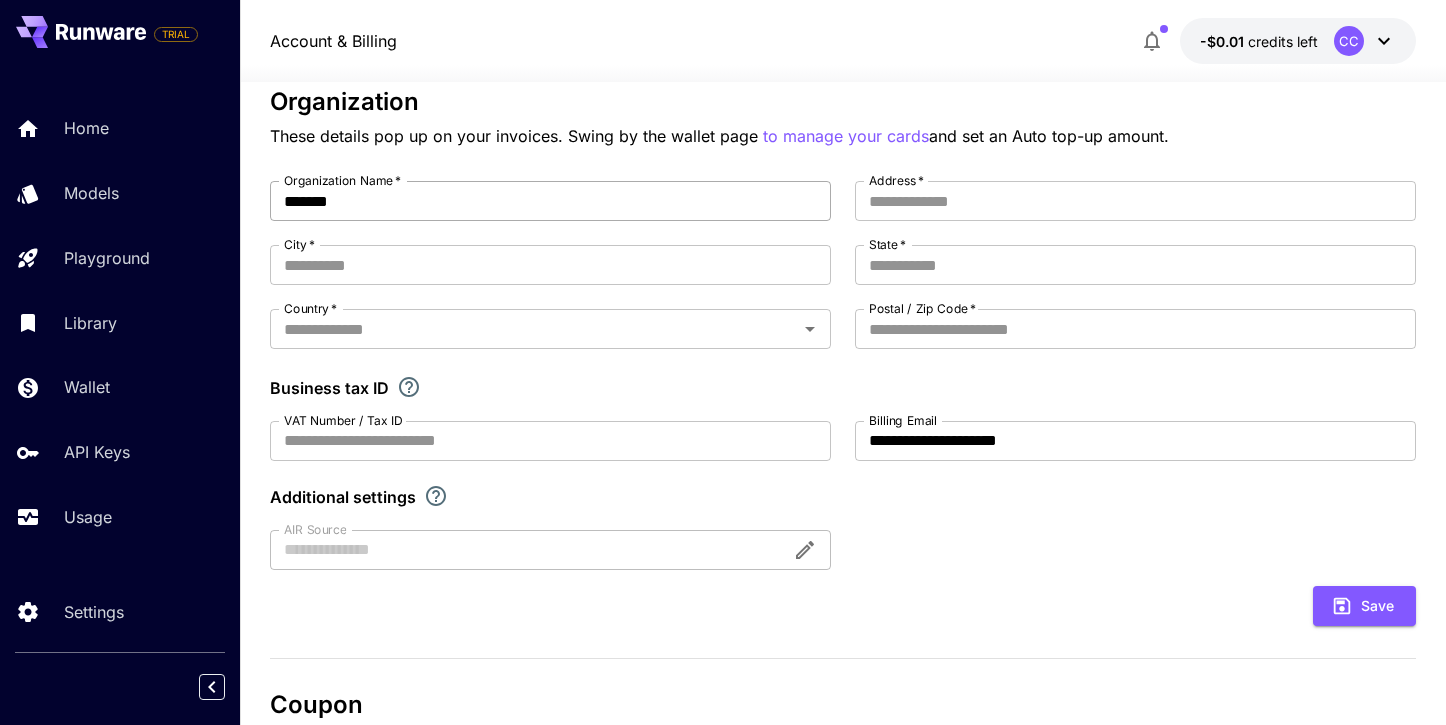 scroll, scrollTop: 0, scrollLeft: 0, axis: both 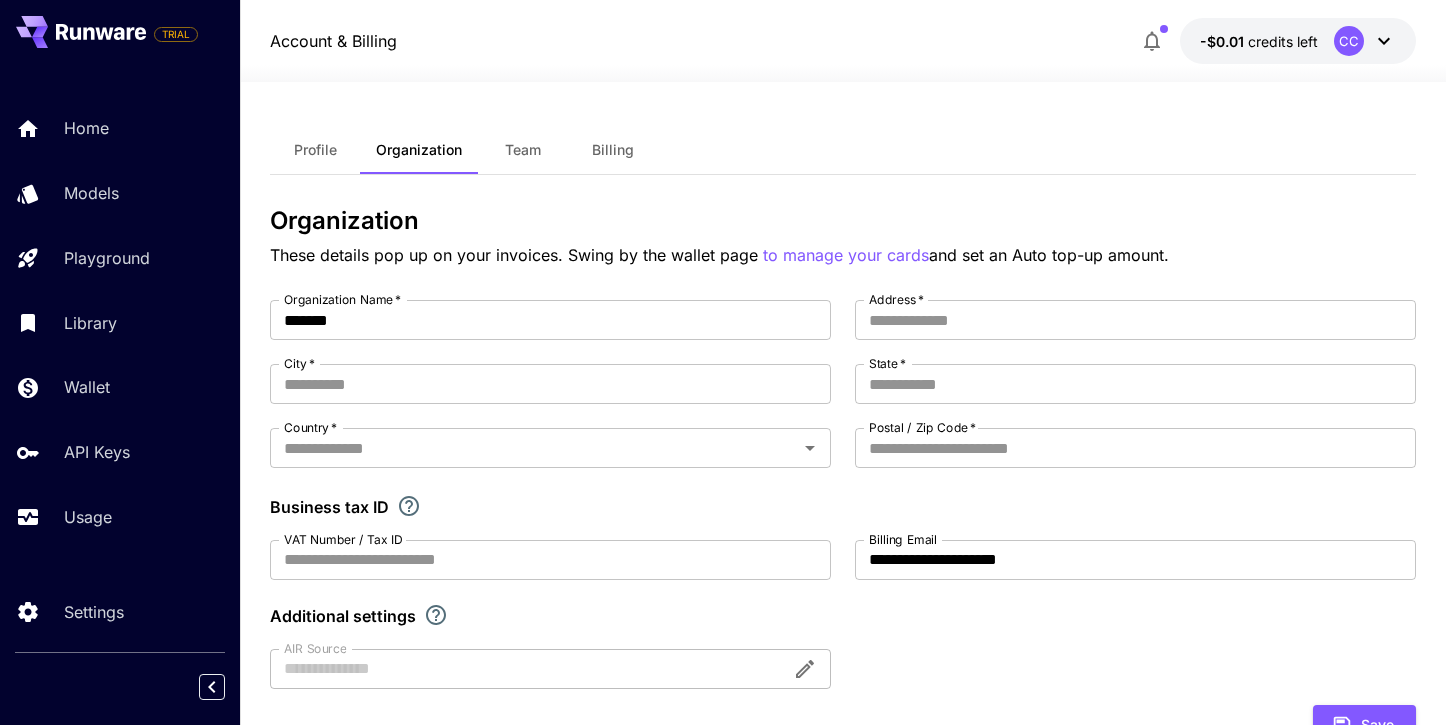 click on "Team" at bounding box center [523, 150] 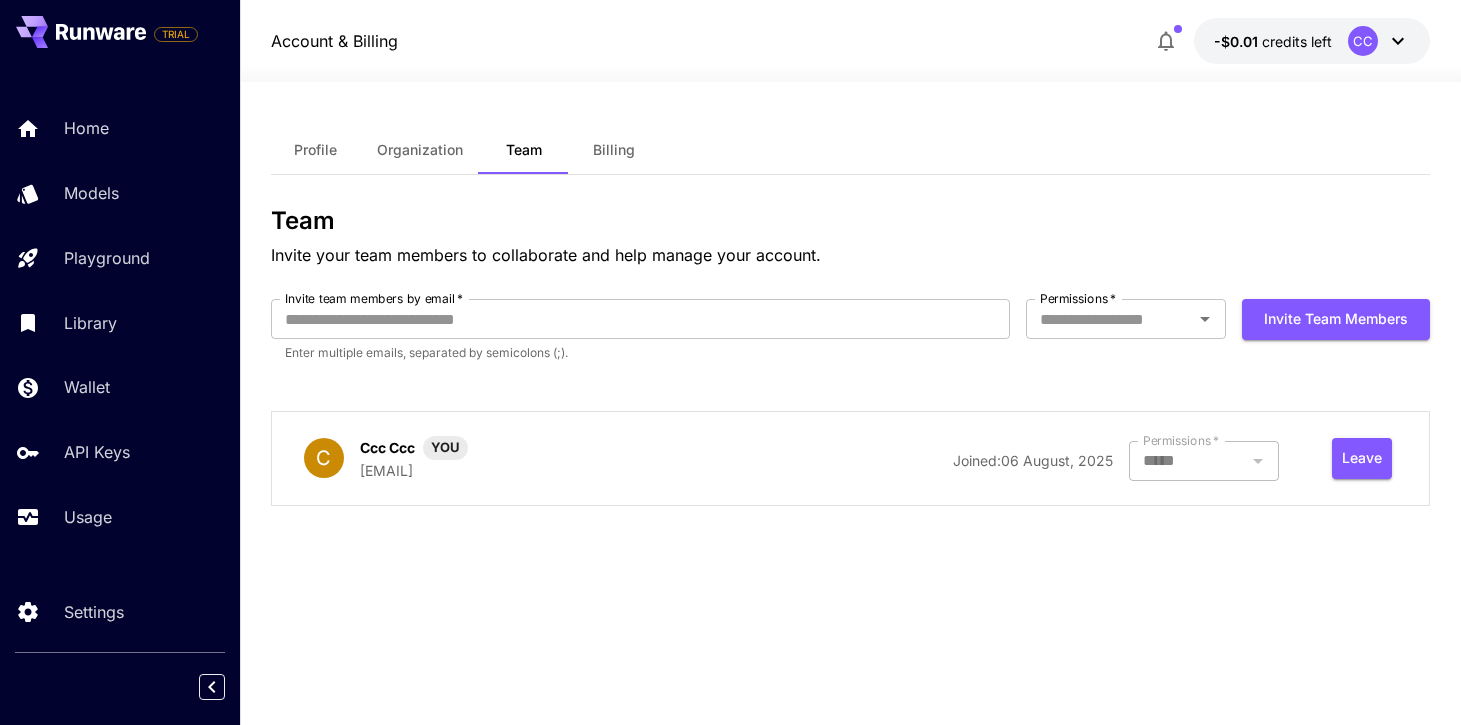 click on "Billing" at bounding box center [614, 150] 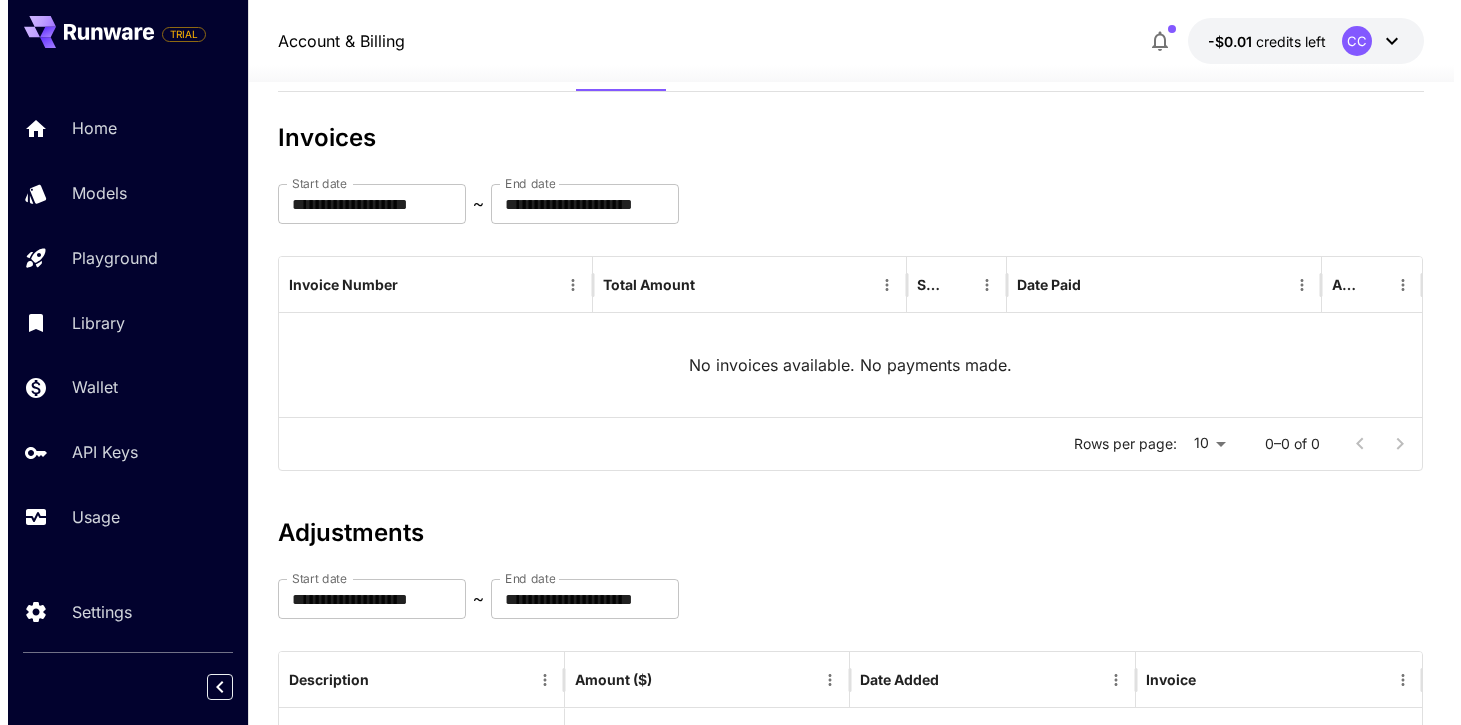 scroll, scrollTop: 0, scrollLeft: 0, axis: both 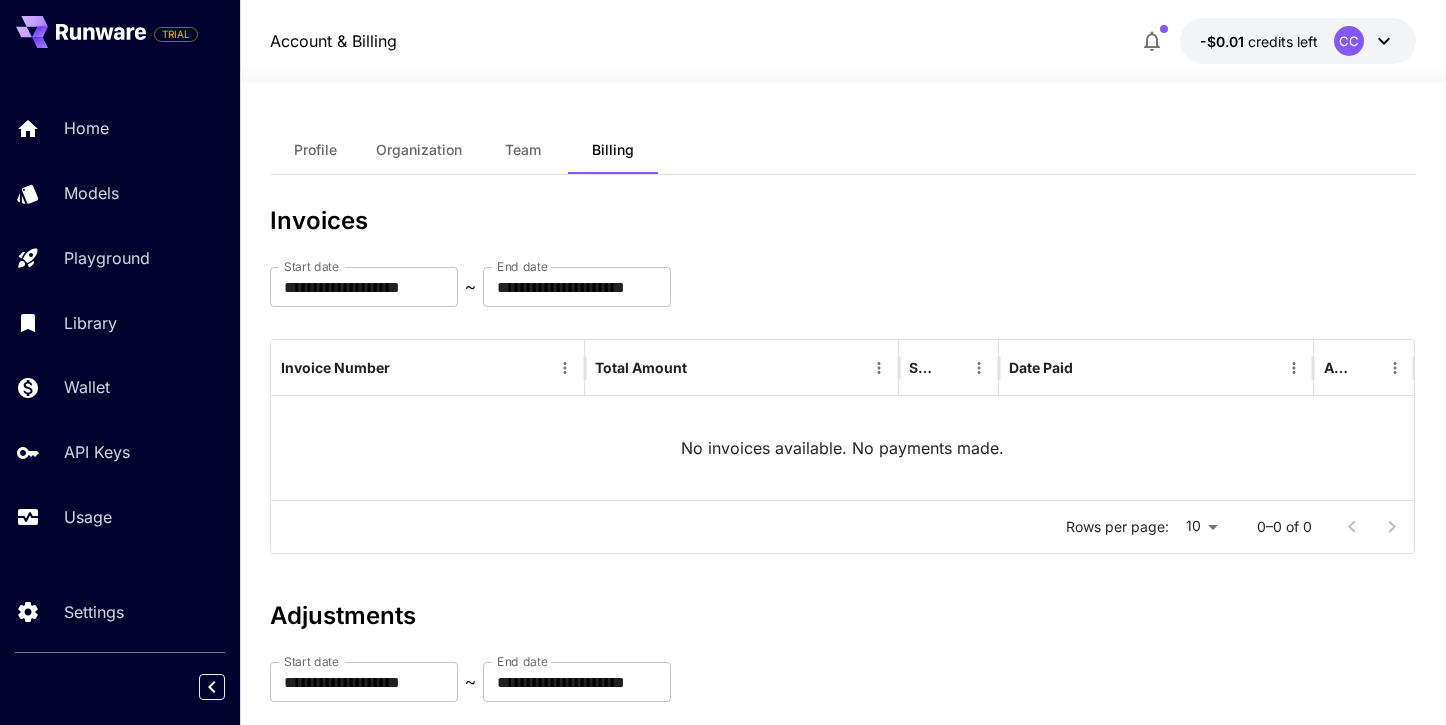 click on "CC" at bounding box center [1349, 41] 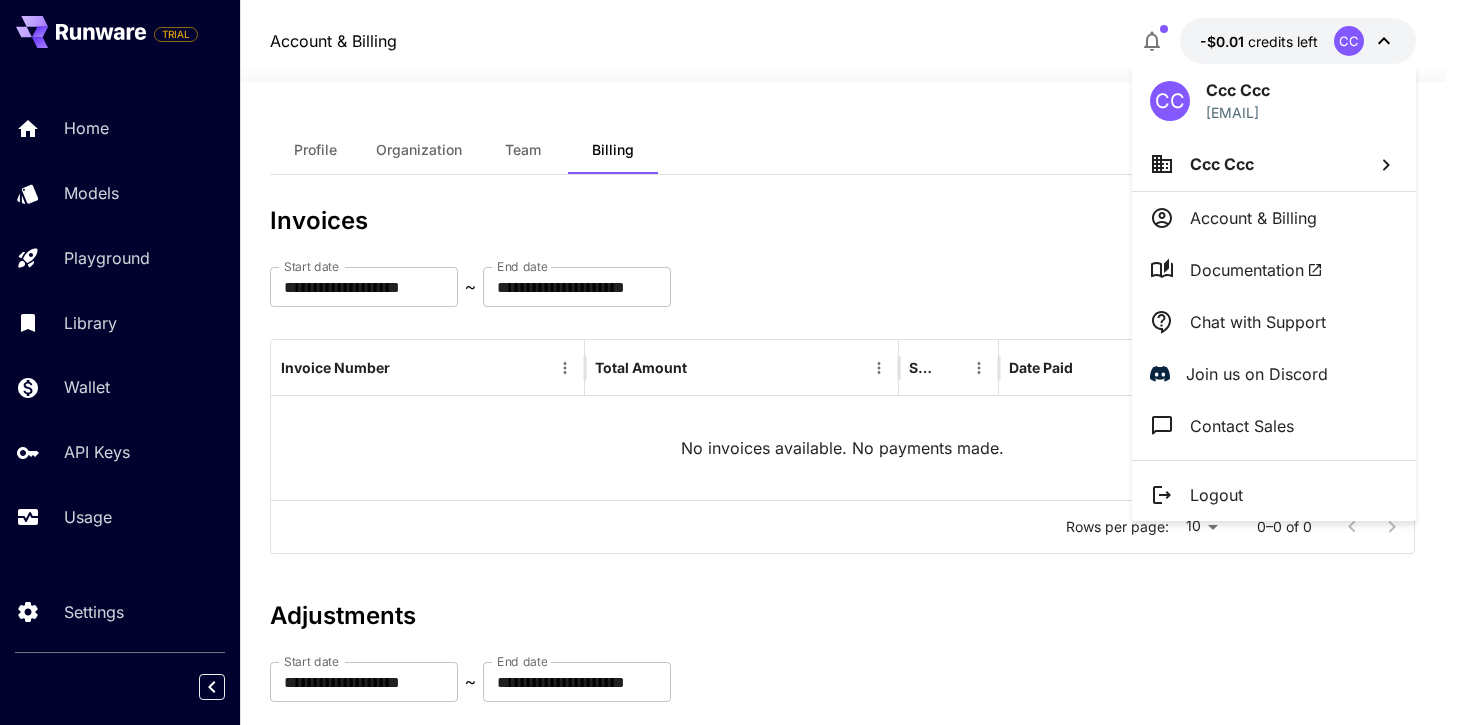 click at bounding box center (730, 362) 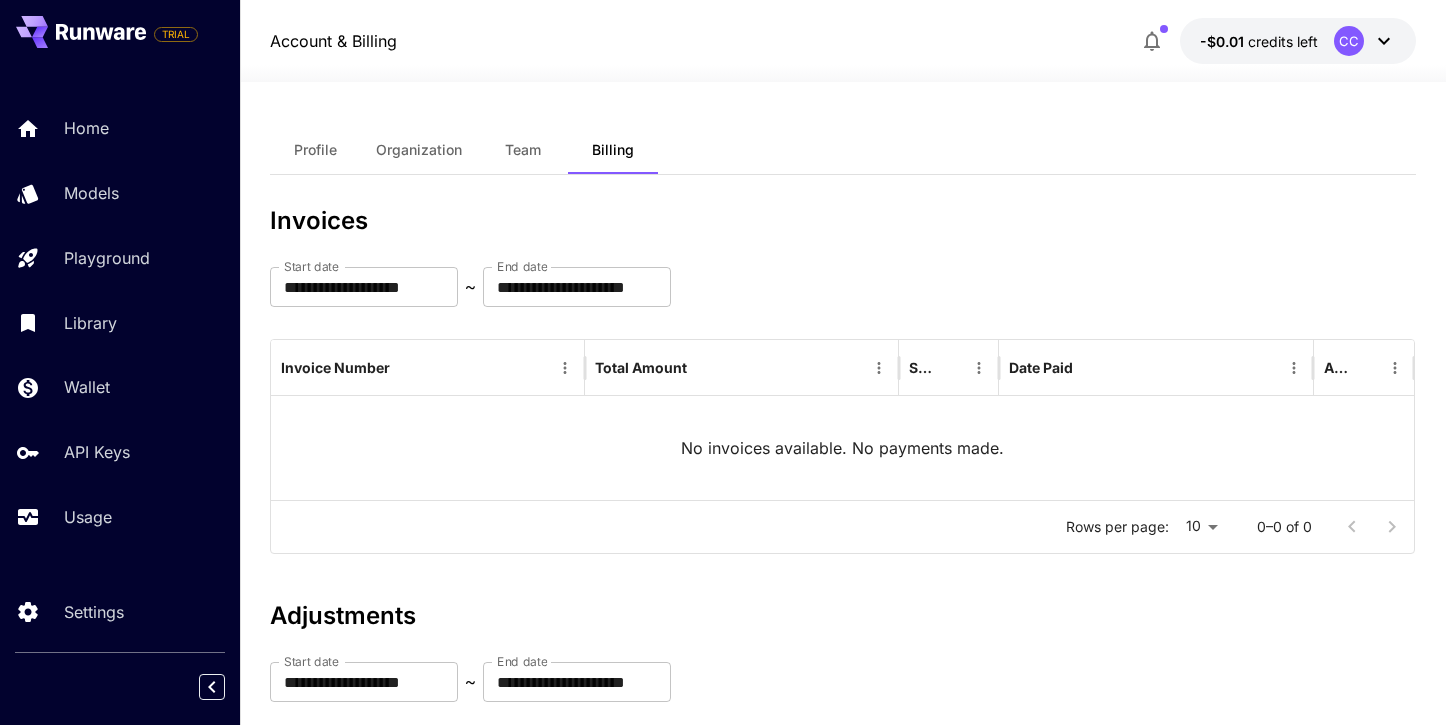 click on "Organization" at bounding box center (419, 150) 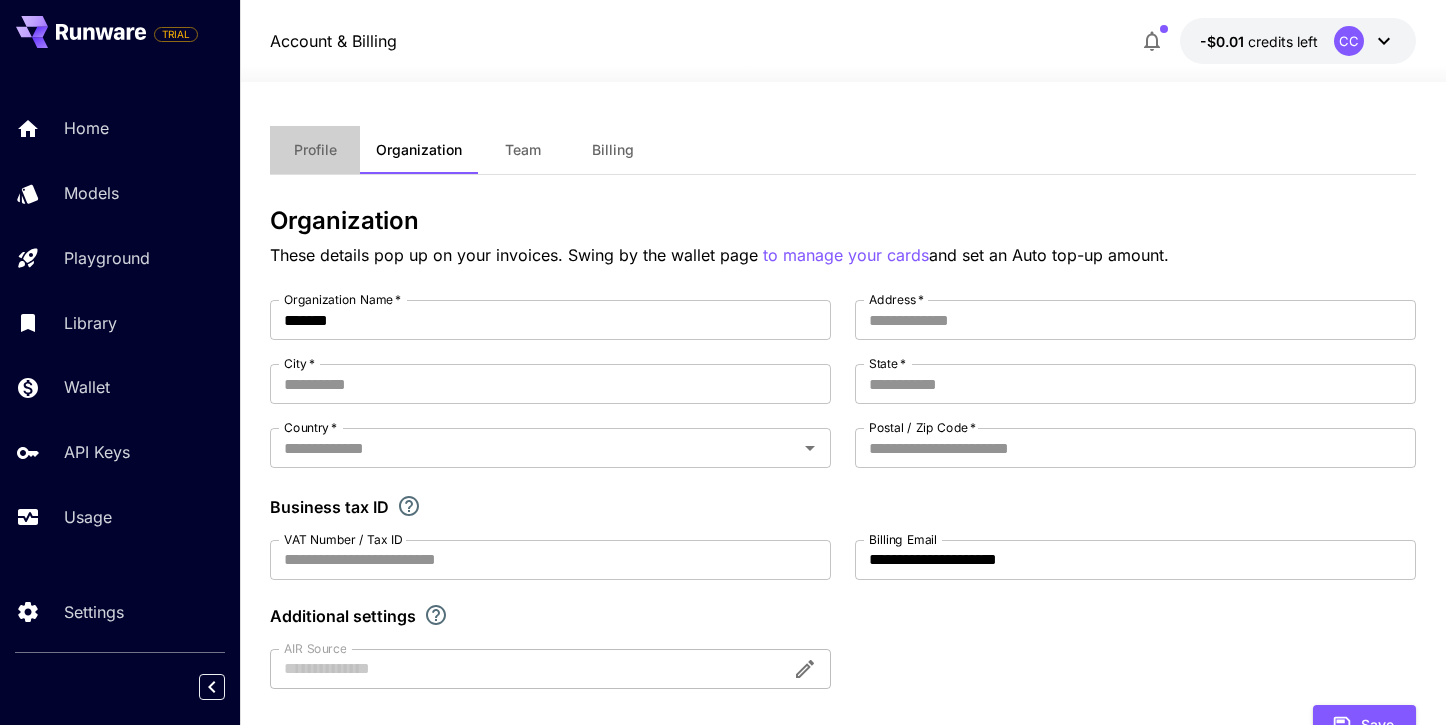 click on "Profile" at bounding box center (315, 150) 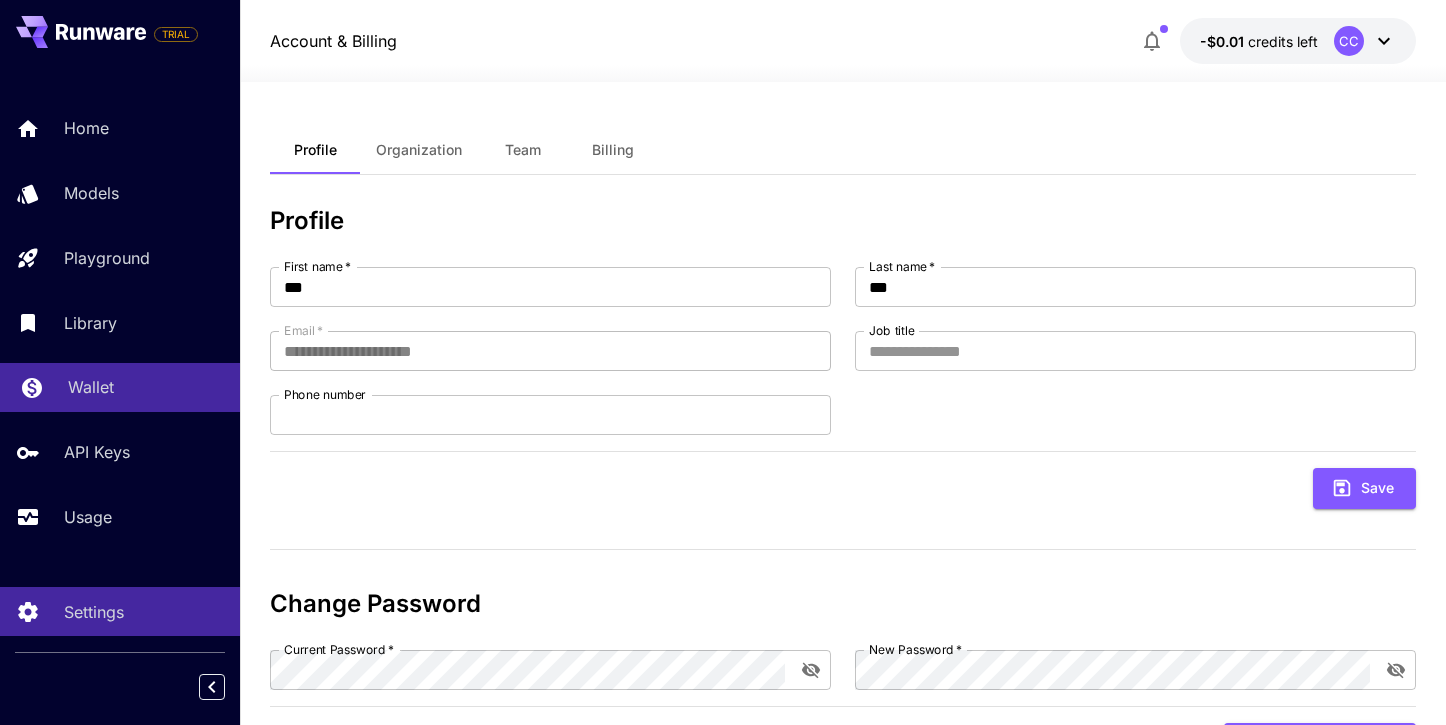 click on "Wallet" at bounding box center (146, 387) 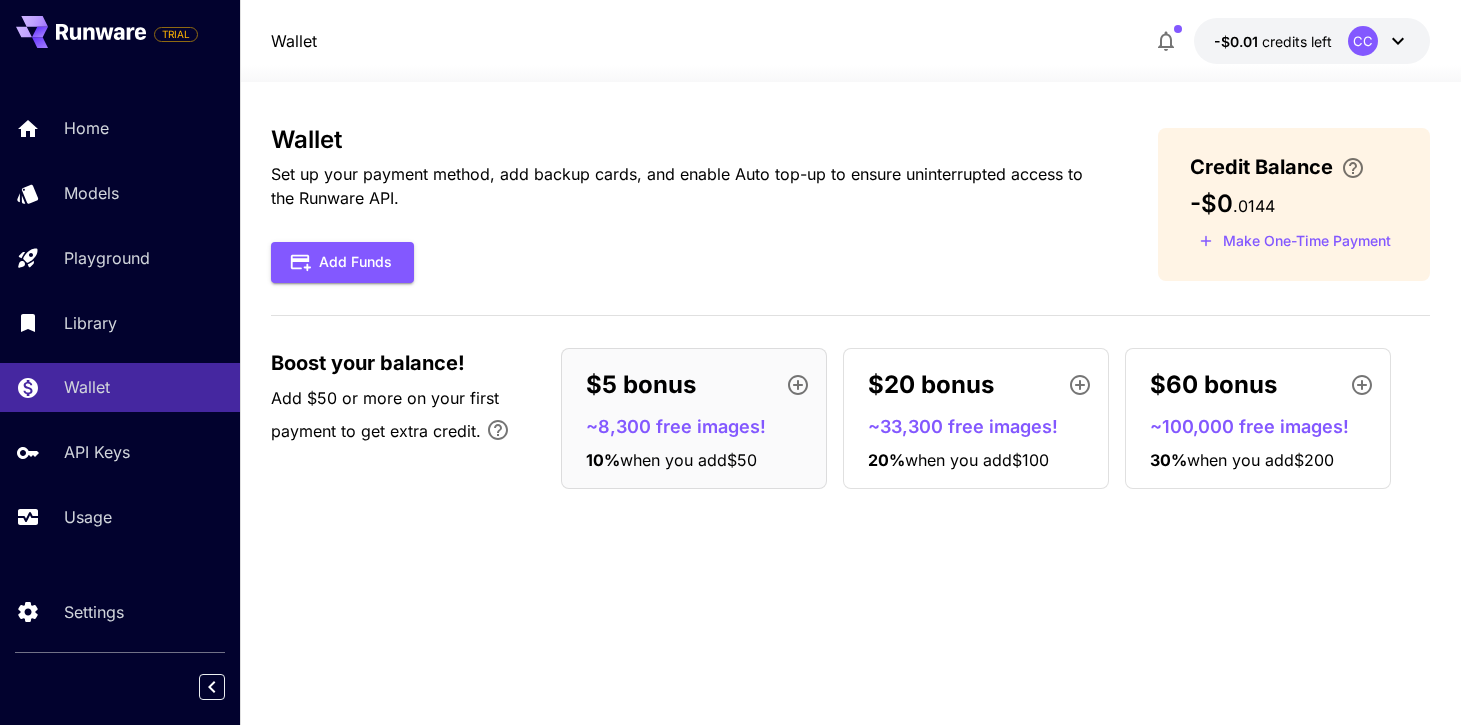 click on "$5 bonus" at bounding box center [641, 385] 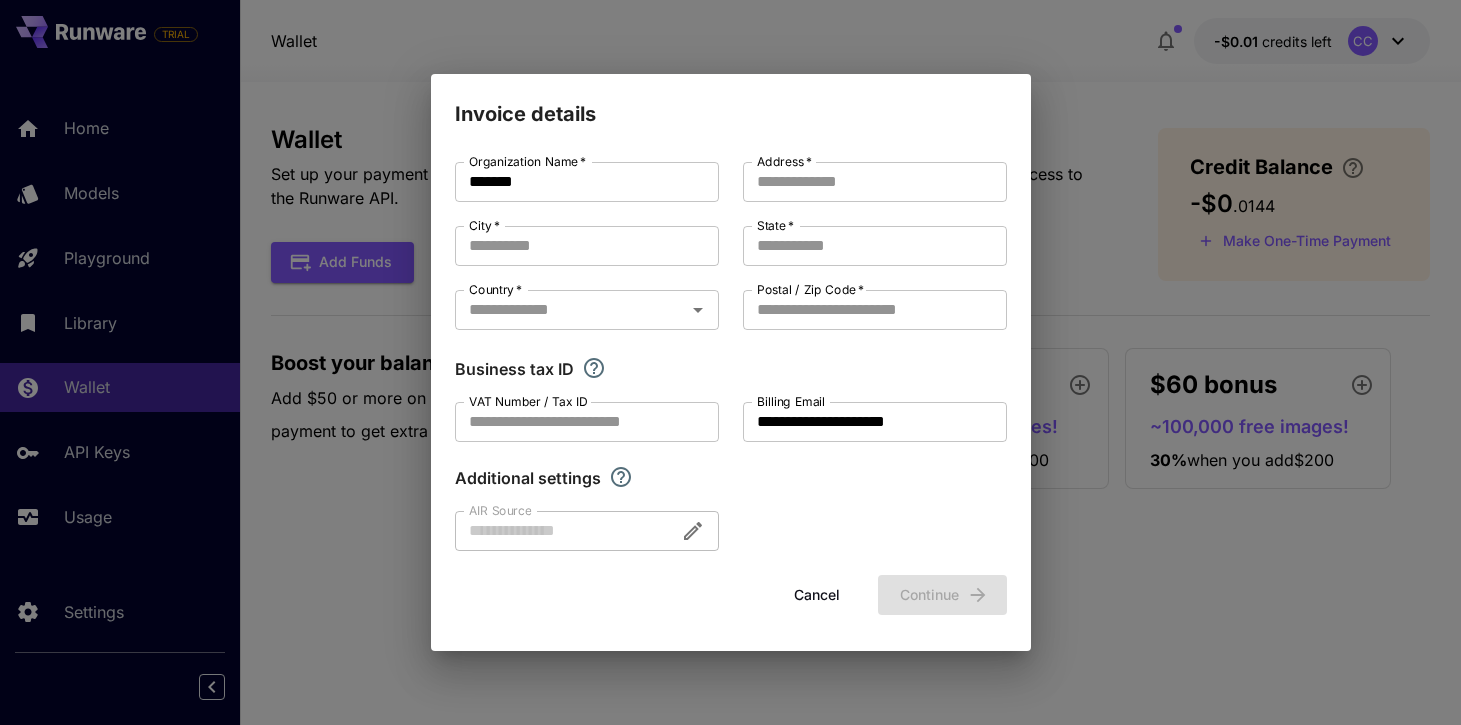 click on "Cancel" at bounding box center [817, 595] 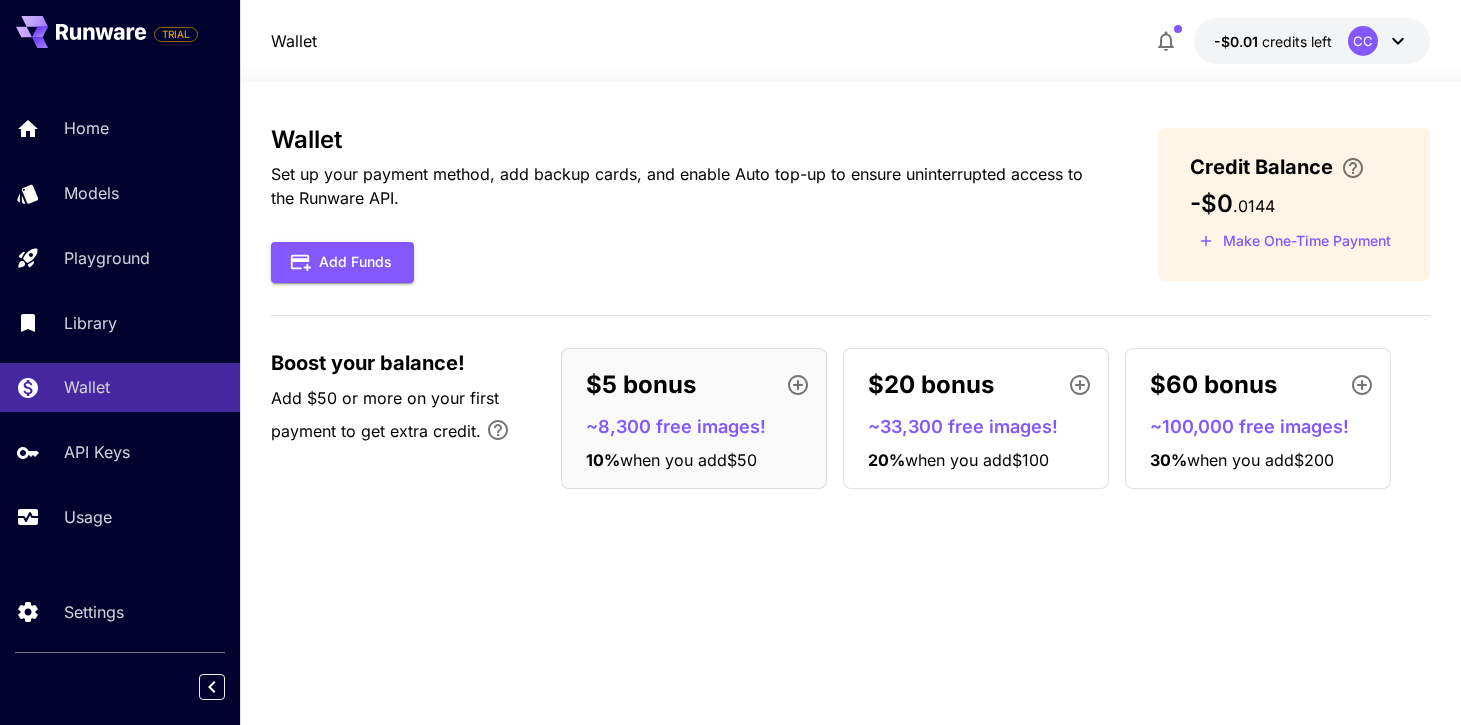 click on "$20 bonus" at bounding box center (931, 385) 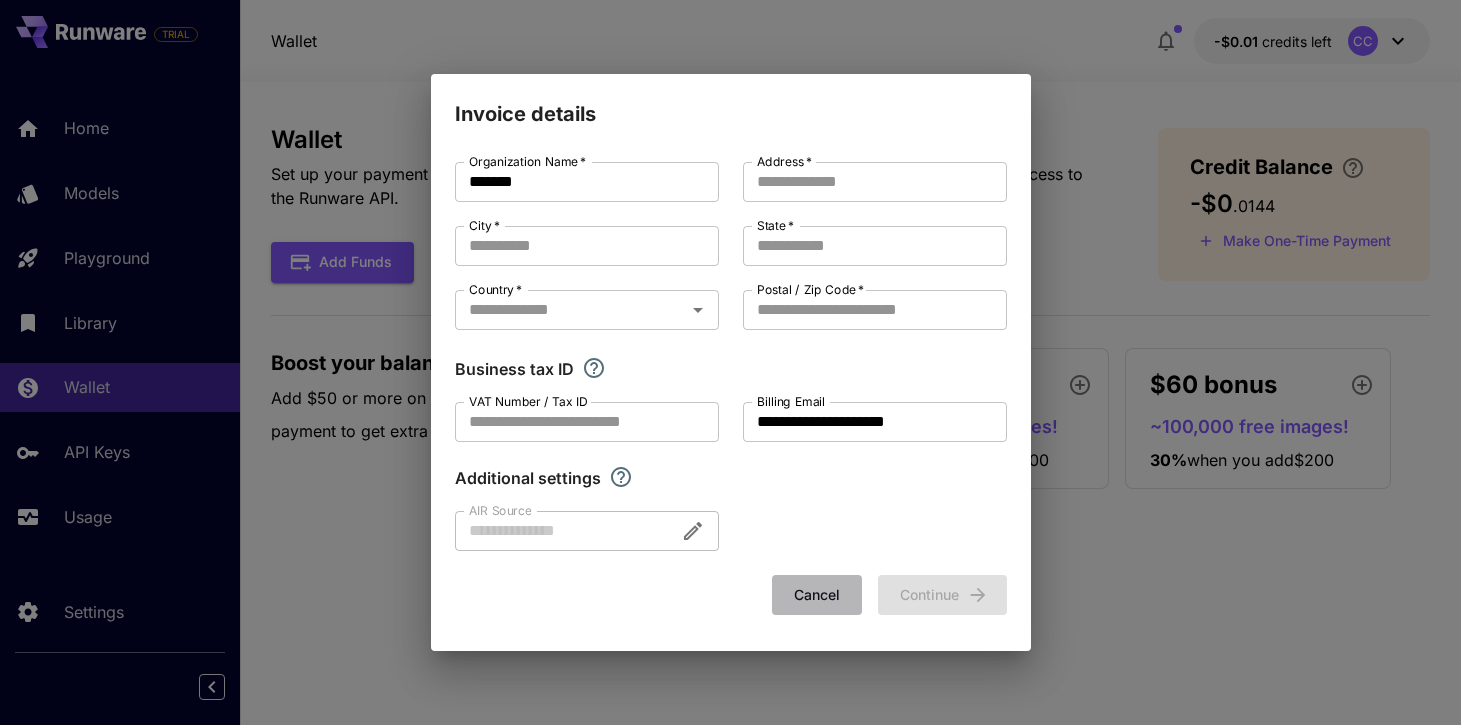 click on "Cancel" at bounding box center (817, 595) 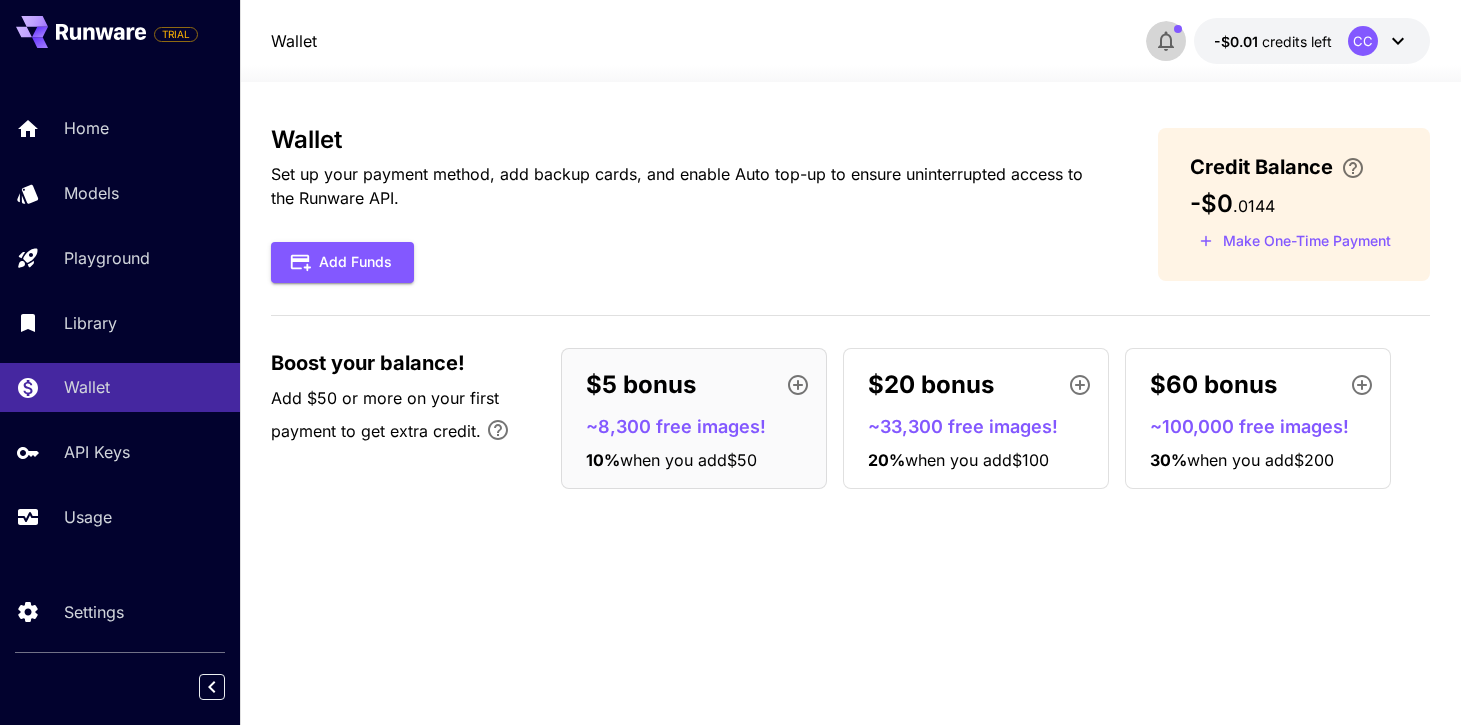 click 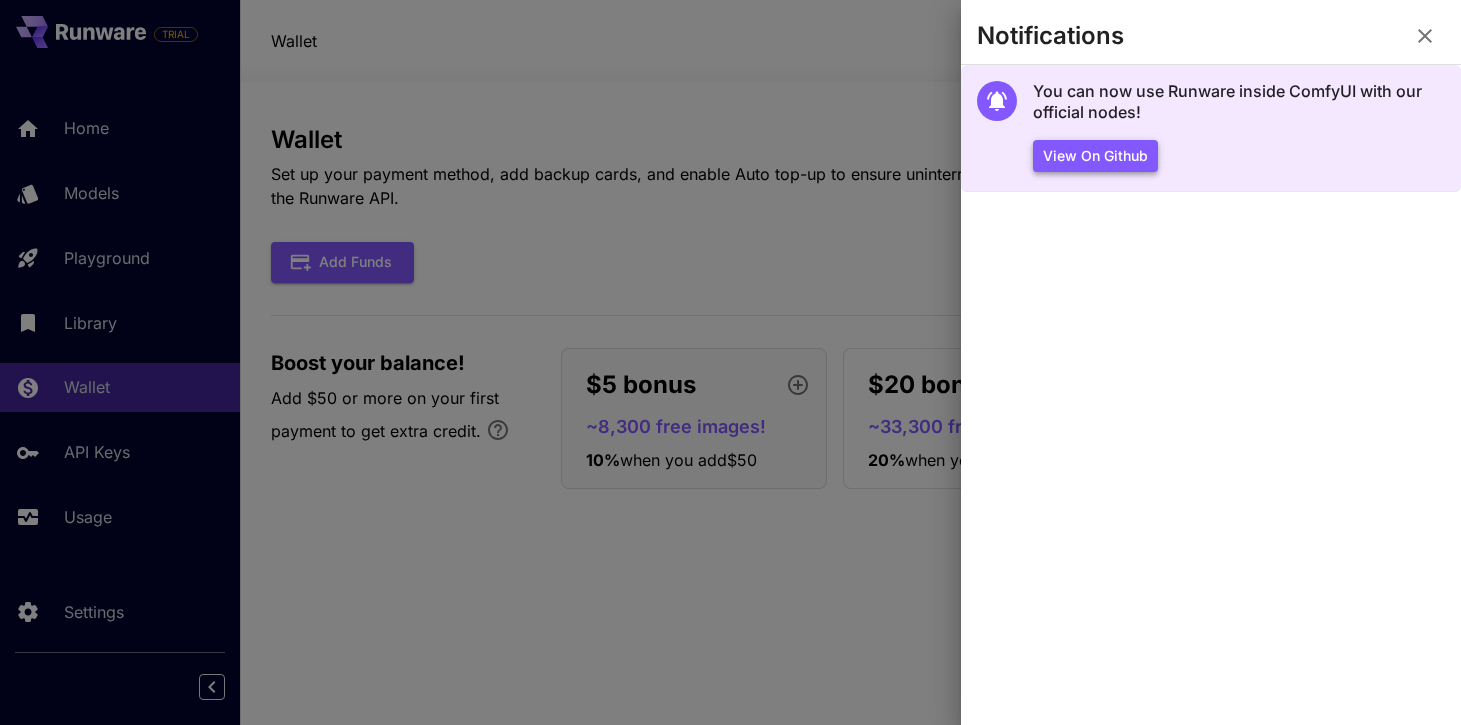 click on "View on Github" at bounding box center [1095, 156] 